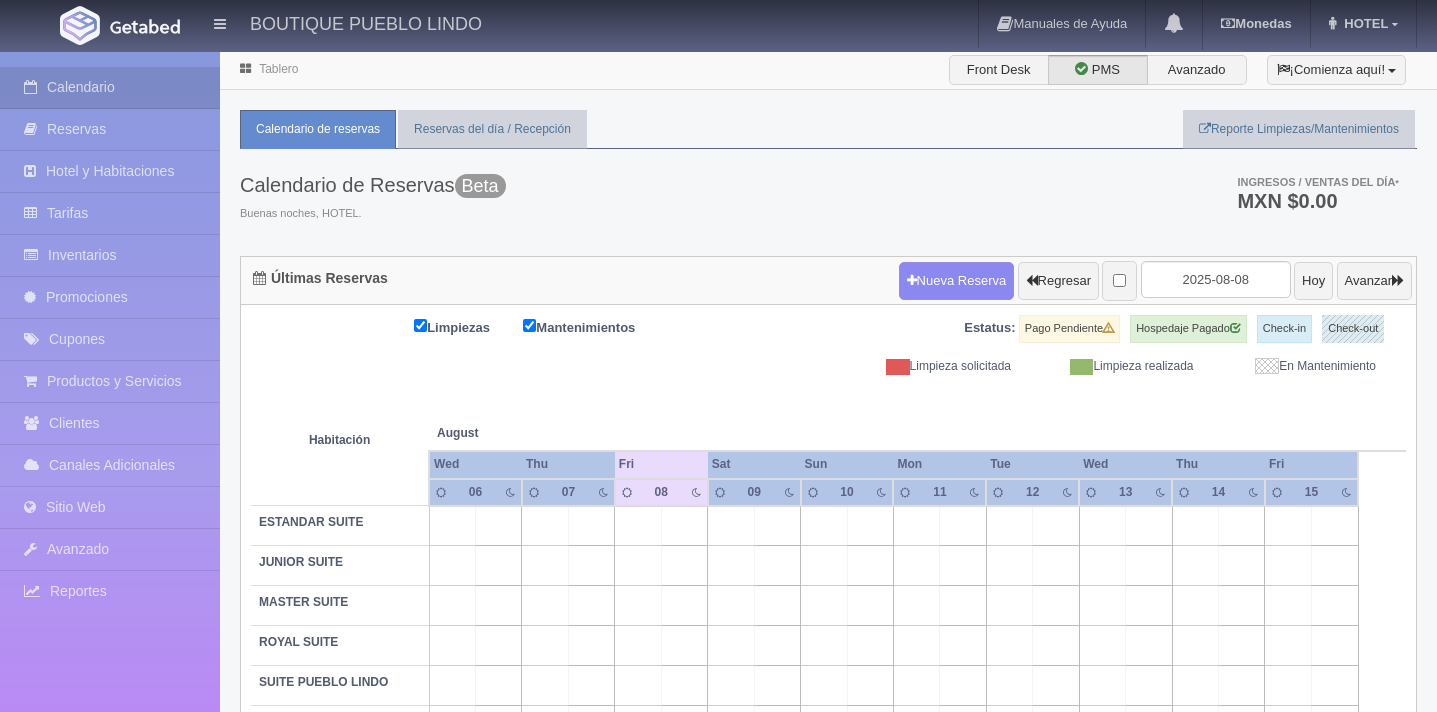 scroll, scrollTop: 0, scrollLeft: 0, axis: both 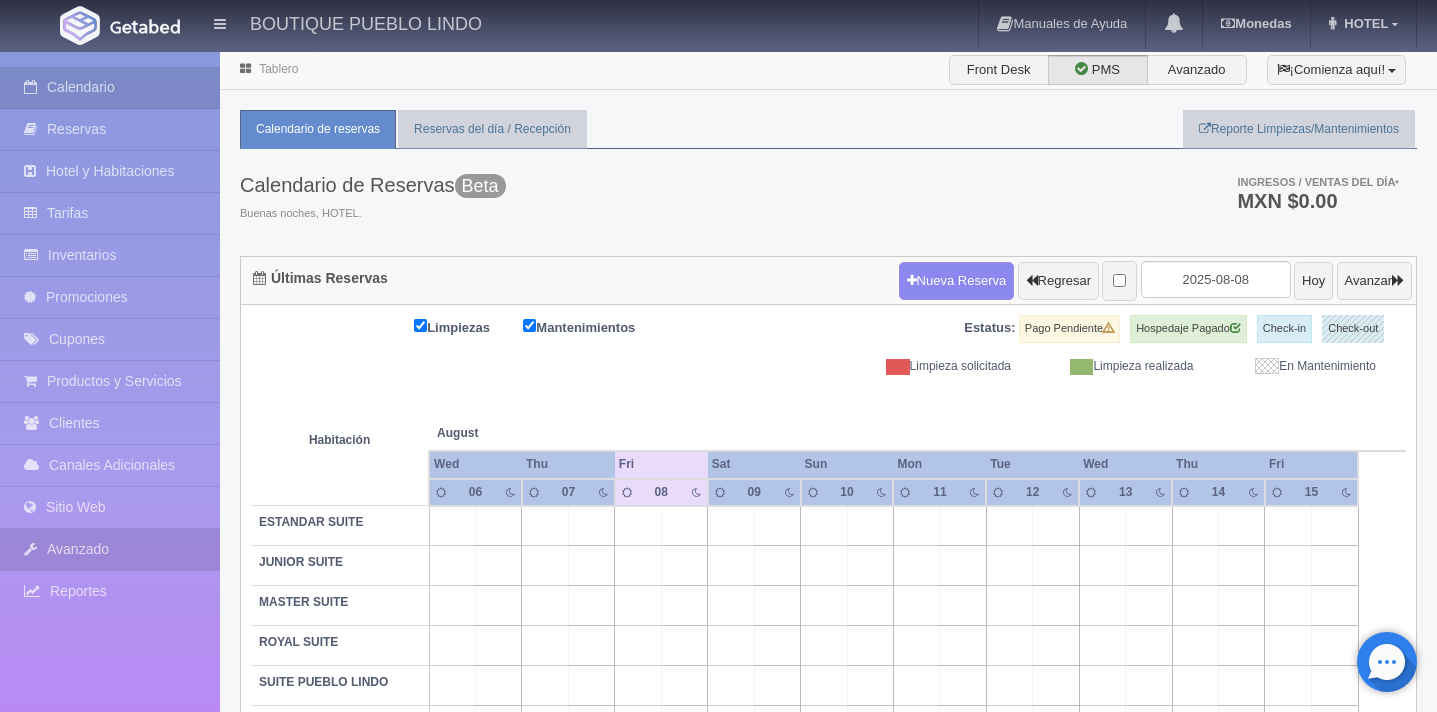 click on "Avanzado" at bounding box center [110, 549] 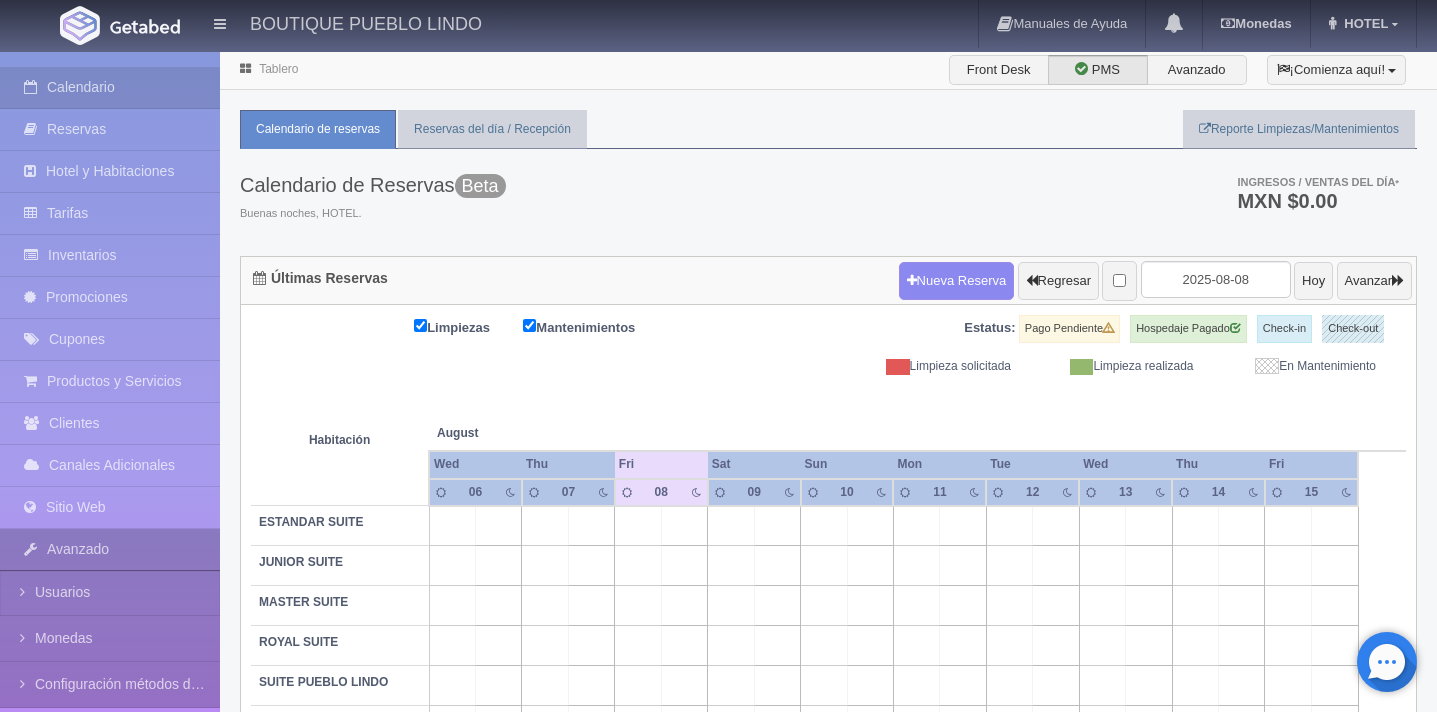 scroll, scrollTop: 73, scrollLeft: 0, axis: vertical 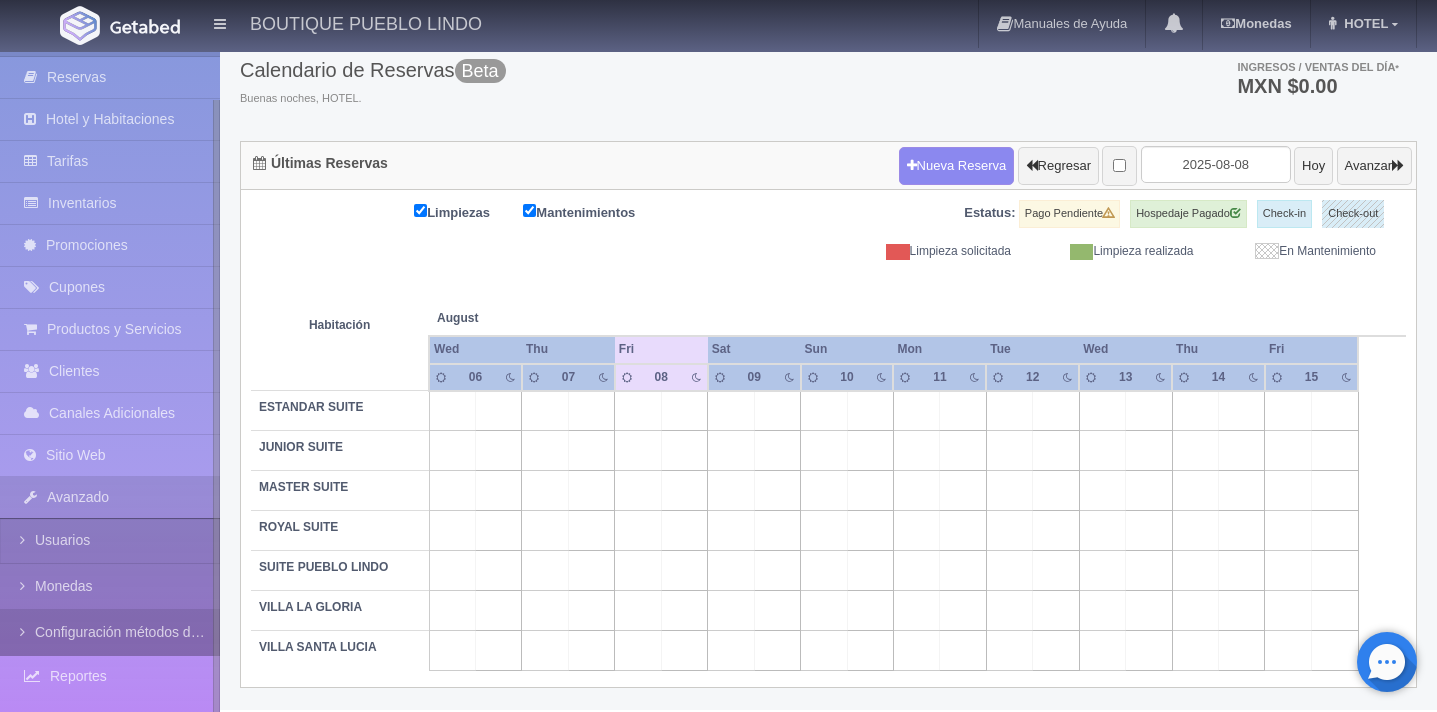 click on "Configuración métodos de pago" at bounding box center [110, 632] 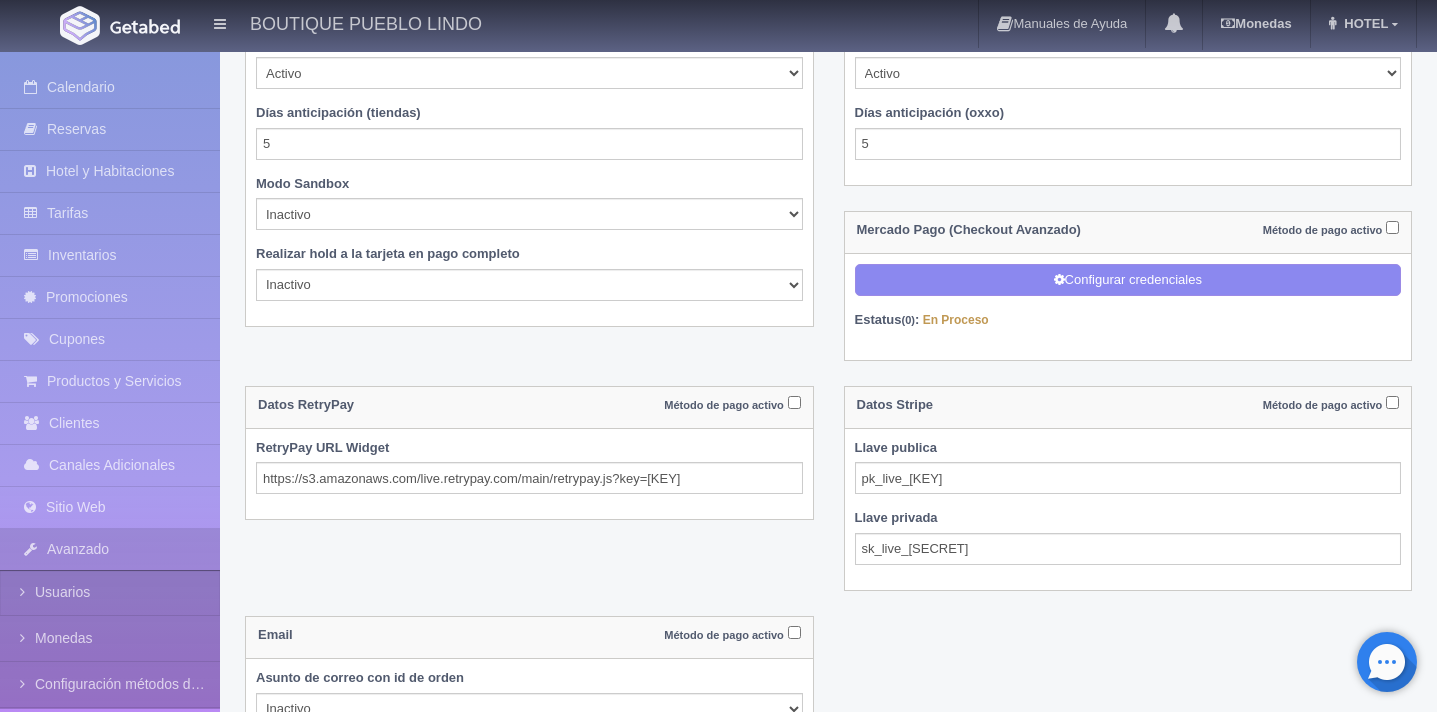 scroll, scrollTop: 1157, scrollLeft: 0, axis: vertical 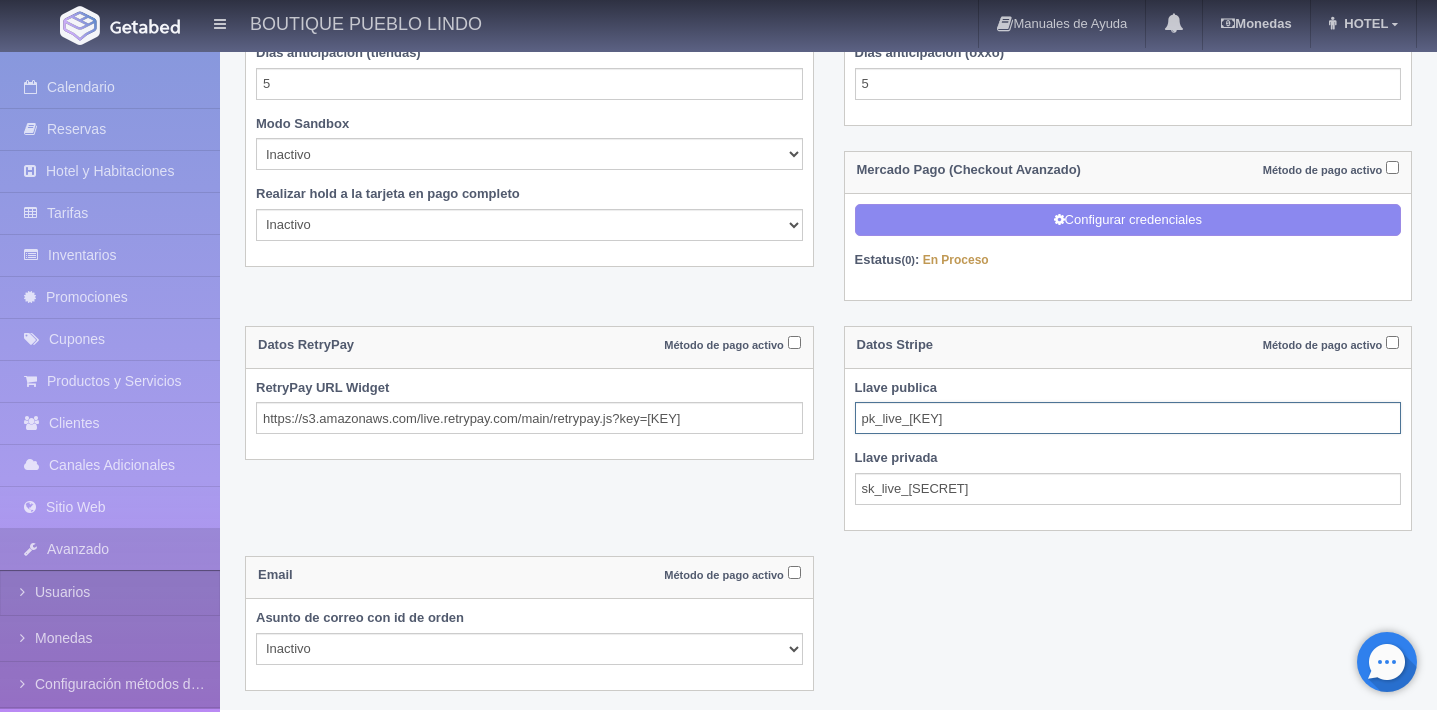 drag, startPoint x: 854, startPoint y: 418, endPoint x: 1360, endPoint y: 433, distance: 506.2223 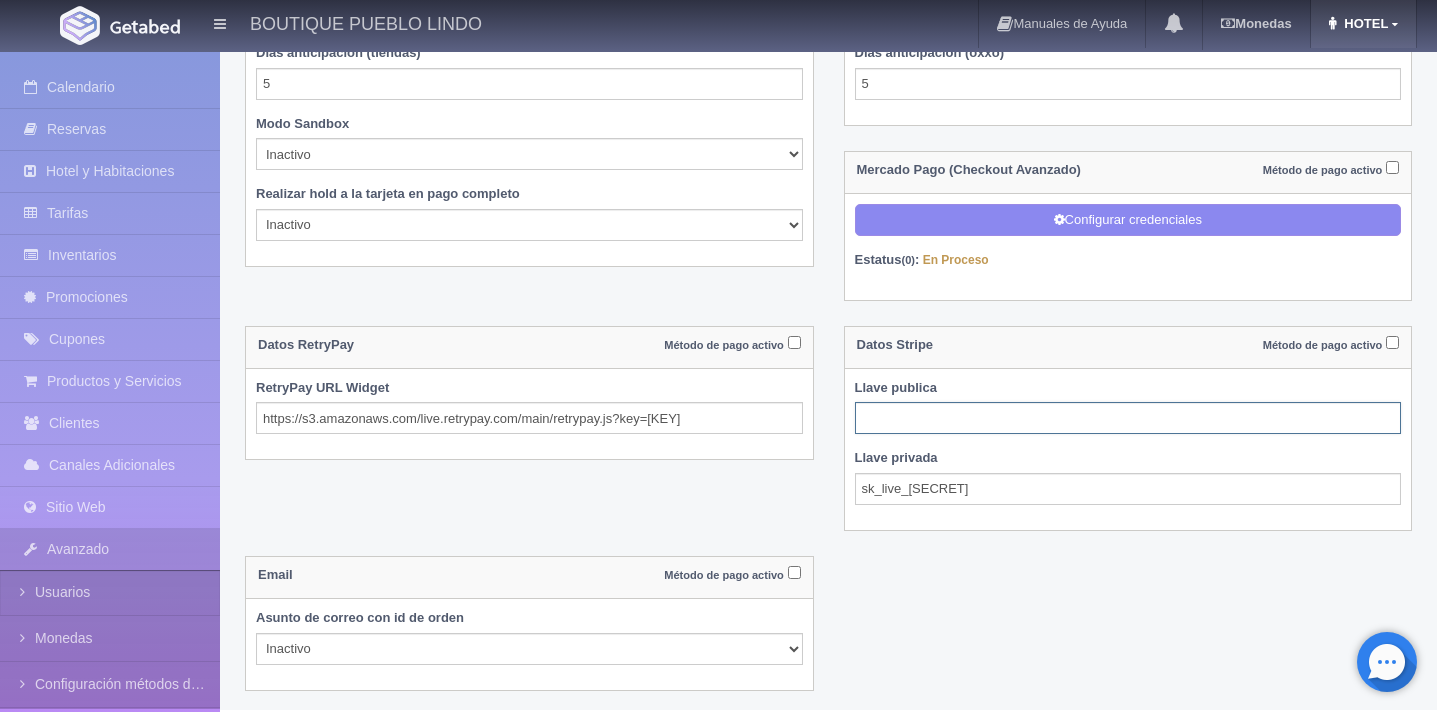 type 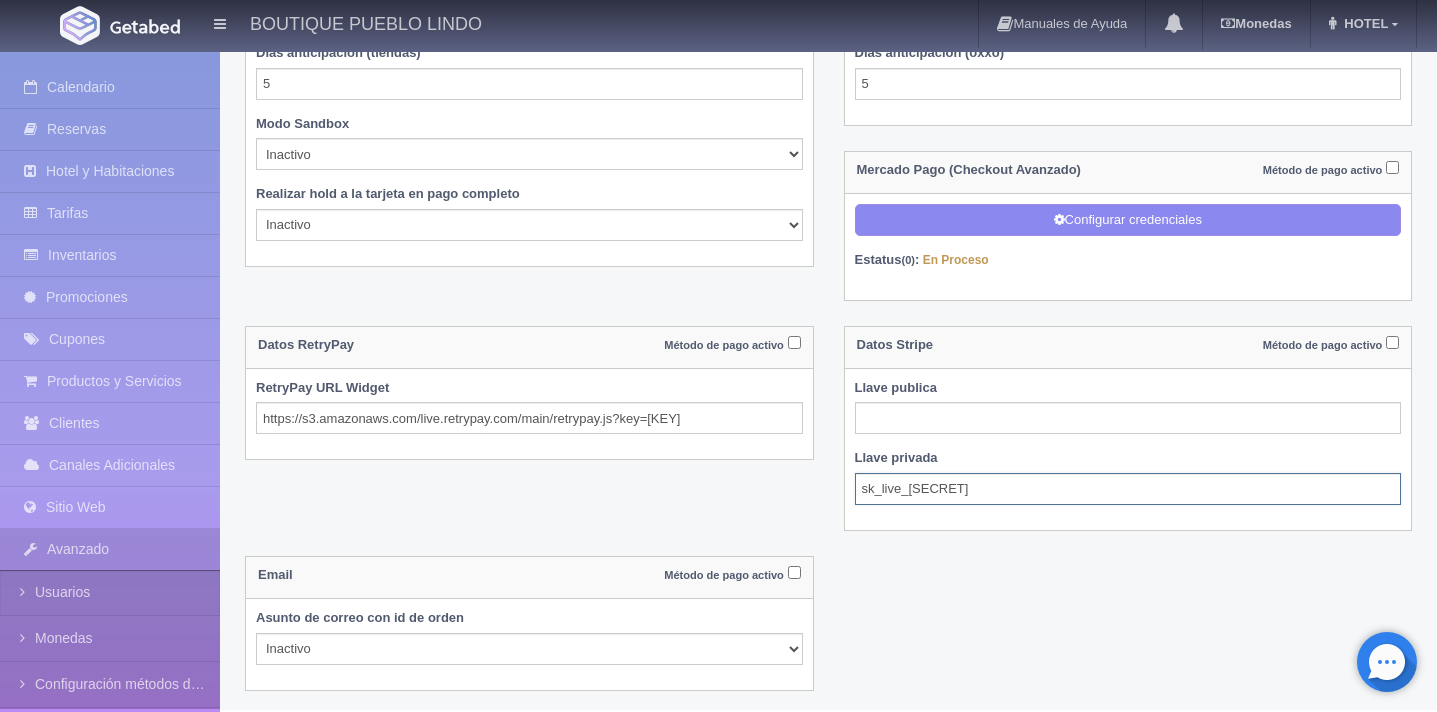 scroll, scrollTop: 0, scrollLeft: 271, axis: horizontal 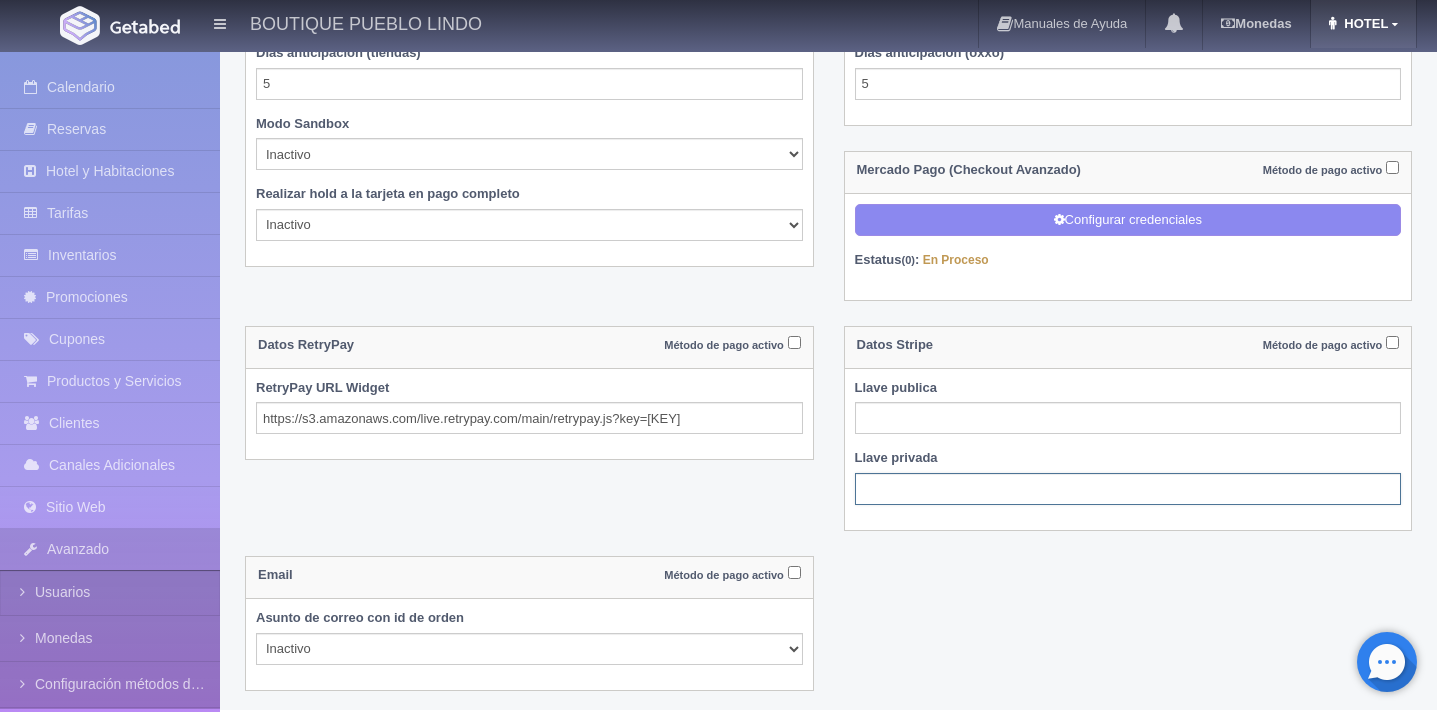 type 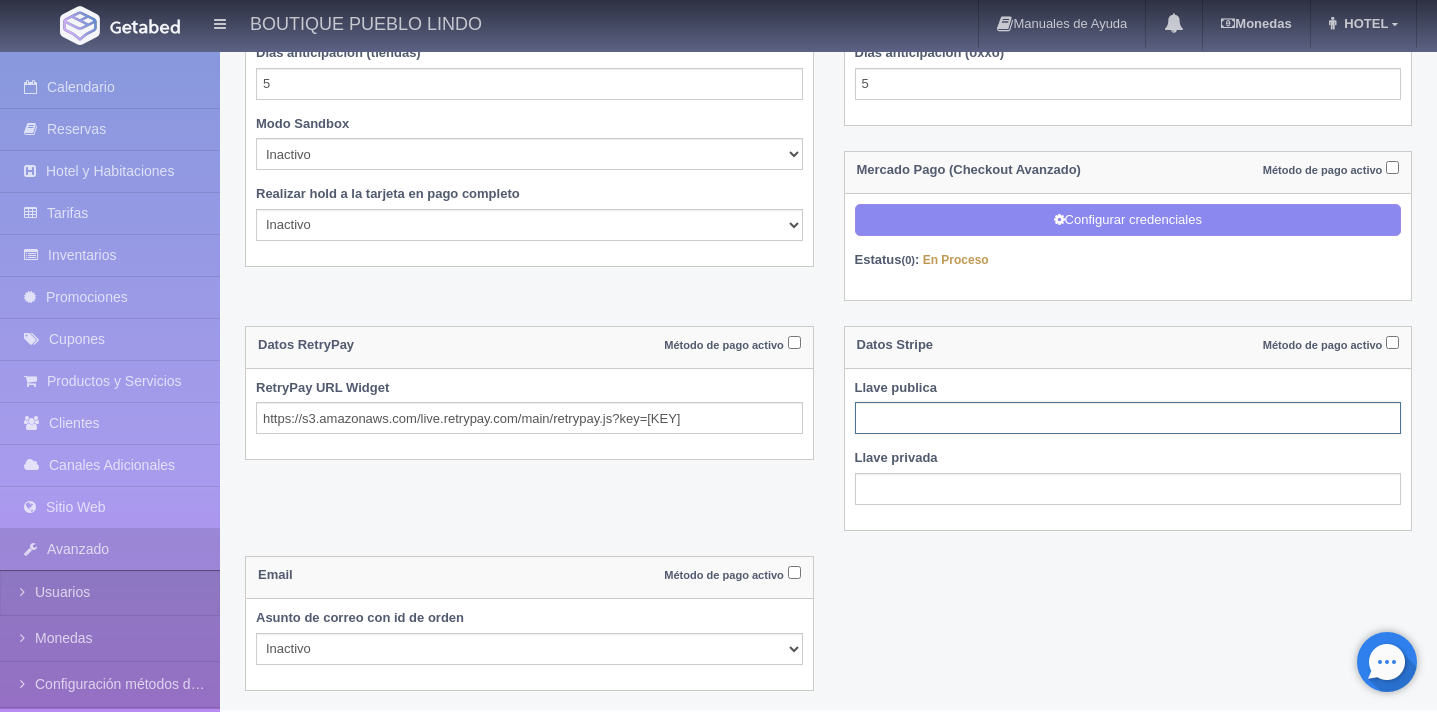 click at bounding box center [1128, 418] 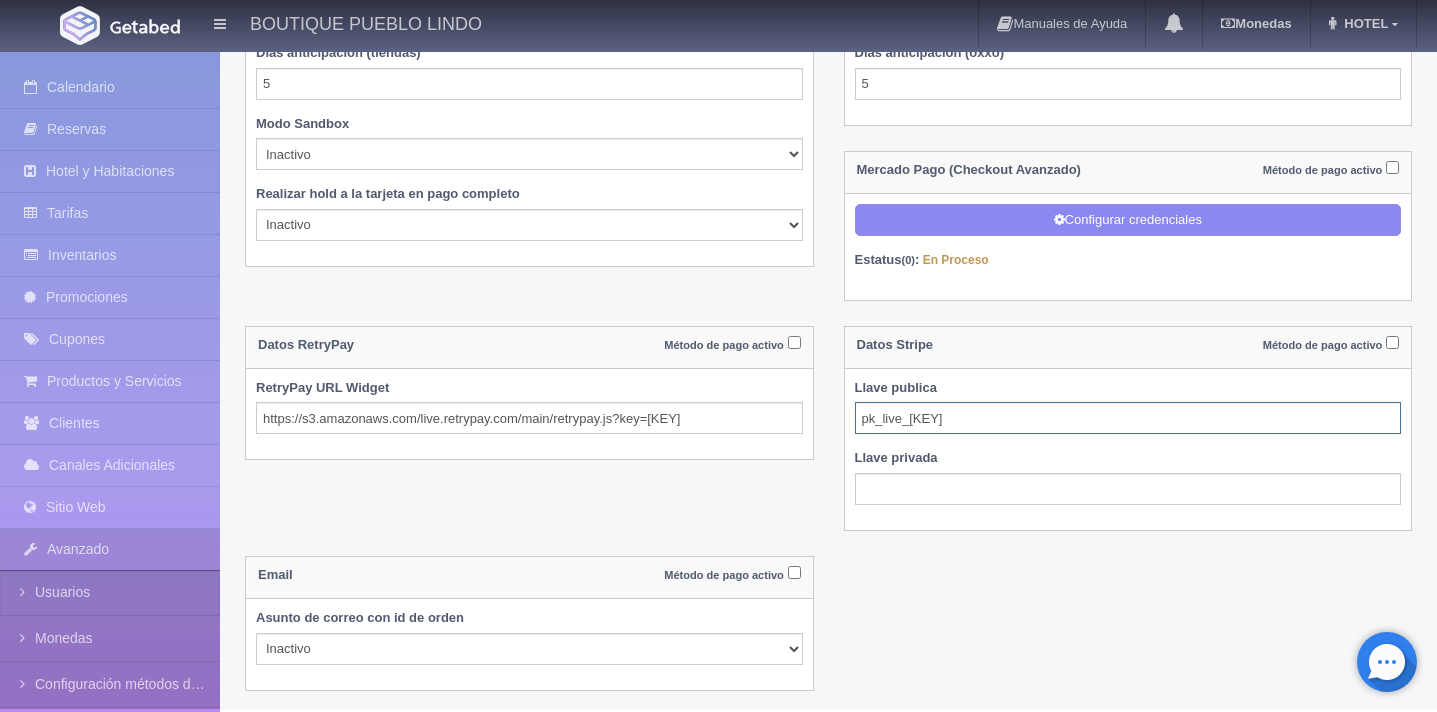 scroll, scrollTop: 0, scrollLeft: 243, axis: horizontal 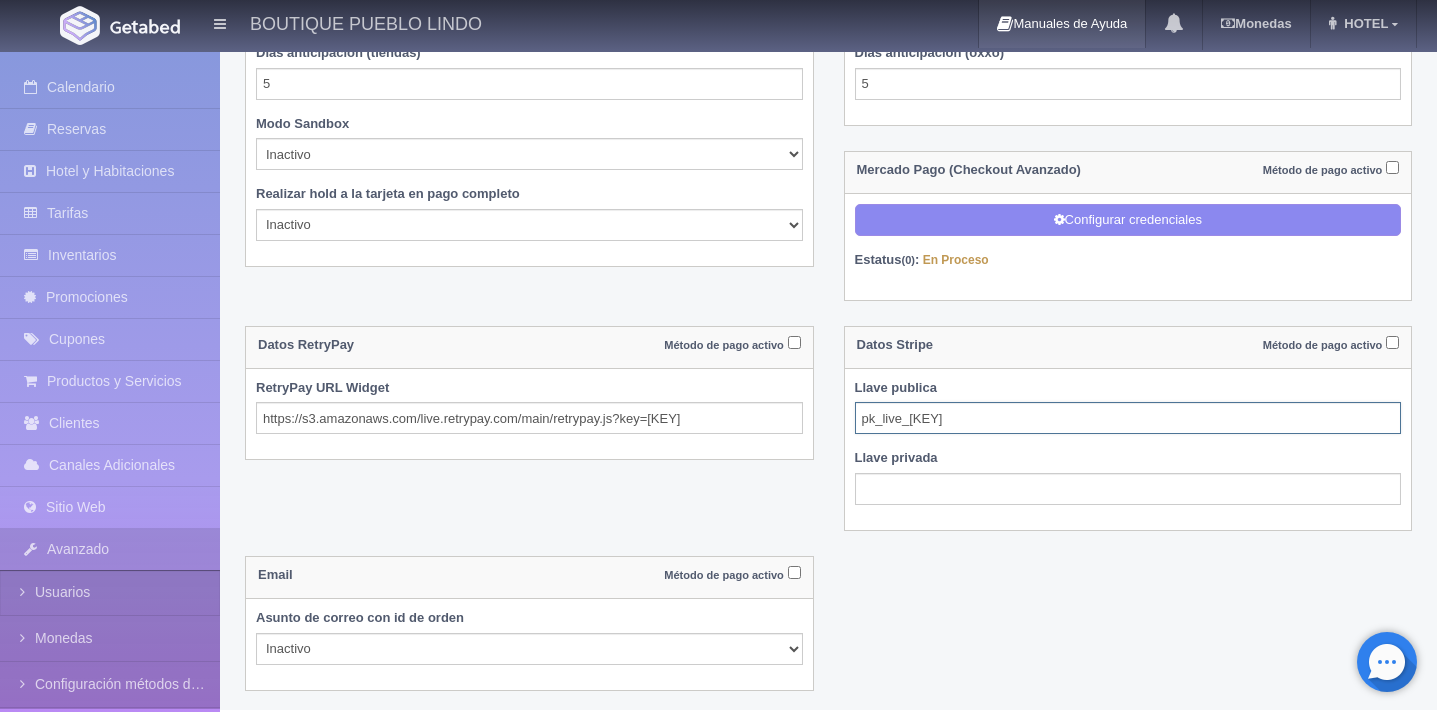 type on "pk_live_51IBm8oImyUknmioLQXrkjp9ZFWvsZp3d7bdnu7WafD8CuQ97cE0ISbwf01OMVJXE6GyYlqsDcQpYSa8yNjiJ601B00OrFr5hiU" 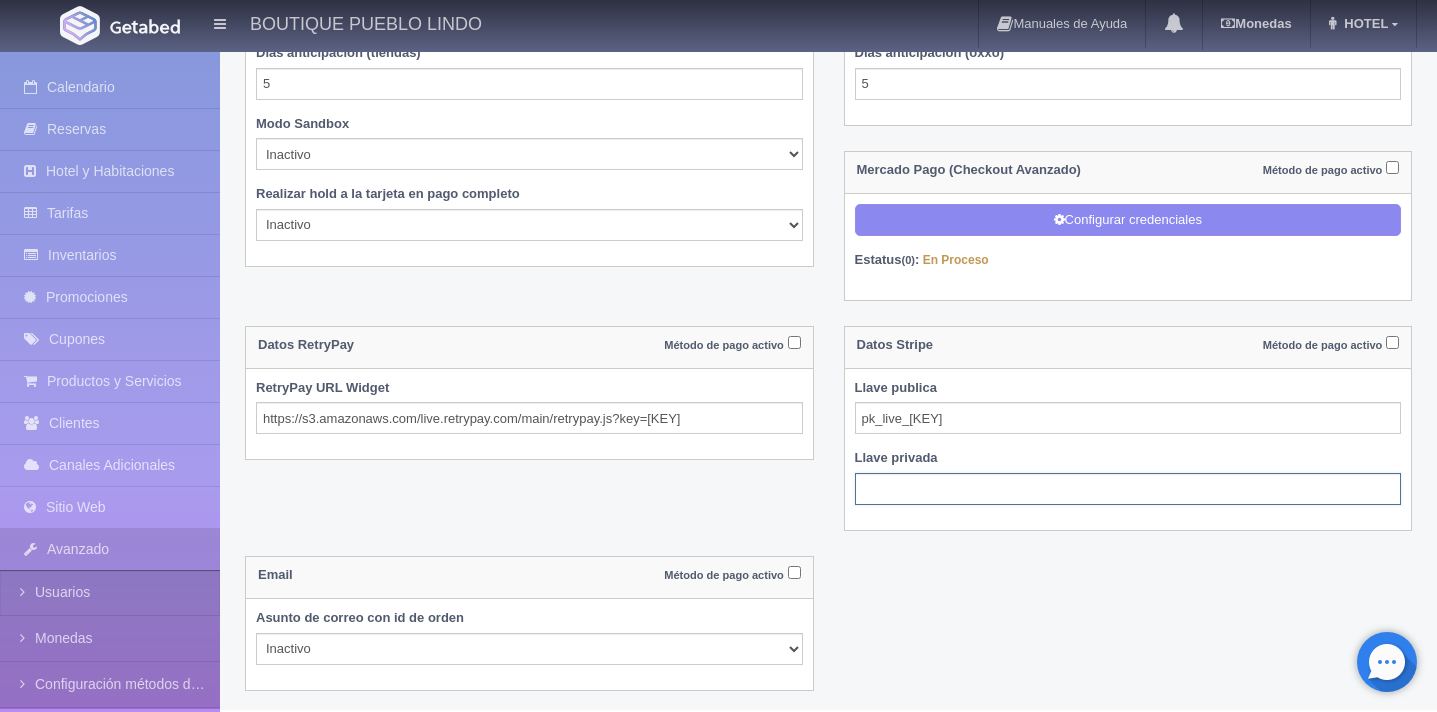 click at bounding box center (1128, 489) 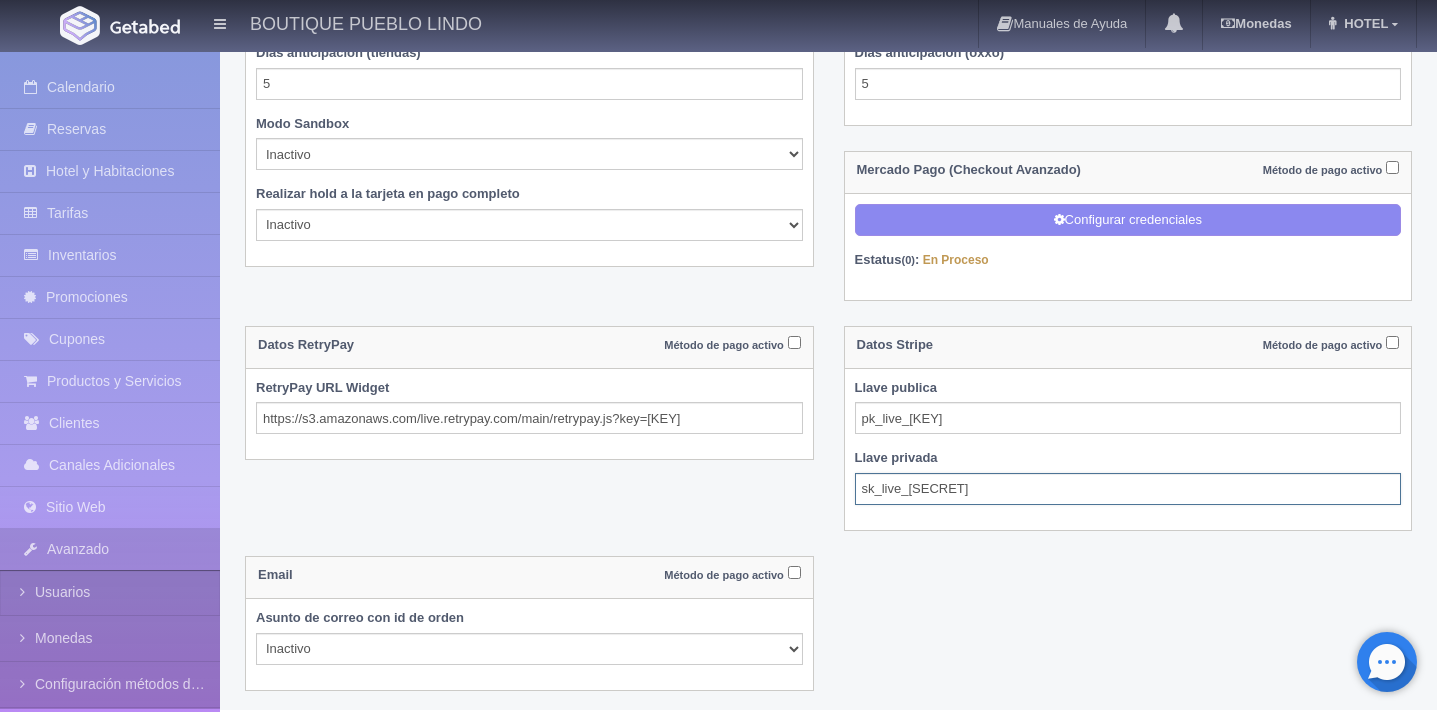 scroll, scrollTop: 0, scrollLeft: 0, axis: both 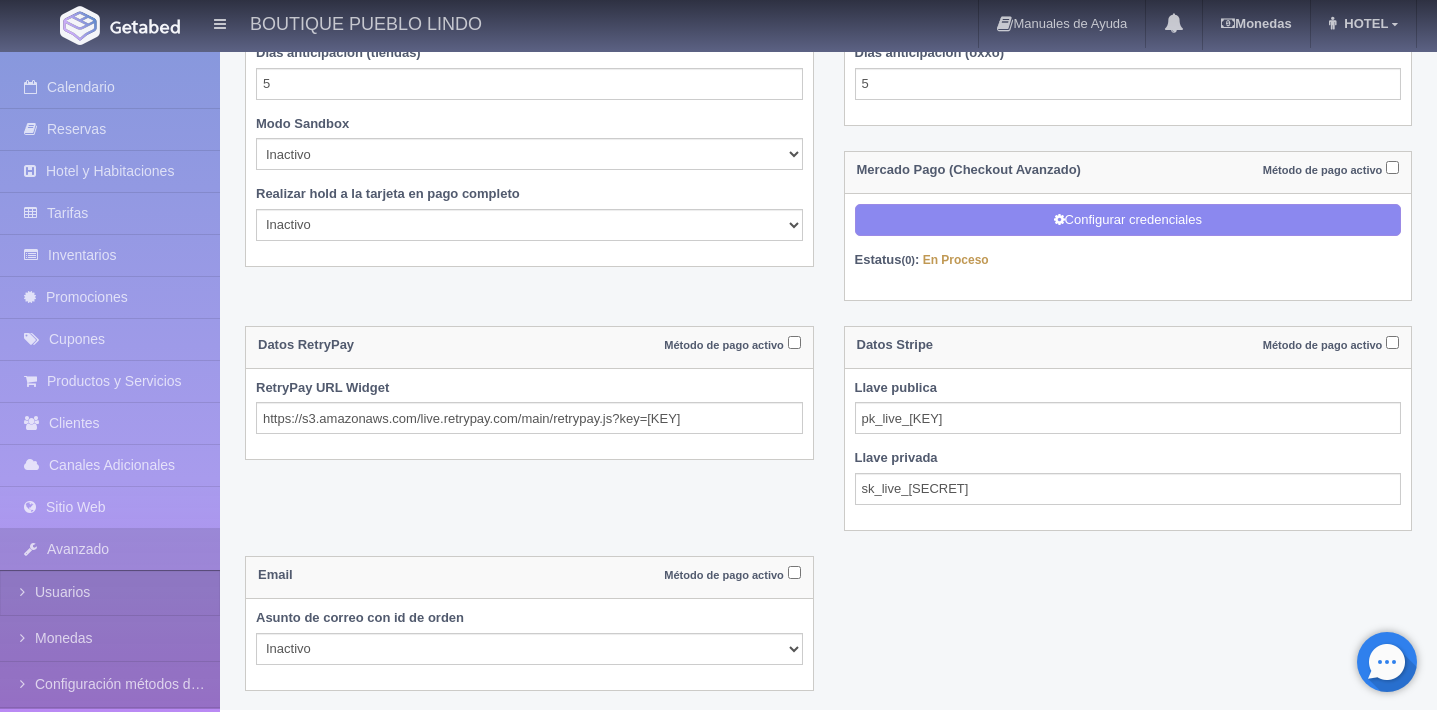 click on "Datos Paypal
Método de pago activo
Cobros reales
Inactivo
Activo
Usuario PayPal
contabilidad_api1.pueblolindo.com.mx
Contraseña PayPal
Y7FDXZ4ZRZQ9PKDE
Firma PayPal
AFcWxV21C7fd0v3bYYYRCpSSRl31Ar5EAyJqdXyarCl8U4OAdYbK0AQv
Redirecionar a
https://hotelpueblolindo.hpaq.me/
Deposito bancario
Método de pago activo" at bounding box center (828, -61) 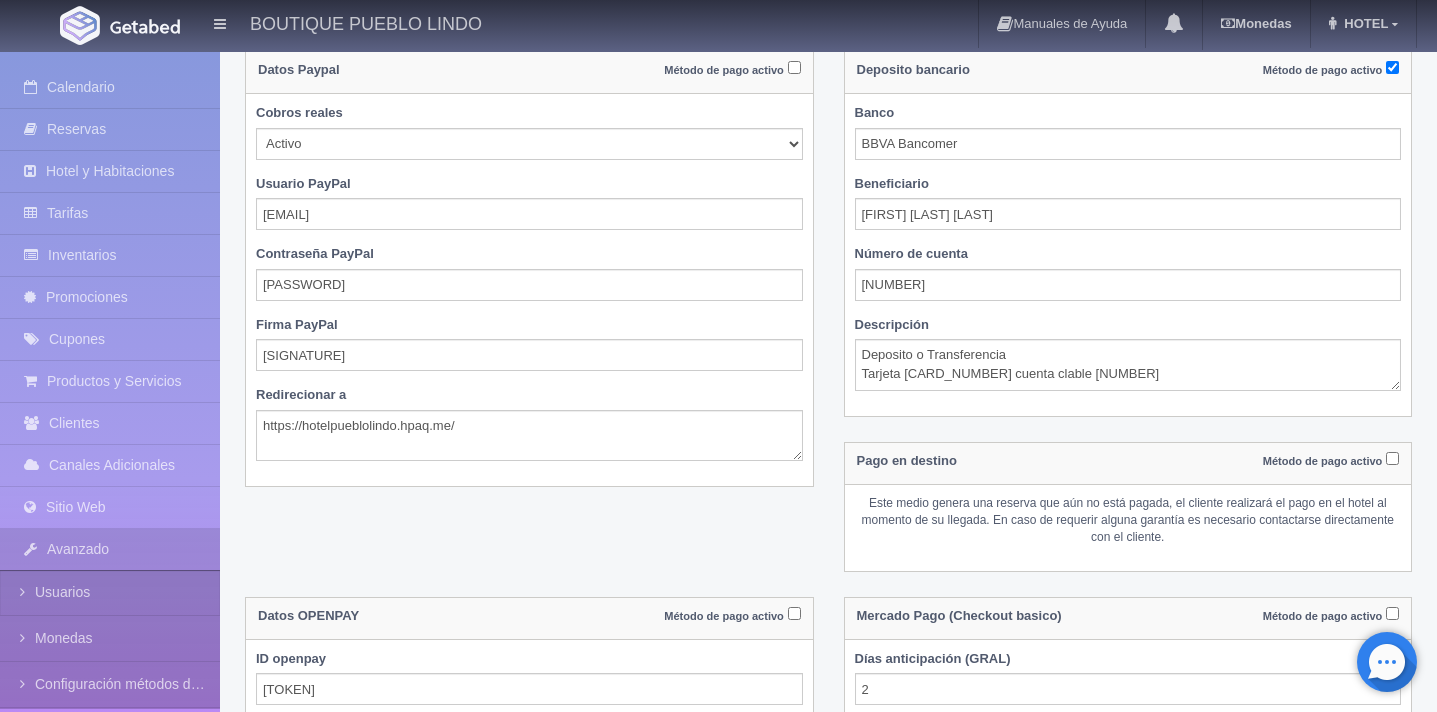 scroll, scrollTop: 0, scrollLeft: 0, axis: both 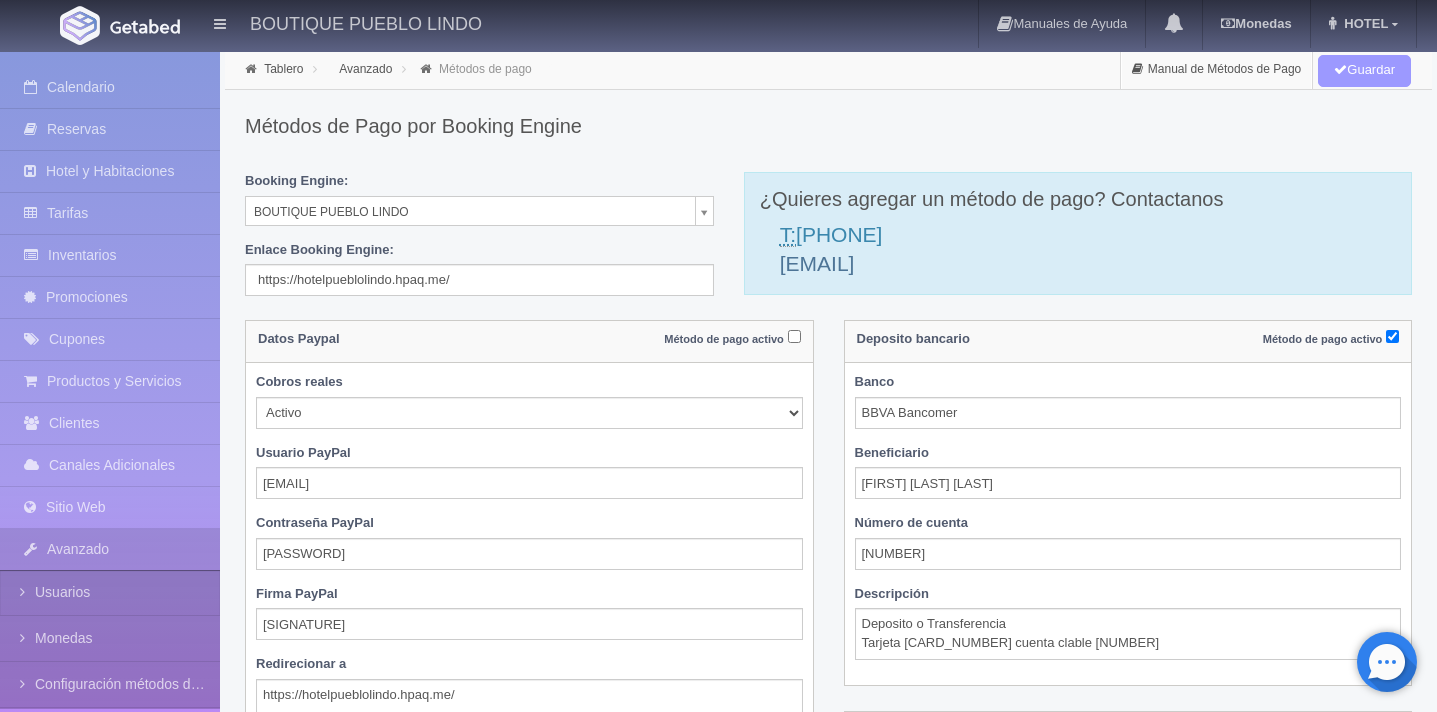 click on "Guardar" at bounding box center (1364, 71) 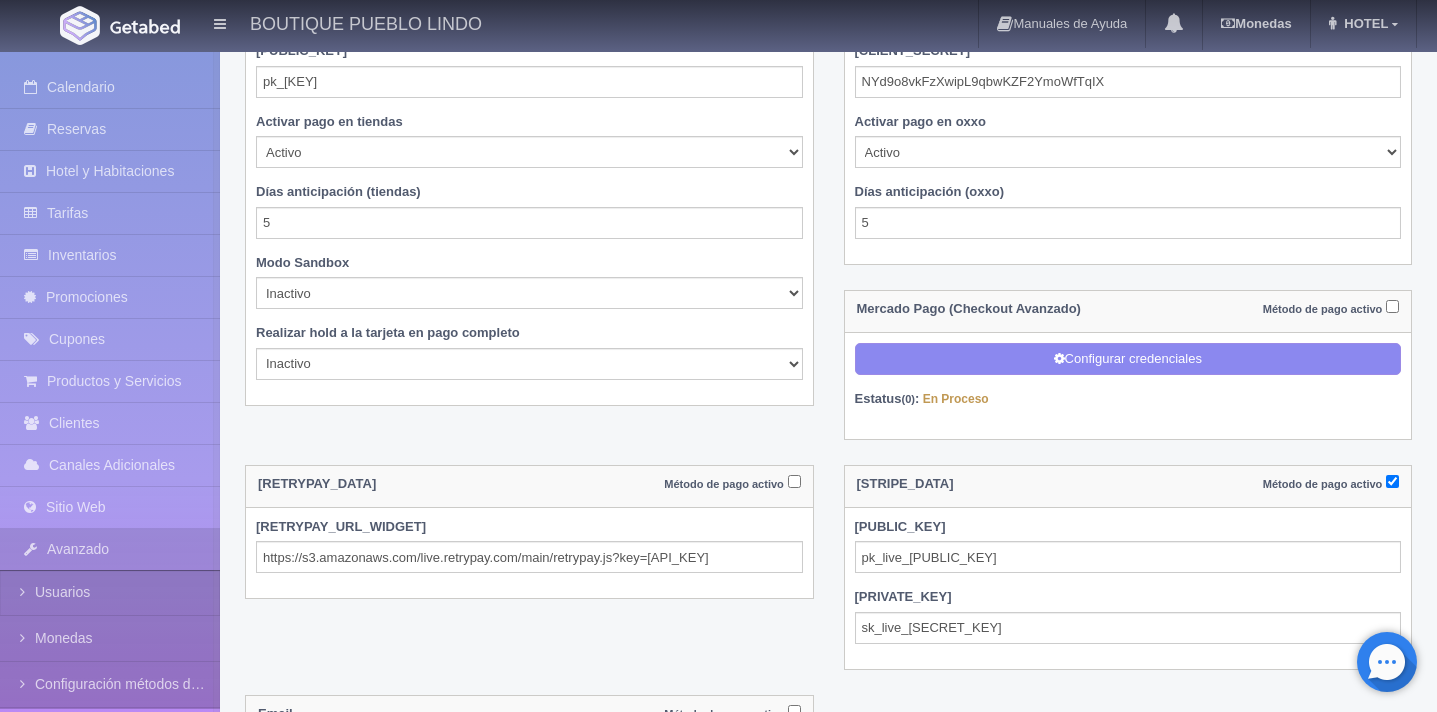 scroll, scrollTop: 1132, scrollLeft: 0, axis: vertical 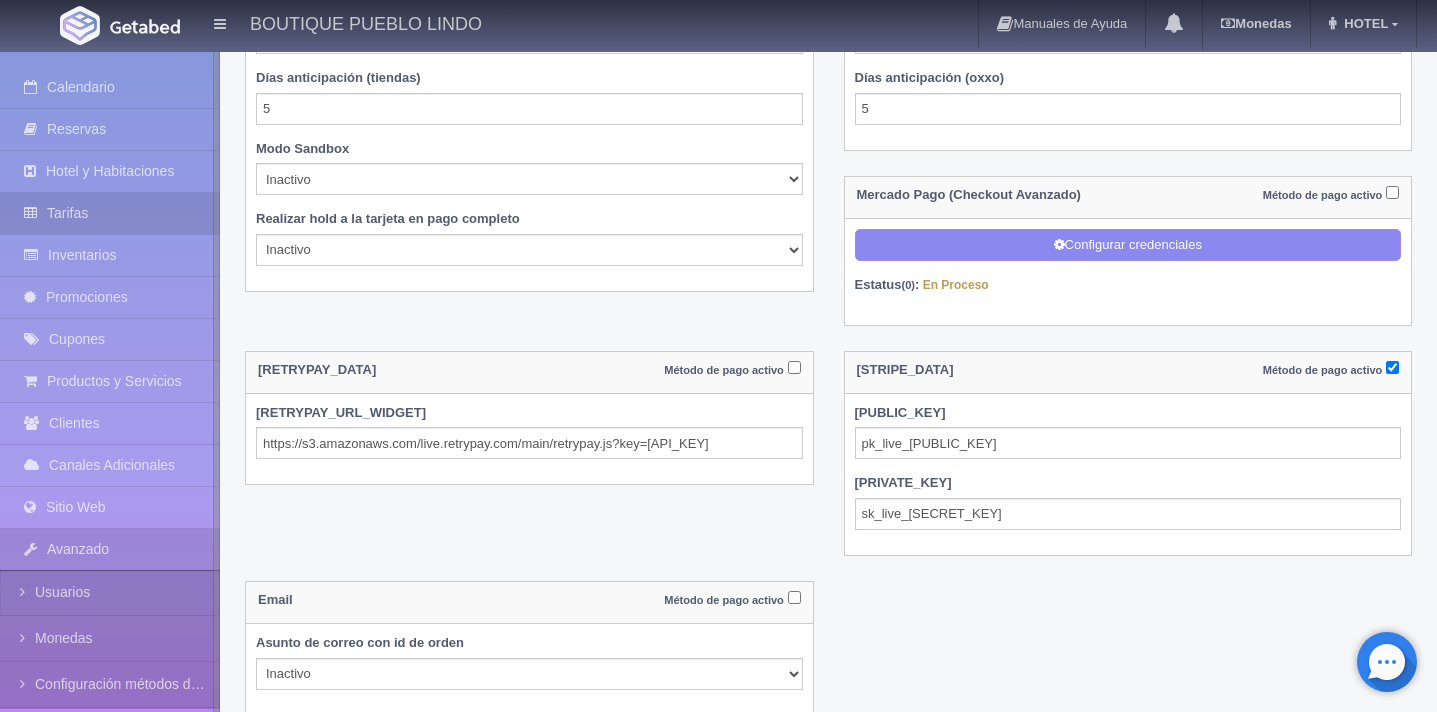 click on "Tarifas" at bounding box center (110, 213) 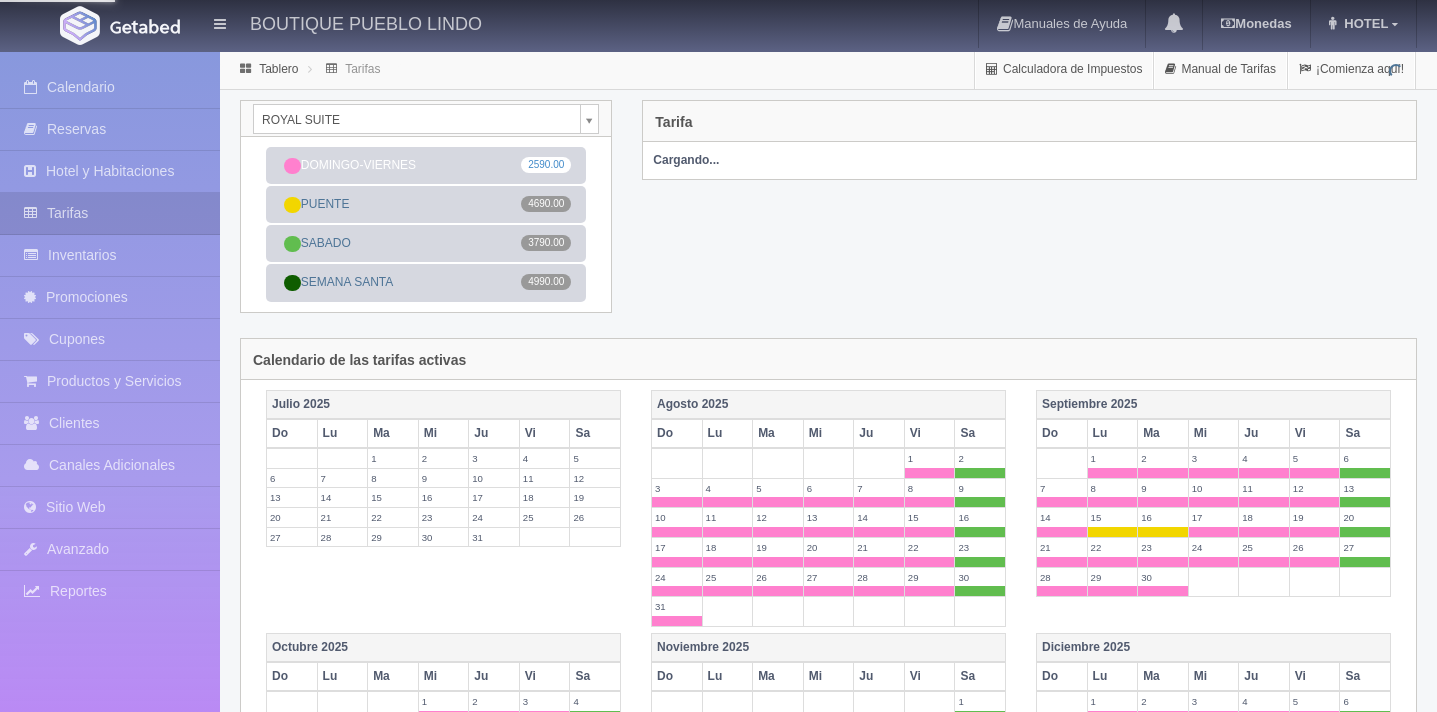 scroll, scrollTop: 0, scrollLeft: 0, axis: both 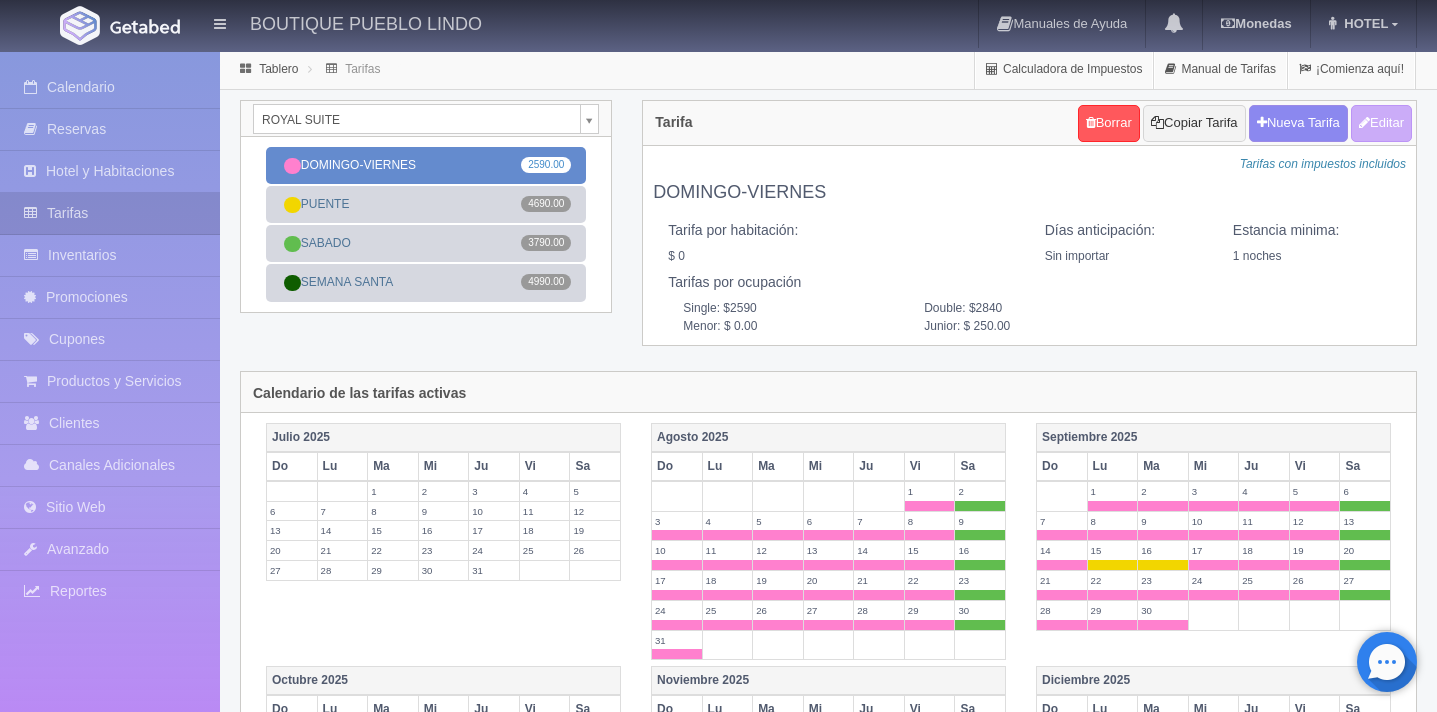 click on "DOMINGO-VIERNES
2590.00" at bounding box center [426, 165] 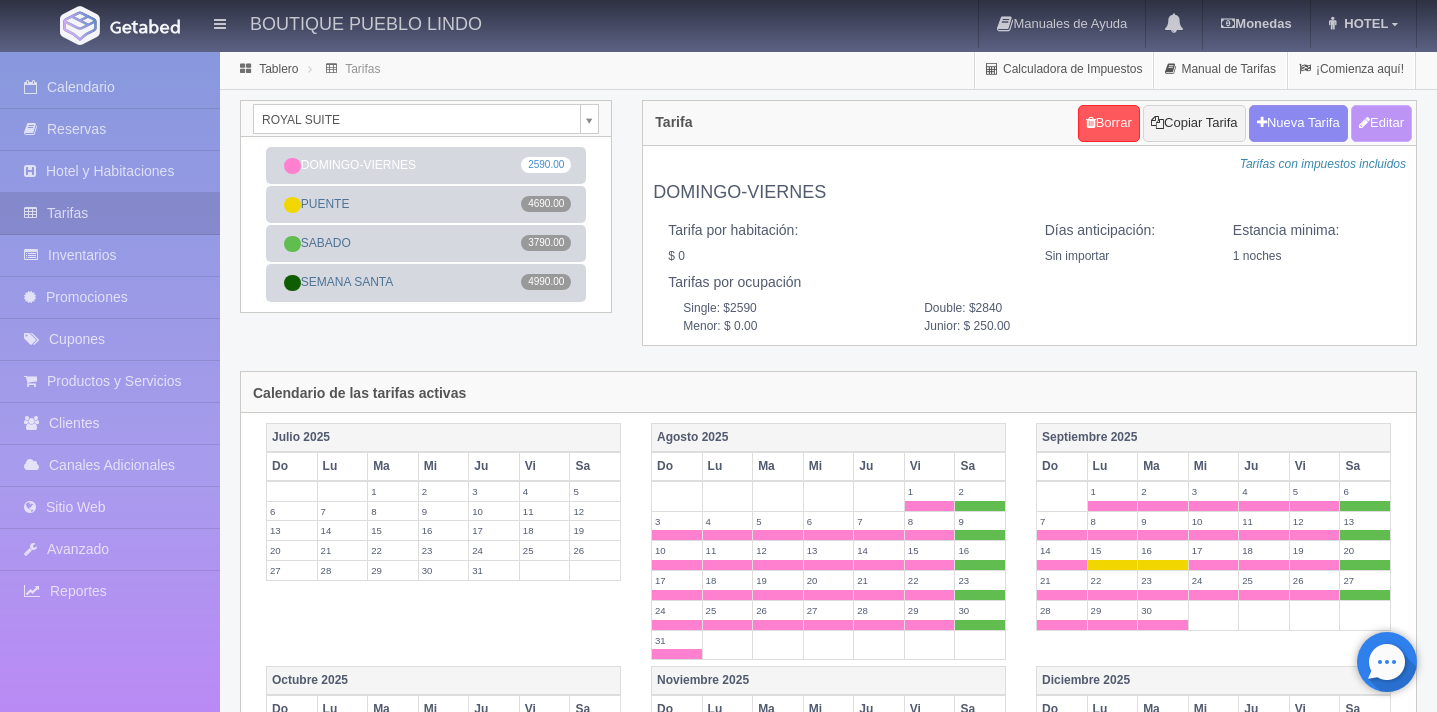 click on "Editar" at bounding box center (1381, 123) 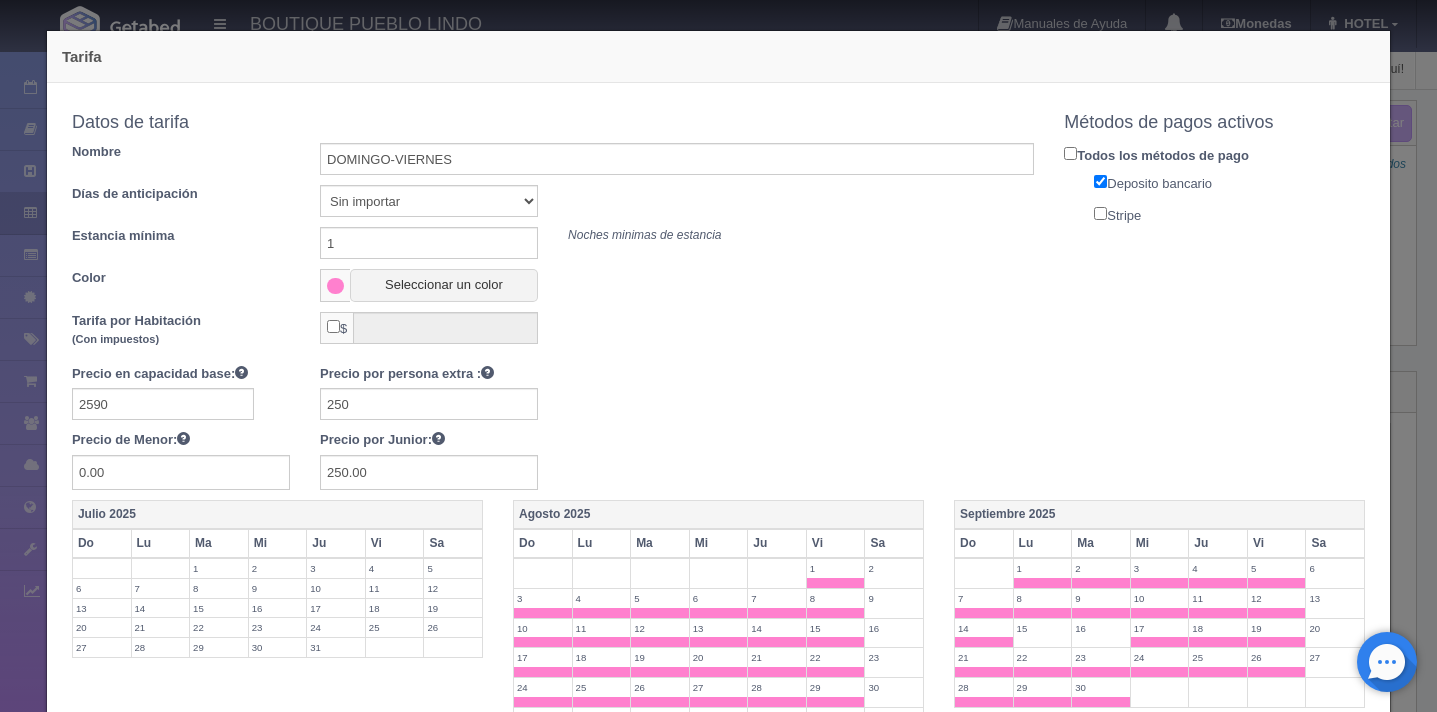 click on "Stripe" at bounding box center (1229, 214) 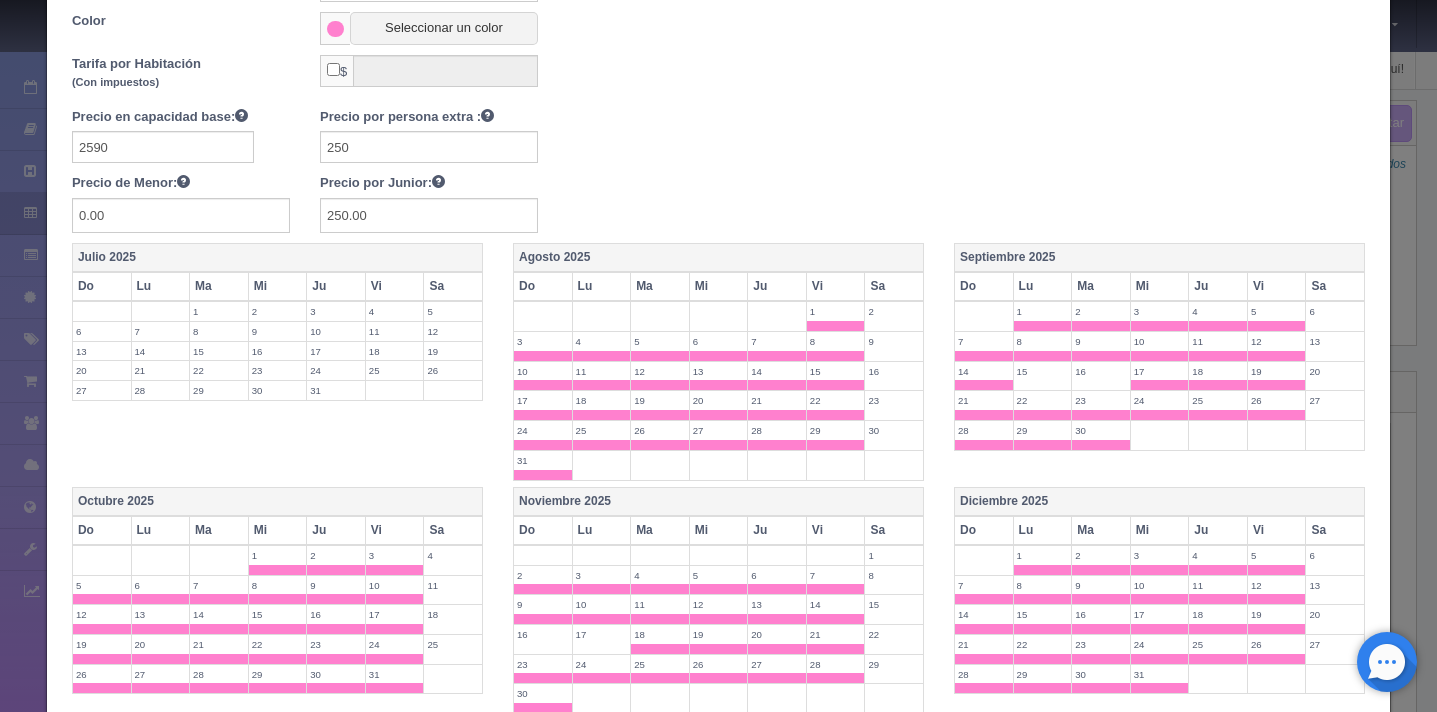 scroll, scrollTop: 888, scrollLeft: 0, axis: vertical 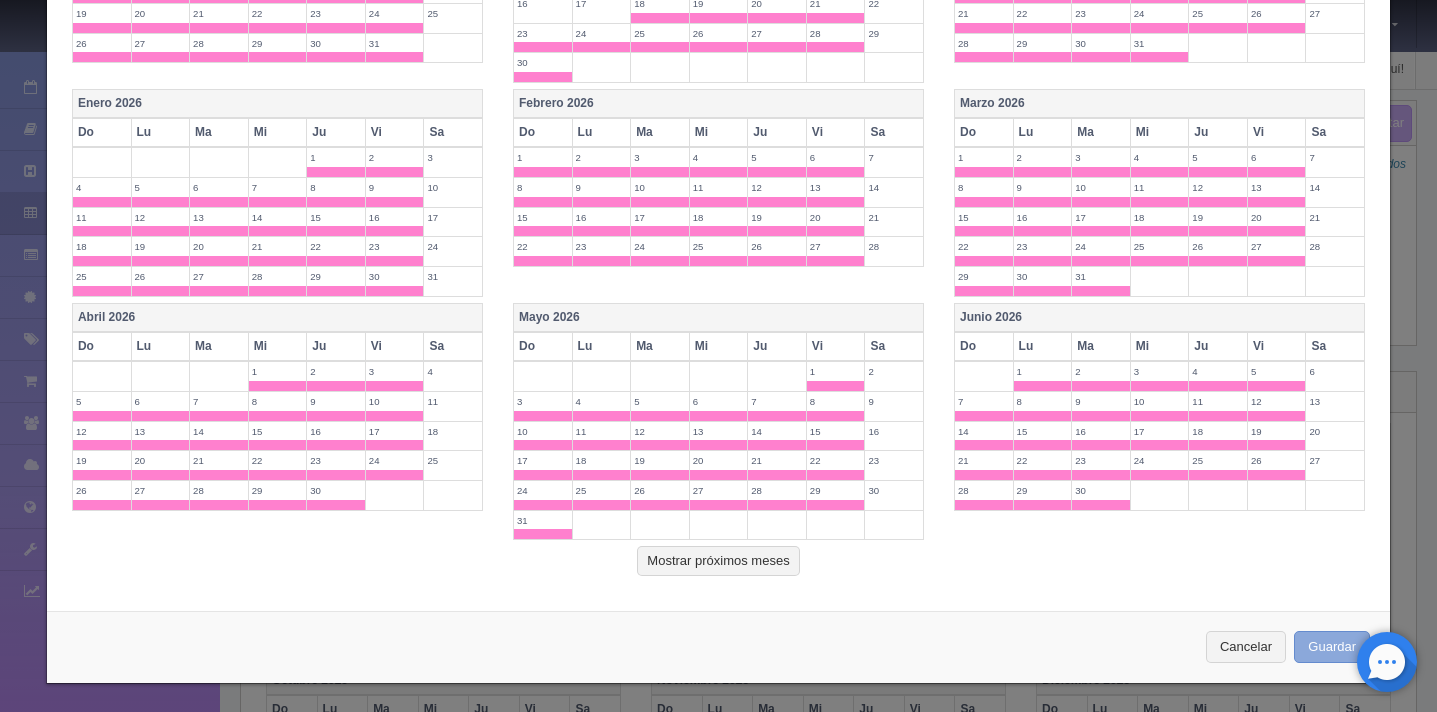 click on "Guardar" at bounding box center (1332, 647) 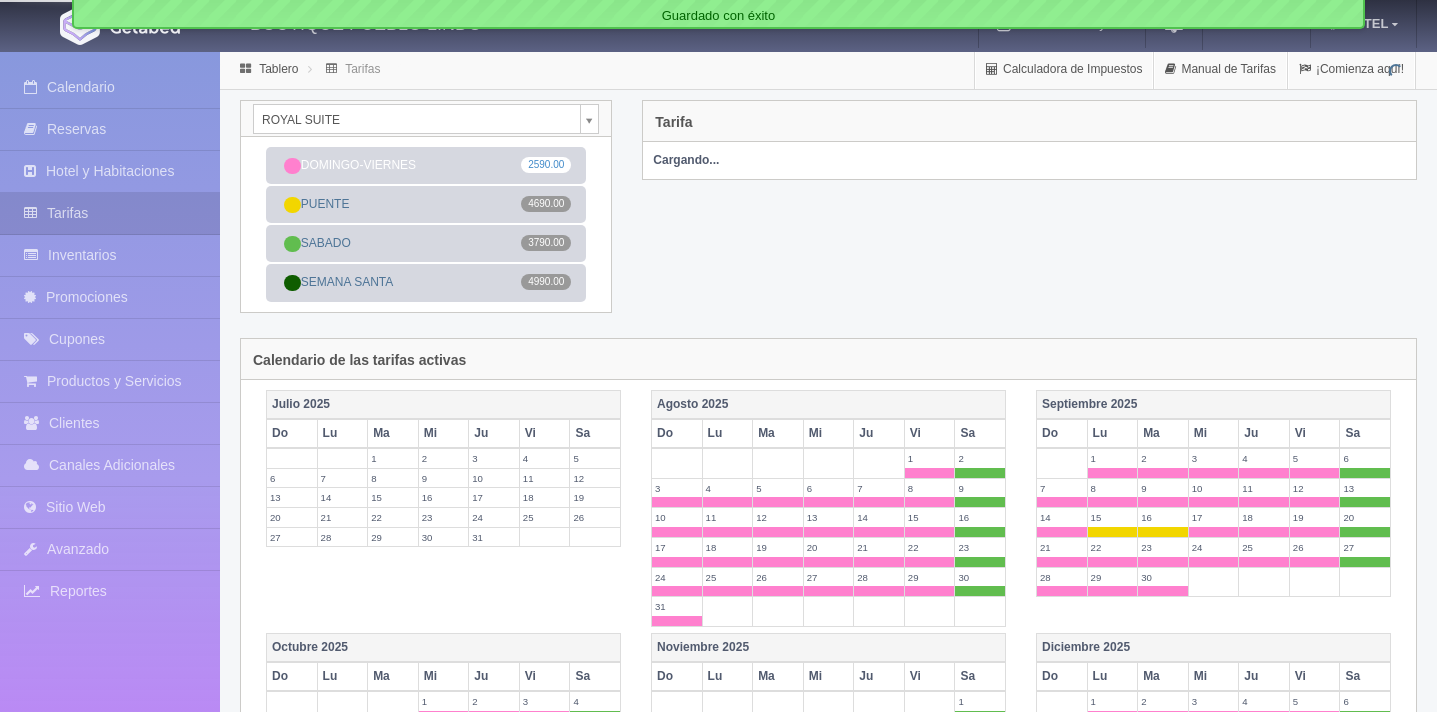 scroll, scrollTop: 0, scrollLeft: 0, axis: both 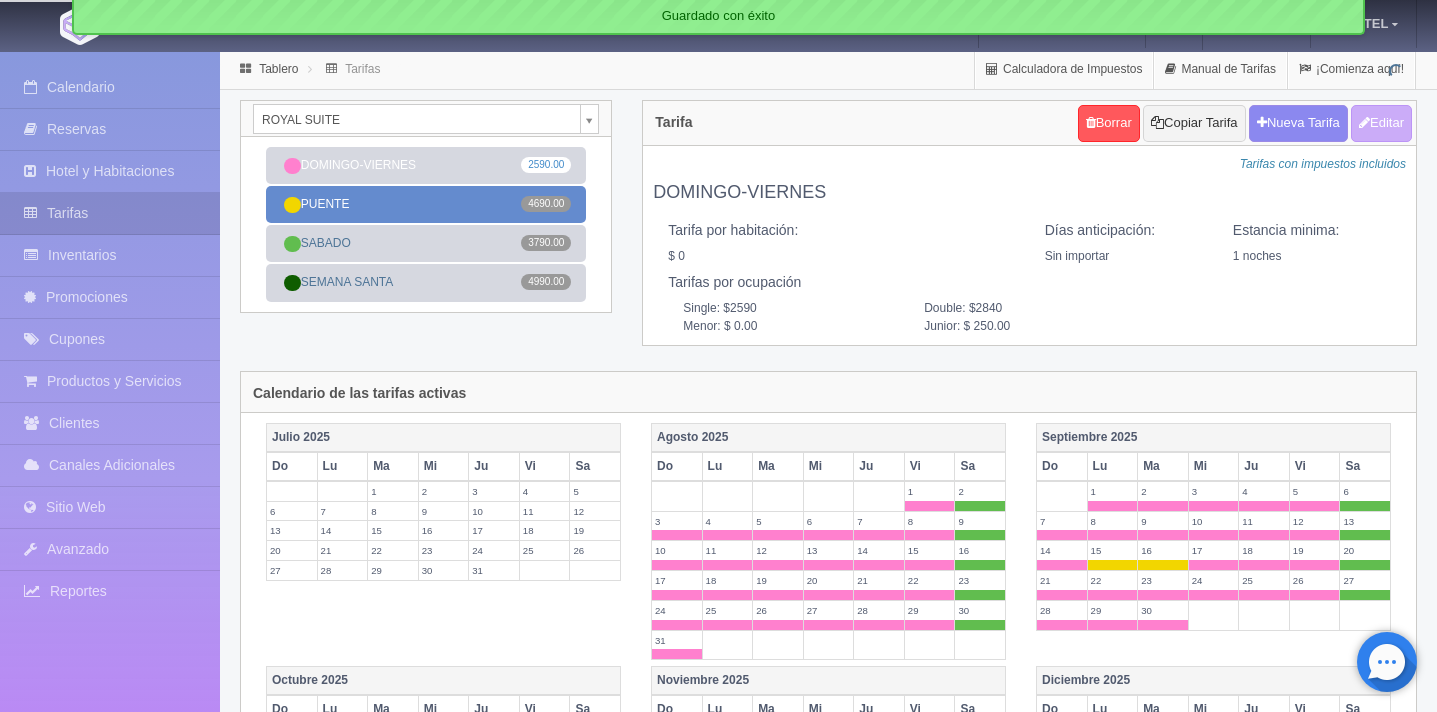 click on "PUENTE
4690.00" at bounding box center [426, 204] 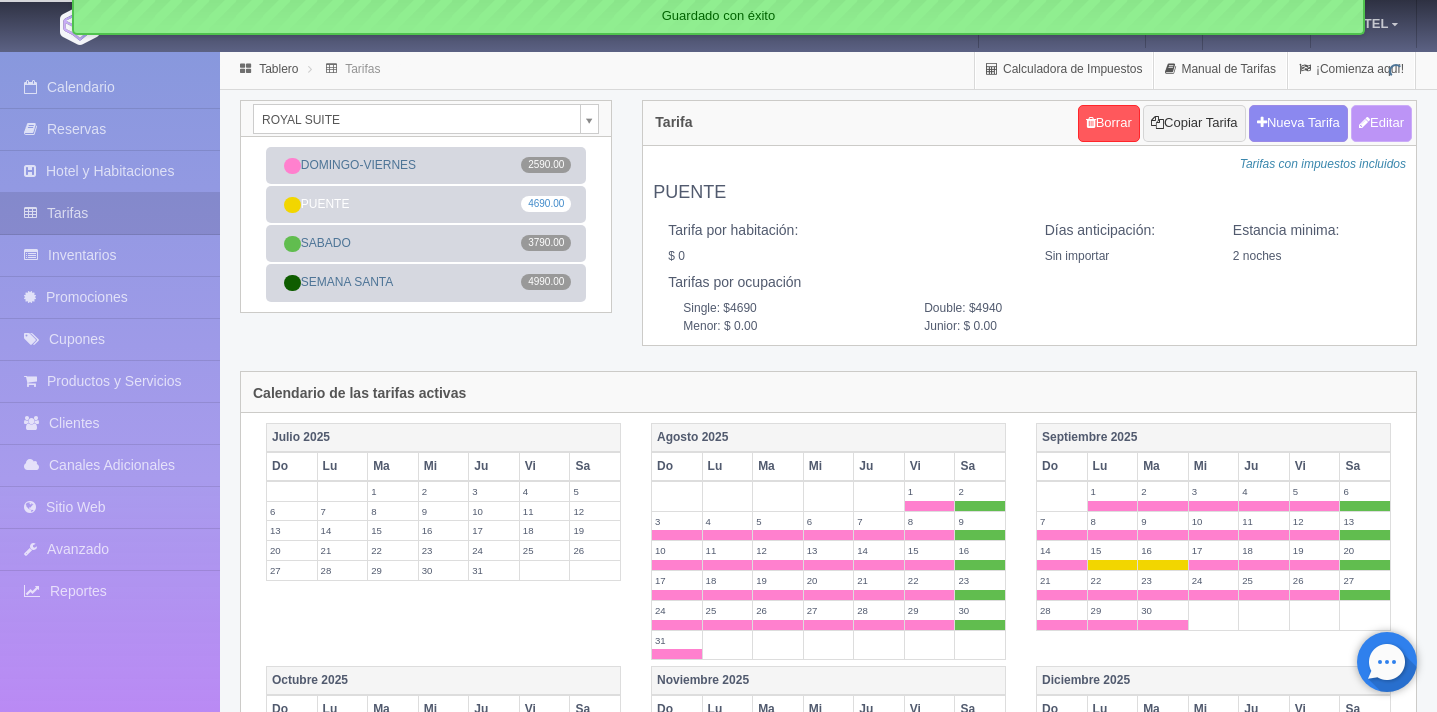 click on "Editar" at bounding box center [1381, 123] 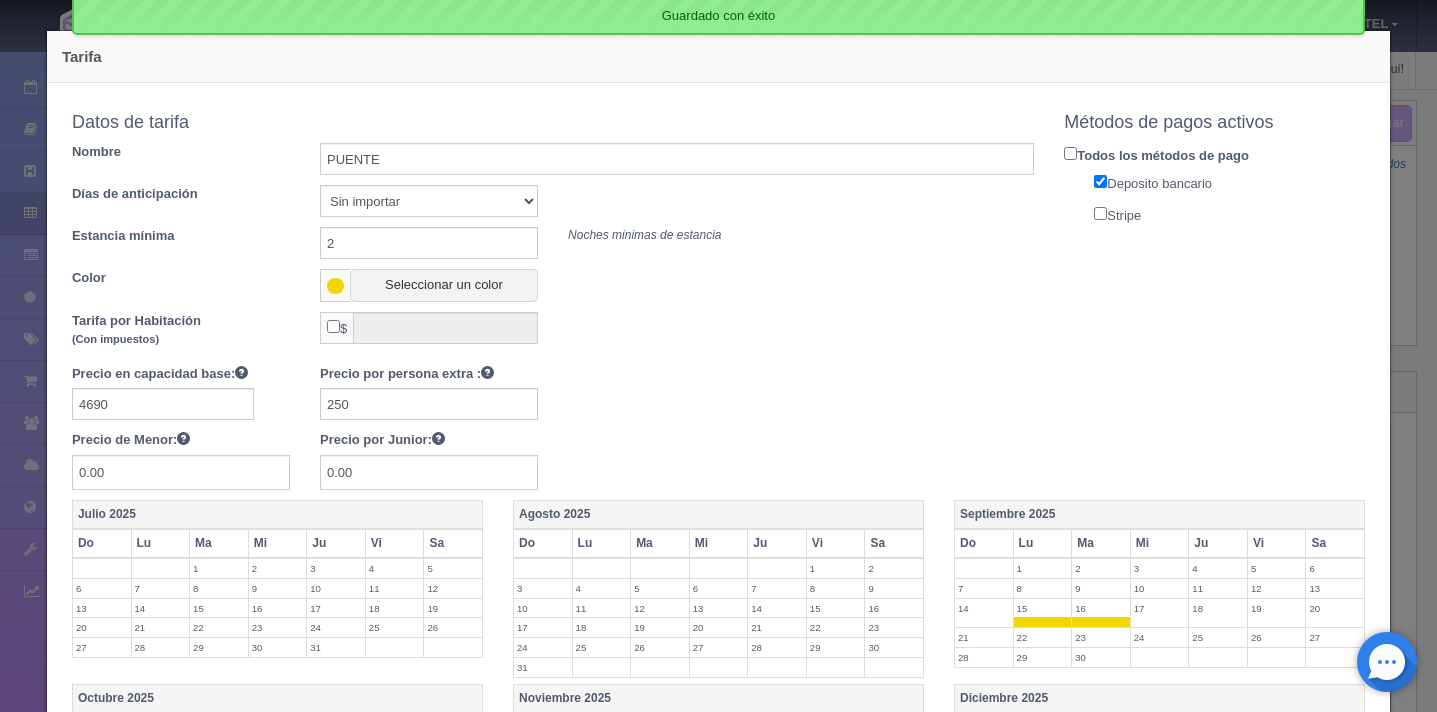 click on "Stripe" at bounding box center (1100, 213) 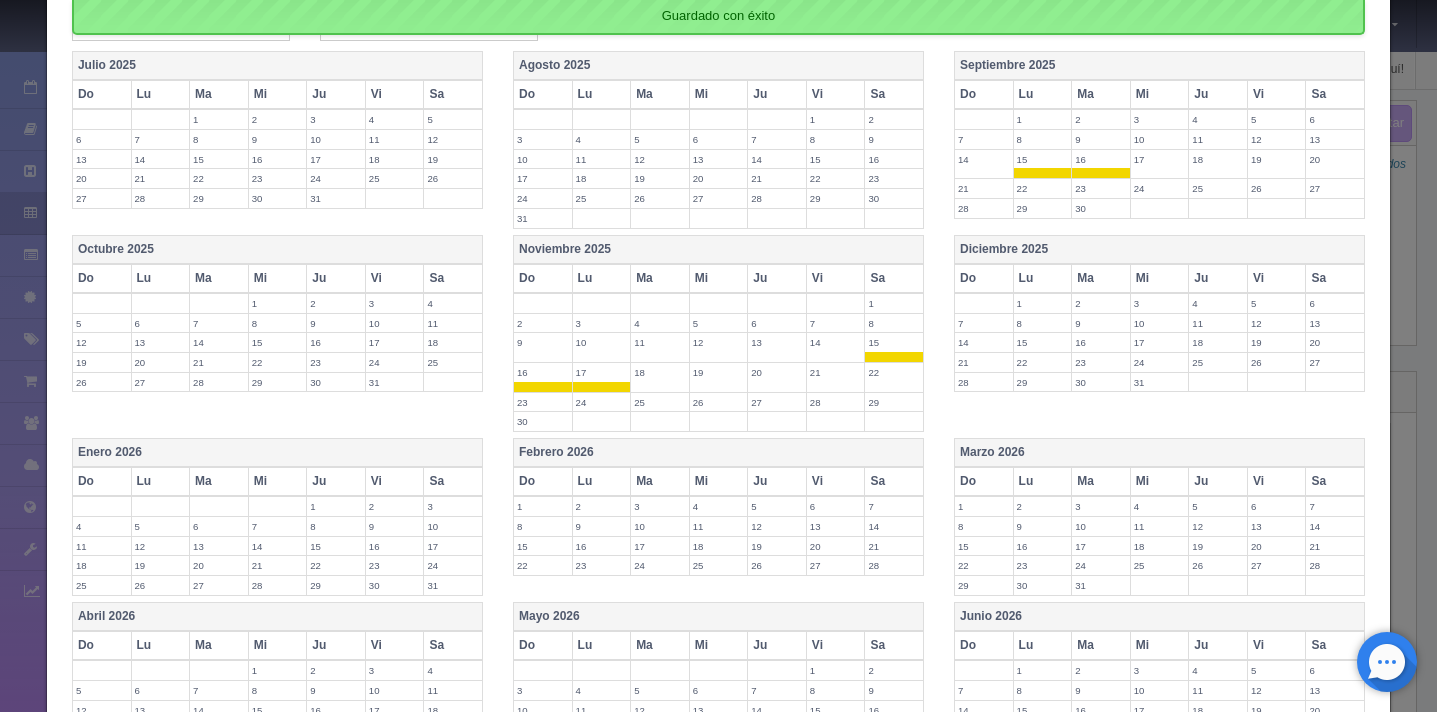 scroll, scrollTop: 688, scrollLeft: 0, axis: vertical 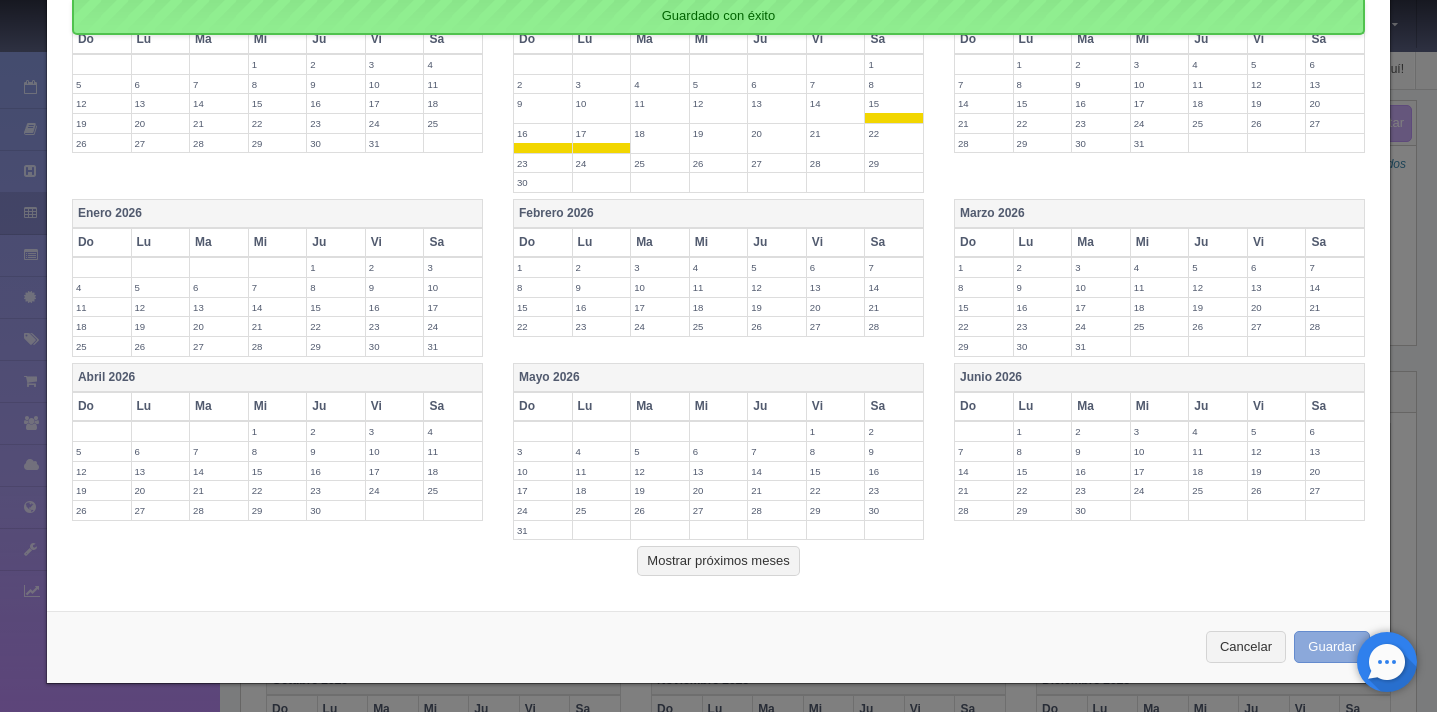 click on "Guardar" at bounding box center [1332, 647] 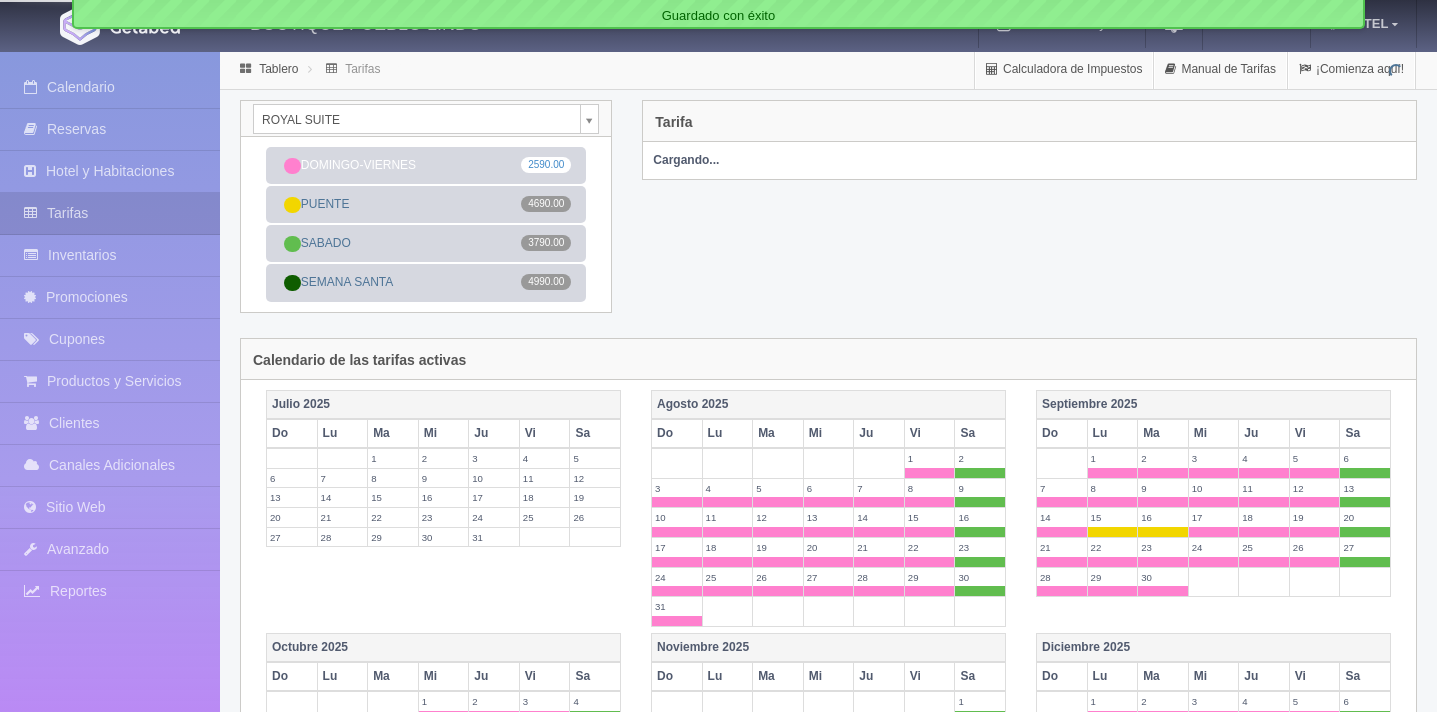 scroll, scrollTop: 0, scrollLeft: 0, axis: both 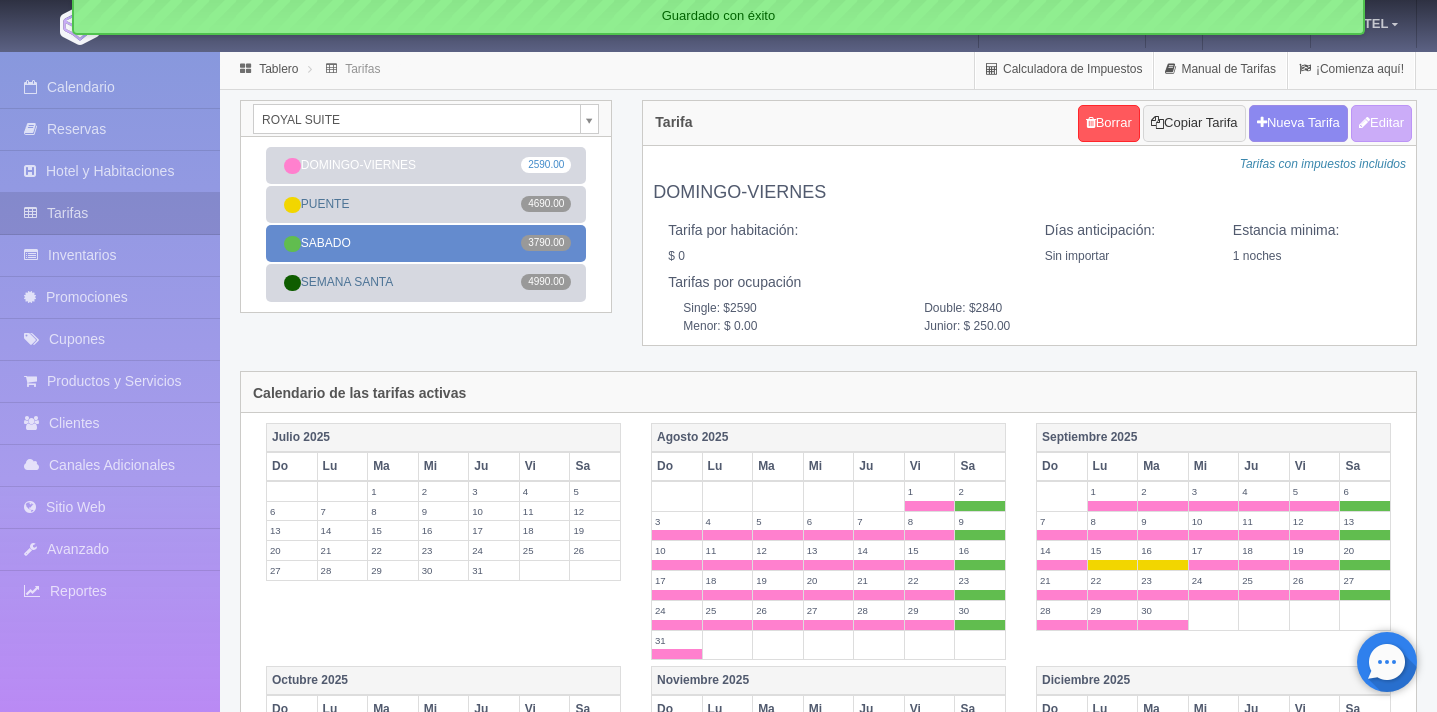 click on "SABADO
3790.00" at bounding box center [426, 243] 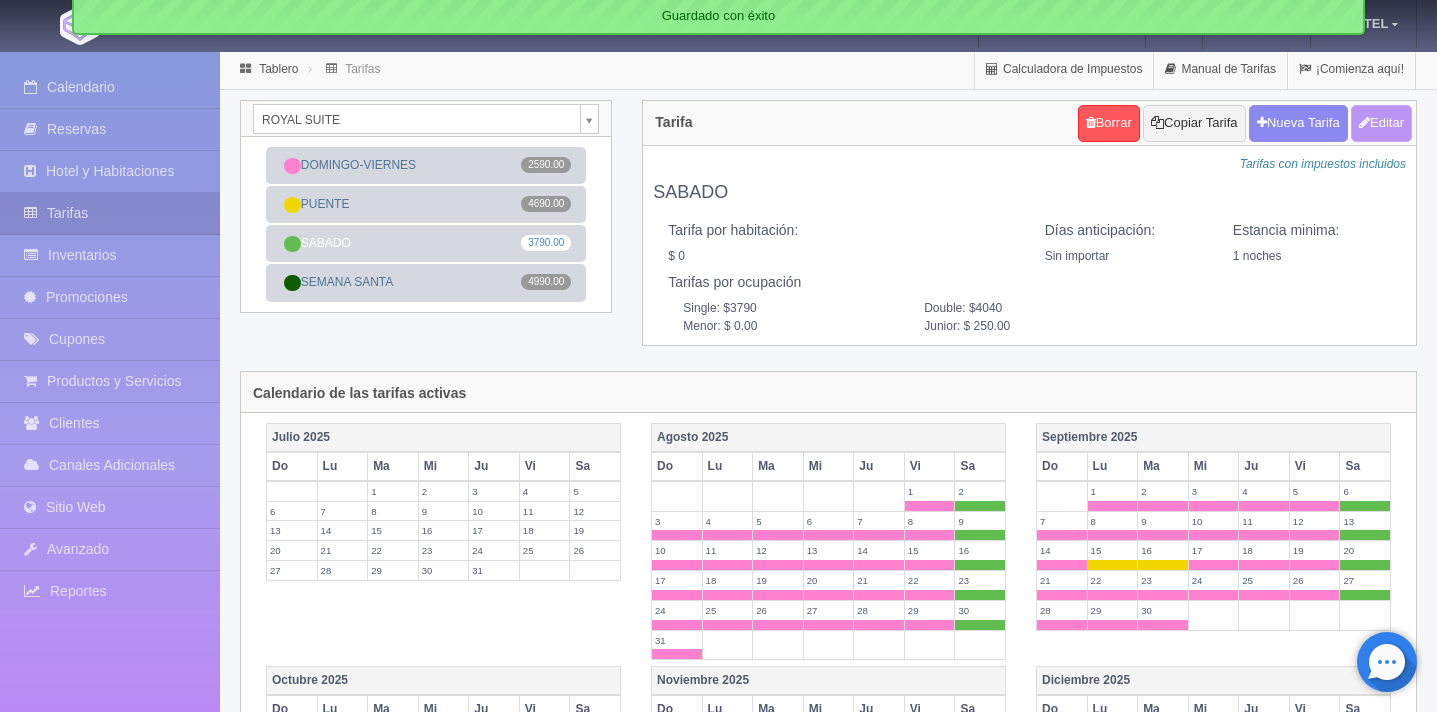 click on "Editar" at bounding box center [1381, 123] 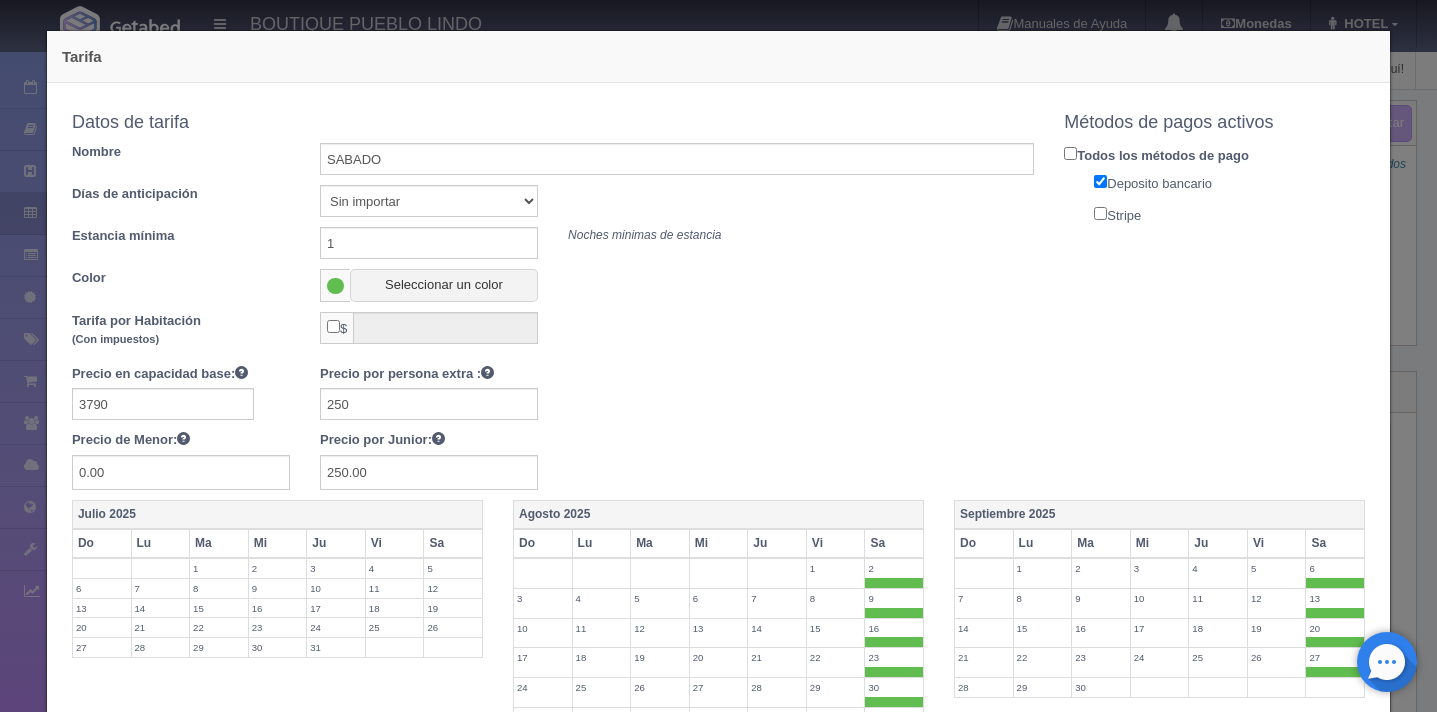click on "Stripe" at bounding box center [1100, 213] 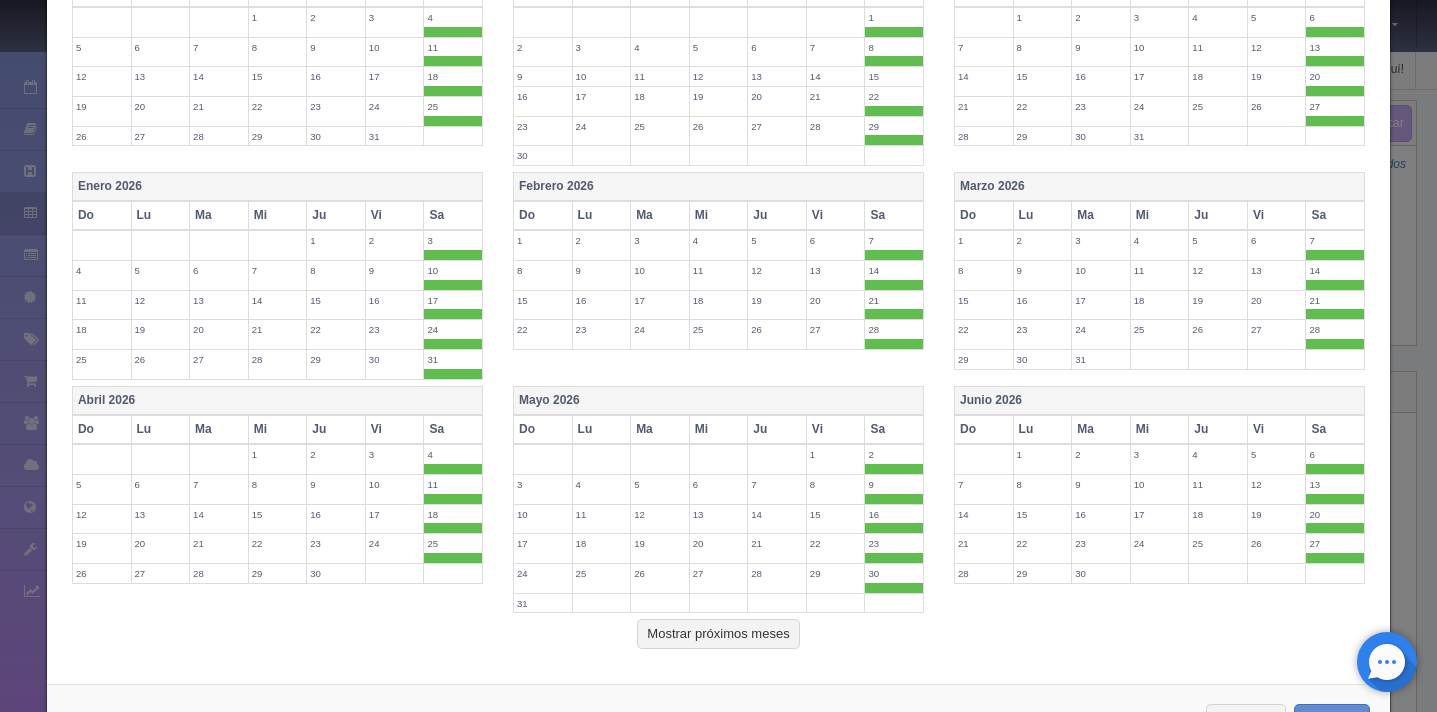 scroll, scrollTop: 858, scrollLeft: 0, axis: vertical 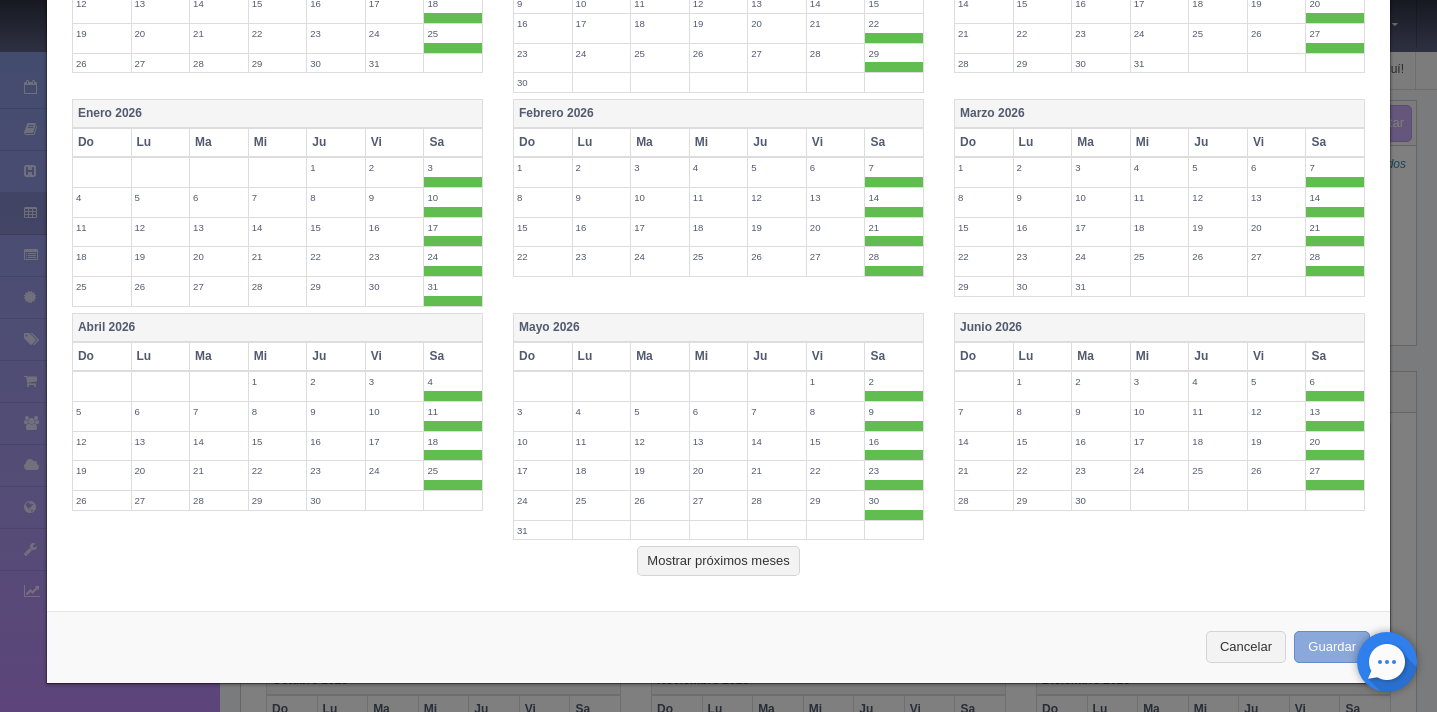 click on "Guardar" at bounding box center [1332, 647] 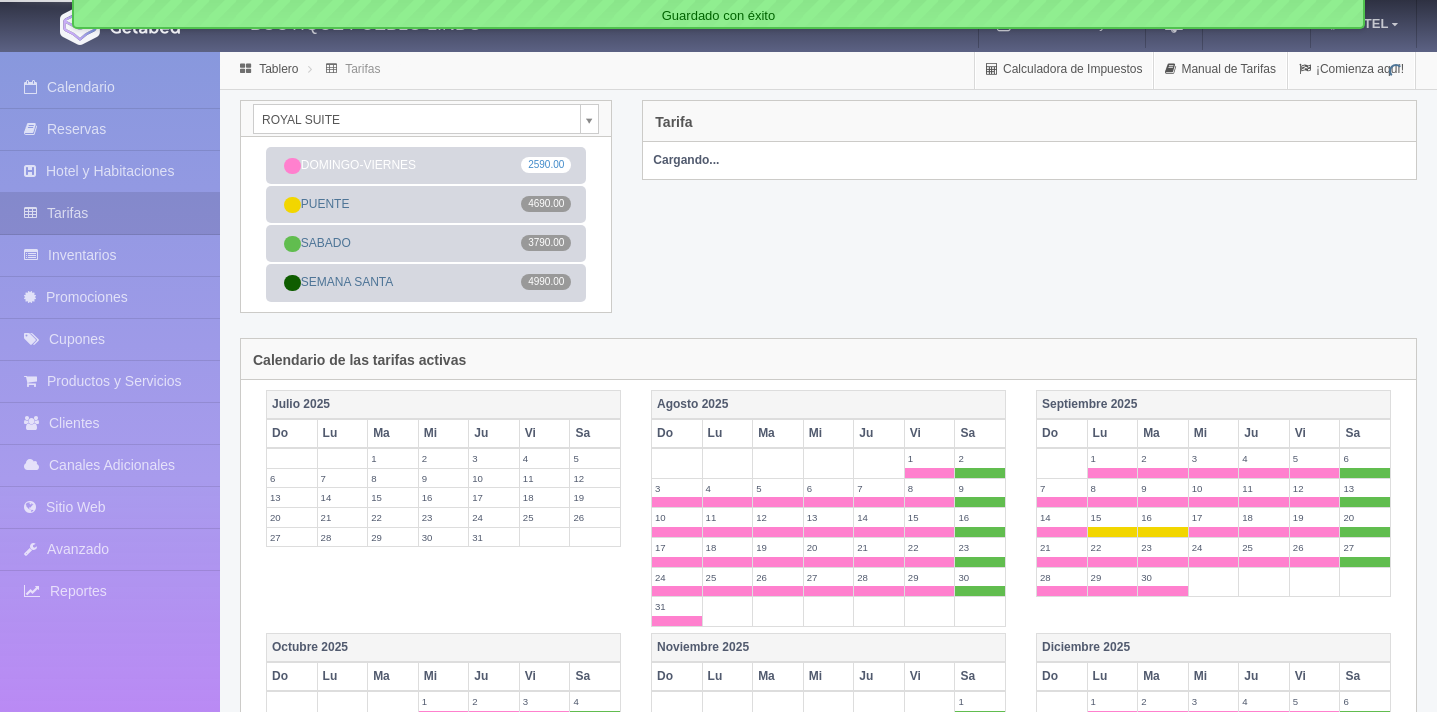 scroll, scrollTop: 0, scrollLeft: 0, axis: both 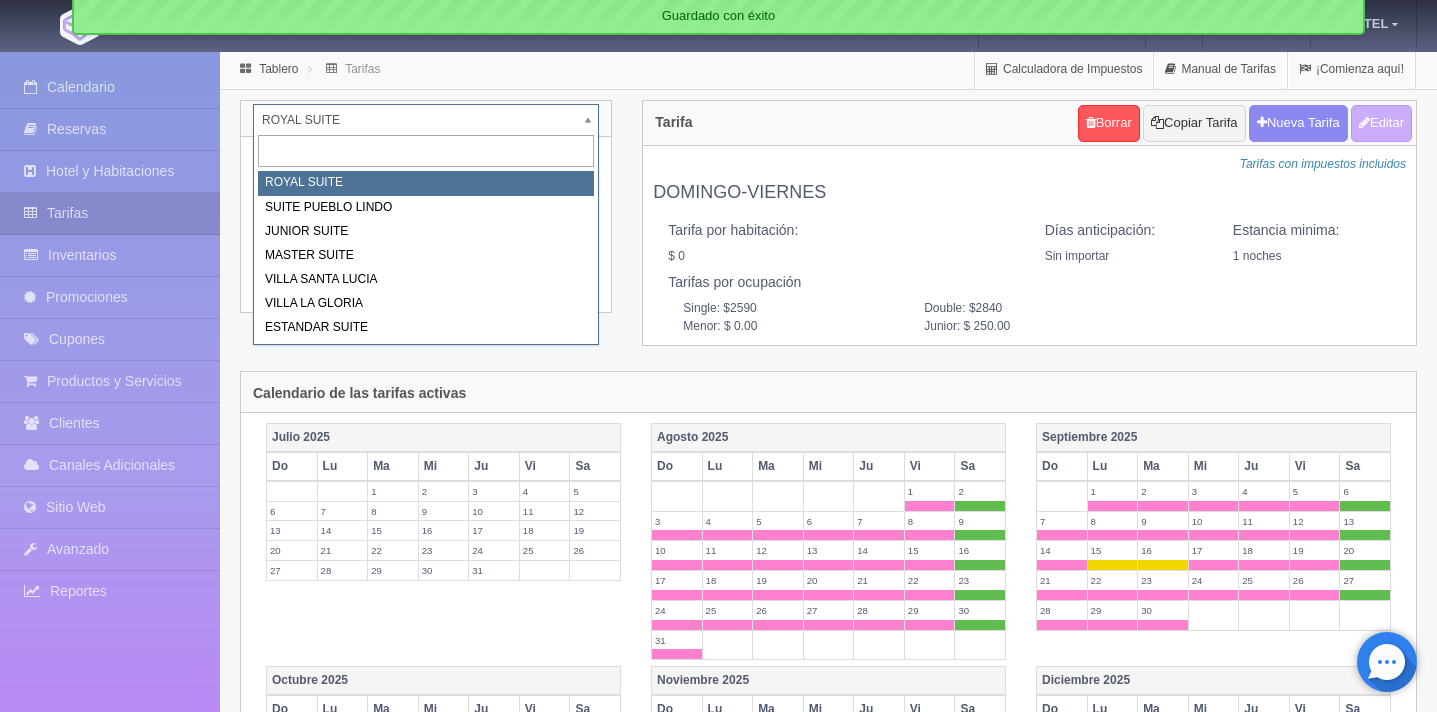 click on "BOUTIQUE PUEBLO LINDO
Manuales de Ayuda
Actualizaciones recientes
Monedas
Tipo de cambio/moneda MXN
1 MXN
=
0.051285							USD
Modificar monedas
HOTEL
Mi Perfil
Salir / Log Out
Procesando...
Calendario
Reservas
Hotel y Habitaciones
Tarifas
Inventarios" at bounding box center [718, 725] 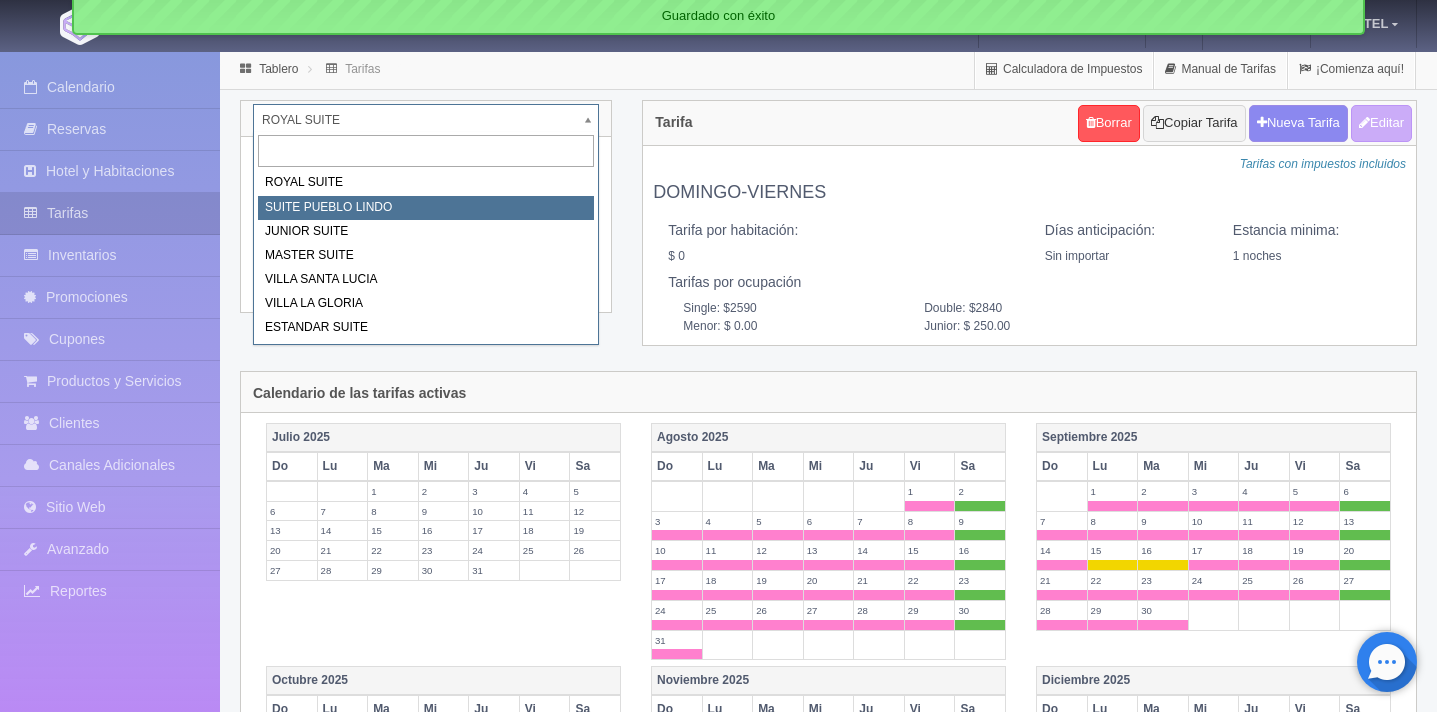 select on "615" 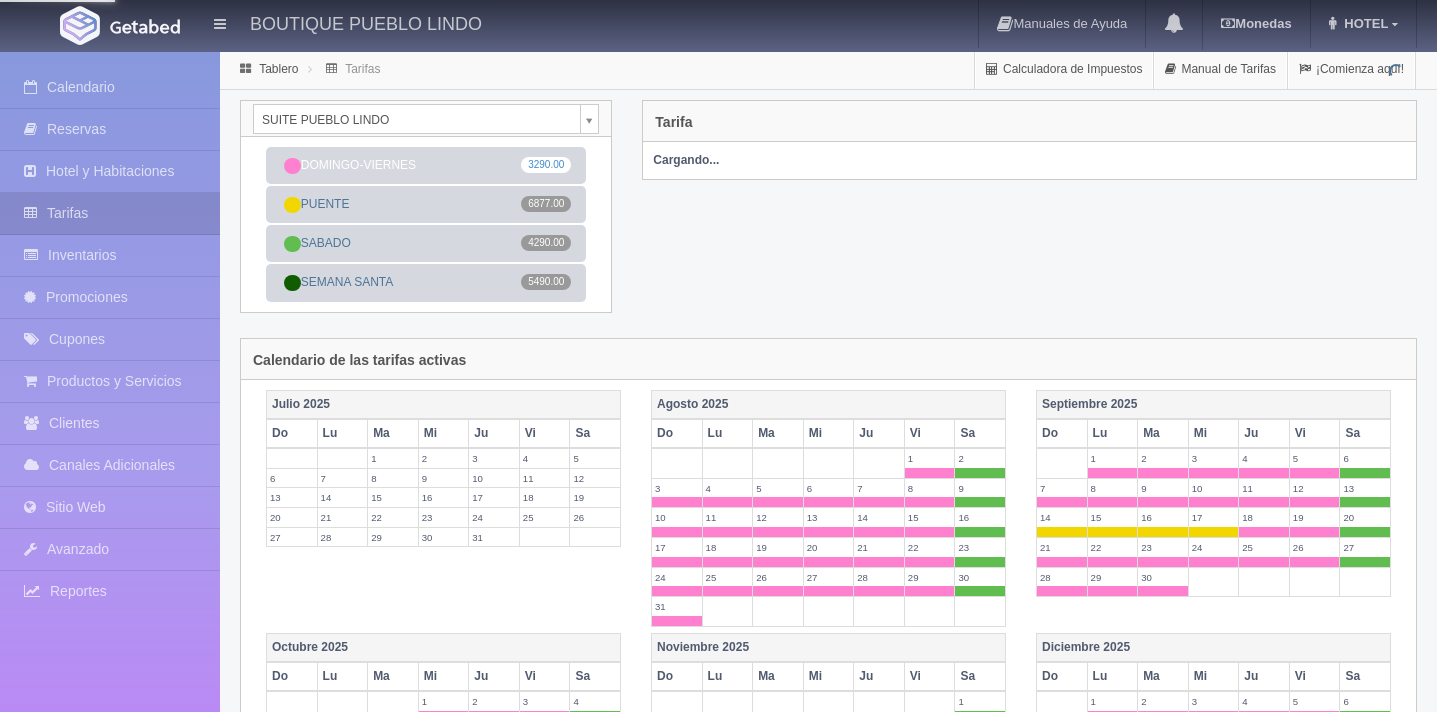 scroll, scrollTop: 0, scrollLeft: 0, axis: both 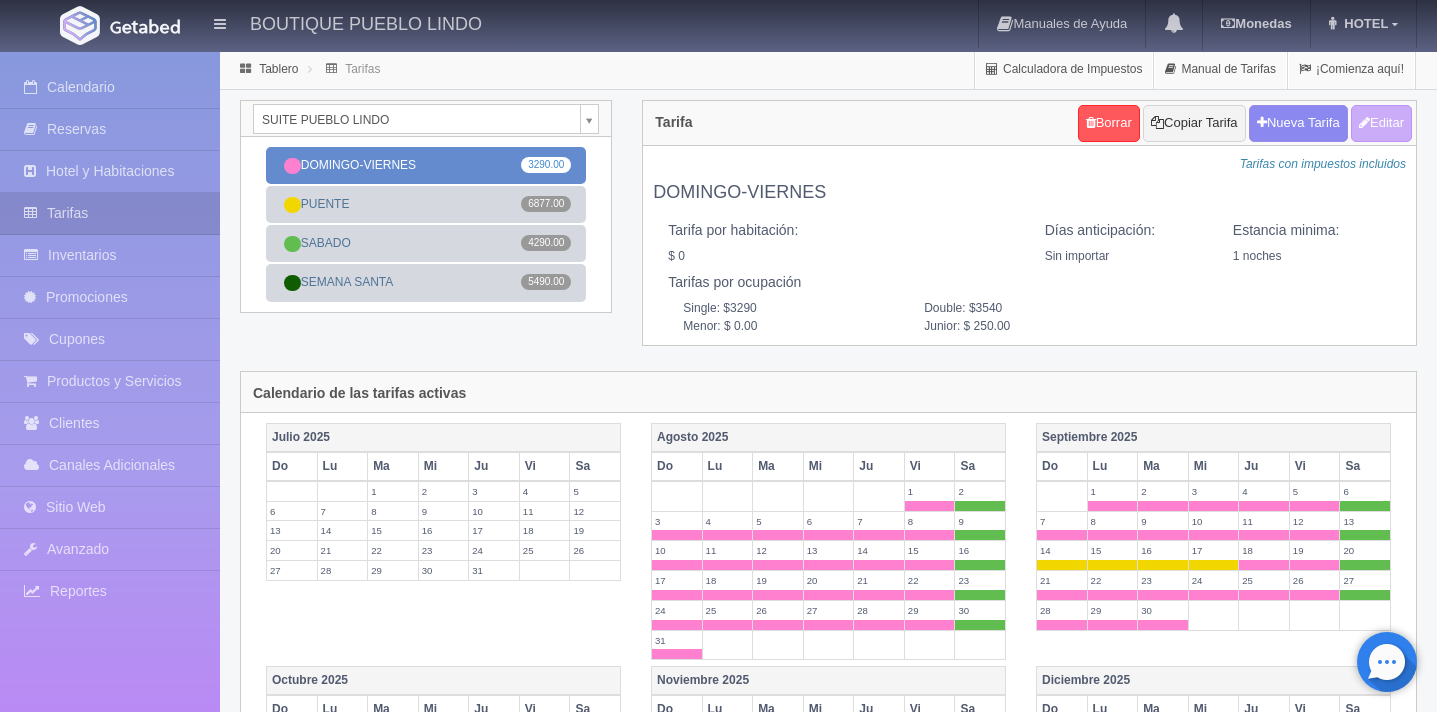 click on "DOMINGO-VIERNES
3290.00" at bounding box center (426, 165) 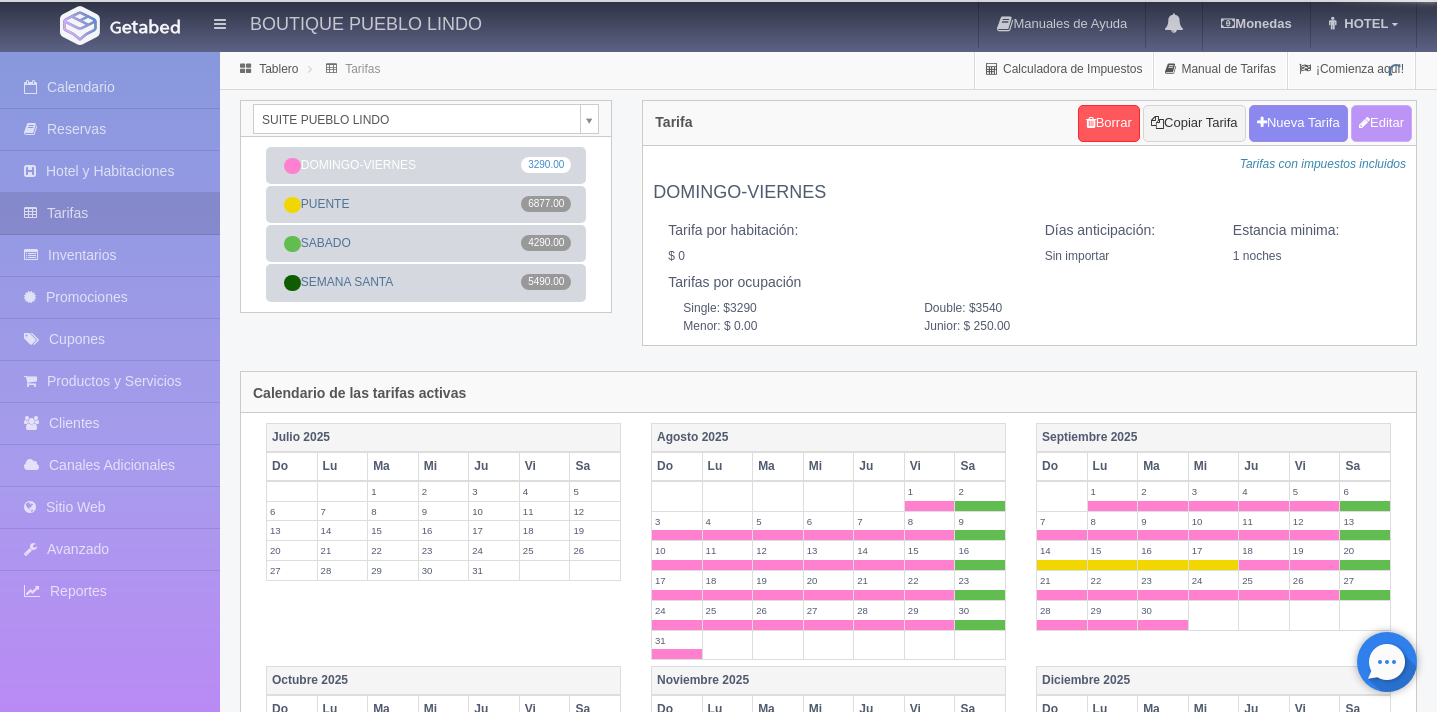 click on "Editar" at bounding box center (1381, 123) 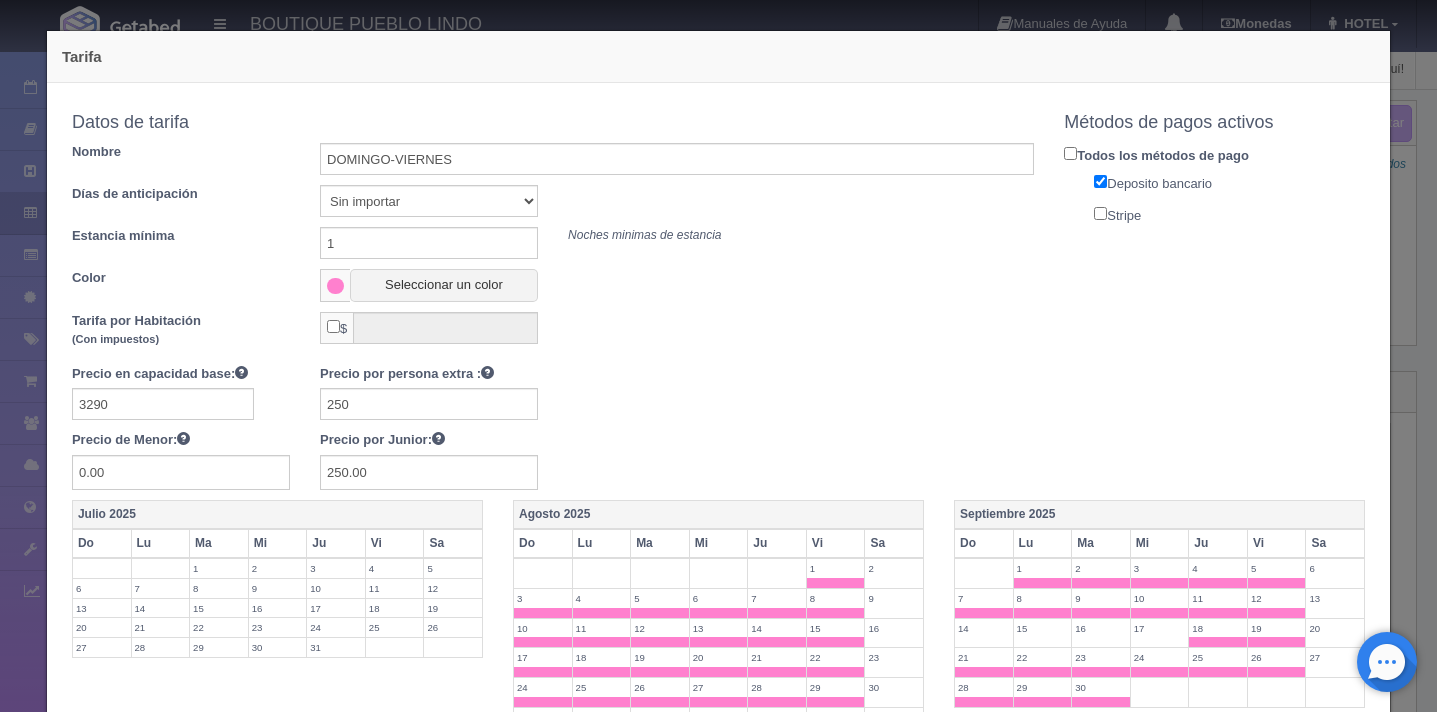 click on "Stripe" at bounding box center [1100, 213] 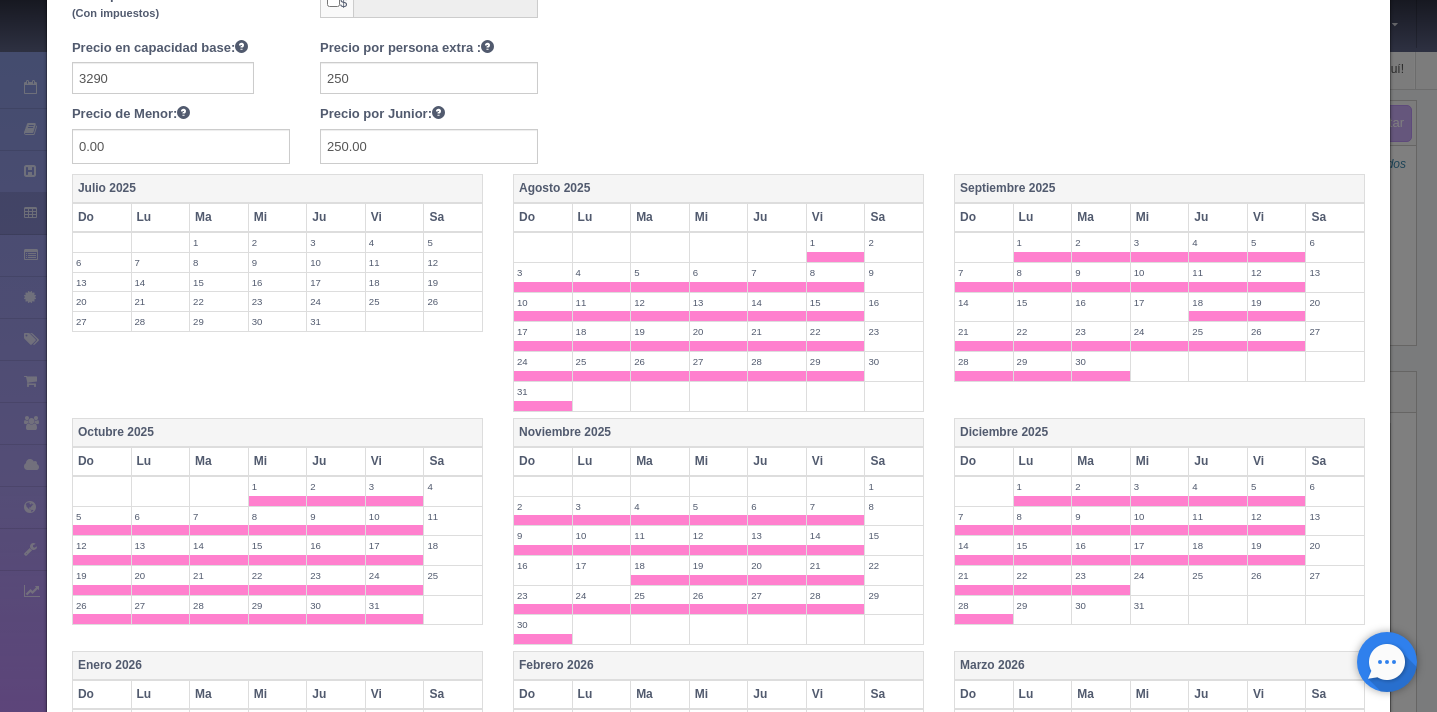 scroll, scrollTop: 888, scrollLeft: 0, axis: vertical 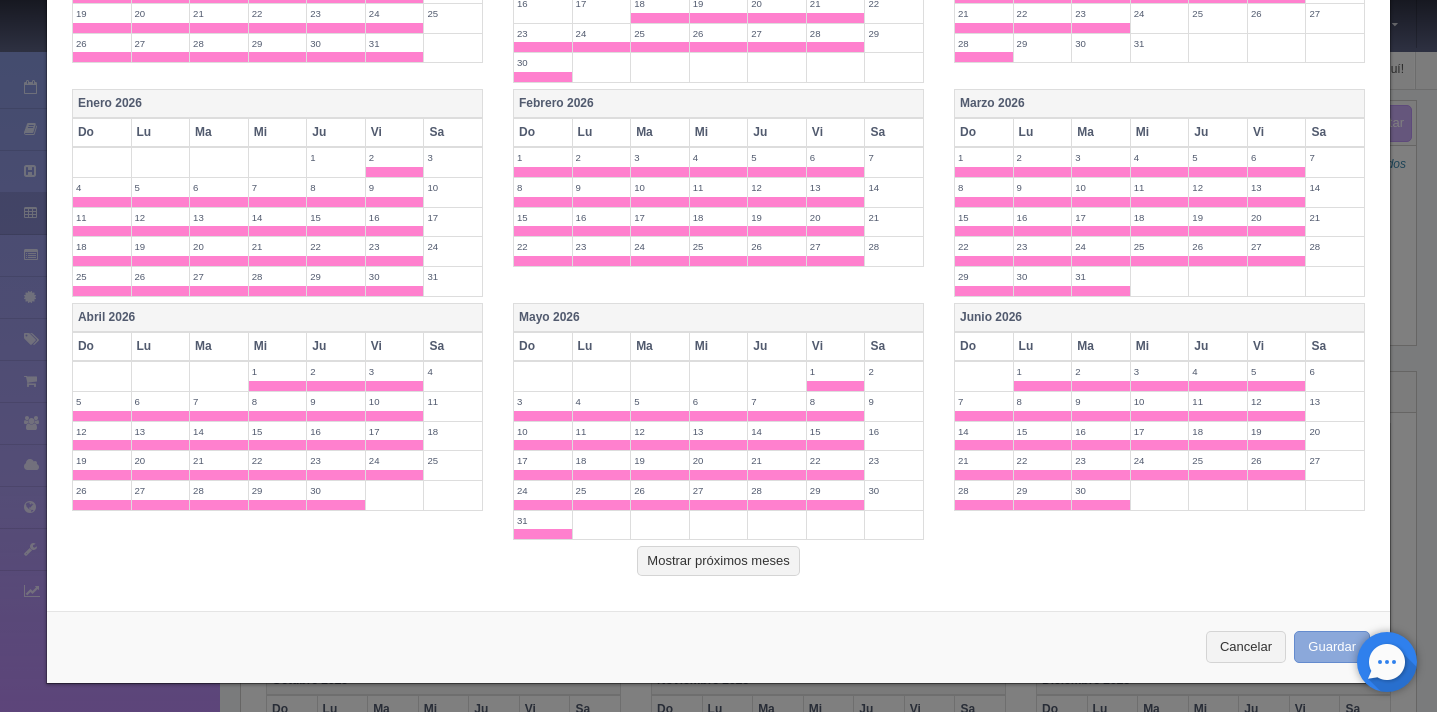 click on "Guardar" at bounding box center (1332, 647) 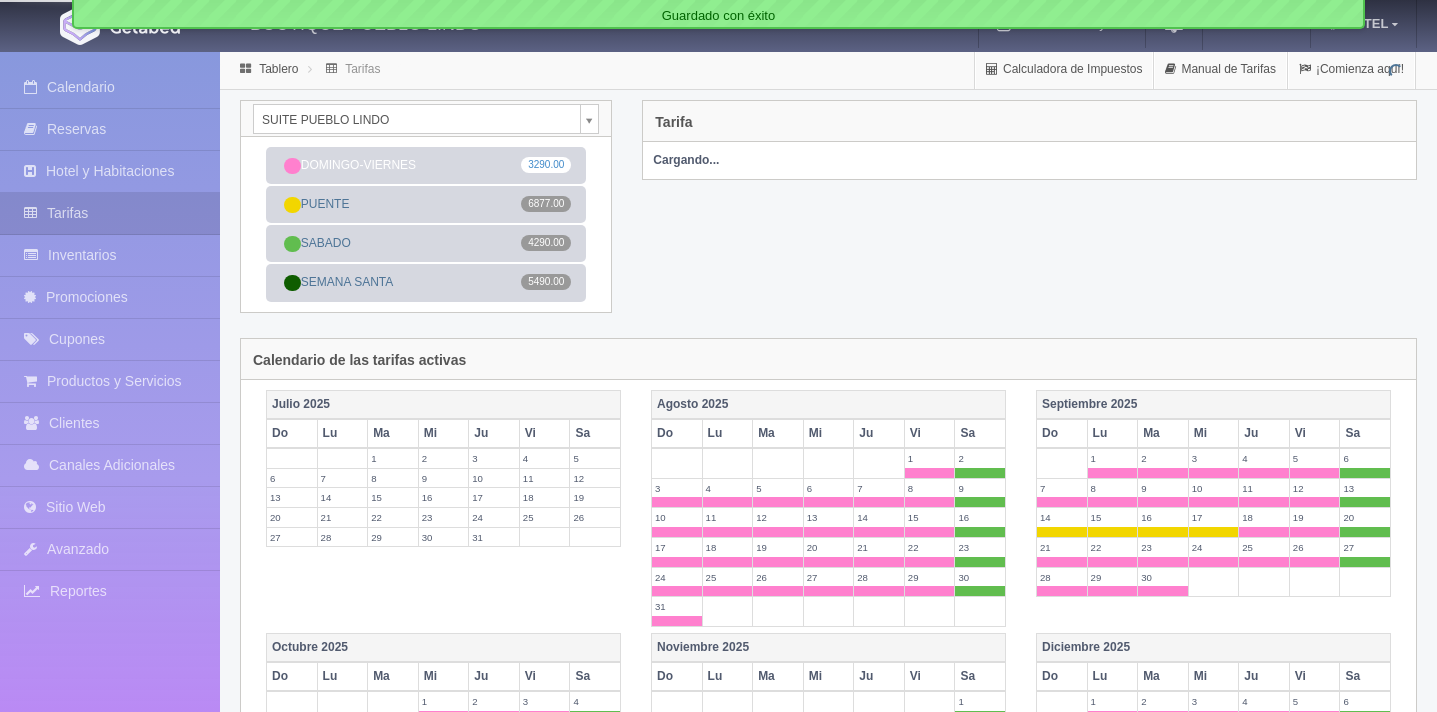 scroll, scrollTop: 0, scrollLeft: 0, axis: both 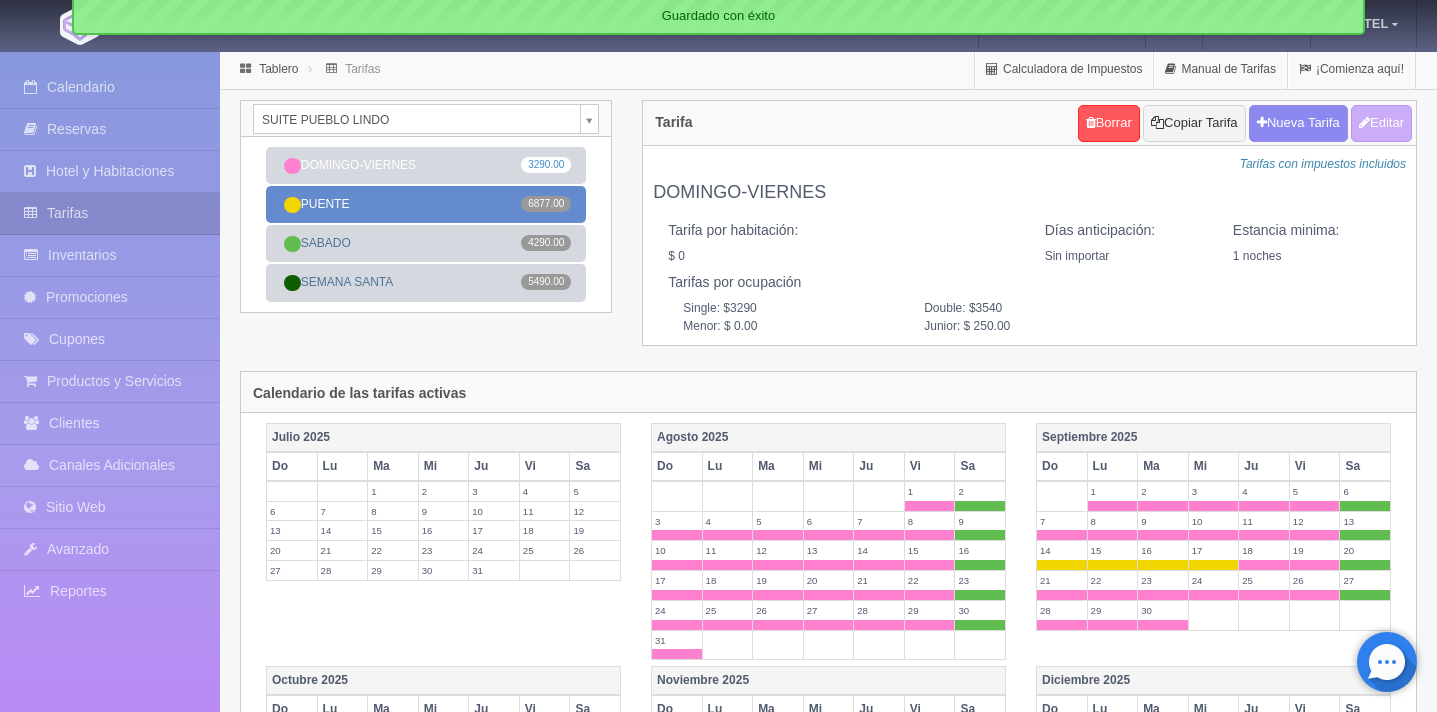 click on "PUENTE
6877.00" at bounding box center [426, 204] 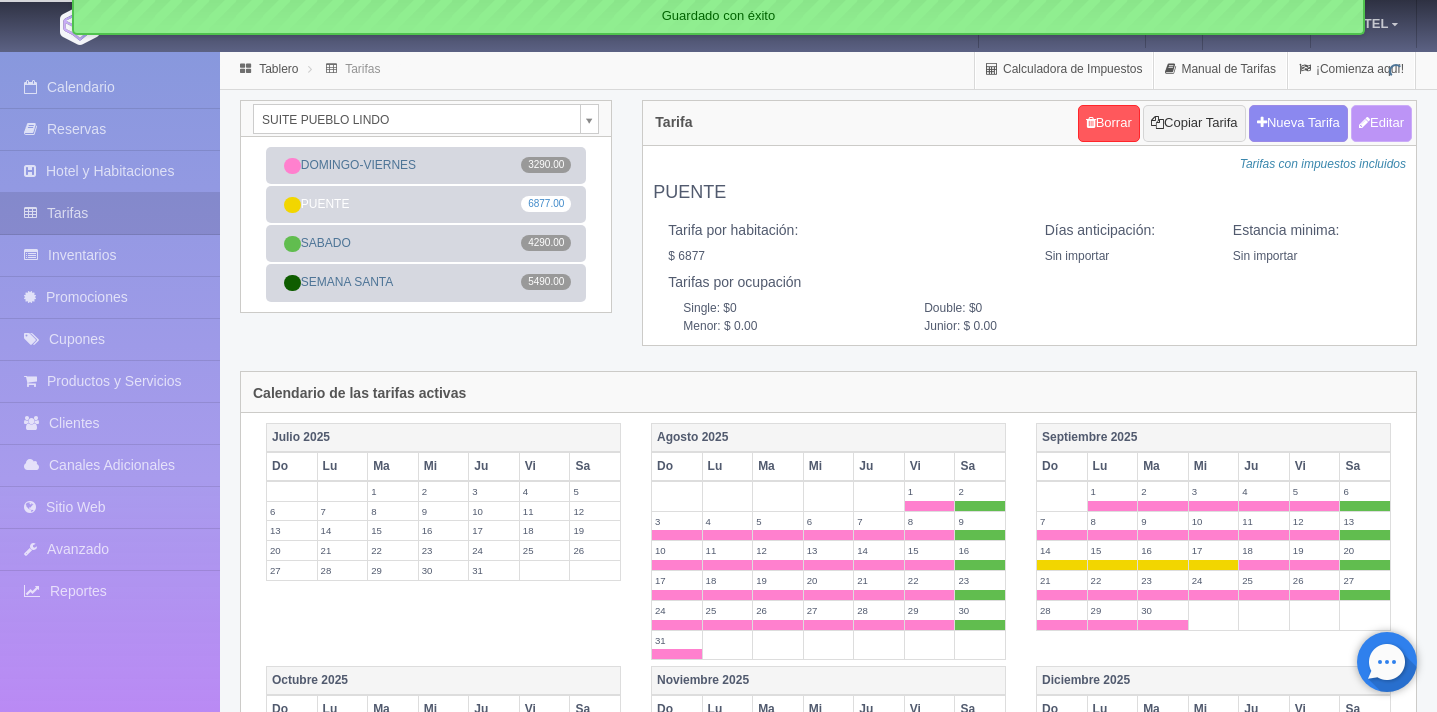 click on "Editar" at bounding box center [1381, 123] 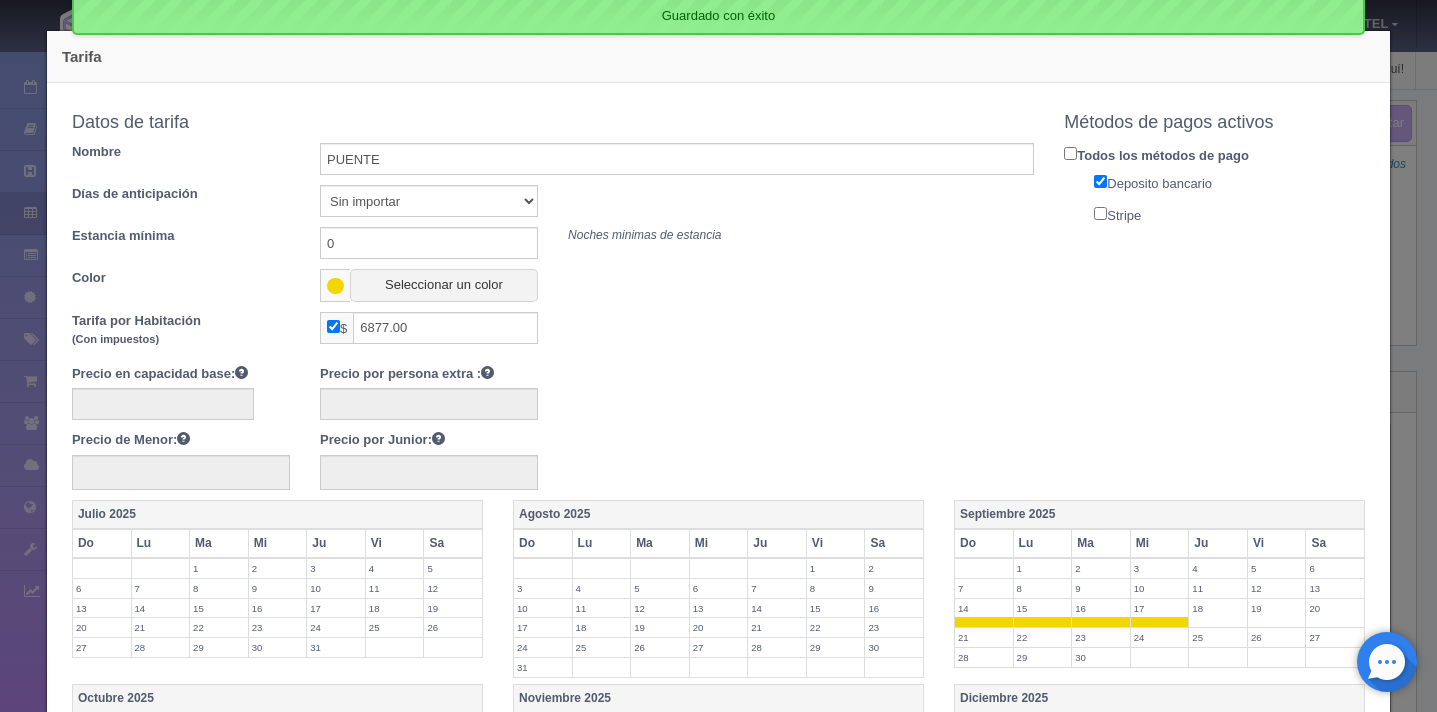 click on "Stripe" at bounding box center [1100, 213] 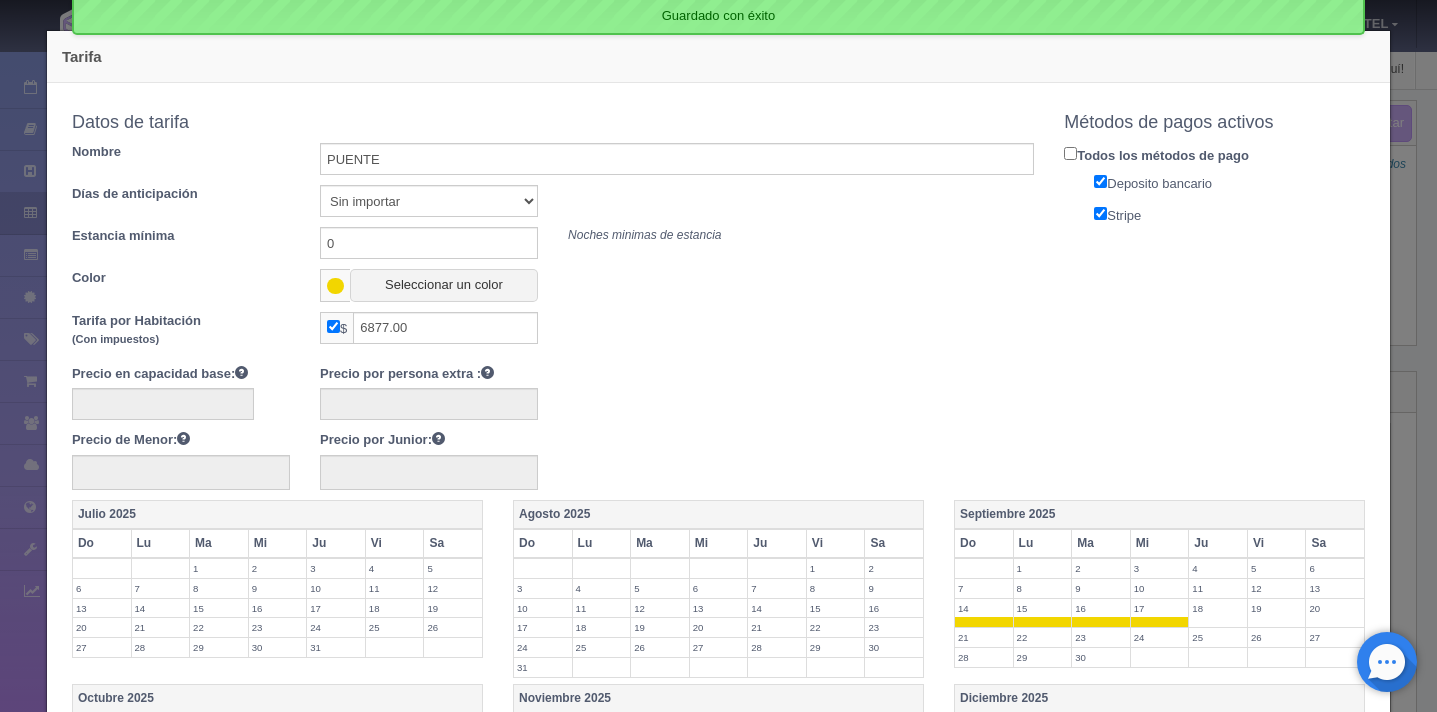 scroll, scrollTop: 688, scrollLeft: 0, axis: vertical 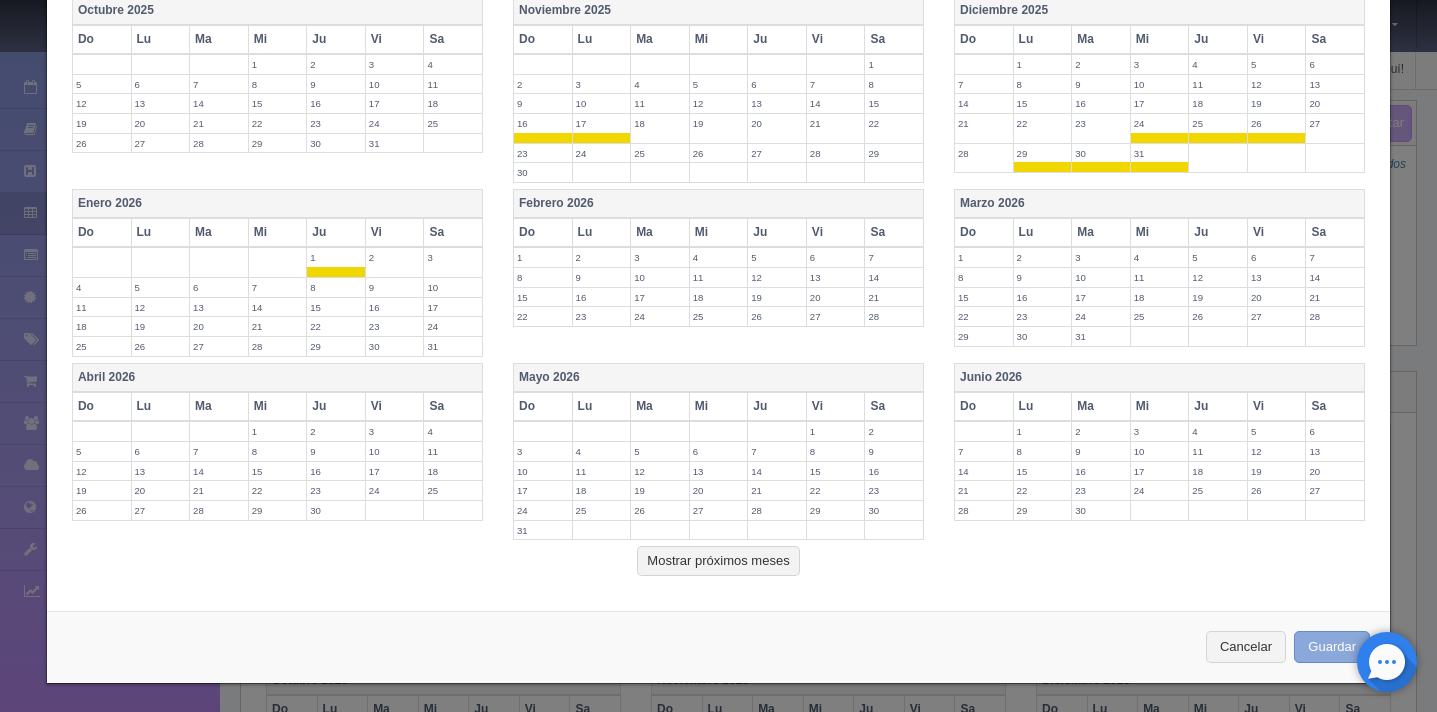 click on "Guardar" at bounding box center (1332, 647) 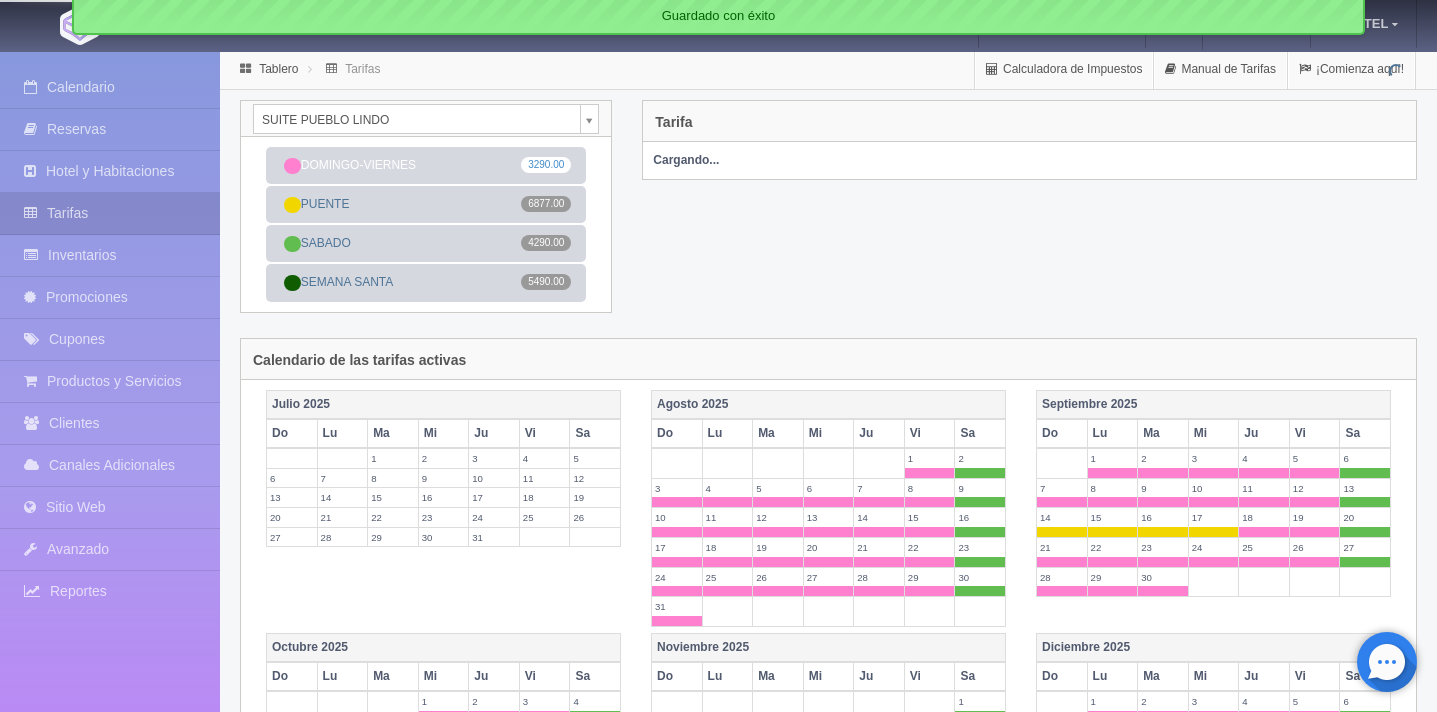 scroll, scrollTop: 0, scrollLeft: 0, axis: both 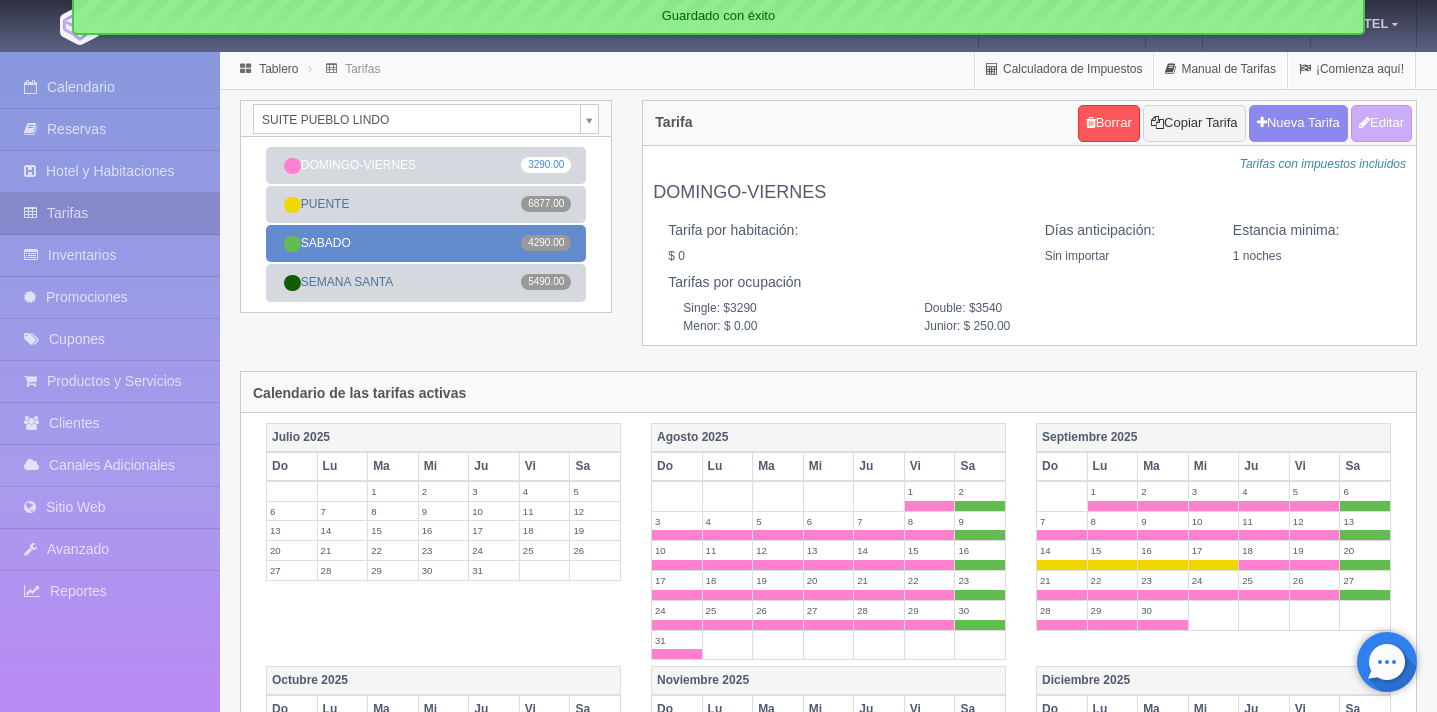 click on "SABADO
4290.00" at bounding box center [426, 243] 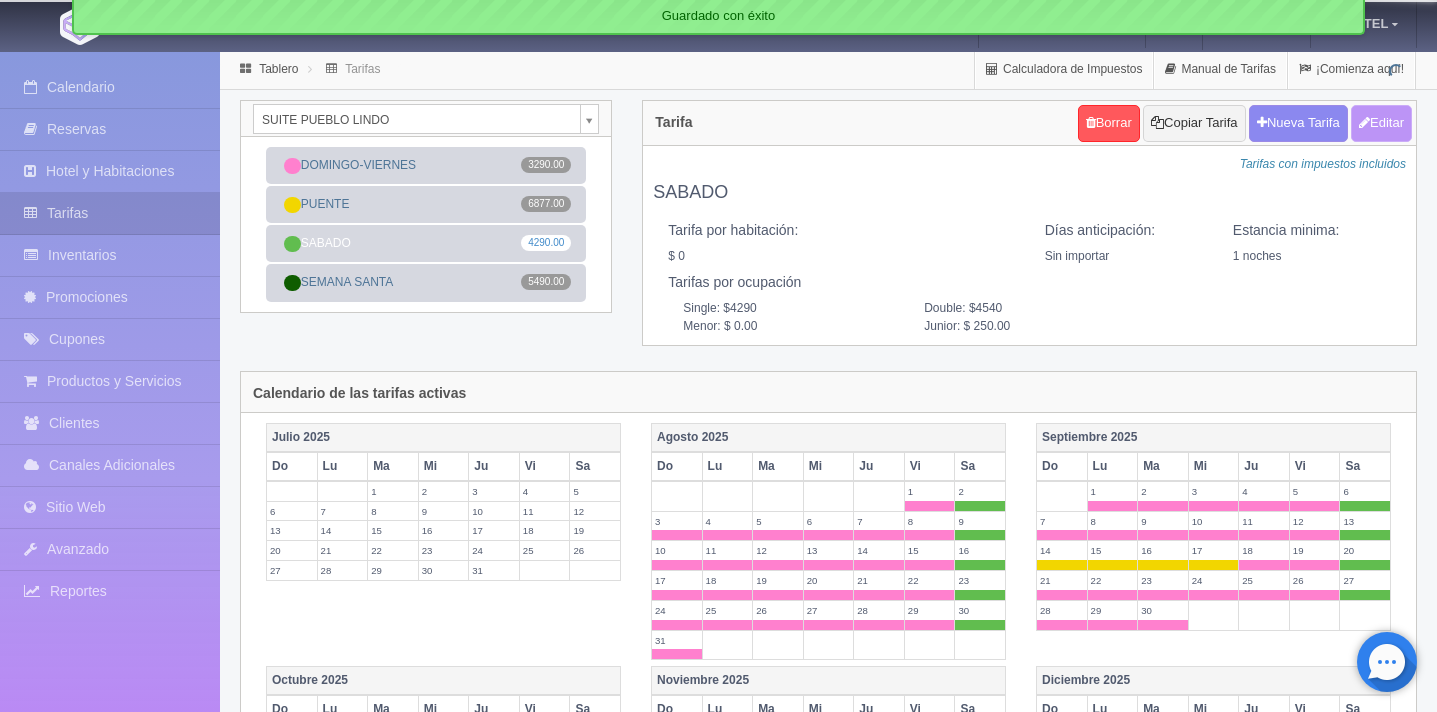 click on "Editar" at bounding box center (1381, 123) 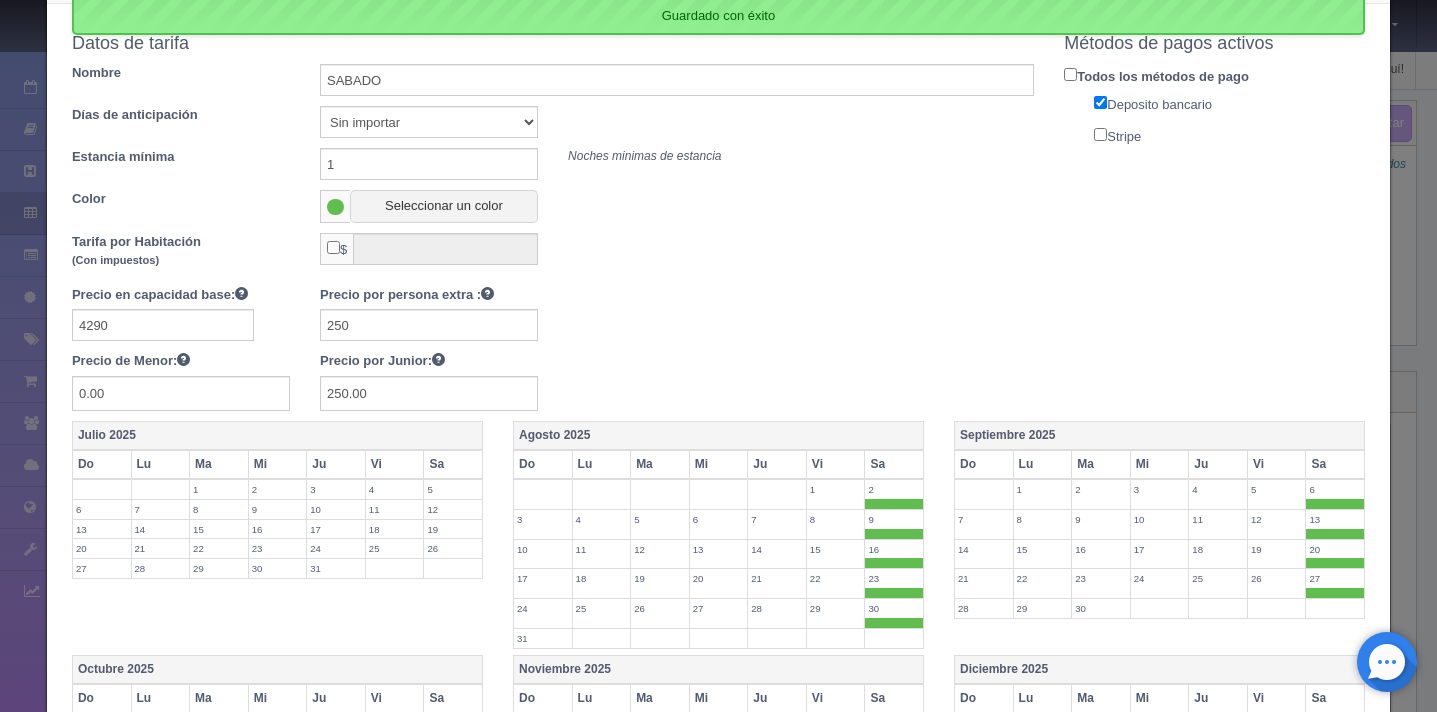 scroll, scrollTop: 0, scrollLeft: 0, axis: both 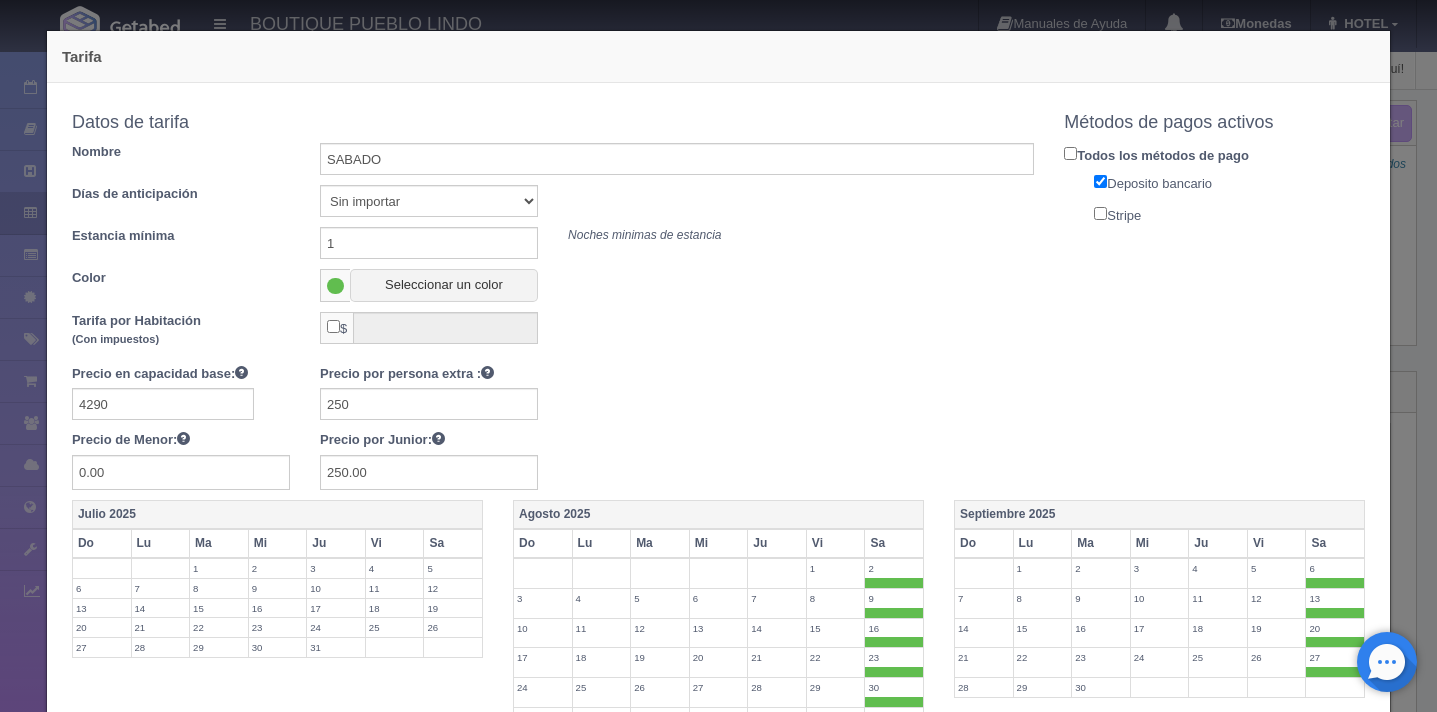 click on "Stripe" at bounding box center [1100, 213] 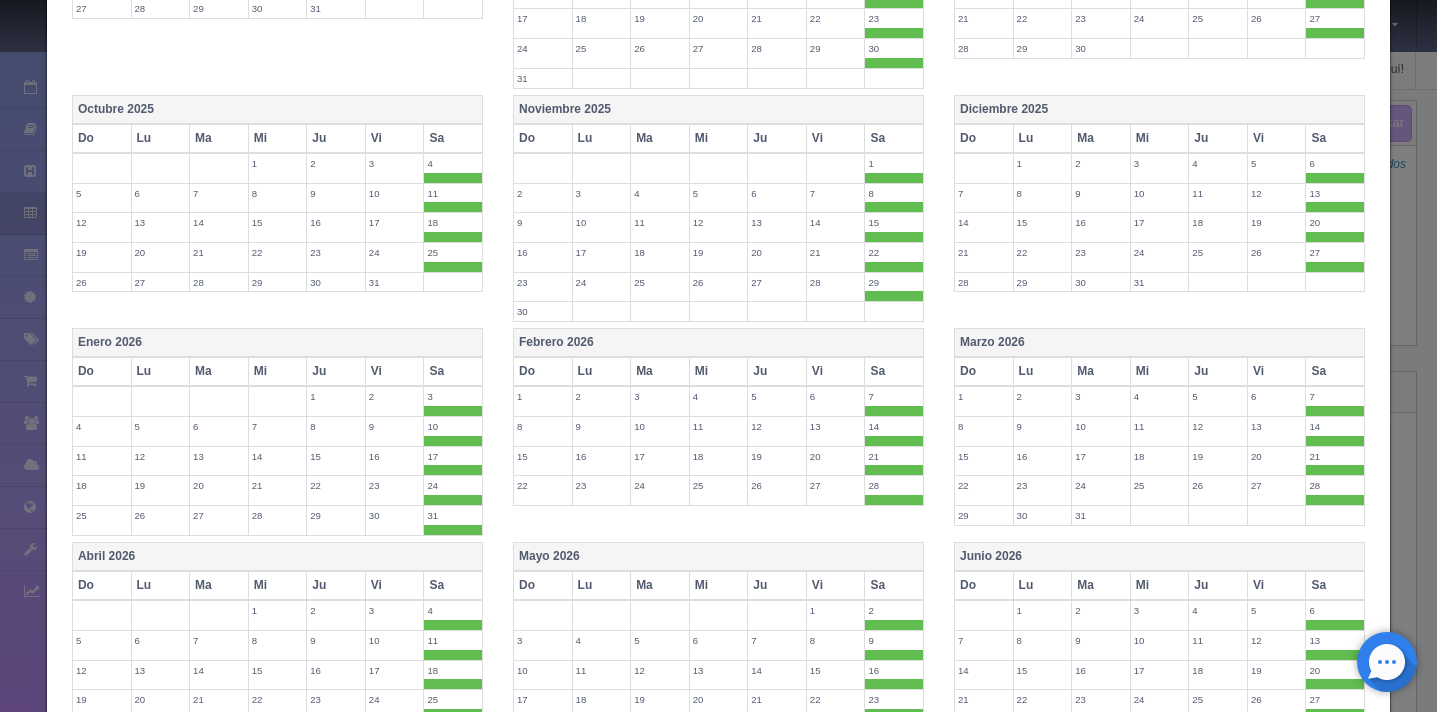 scroll, scrollTop: 868, scrollLeft: 0, axis: vertical 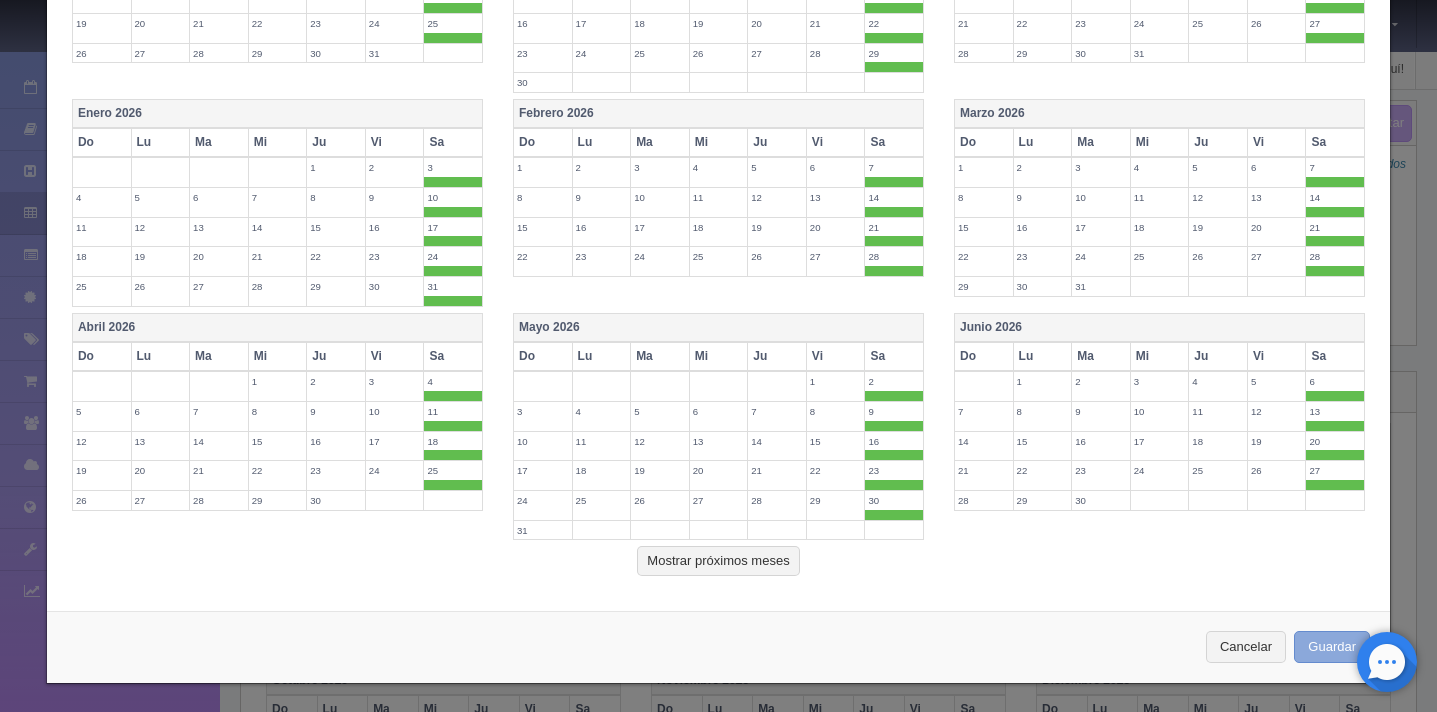 click on "Guardar" at bounding box center (1332, 647) 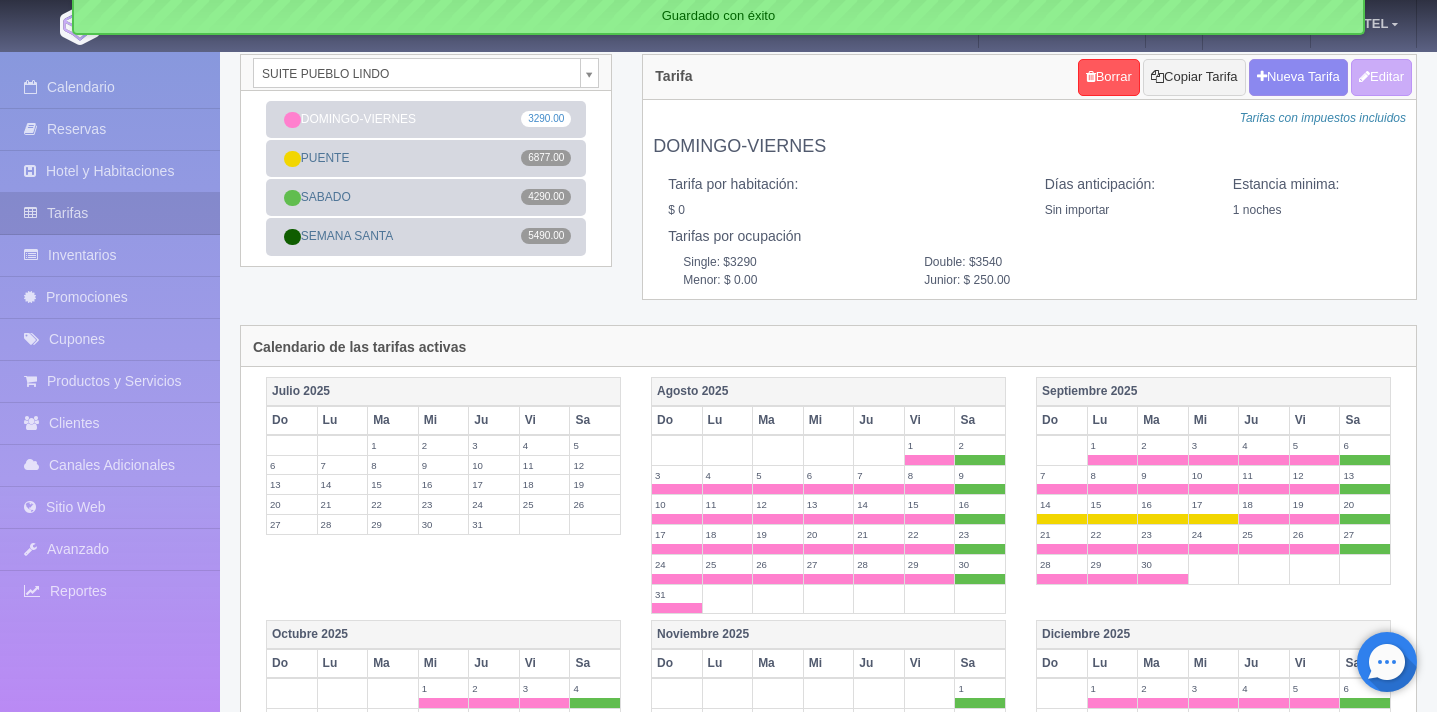 scroll, scrollTop: 0, scrollLeft: 0, axis: both 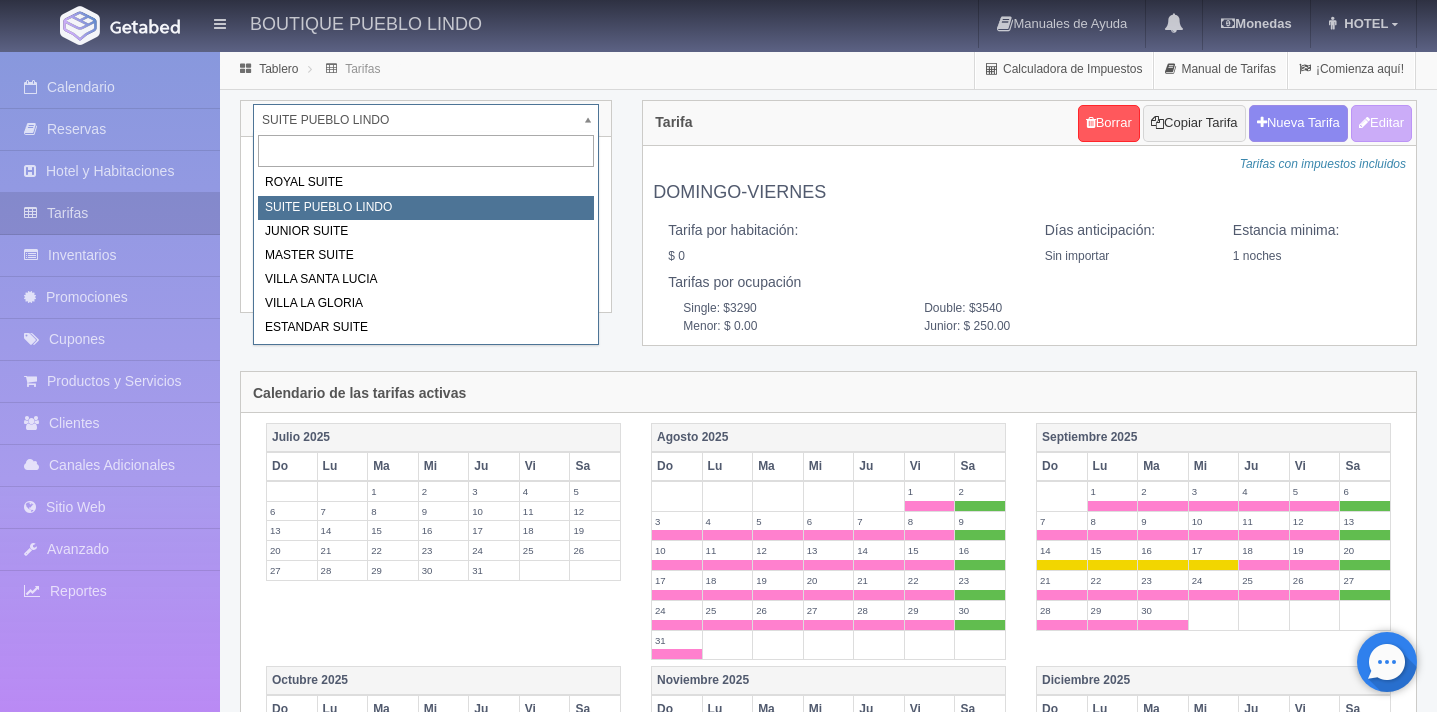 click on "BOUTIQUE PUEBLO LINDO
Manuales de Ayuda
Actualizaciones recientes
Monedas
Tipo de cambio/moneda MXN
1 MXN
=
0.051285							USD
Modificar monedas
HOTEL
Mi Perfil
Salir / Log Out
Procesando...
Calendario
Reservas
Hotel y Habitaciones
Tarifas
Inventarios" at bounding box center (718, 725) 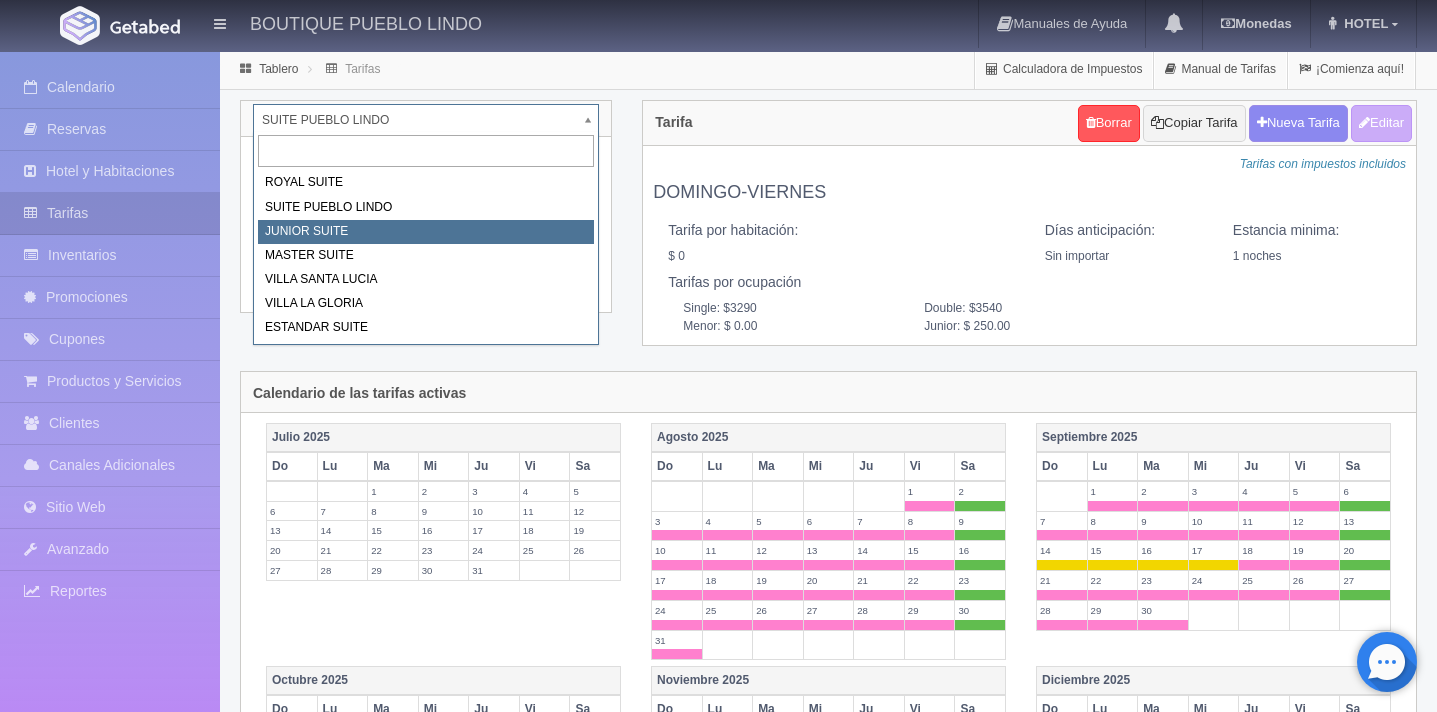 select on "616" 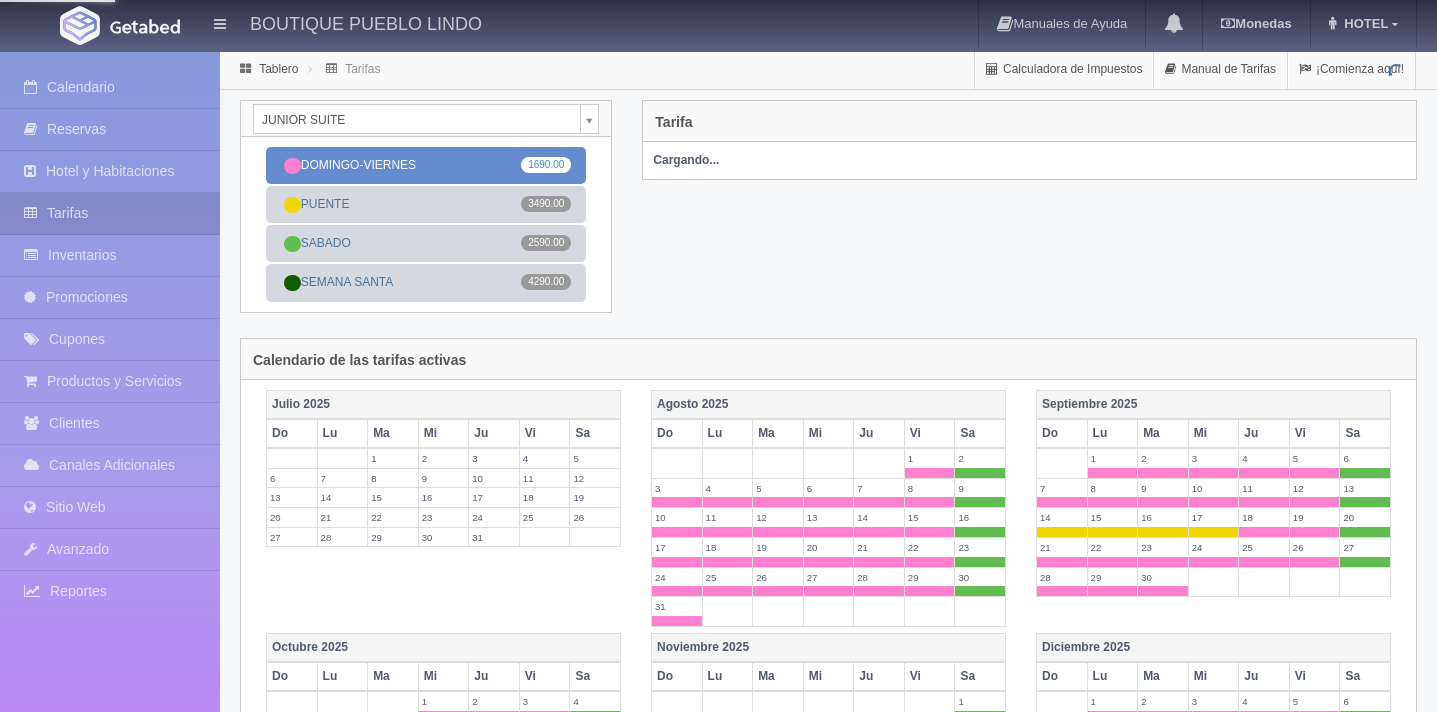 scroll, scrollTop: 0, scrollLeft: 0, axis: both 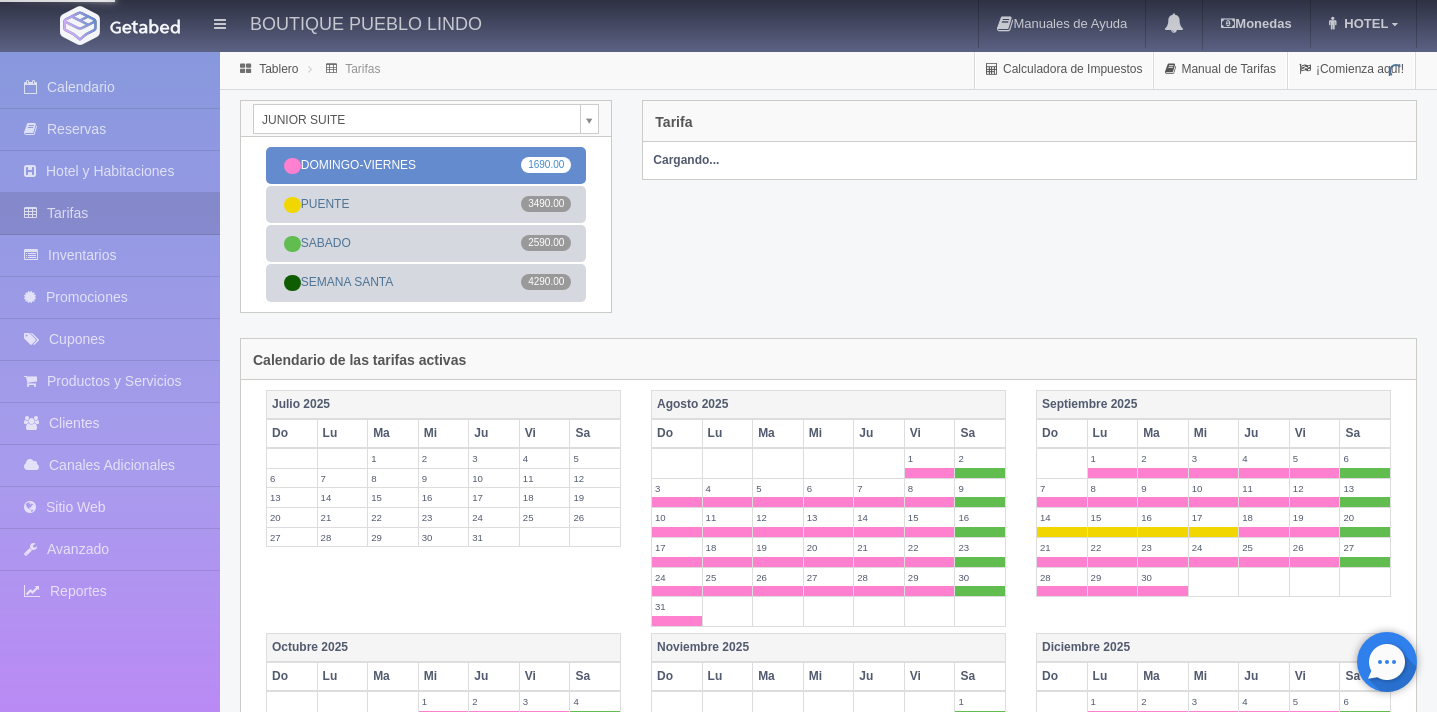click on "DOMINGO-VIERNES
[PRICE]" at bounding box center [426, 165] 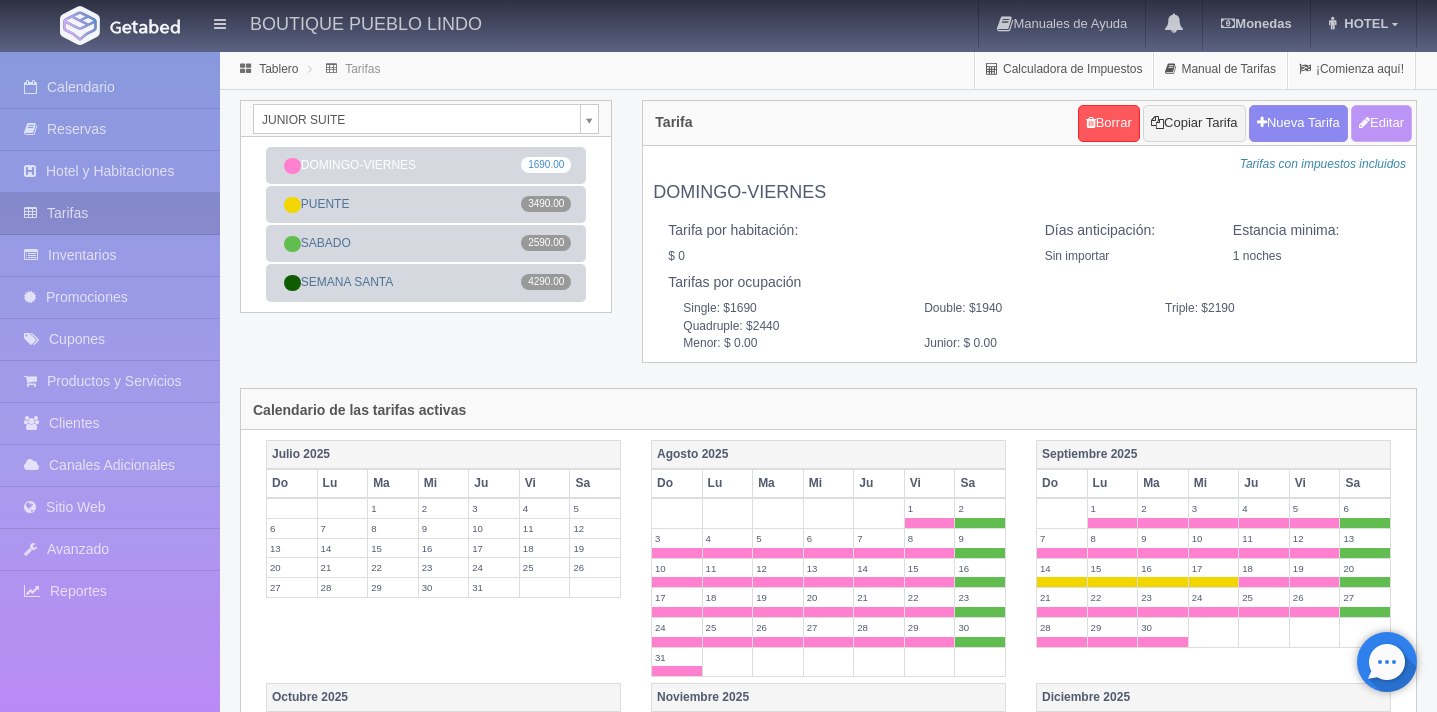 click on "Editar" at bounding box center [1381, 123] 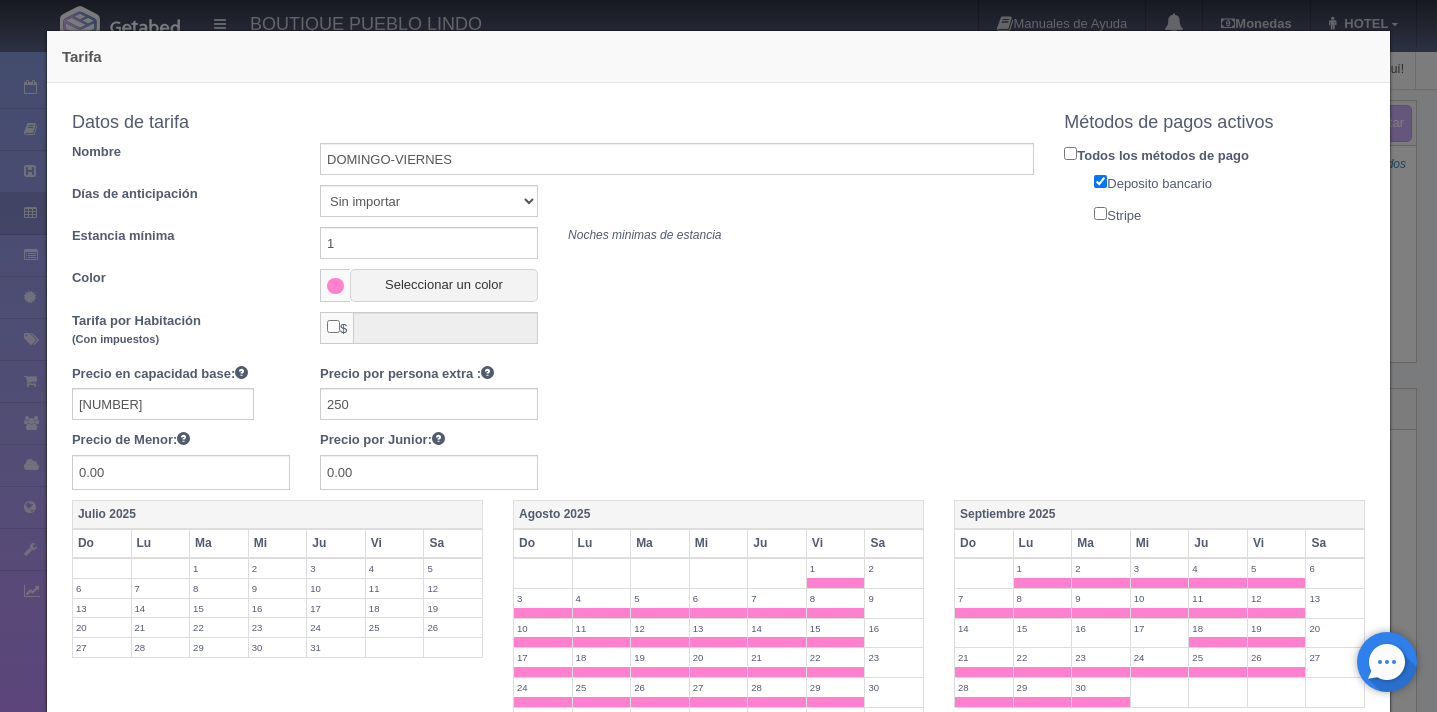 click on "Stripe" at bounding box center [1100, 213] 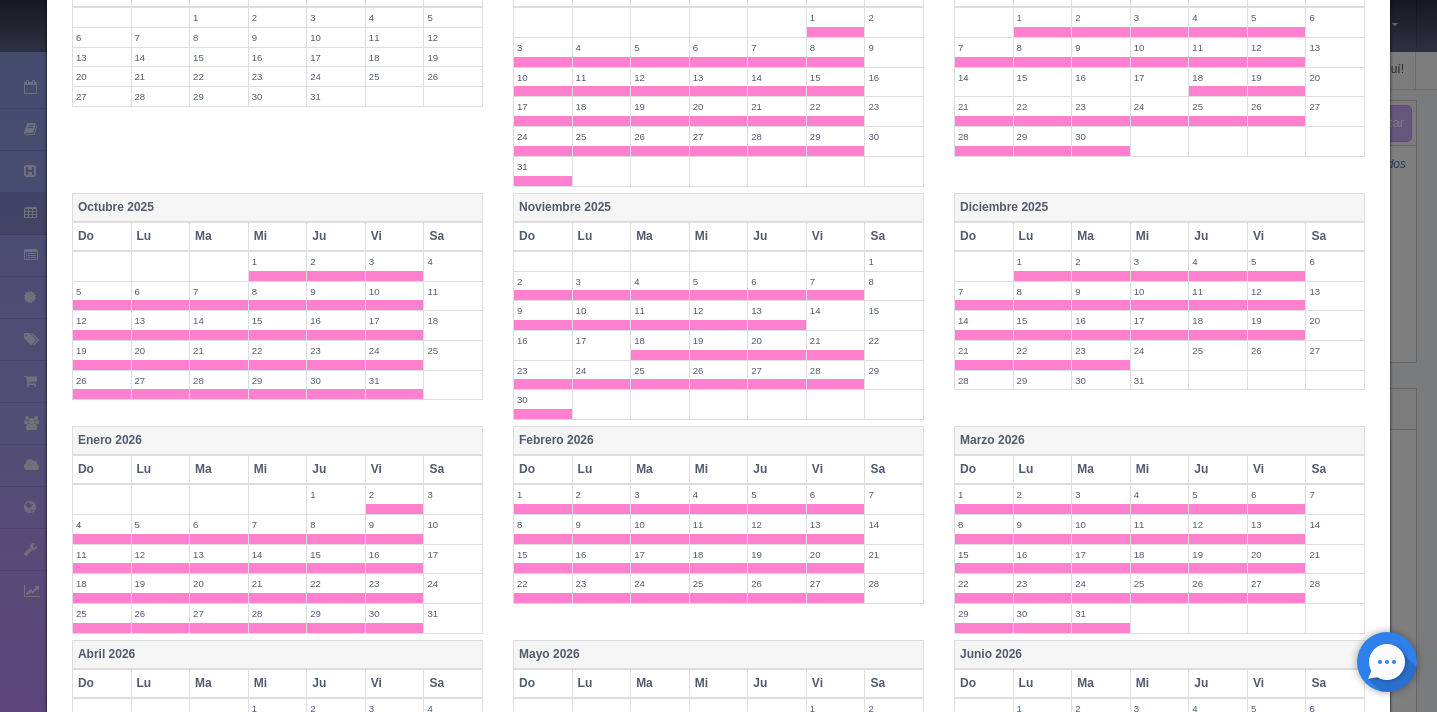 scroll, scrollTop: 828, scrollLeft: 0, axis: vertical 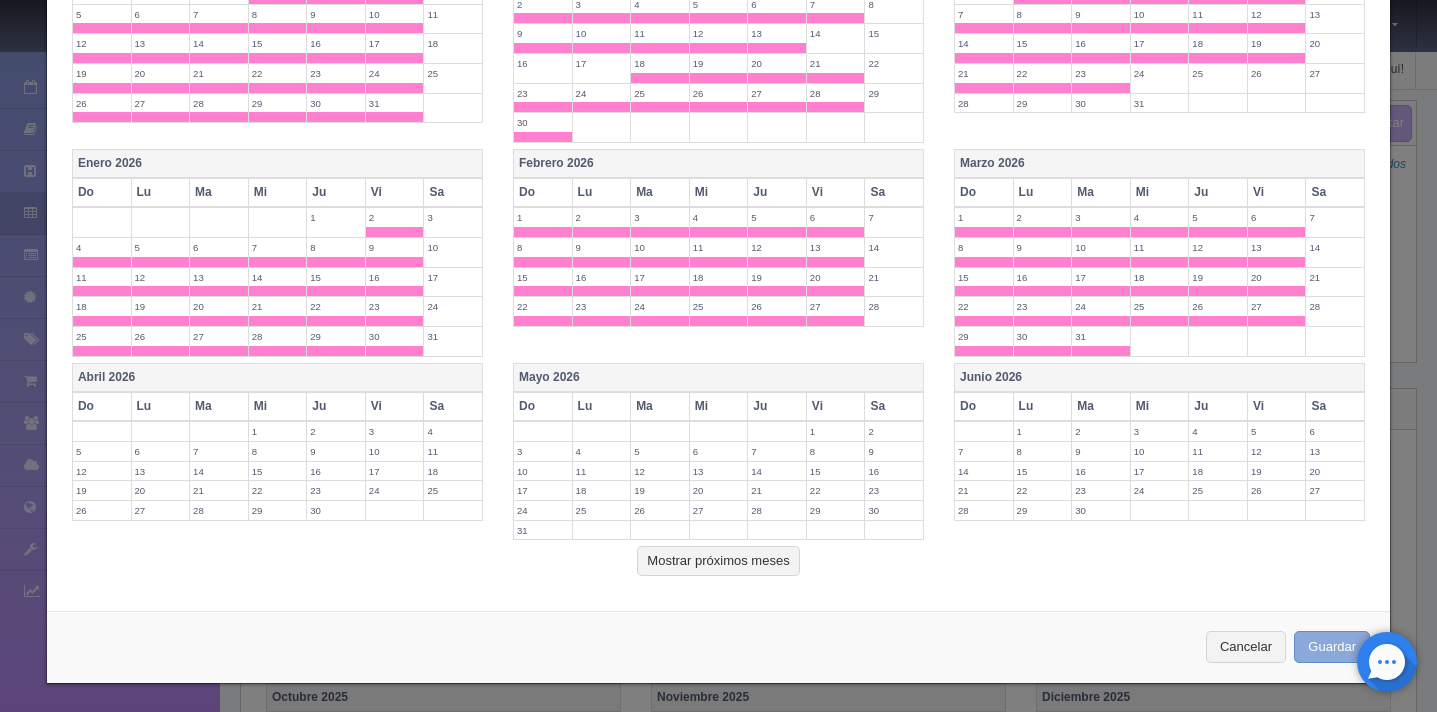 click on "Guardar" at bounding box center [1332, 647] 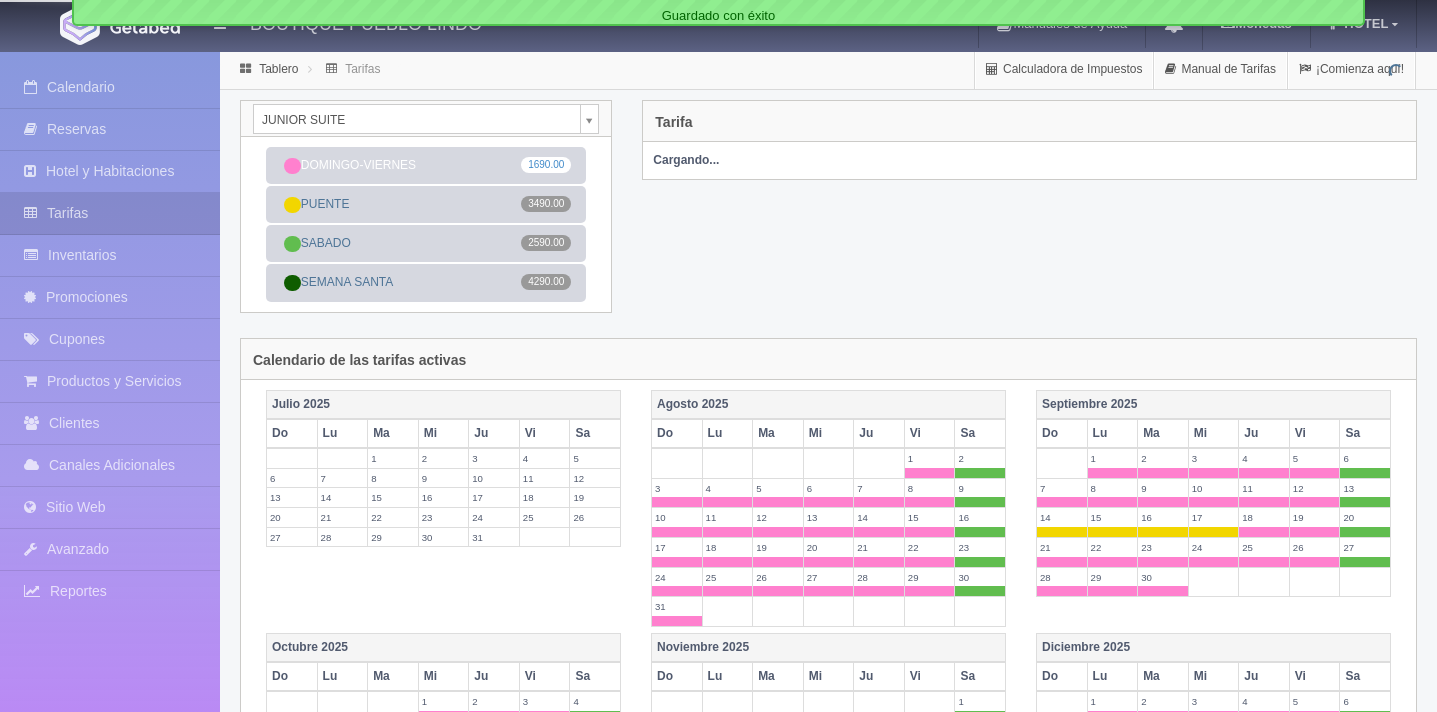 scroll, scrollTop: 0, scrollLeft: 0, axis: both 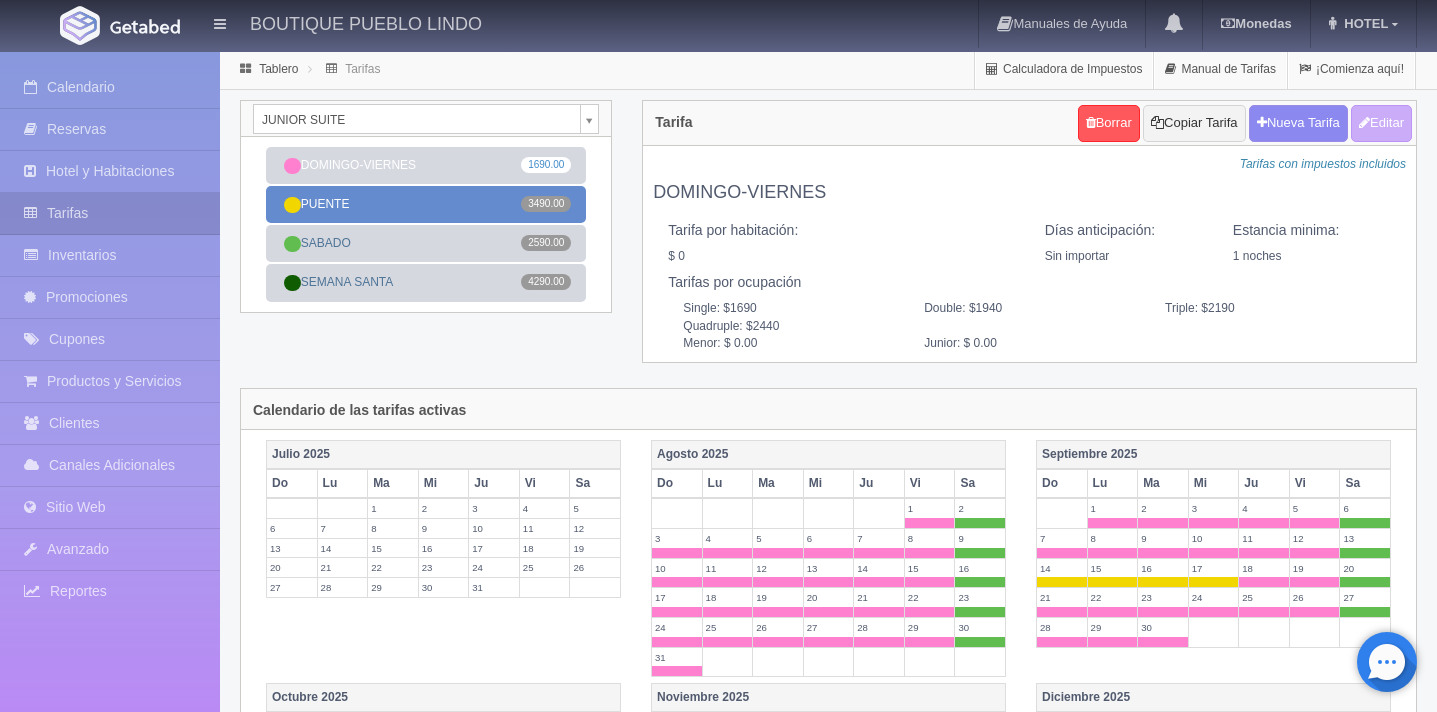 click on "PUENTE
3490.00" at bounding box center [426, 204] 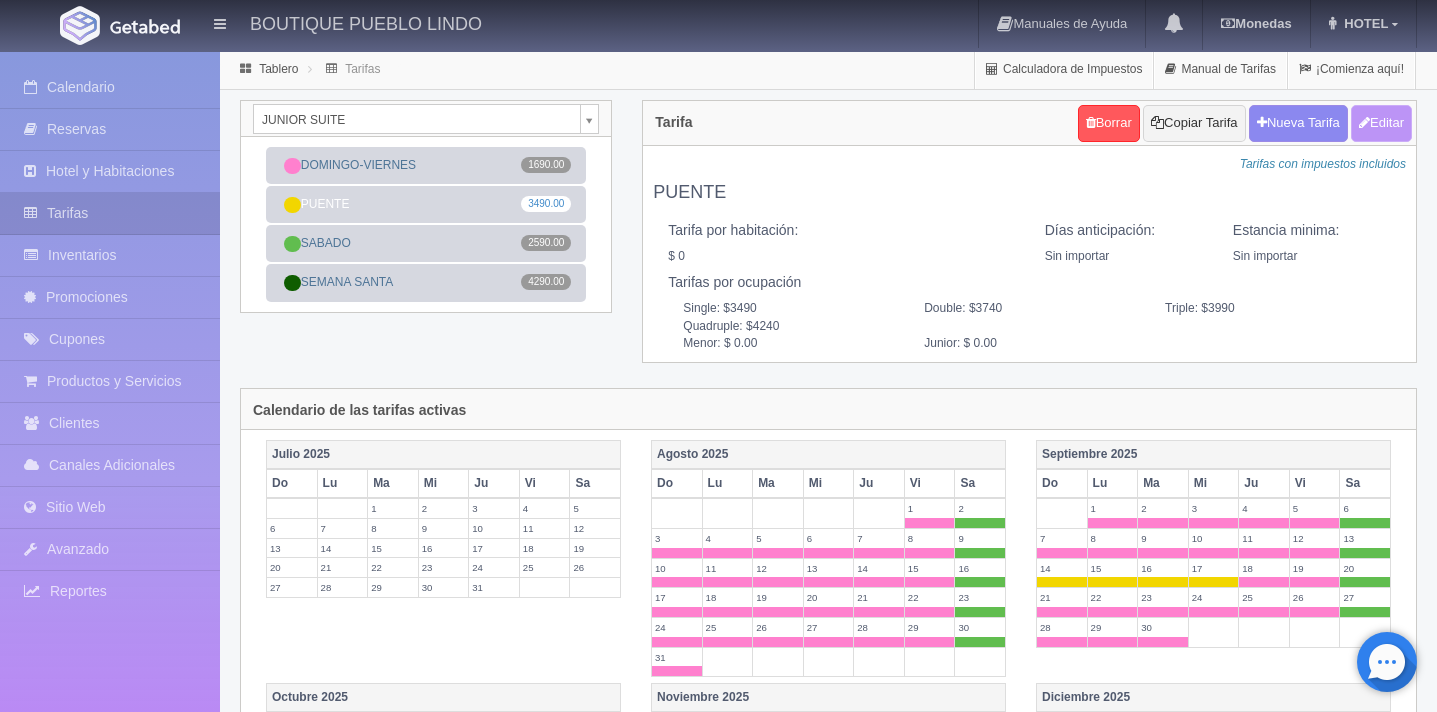 click on "Editar" at bounding box center [1381, 123] 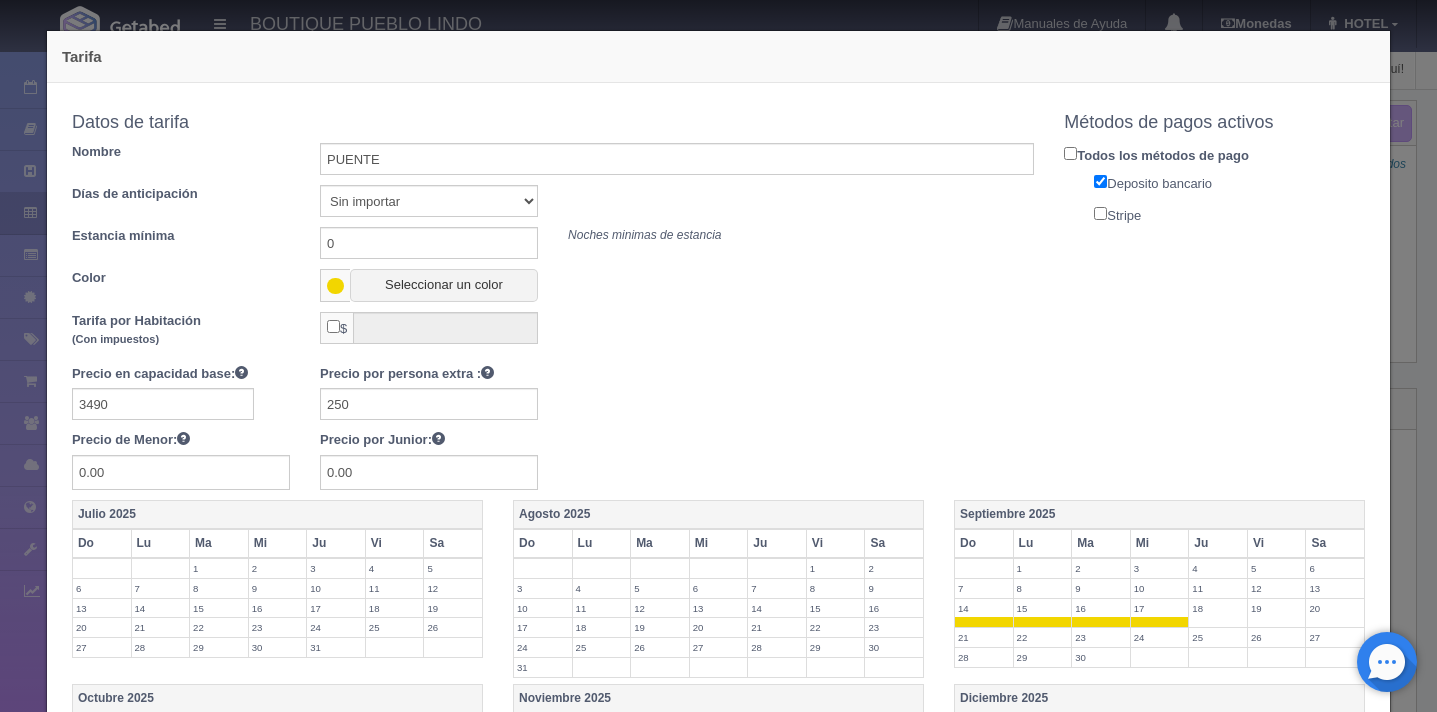 click on "Stripe" at bounding box center [1100, 213] 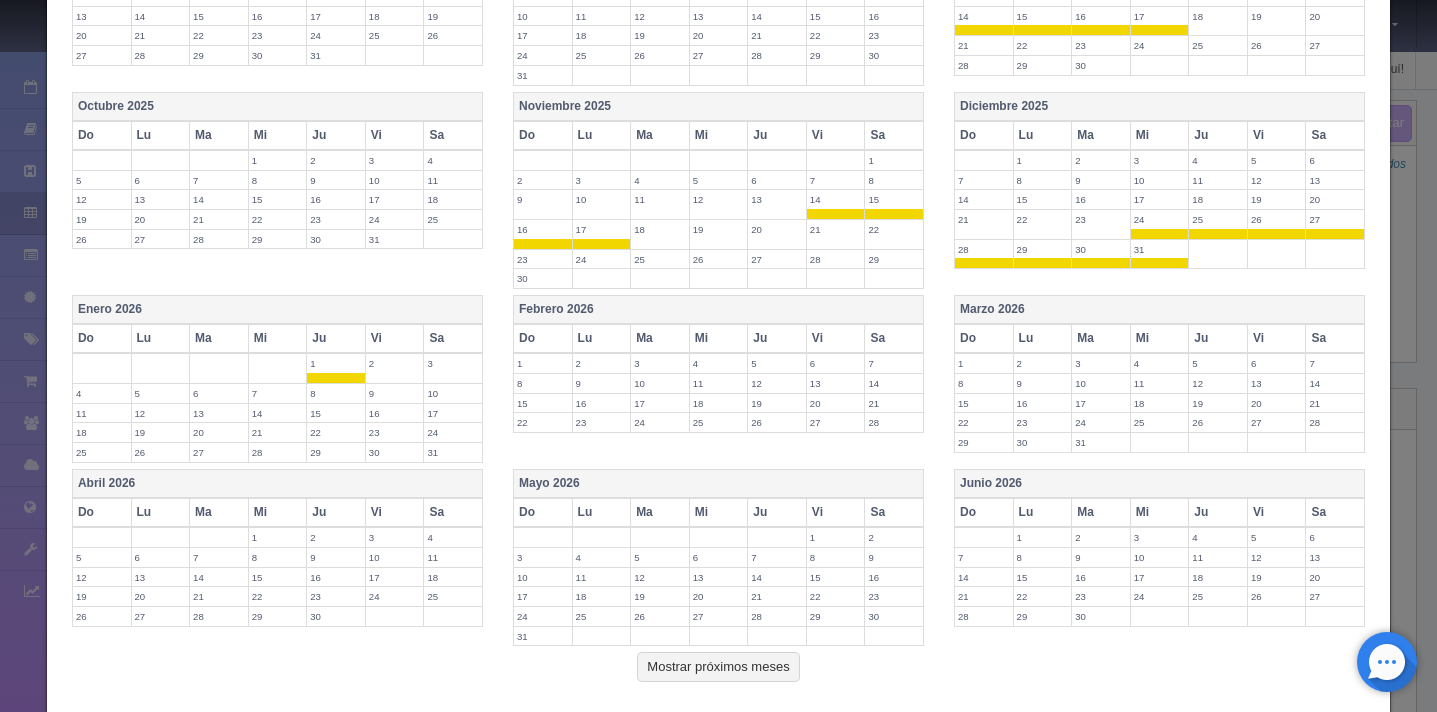 scroll, scrollTop: 698, scrollLeft: 0, axis: vertical 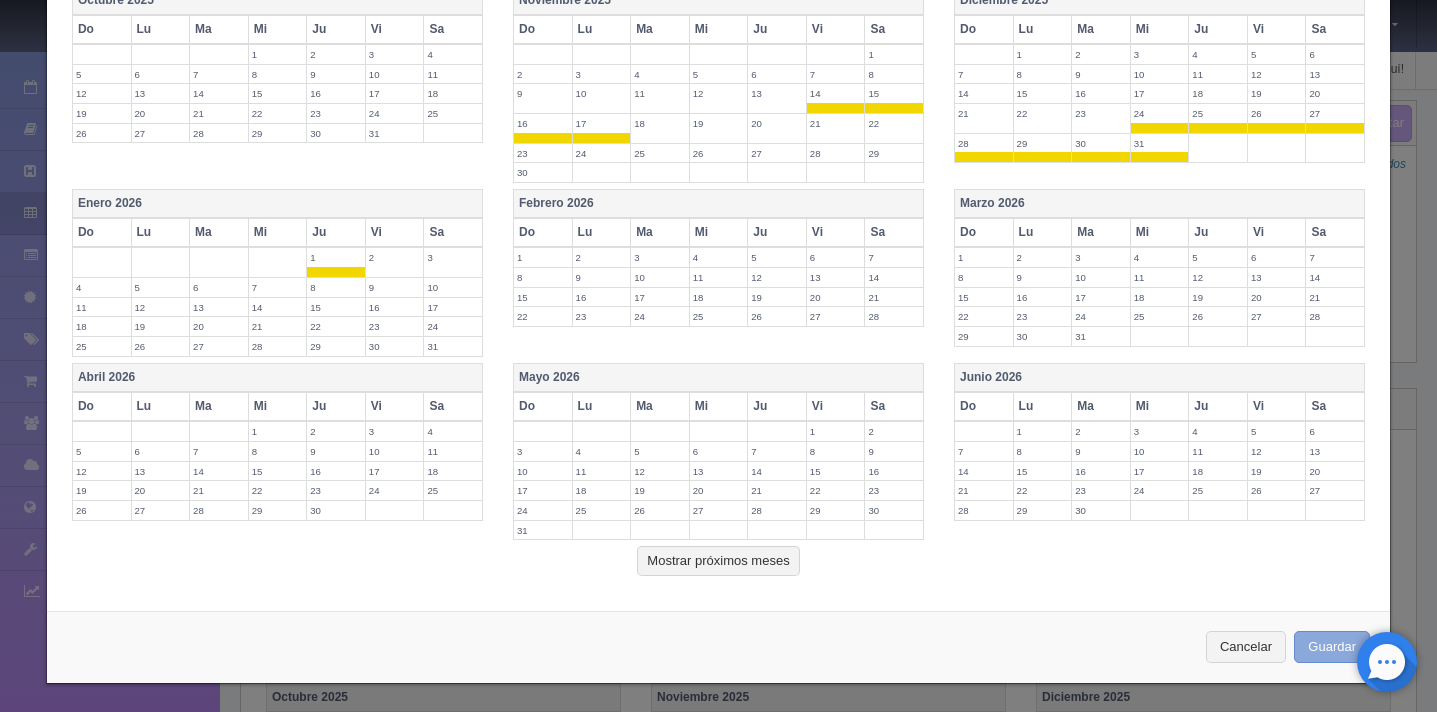click on "Guardar" at bounding box center [1332, 647] 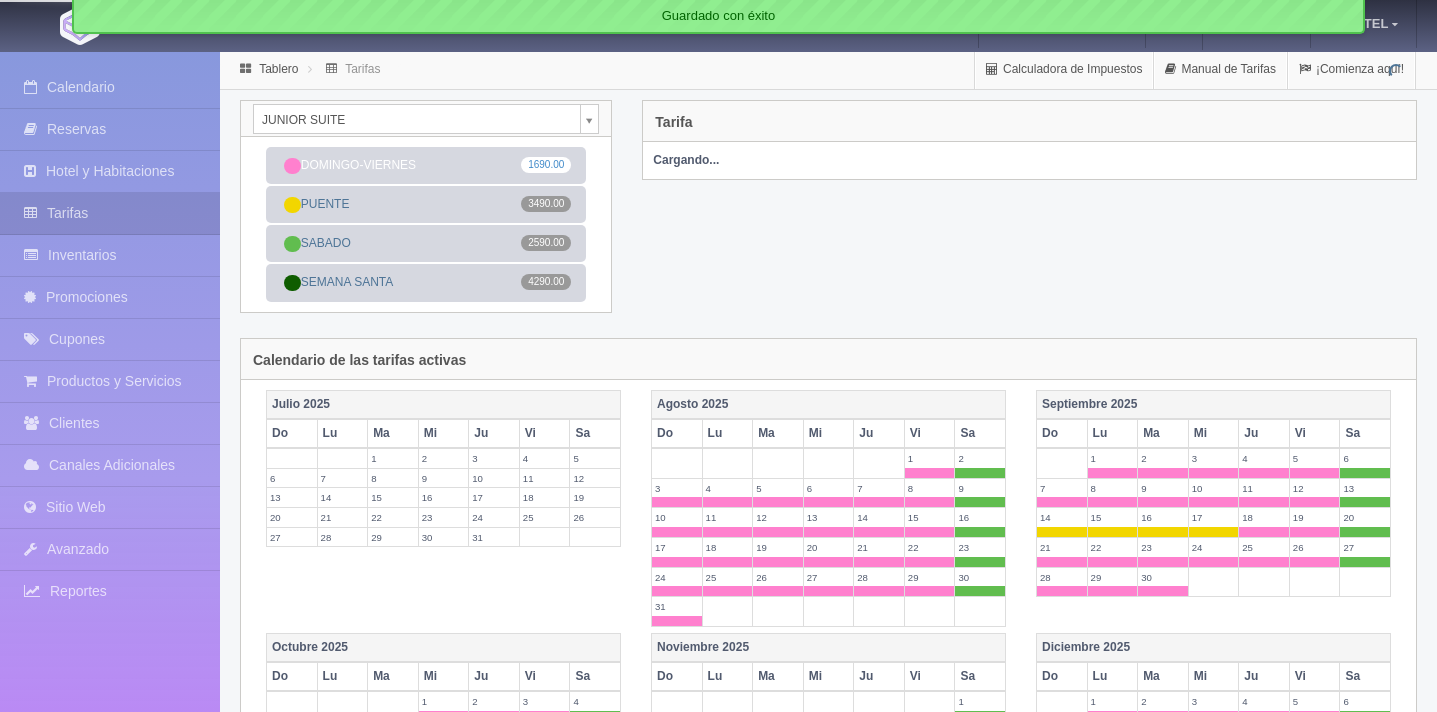 scroll, scrollTop: 0, scrollLeft: 0, axis: both 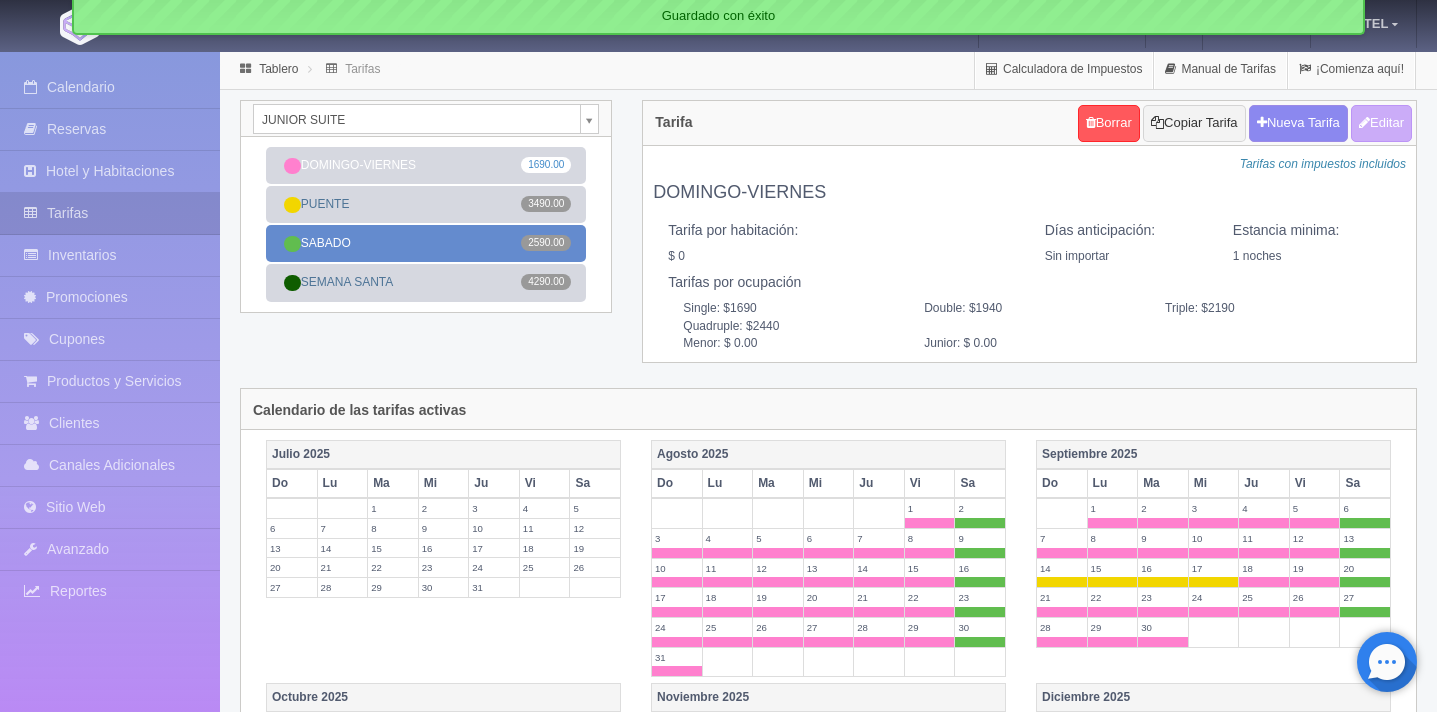 click on "SABADO
2590.00" at bounding box center [426, 243] 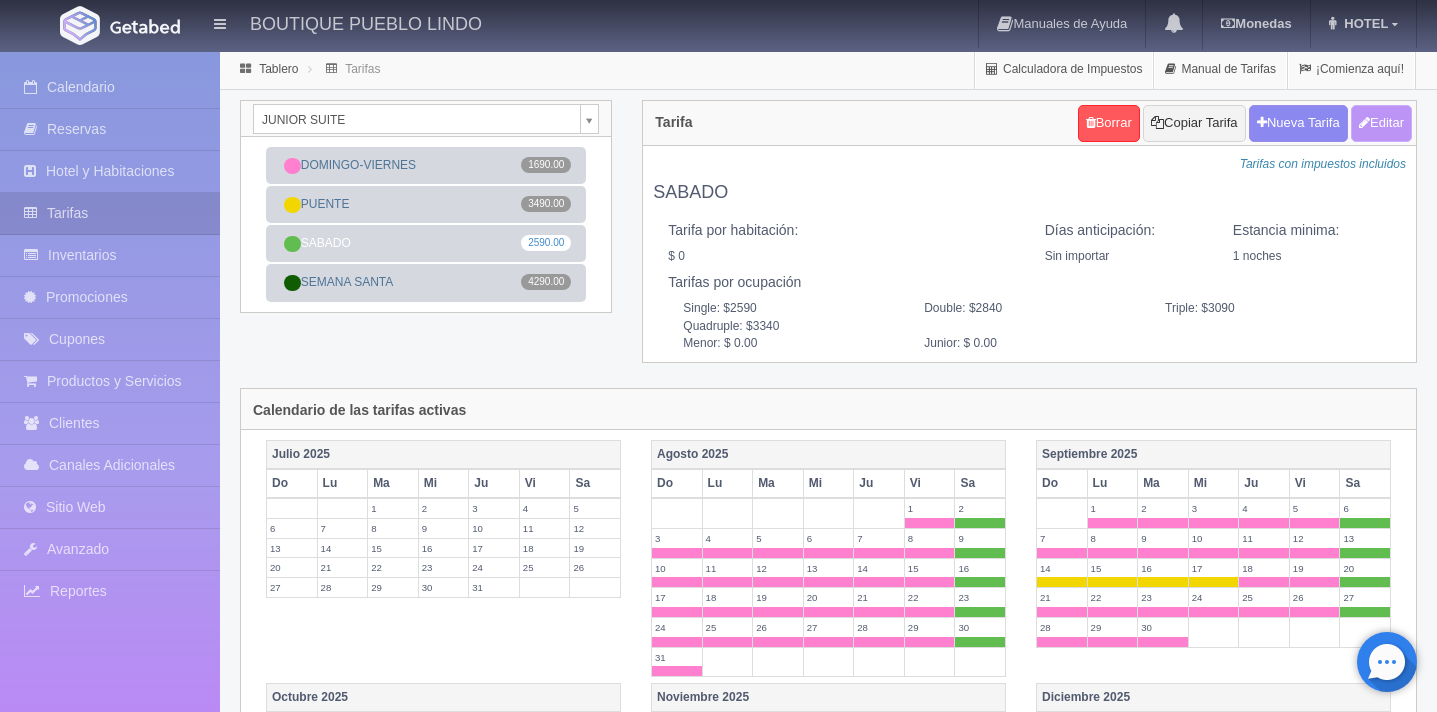 click on "Editar" at bounding box center [1381, 123] 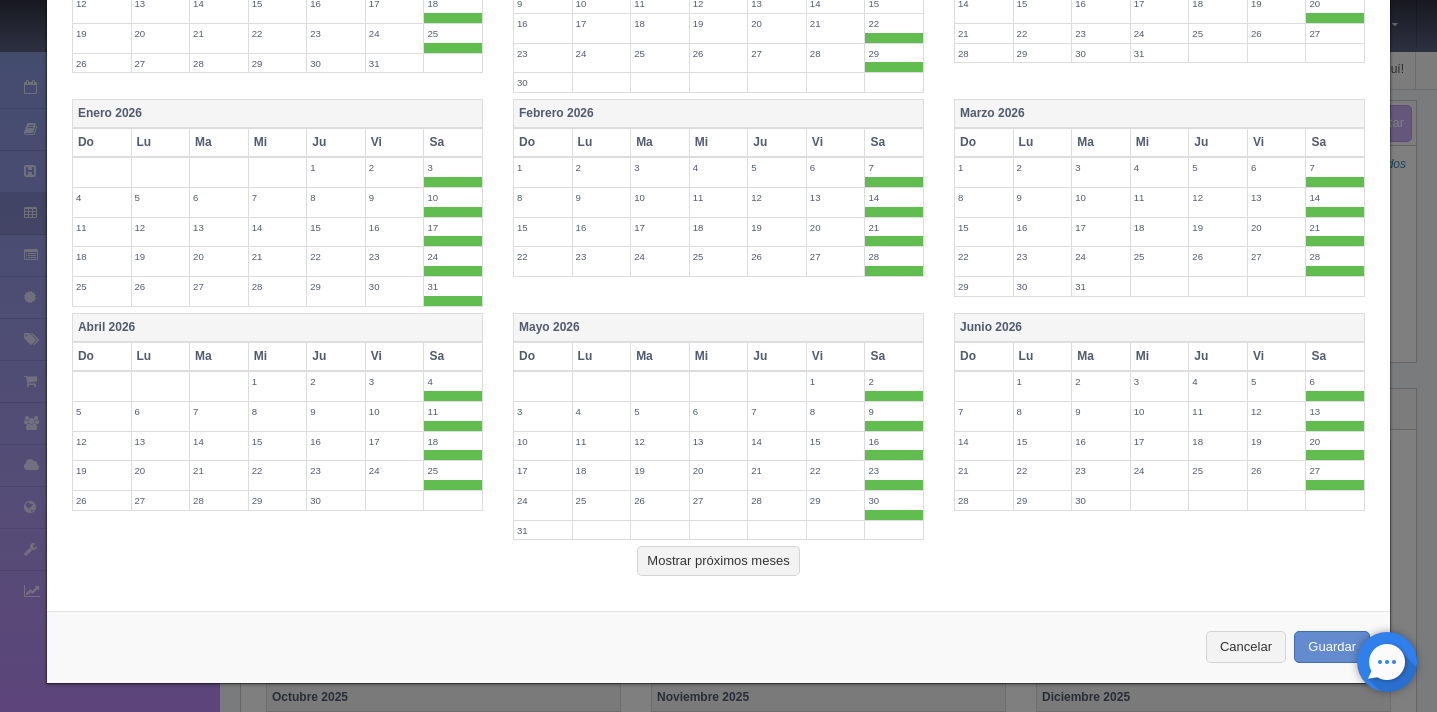 scroll, scrollTop: 0, scrollLeft: 0, axis: both 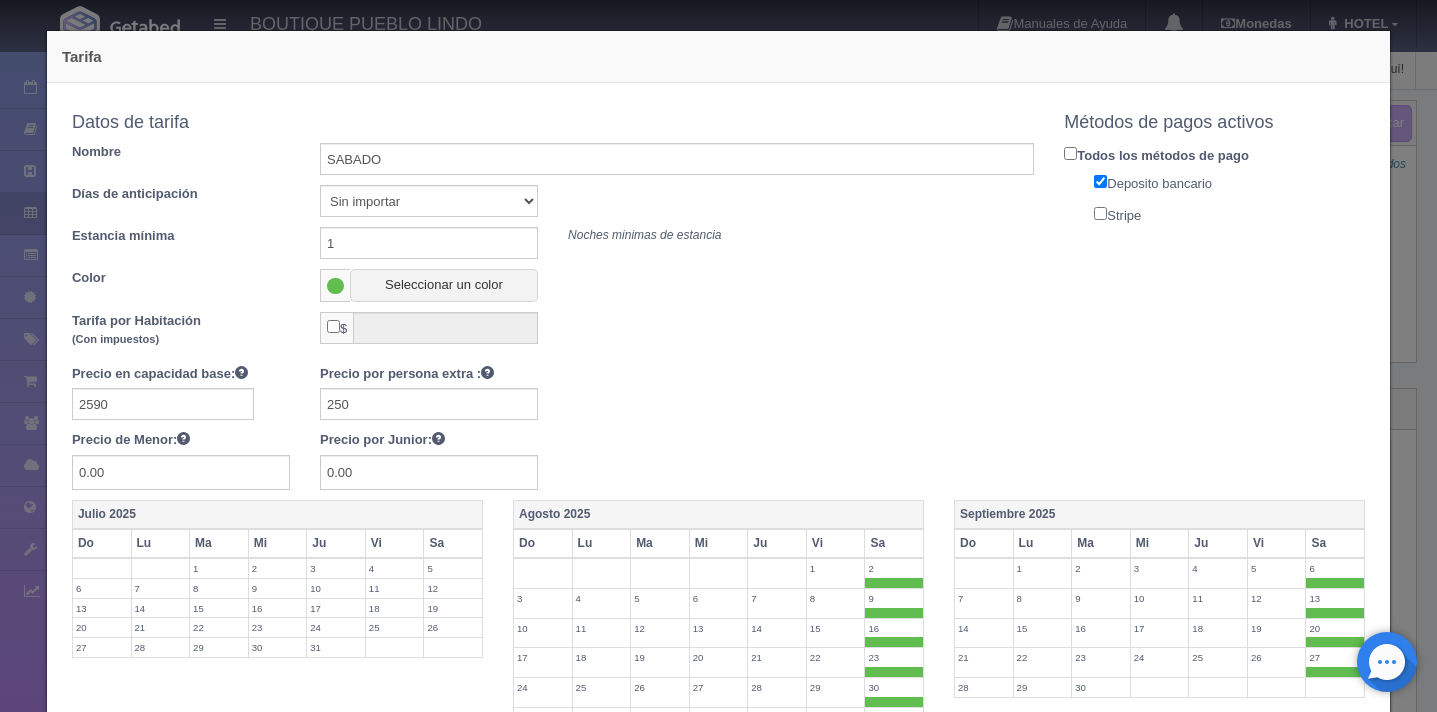 click on "Stripe" at bounding box center [1100, 213] 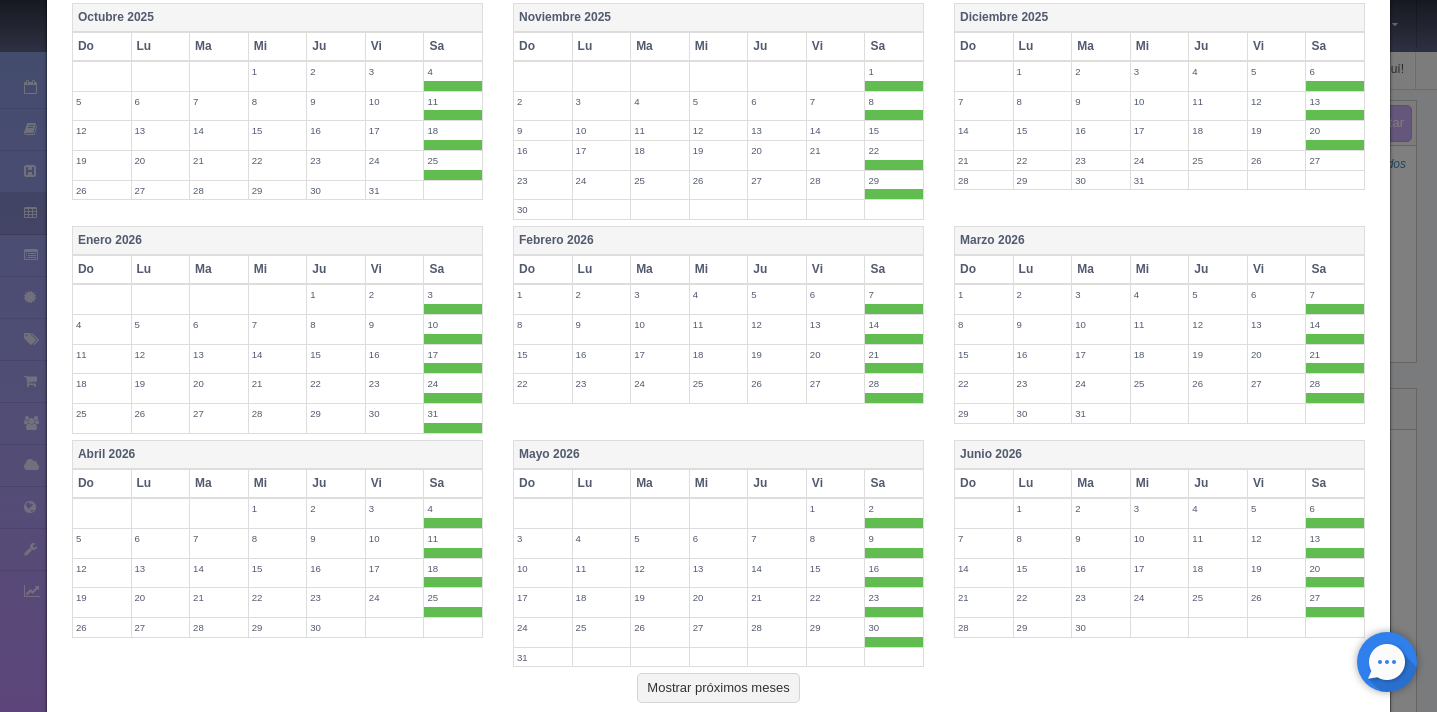 scroll, scrollTop: 858, scrollLeft: 0, axis: vertical 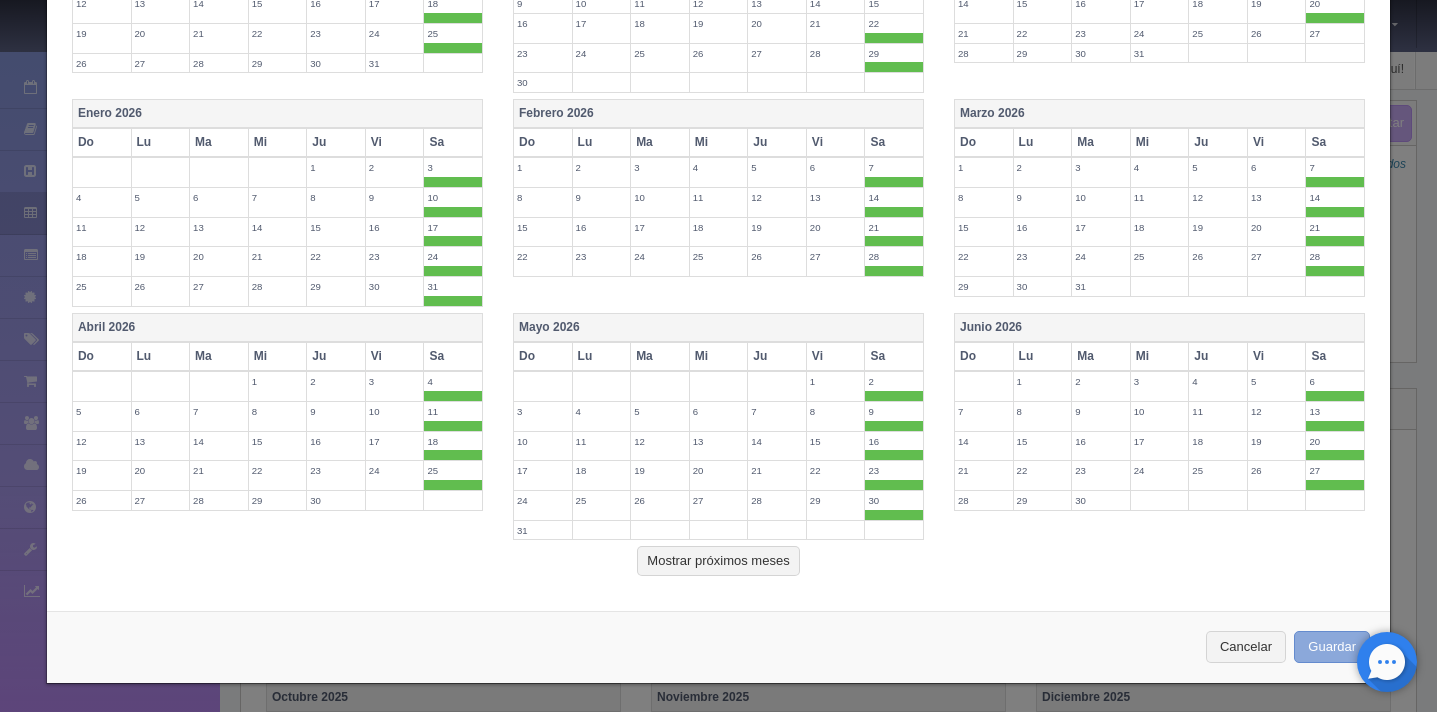 click on "Guardar" at bounding box center [1332, 647] 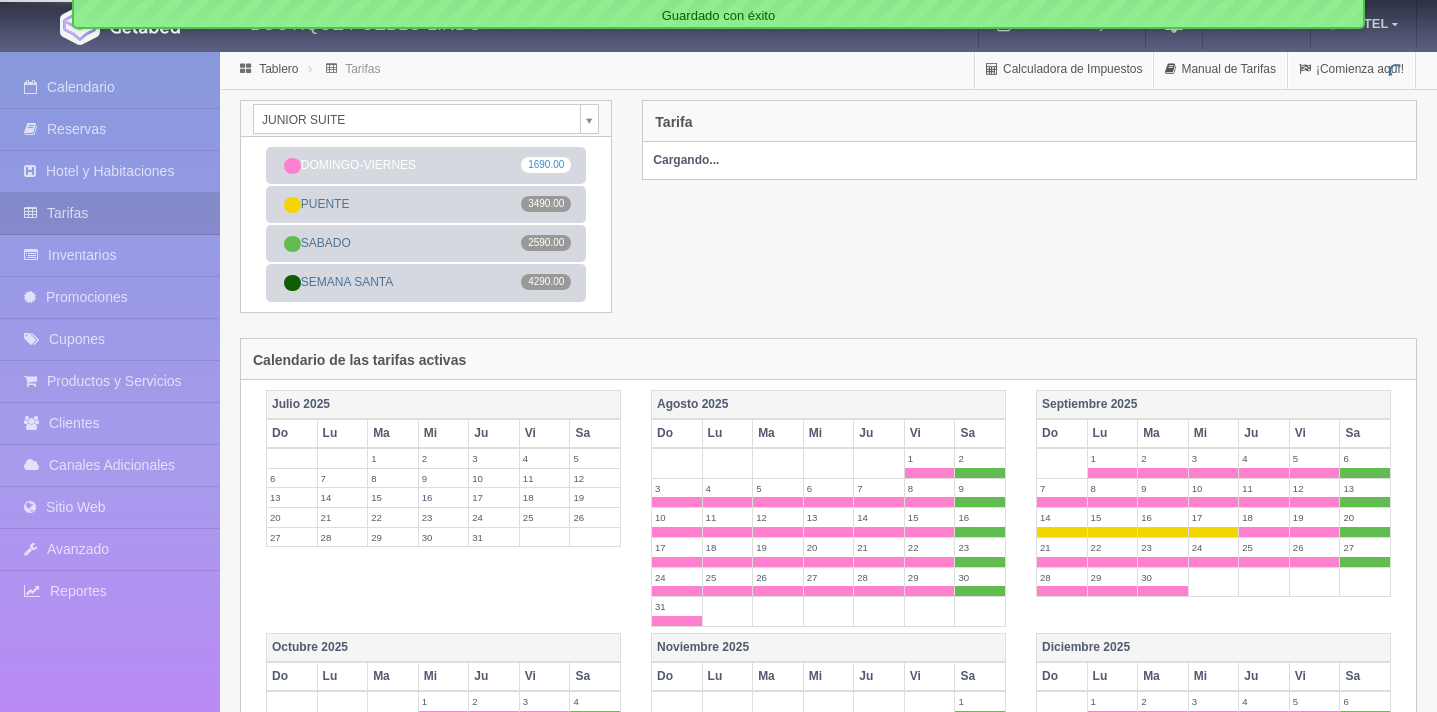 scroll, scrollTop: 0, scrollLeft: 0, axis: both 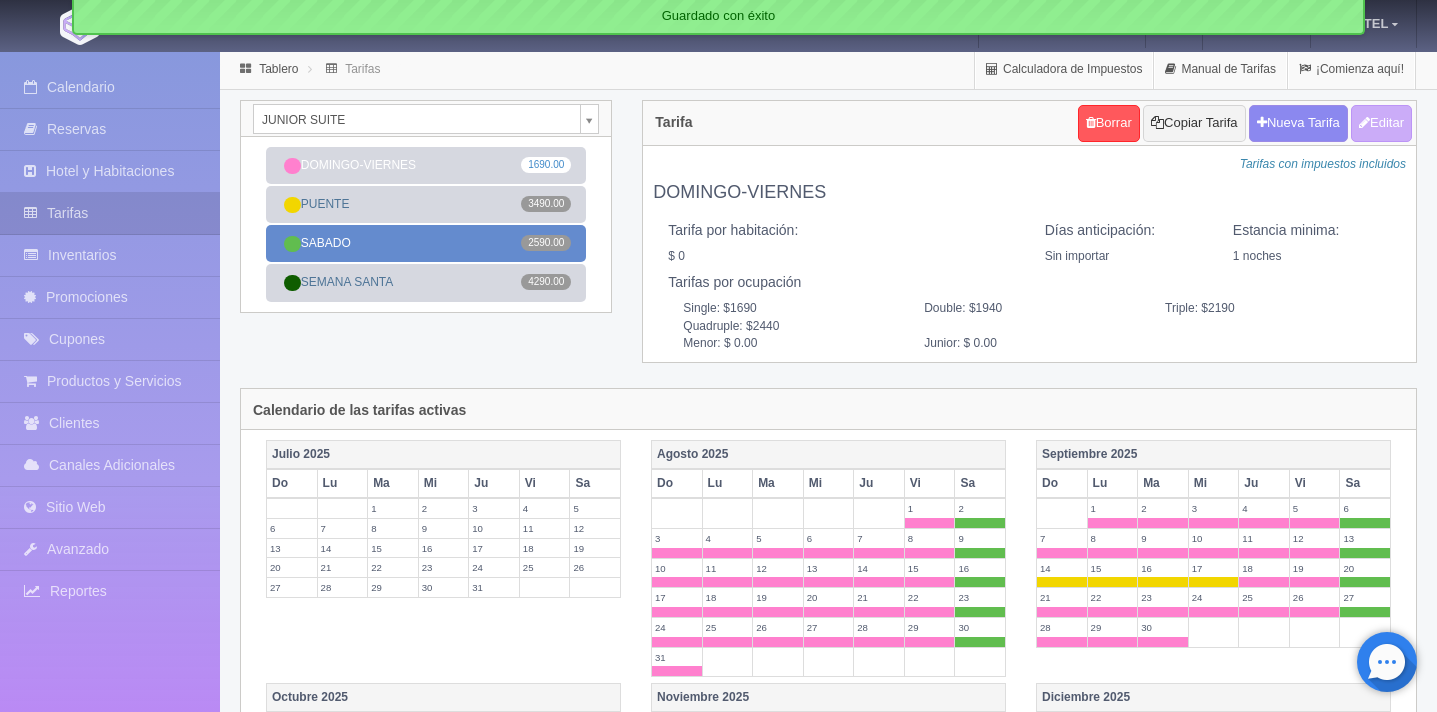 click on "SABADO
2590.00" at bounding box center [426, 243] 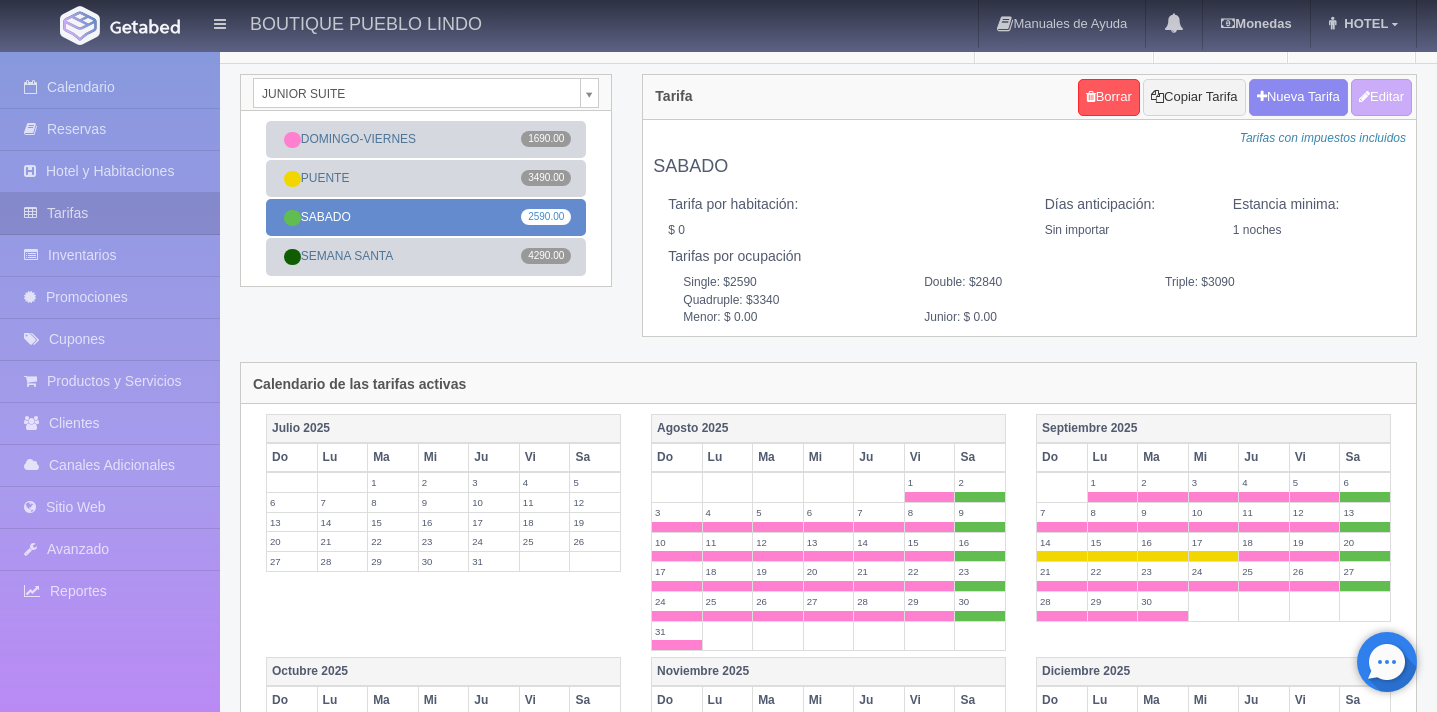 scroll, scrollTop: 0, scrollLeft: 0, axis: both 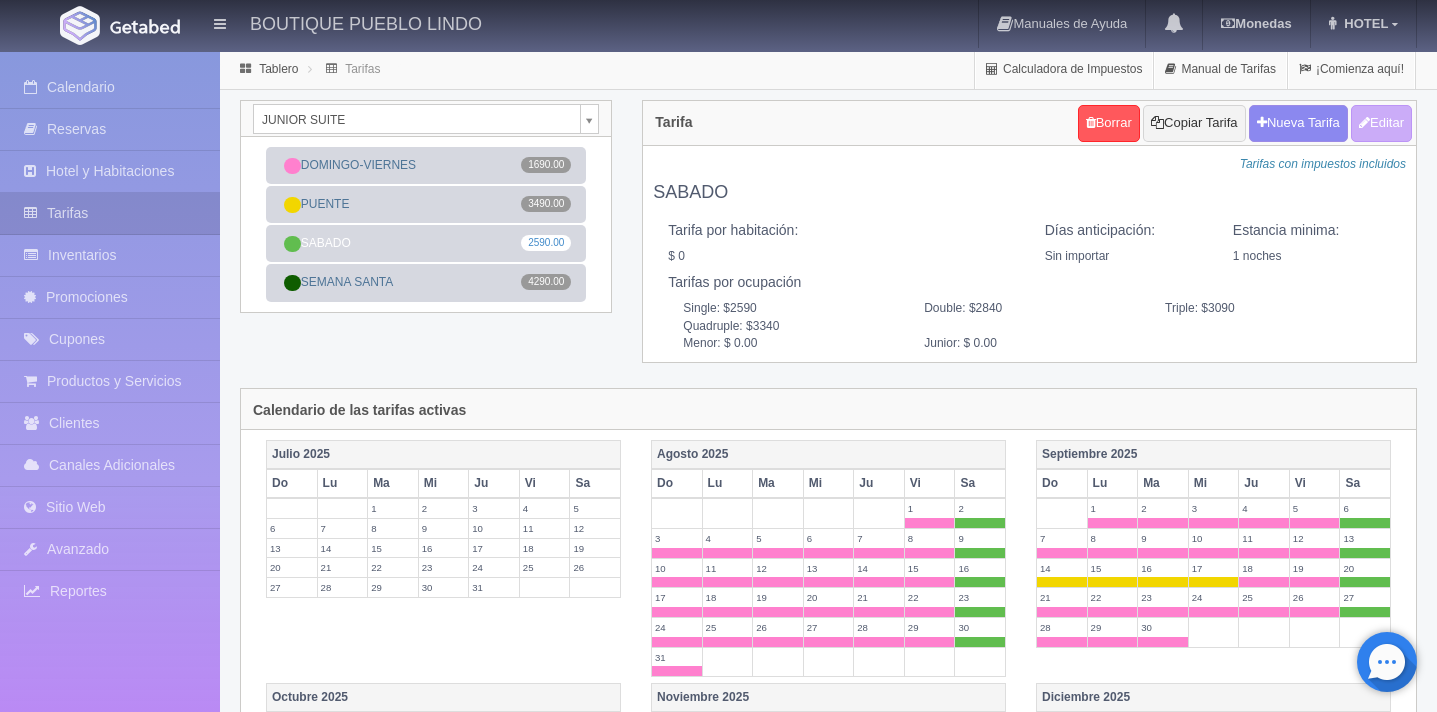 click on "BOUTIQUE PUEBLO LINDO
Manuales de Ayuda
Actualizaciones recientes
Monedas
Tipo de cambio/moneda MXN
1 MXN
=
0.051285							USD
Modificar monedas
HOTEL
Mi Perfil
Salir / Log Out
Procesando...
Calendario
Reservas
Hotel y Habitaciones
Tarifas
Inventarios" at bounding box center (718, 720) 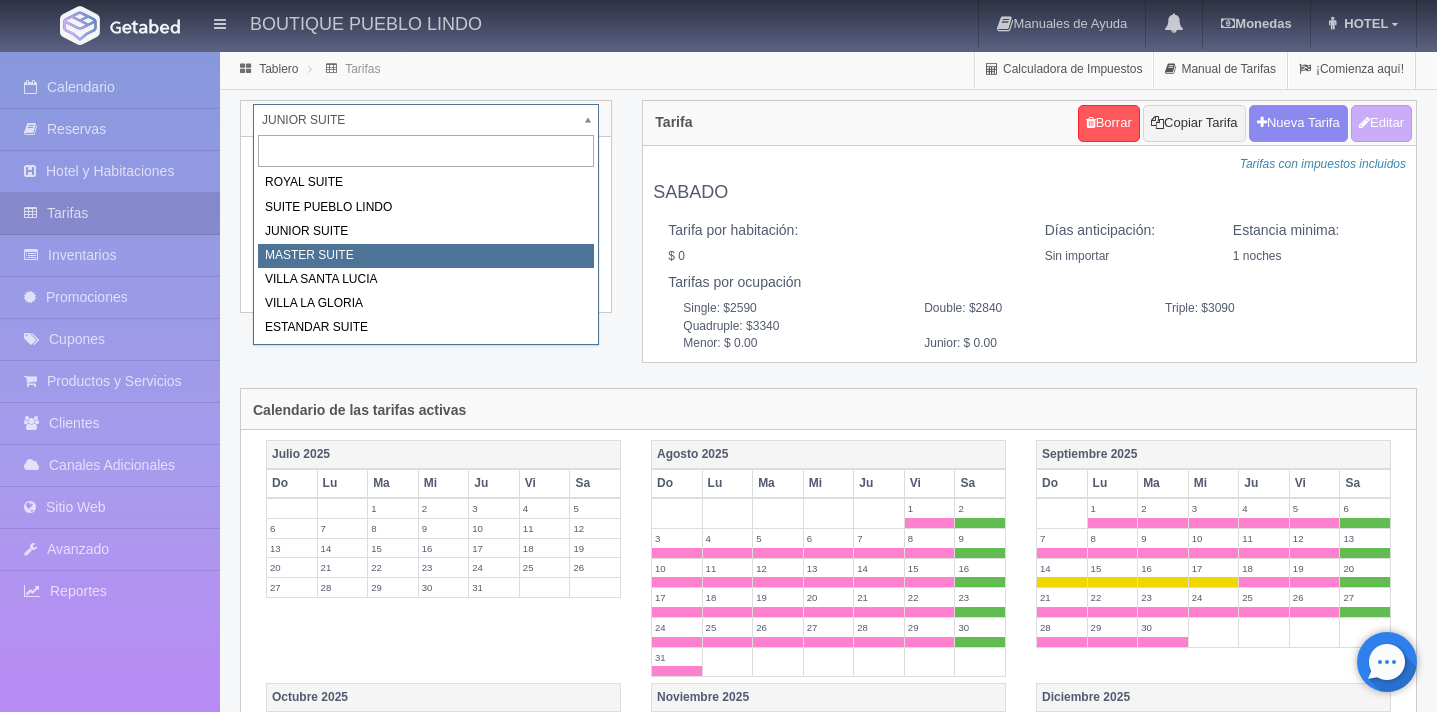 select on "617" 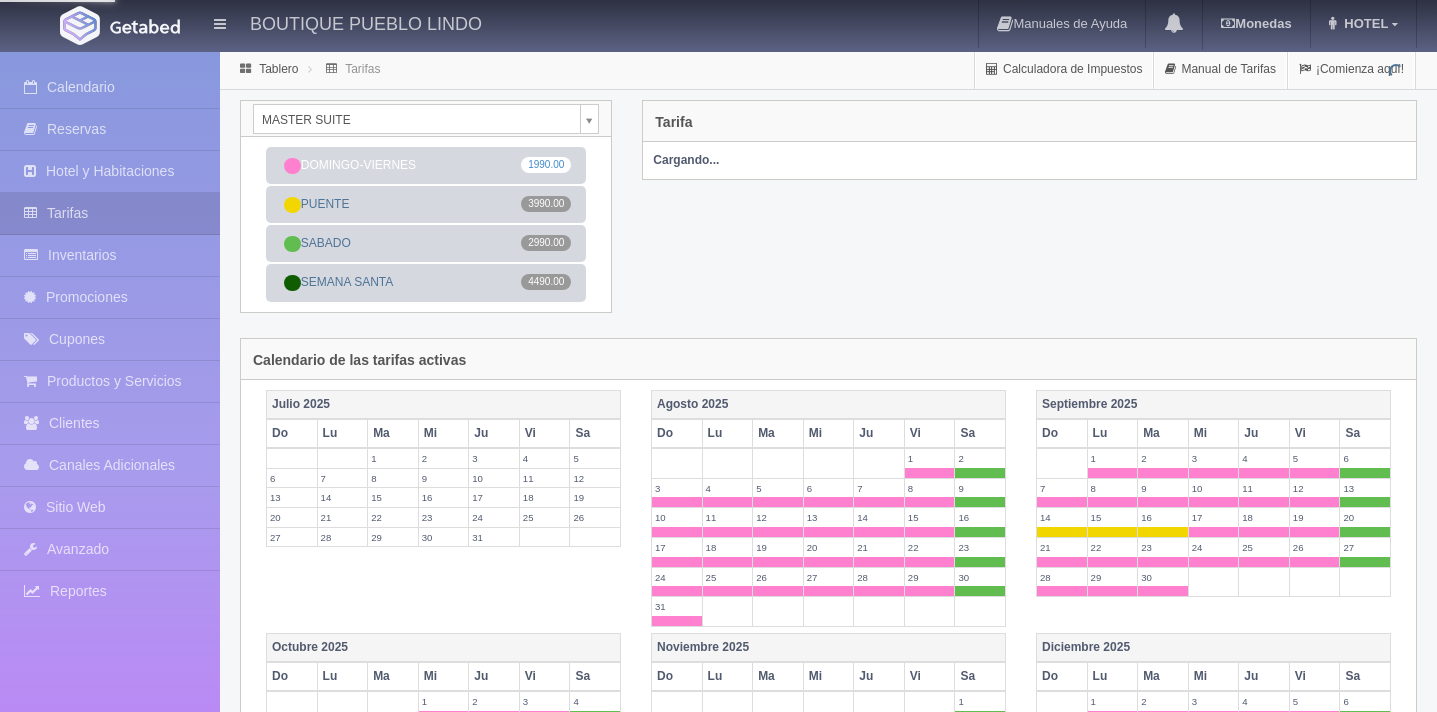 scroll, scrollTop: 0, scrollLeft: 0, axis: both 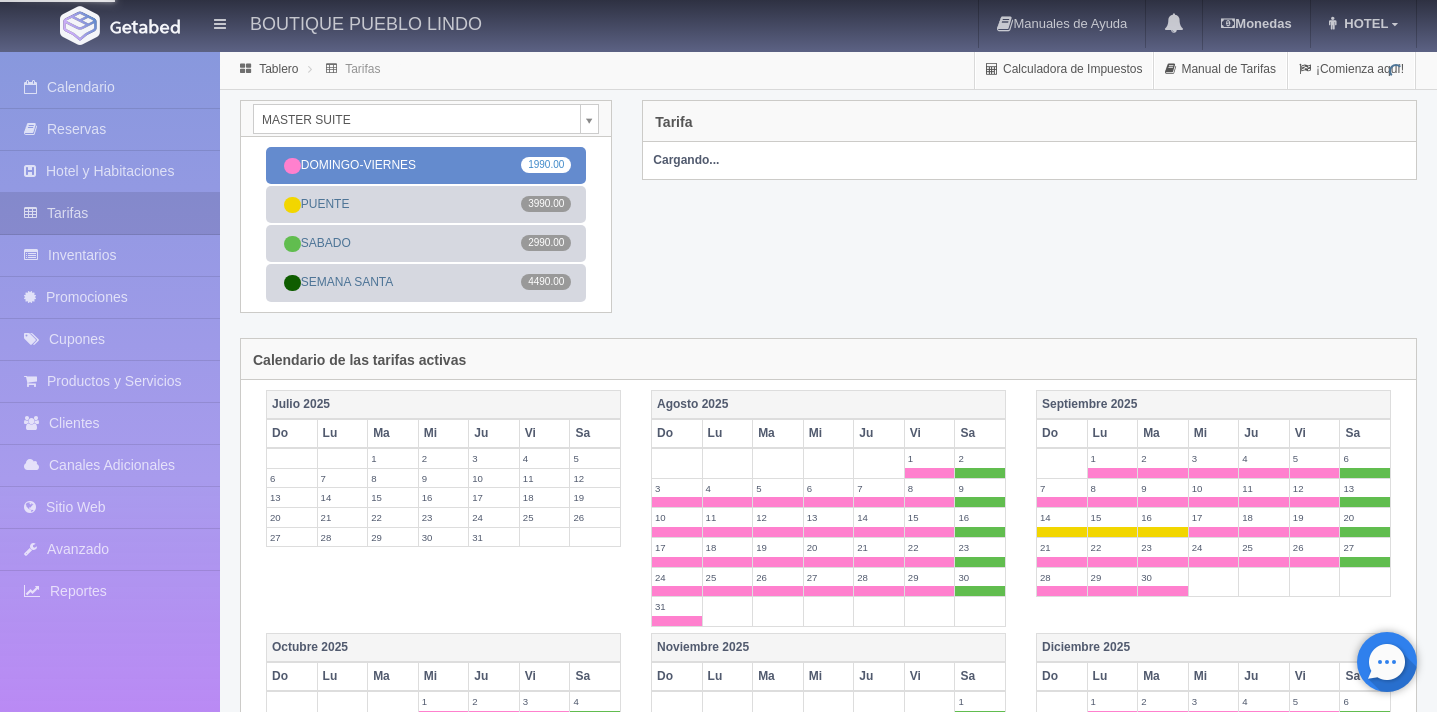 click on "DOMINGO-VIERNES
1990.00" at bounding box center (426, 165) 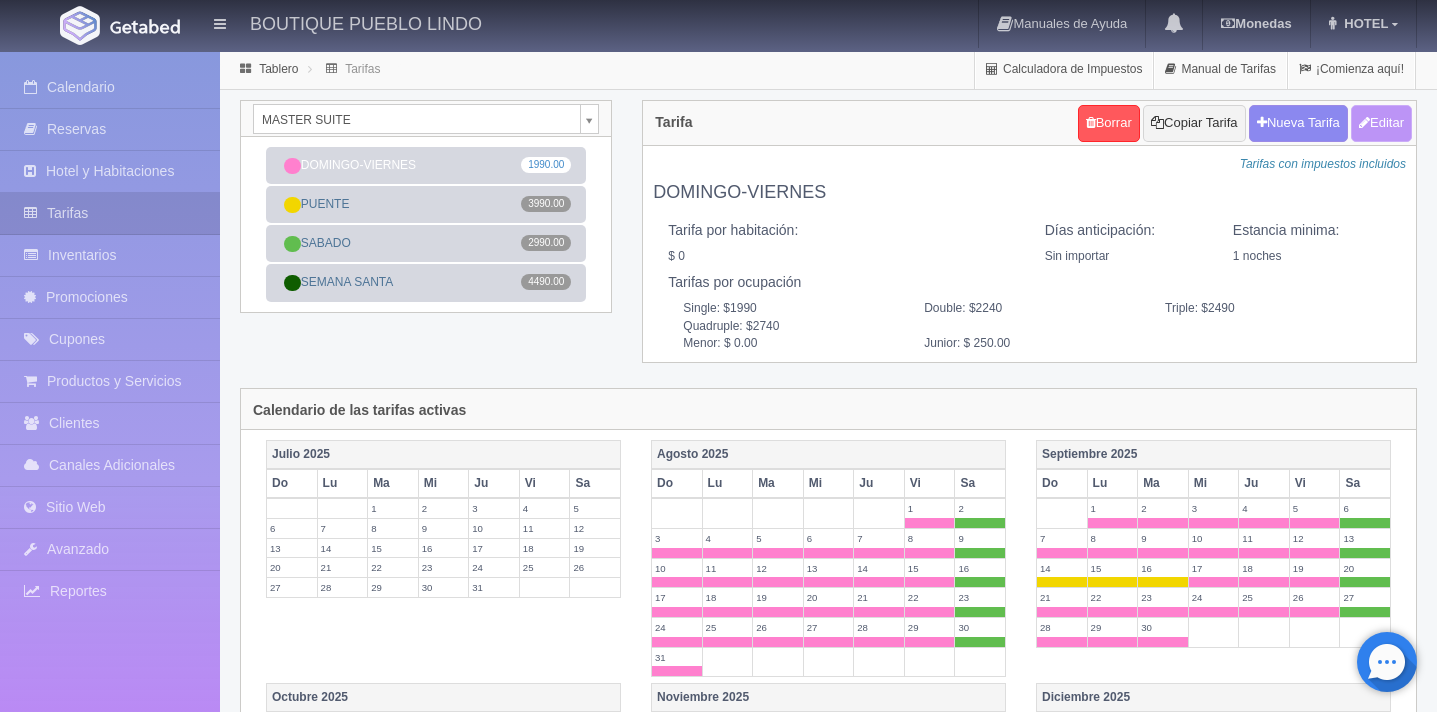 click on "Editar" at bounding box center (1381, 123) 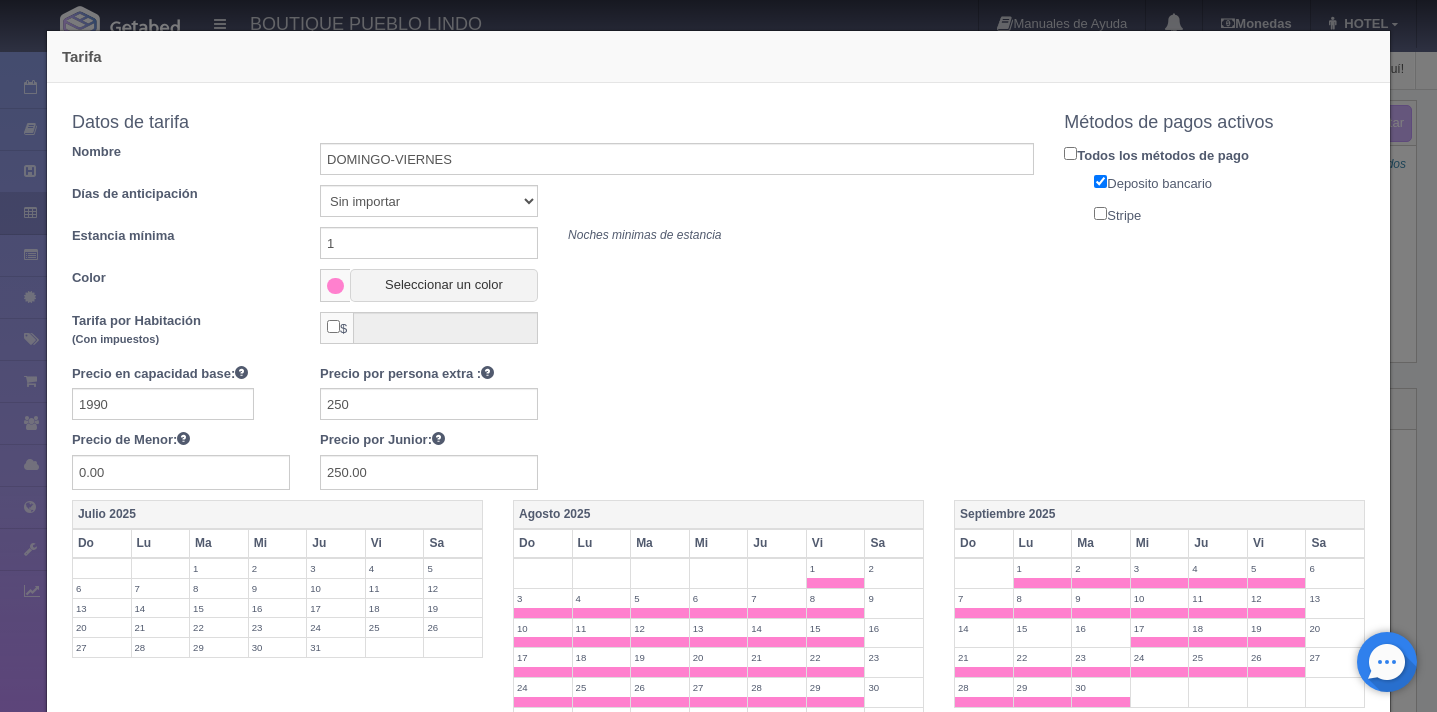 click on "Stripe" at bounding box center (1100, 213) 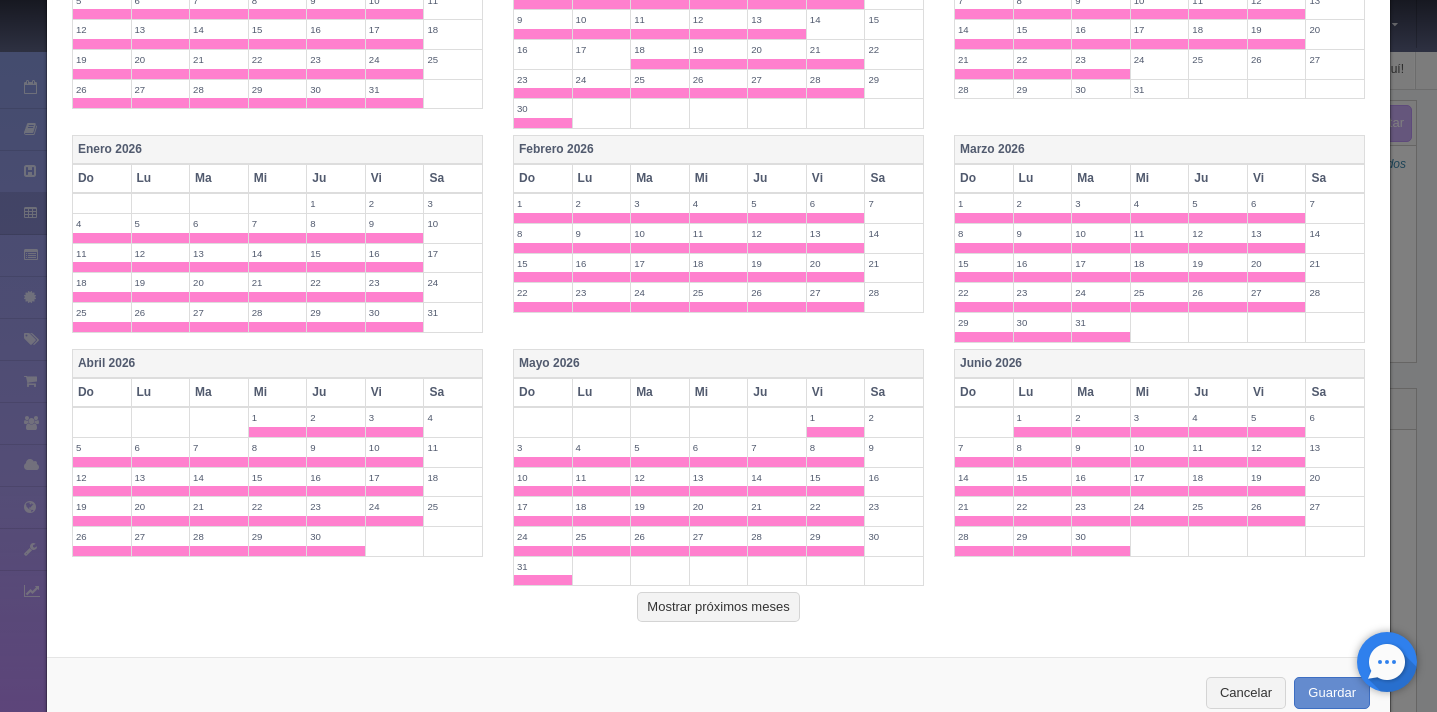 scroll, scrollTop: 888, scrollLeft: 0, axis: vertical 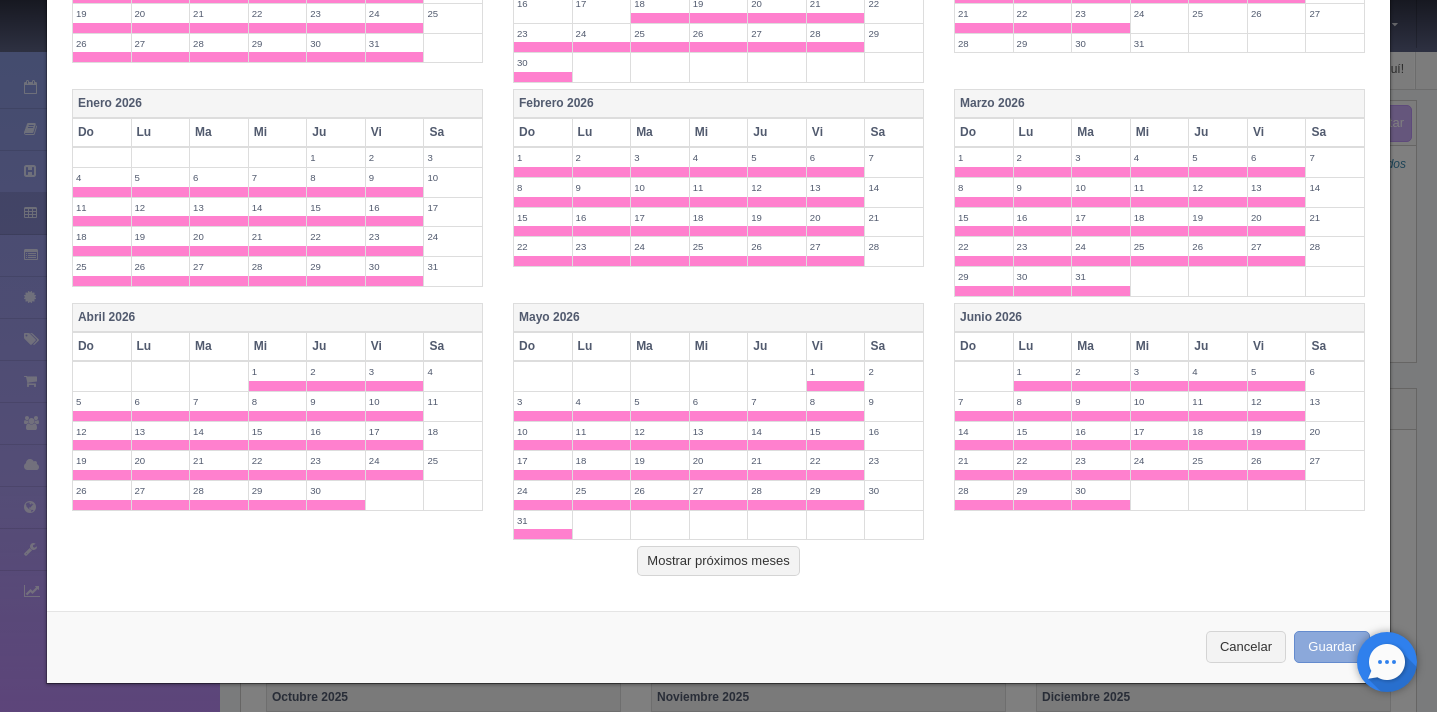 click on "Guardar" at bounding box center (1332, 647) 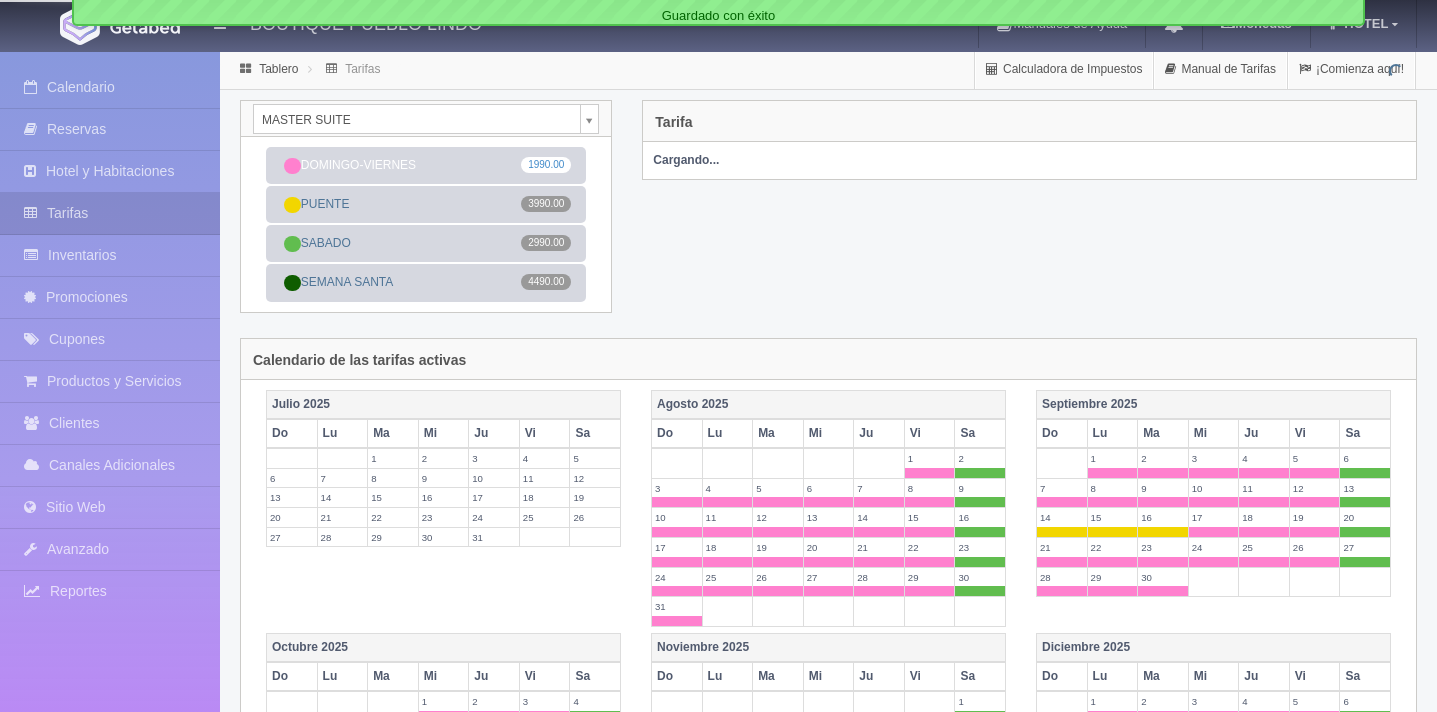 scroll, scrollTop: 0, scrollLeft: 0, axis: both 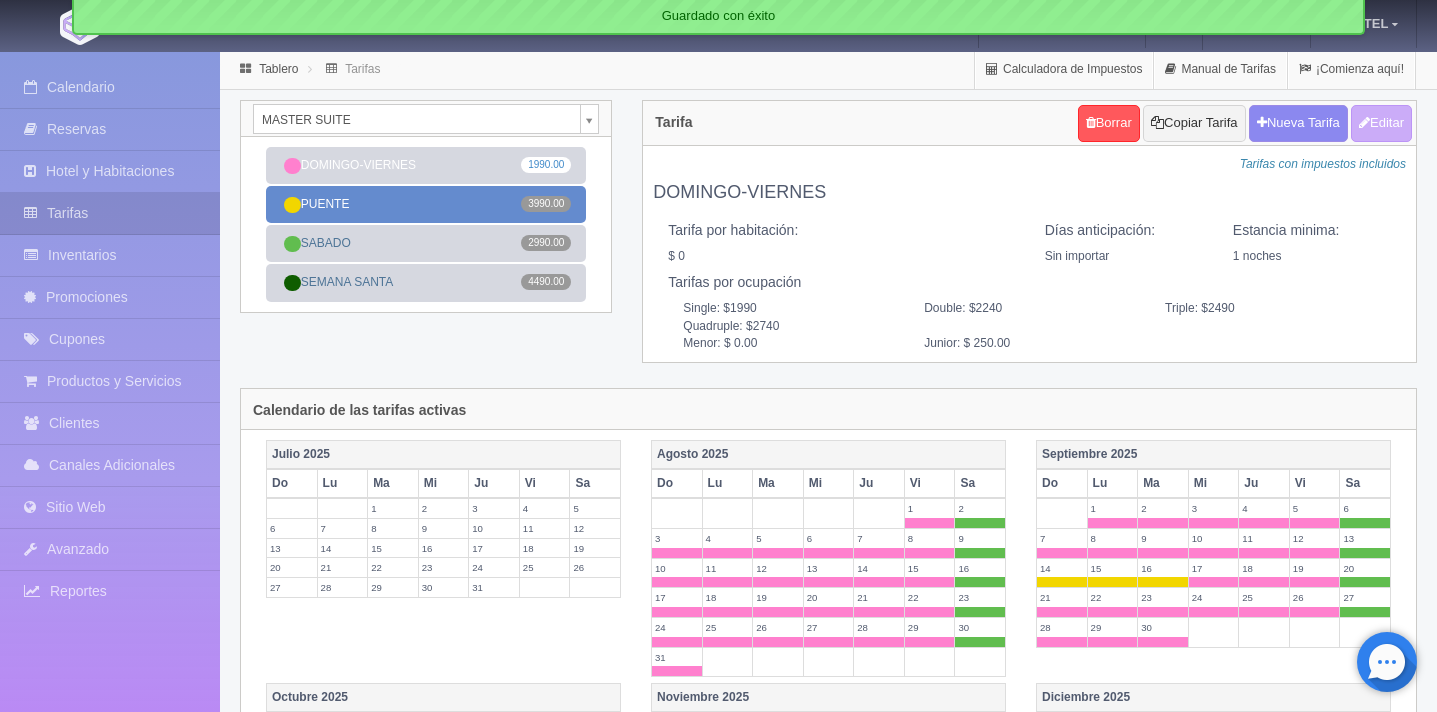 click on "PUENTE
3990.00" at bounding box center [426, 204] 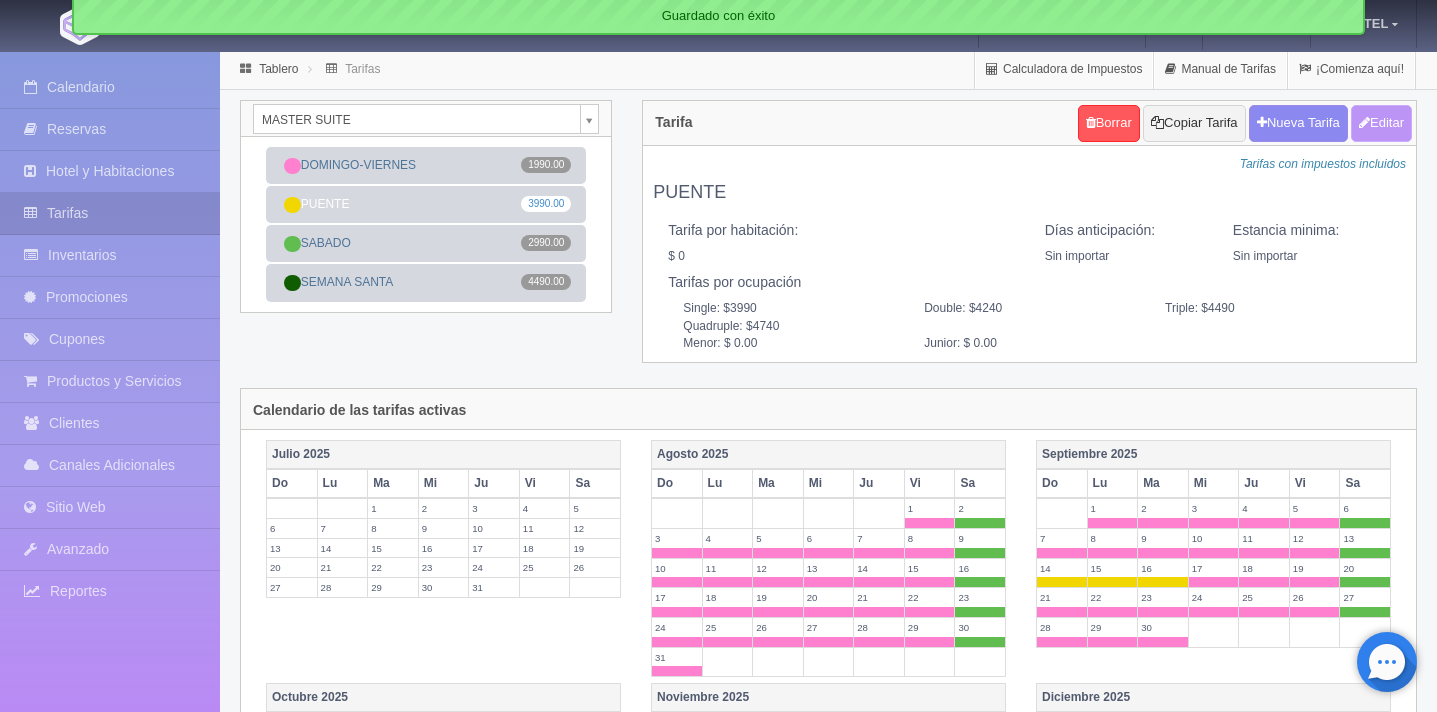 click on "Editar" at bounding box center (1381, 123) 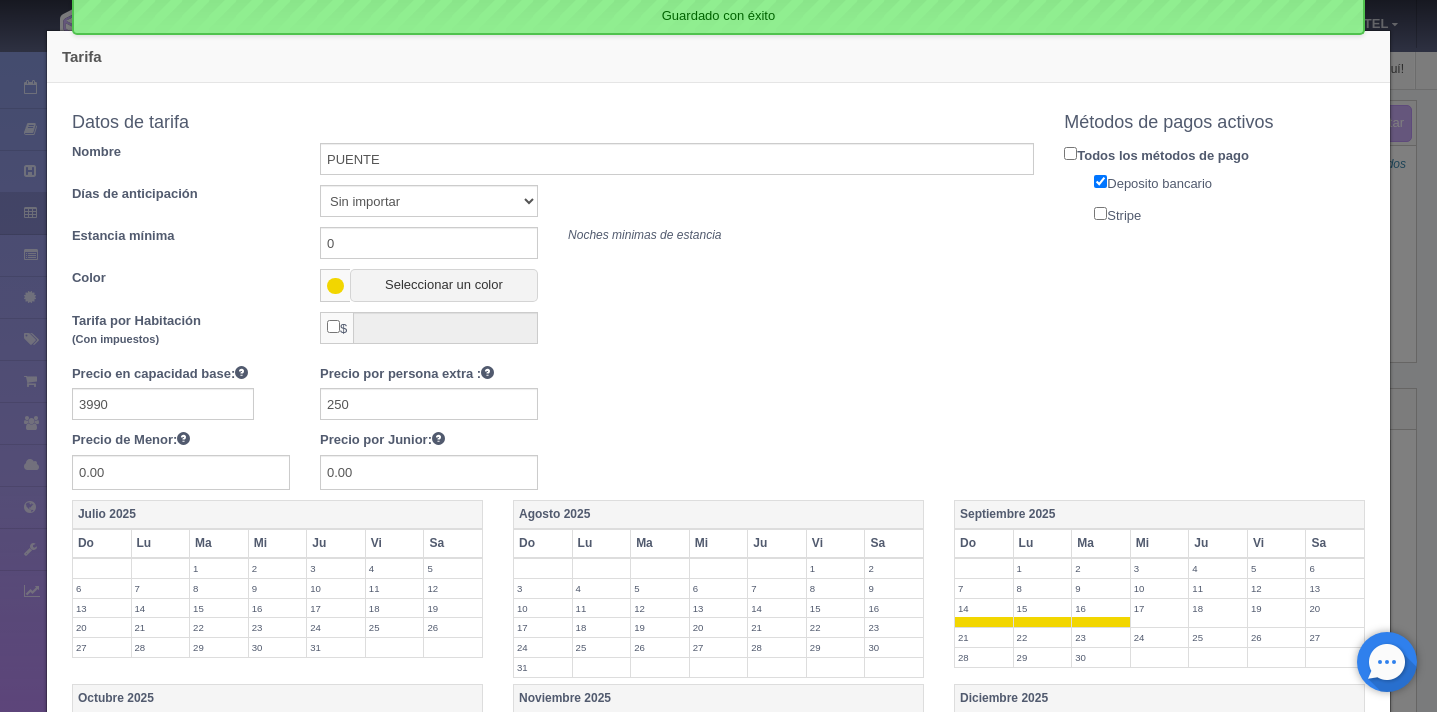 click on "Stripe" at bounding box center (1100, 213) 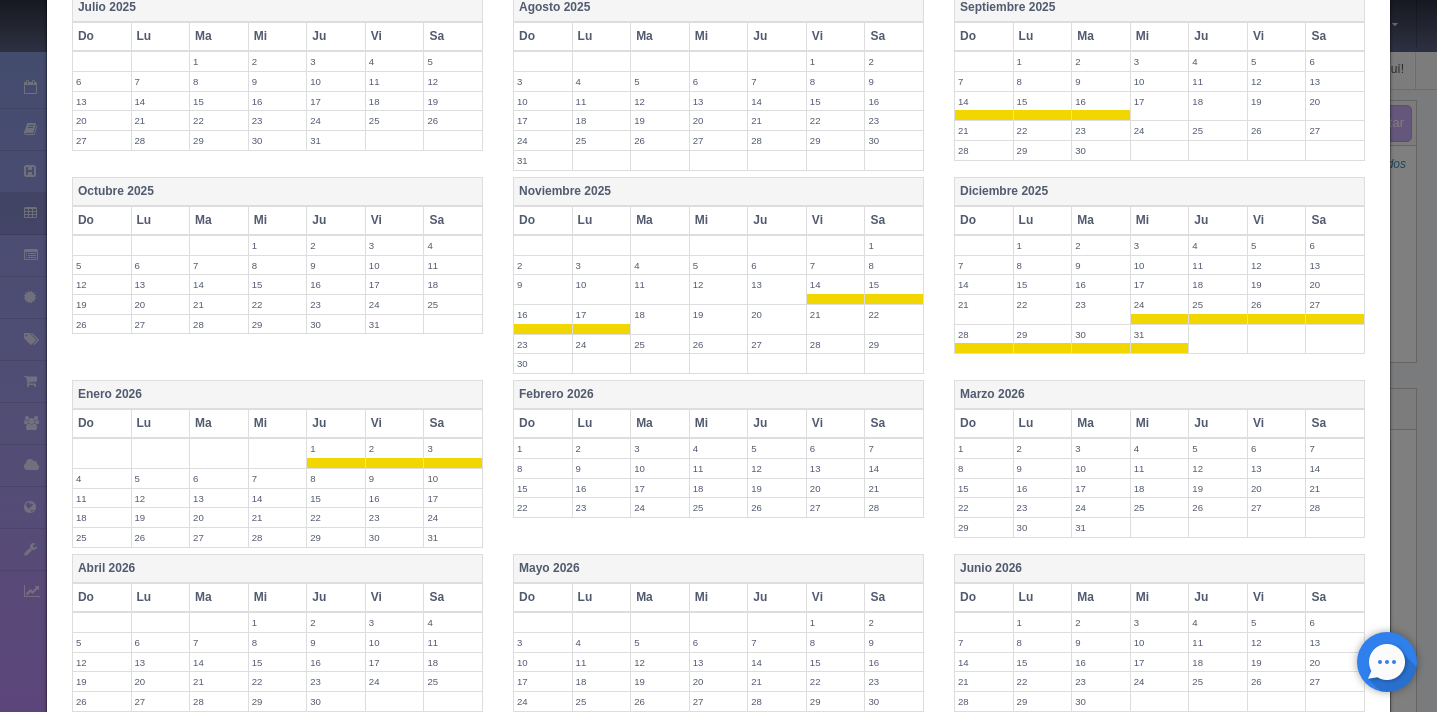 scroll, scrollTop: 698, scrollLeft: 0, axis: vertical 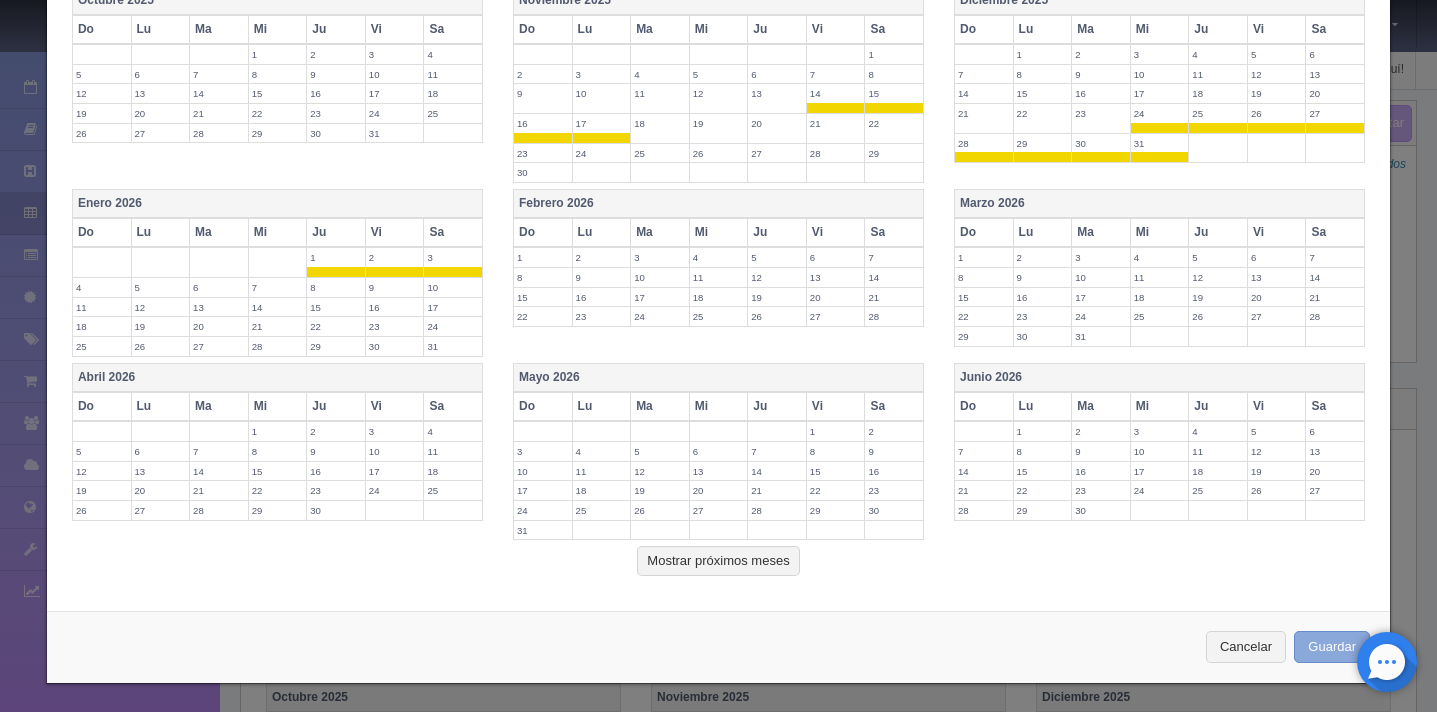 click on "Guardar" at bounding box center [1332, 647] 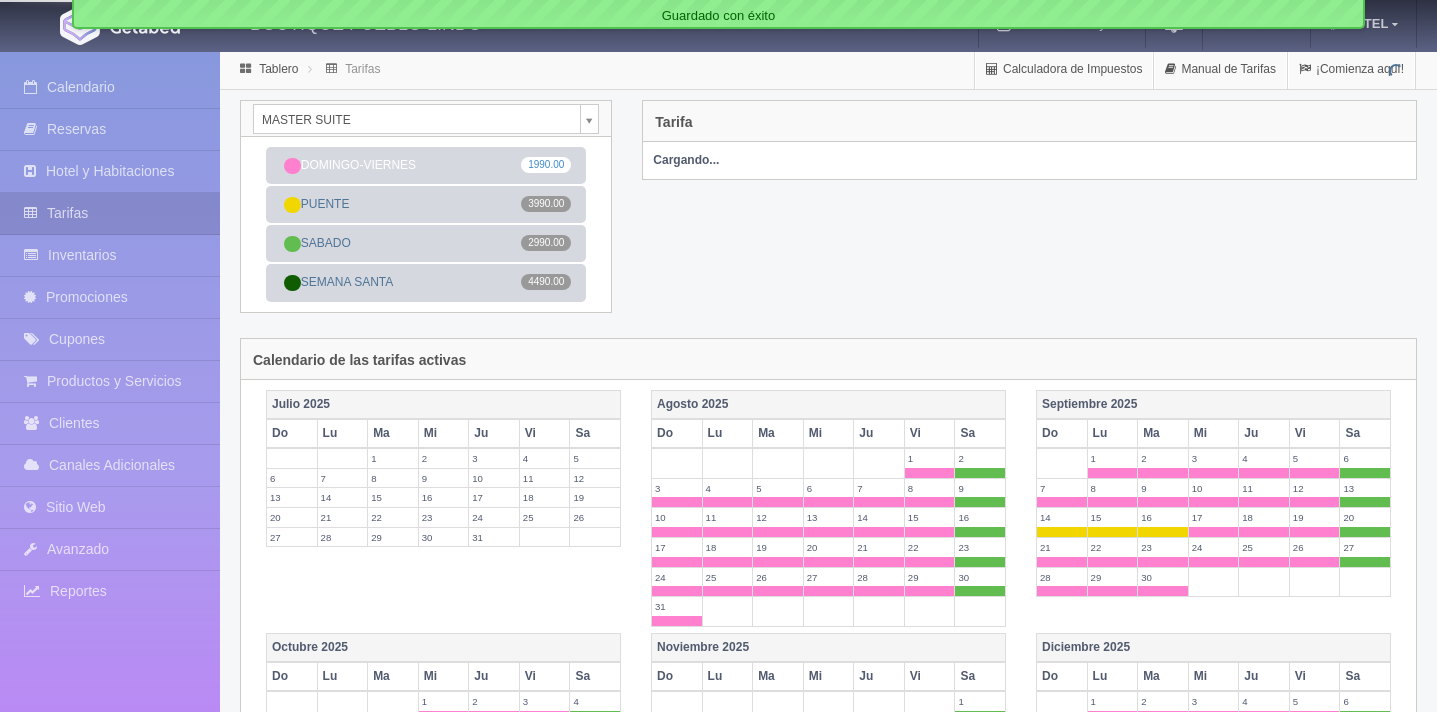 scroll, scrollTop: 0, scrollLeft: 0, axis: both 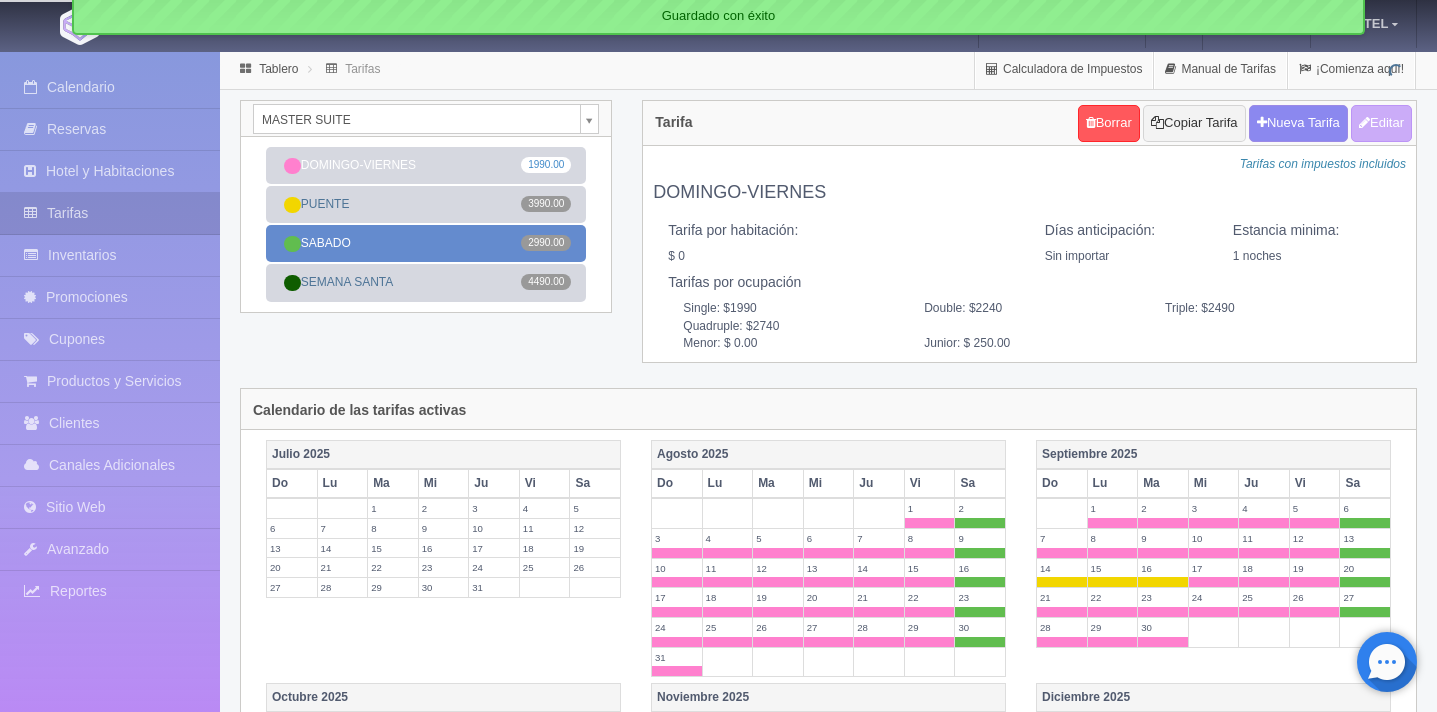 click on "SABADO
2990.00" at bounding box center (426, 243) 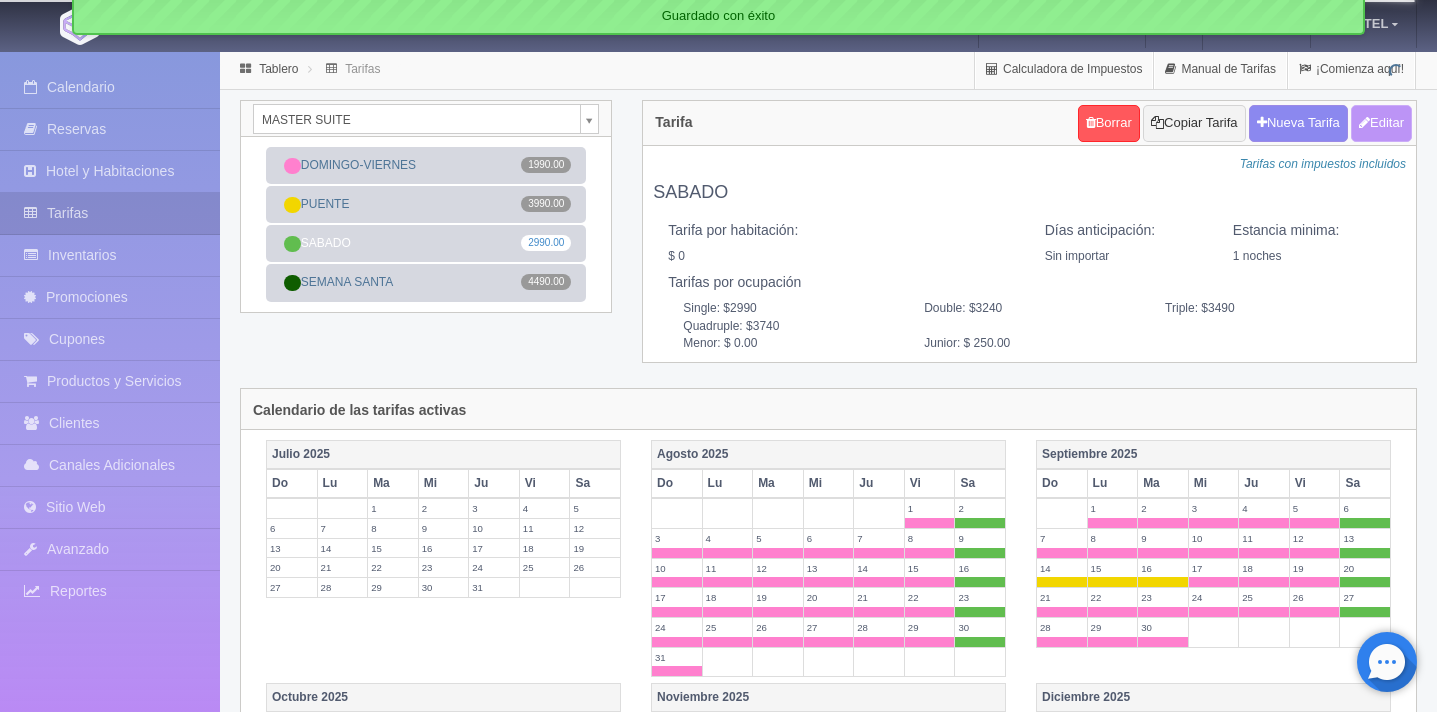 click on "Editar" at bounding box center (1381, 123) 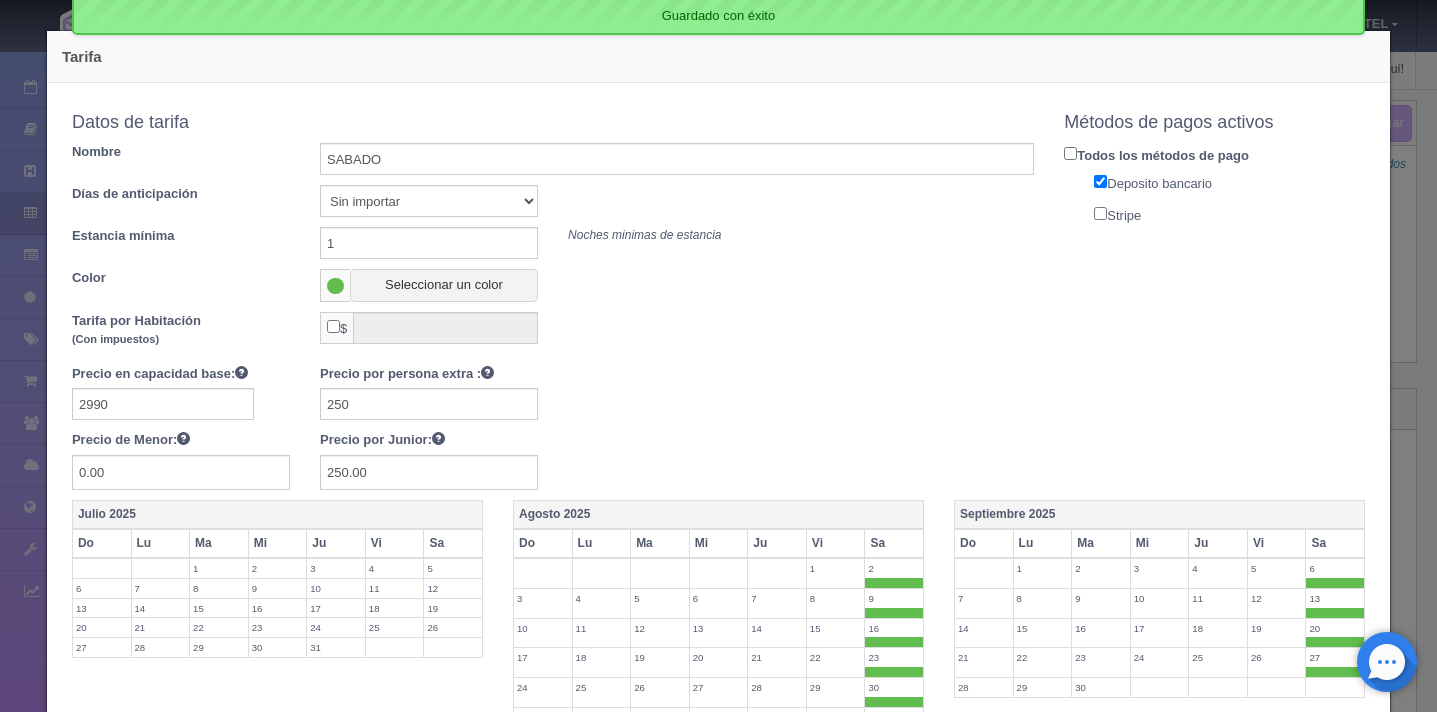 click on "Stripe" at bounding box center [1100, 213] 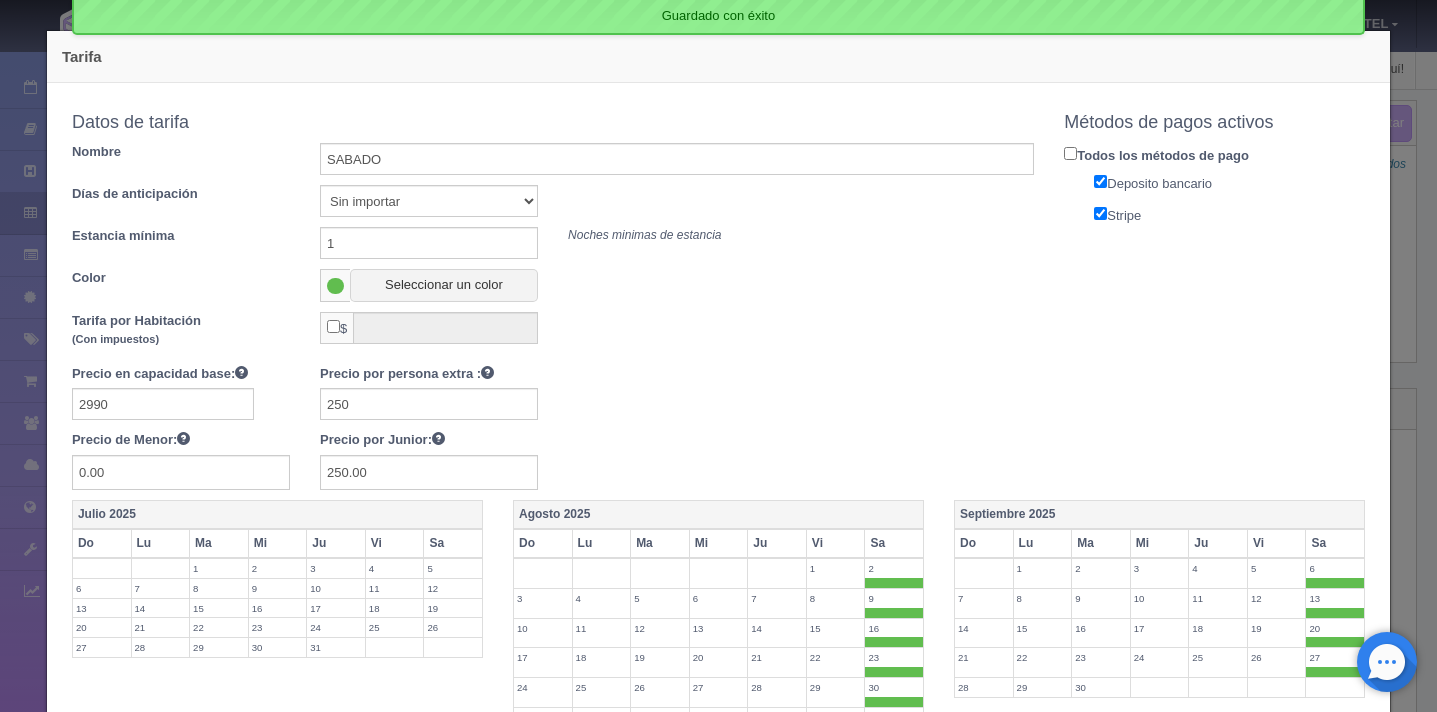 scroll, scrollTop: 848, scrollLeft: 0, axis: vertical 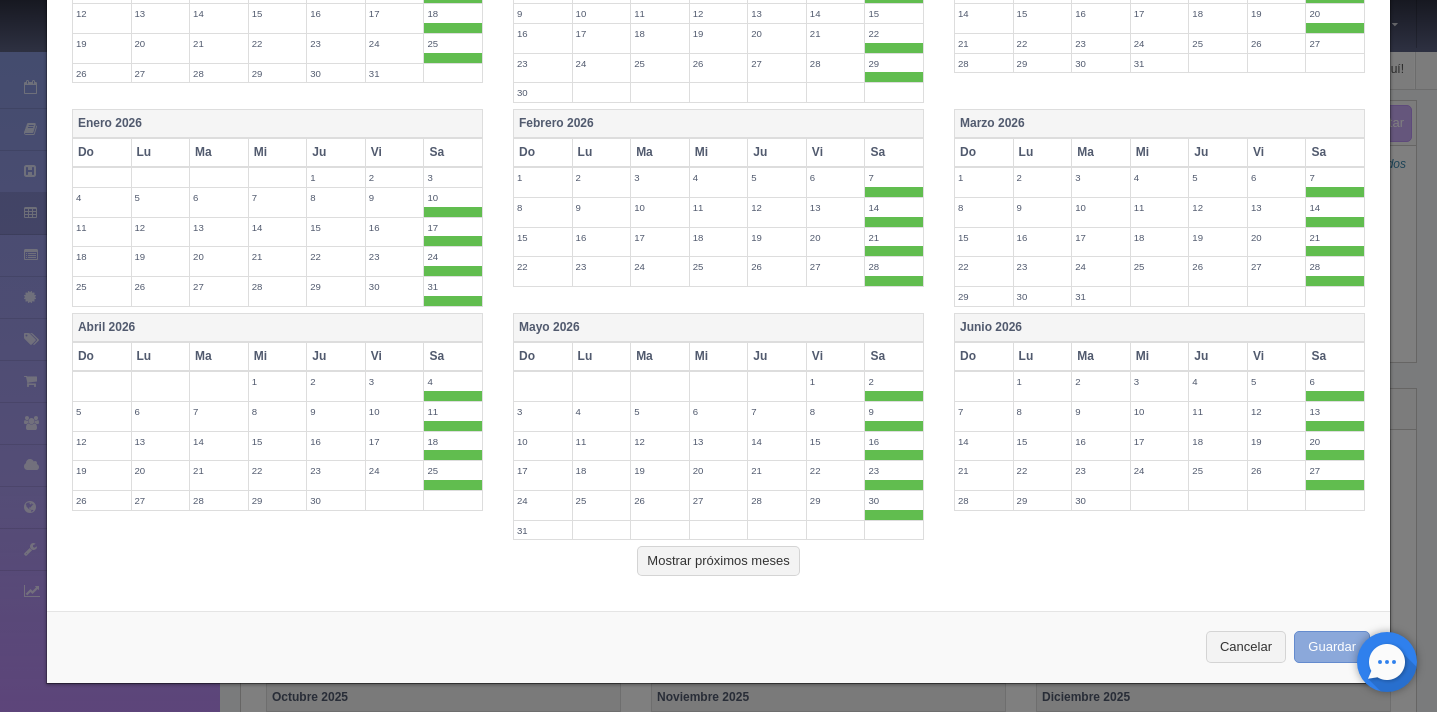 click on "Guardar" at bounding box center [1332, 647] 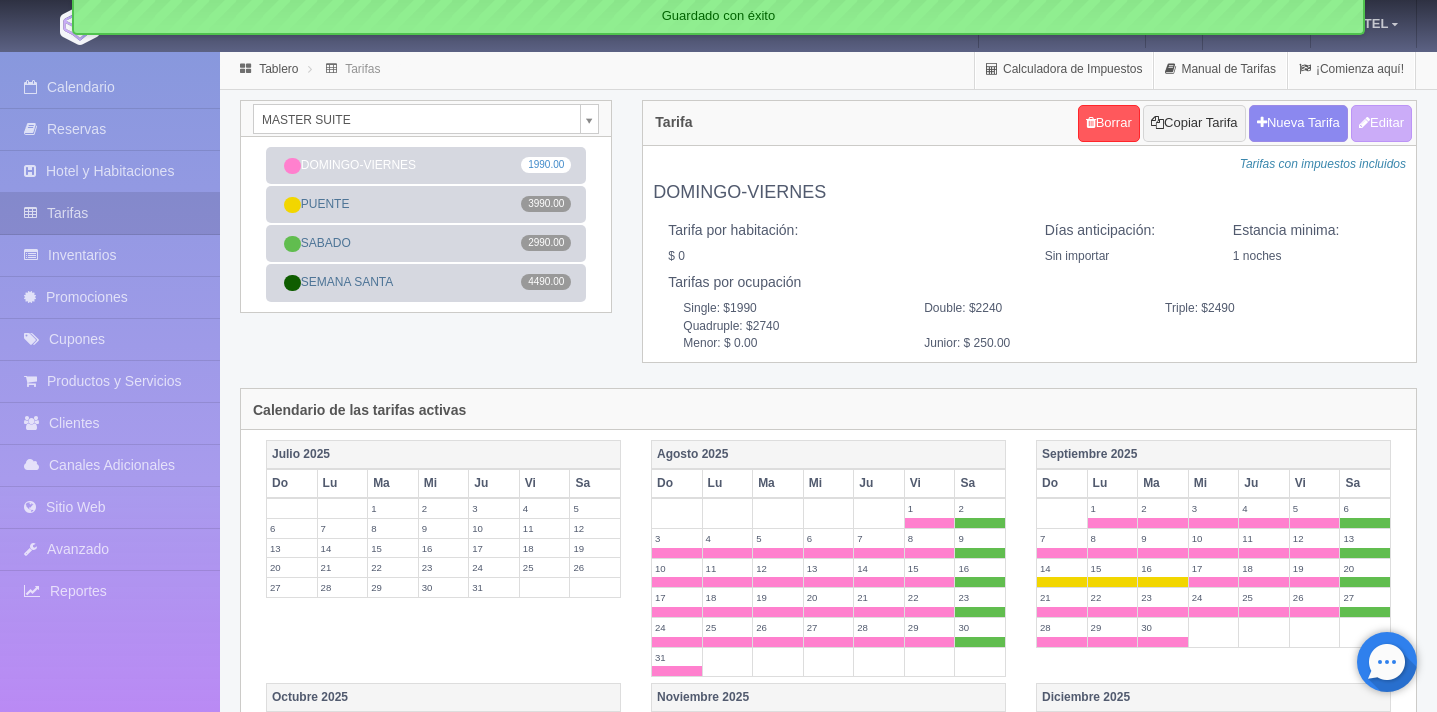 scroll, scrollTop: 7, scrollLeft: 0, axis: vertical 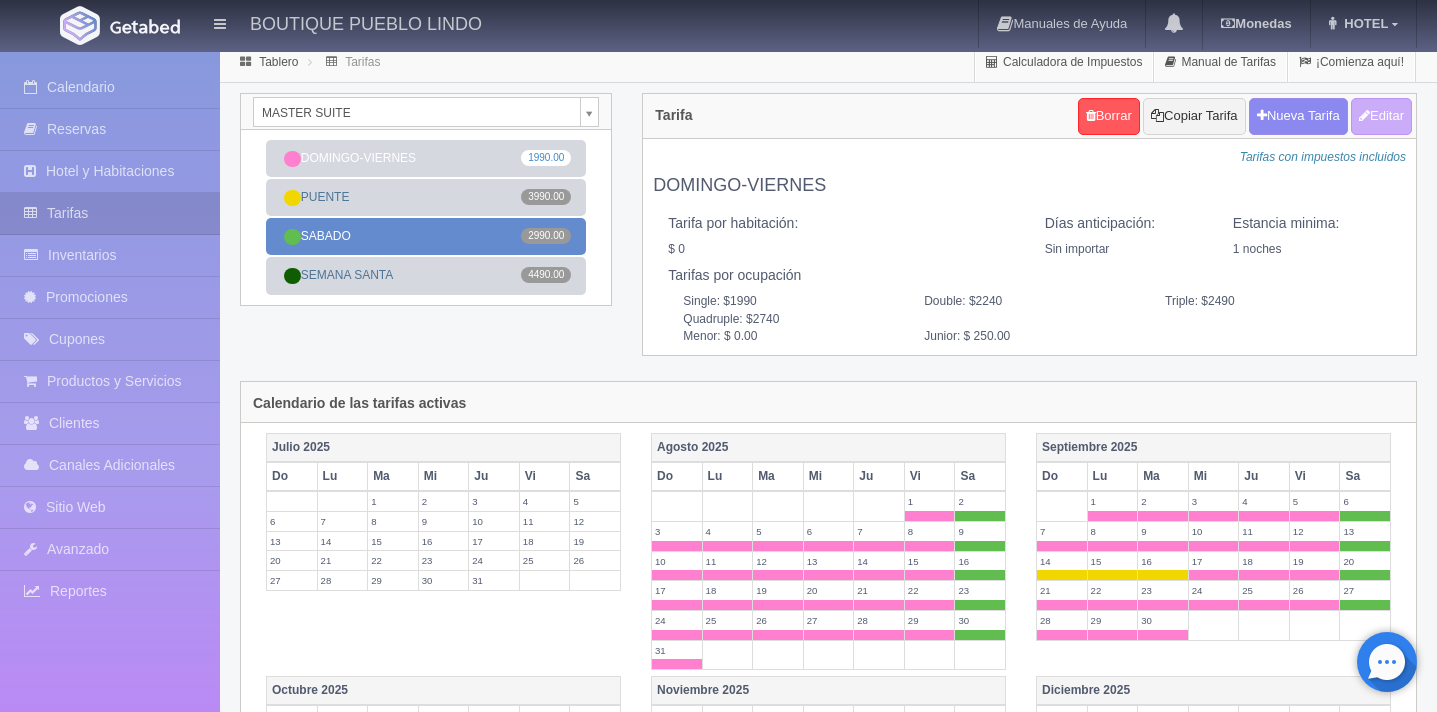 click on "SABADO
2990.00" at bounding box center (426, 236) 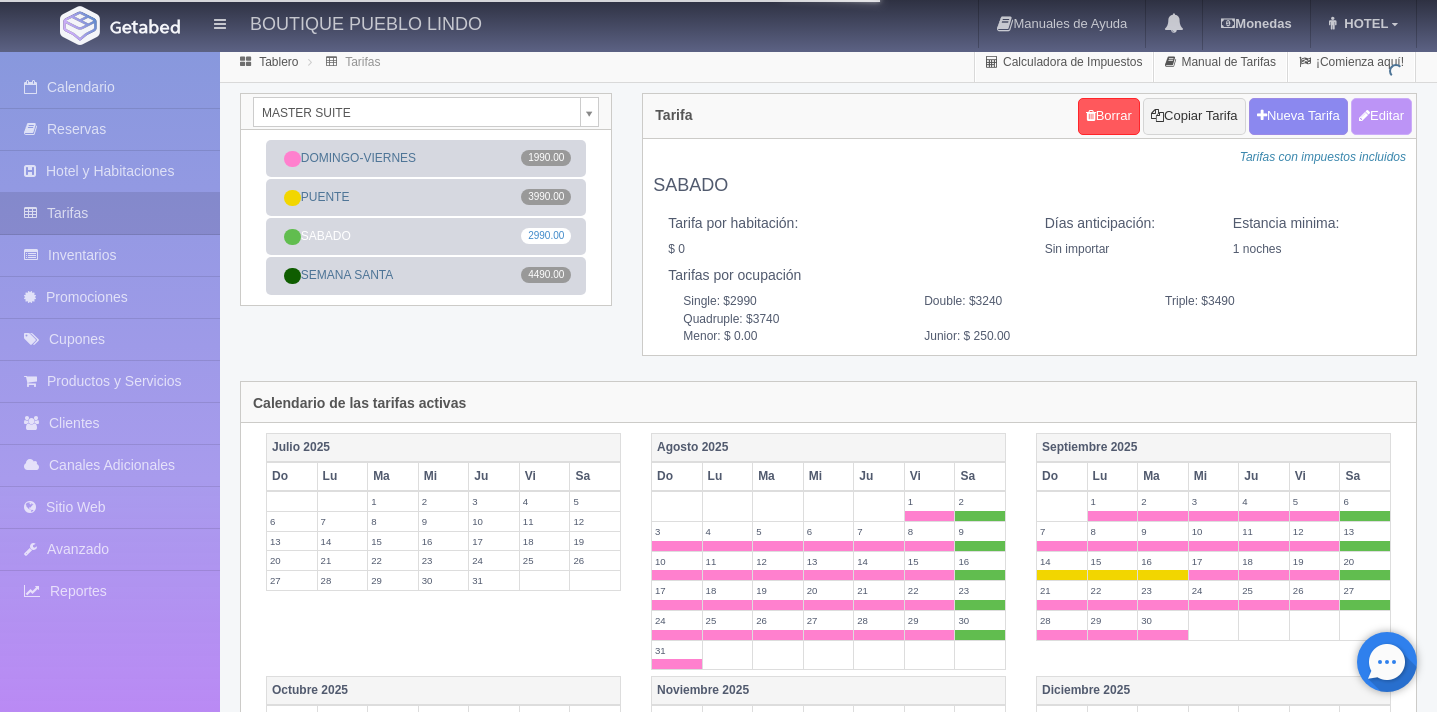 click on "Editar" at bounding box center (1381, 116) 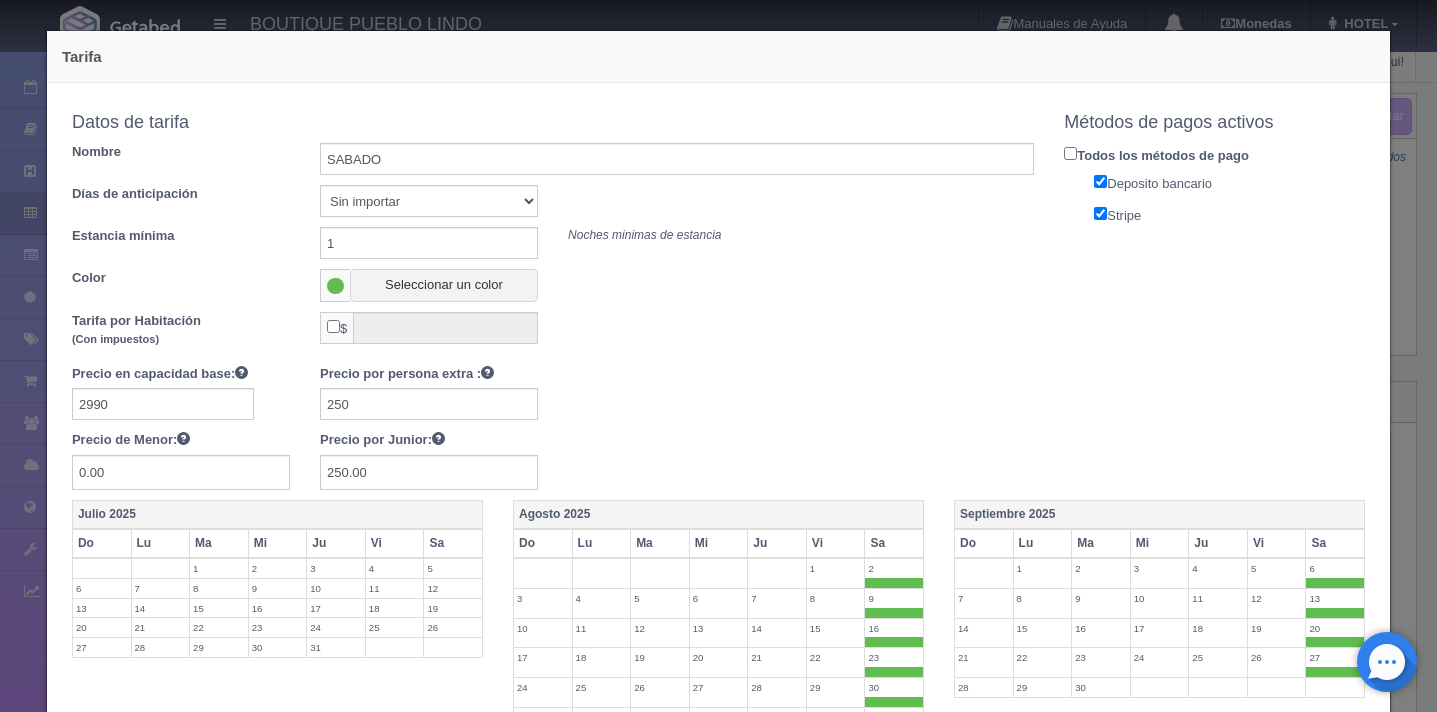 scroll, scrollTop: 848, scrollLeft: 0, axis: vertical 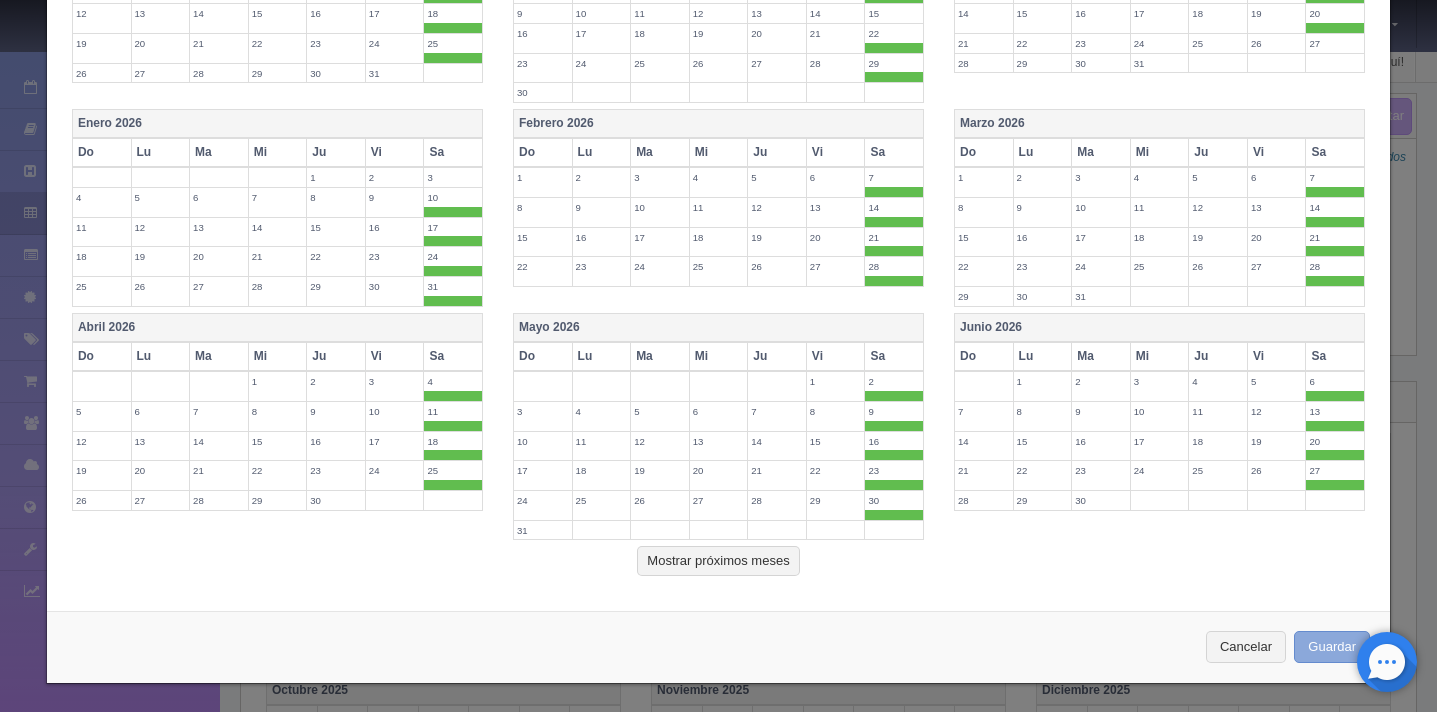 click on "Guardar" at bounding box center [1332, 647] 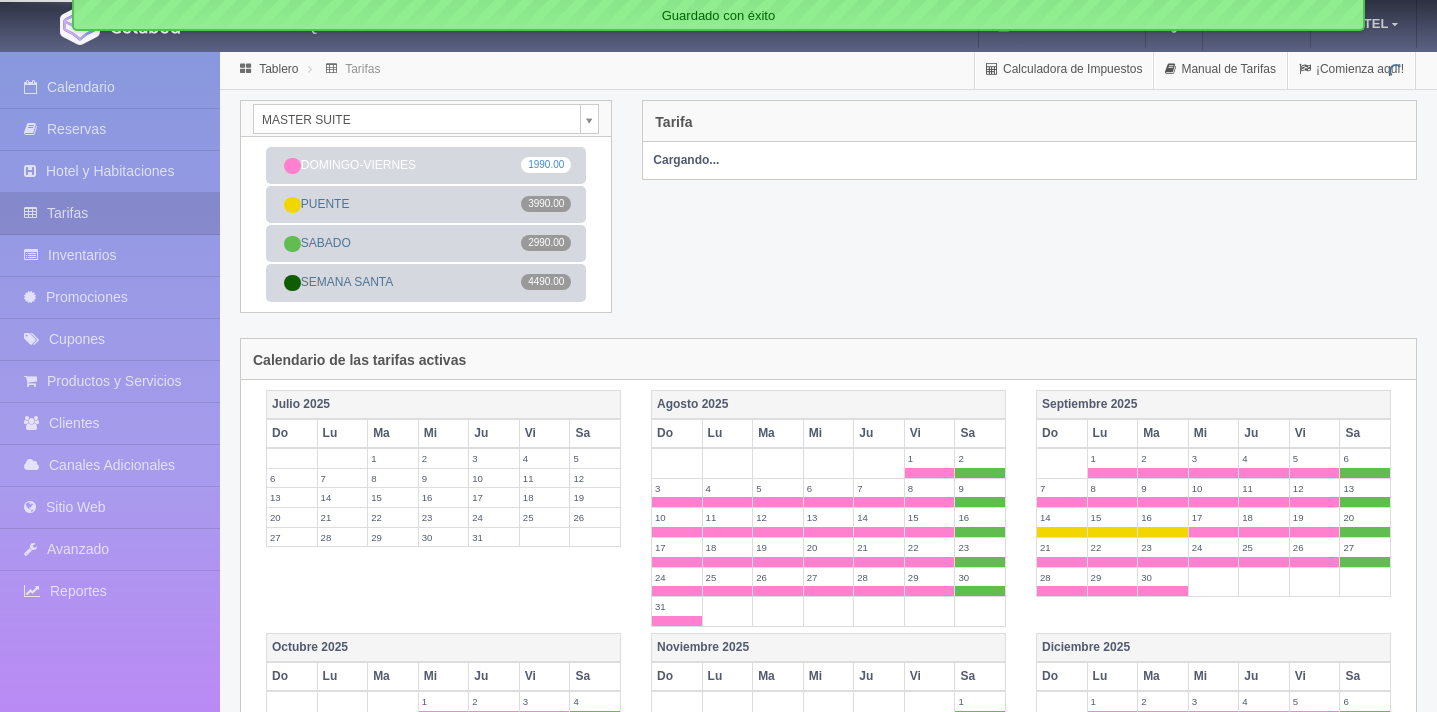 scroll, scrollTop: 0, scrollLeft: 0, axis: both 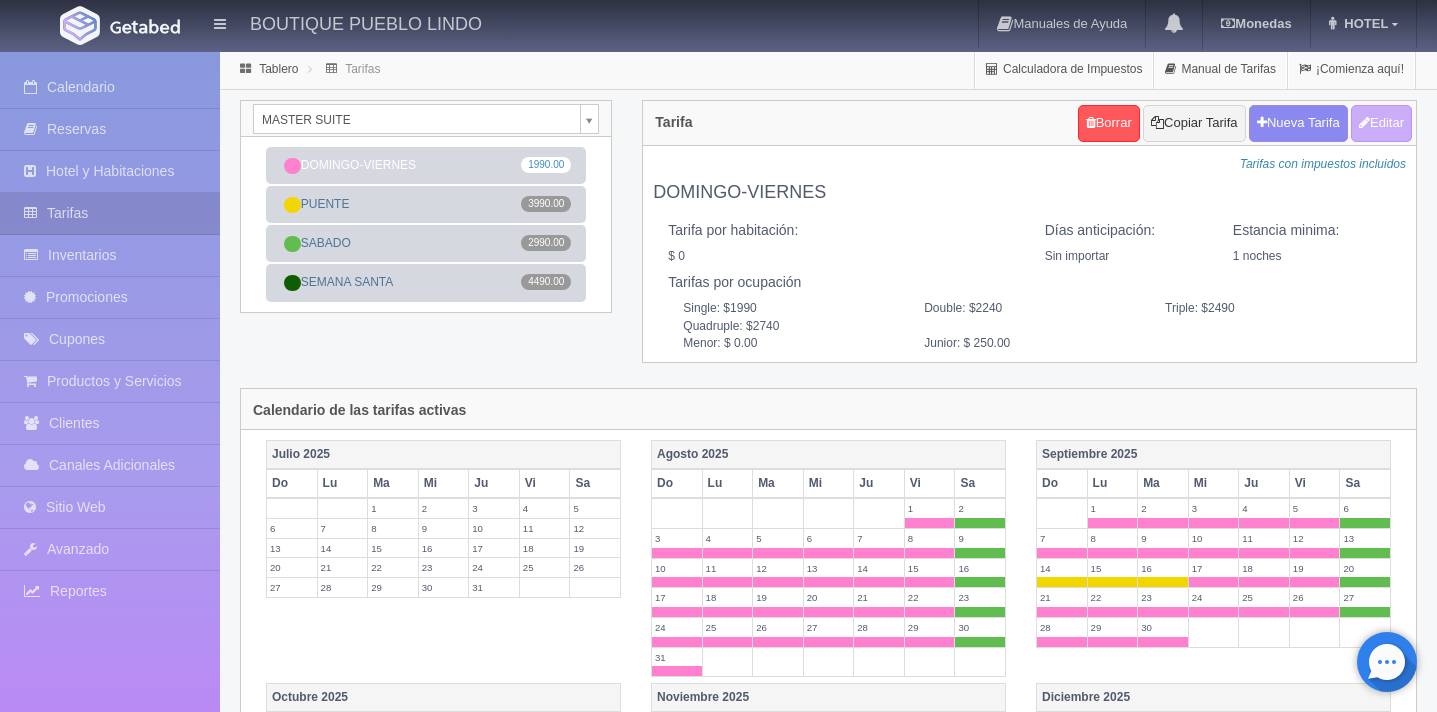 click on "BOUTIQUE PUEBLO LINDO
Manuales de Ayuda
Actualizaciones recientes
Monedas
Tipo de cambio/moneda MXN
1 MXN
=
0.051285							USD
Modificar monedas
HOTEL
Mi Perfil
Salir / Log Out
Procesando...
Calendario
Reservas
Hotel y Habitaciones
Tarifas
Inventarios" at bounding box center (718, 725) 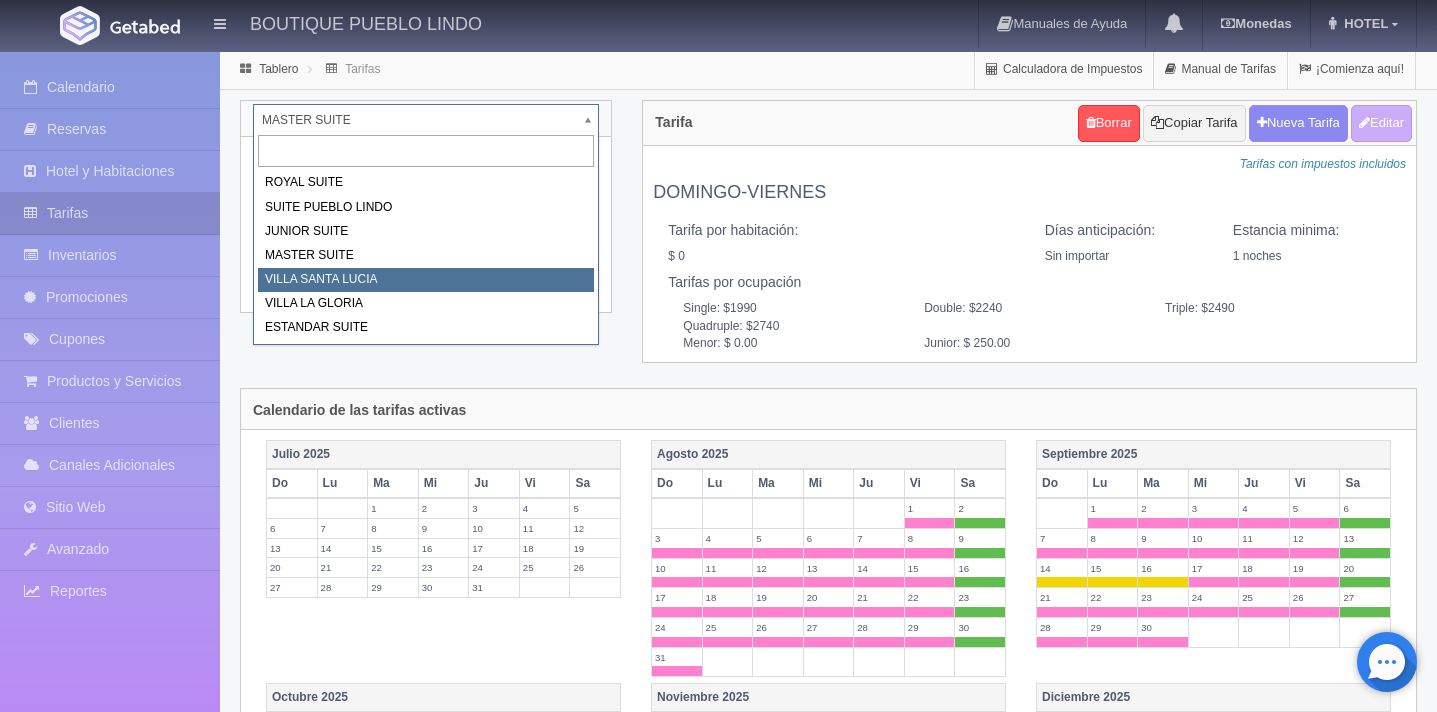select on "618" 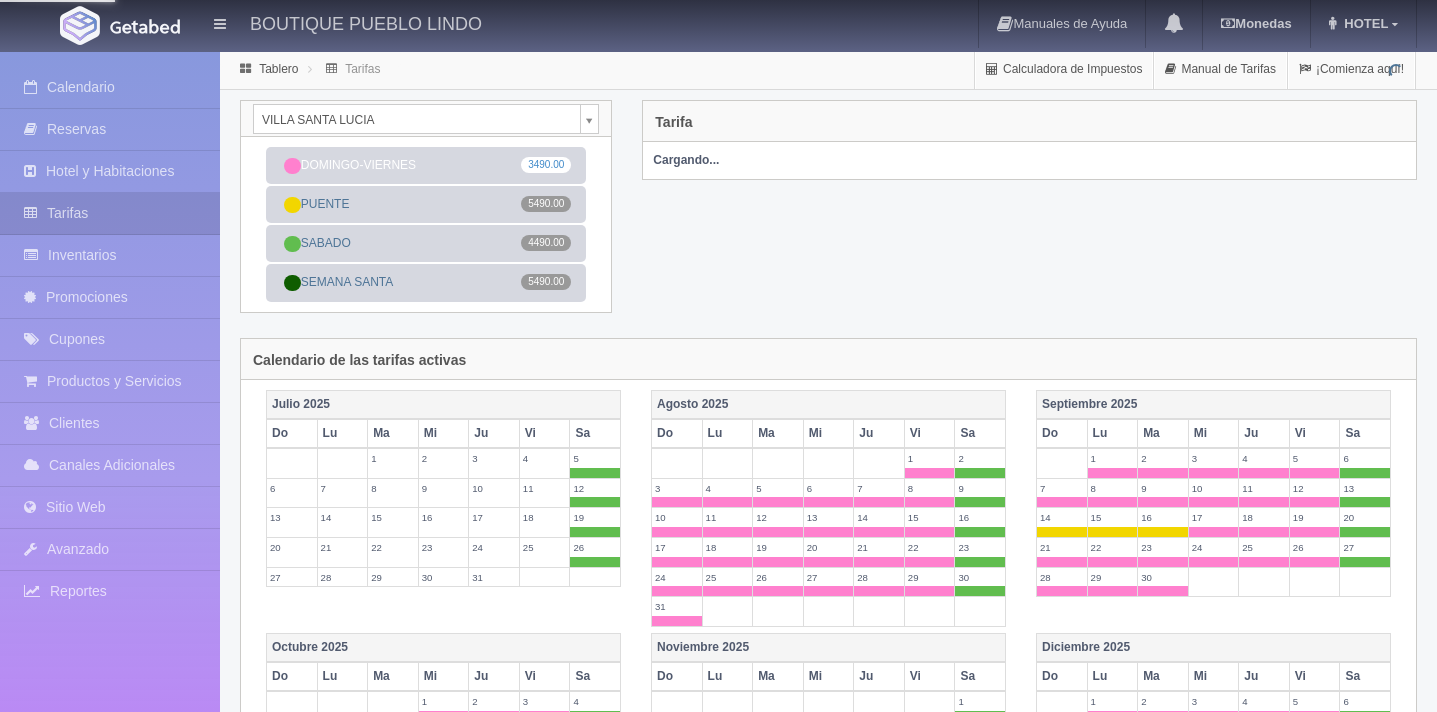 scroll, scrollTop: 0, scrollLeft: 0, axis: both 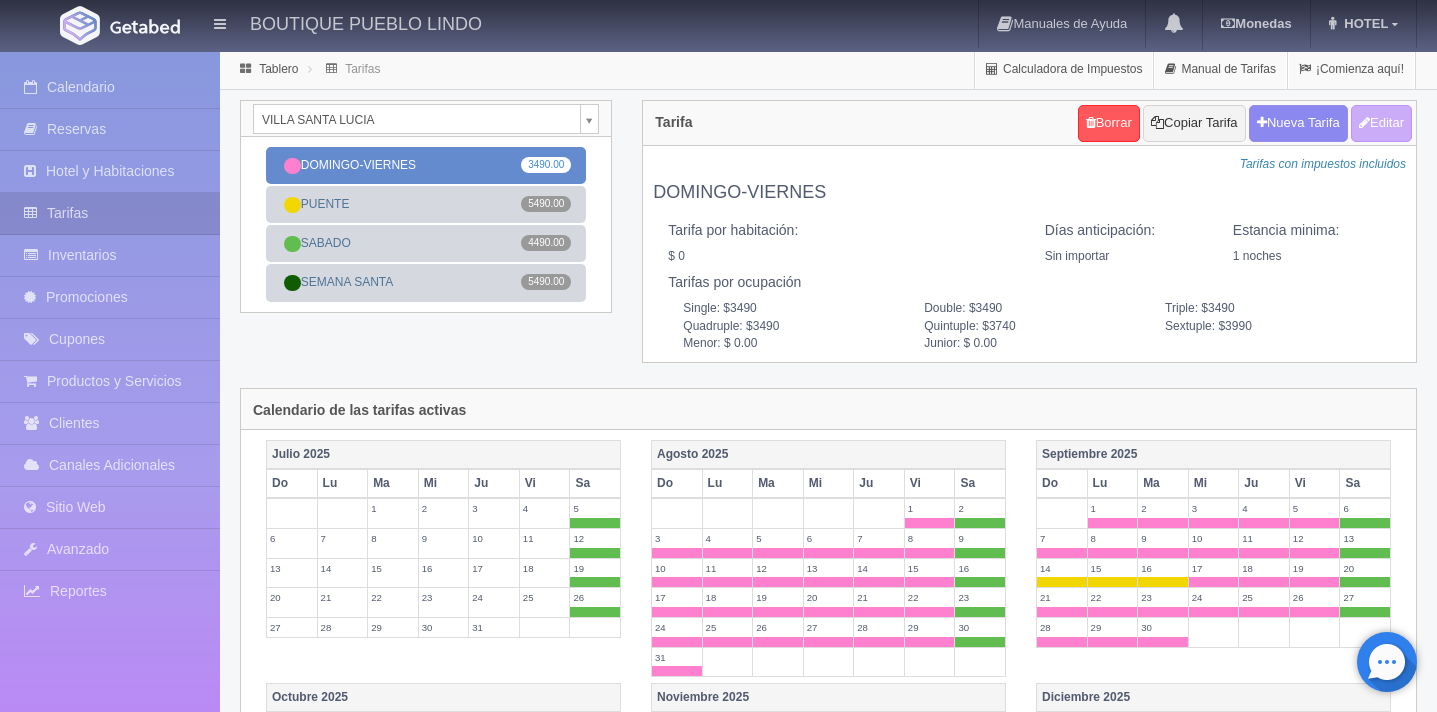 click on "DOMINGO-VIERNES
3490.00" at bounding box center [426, 165] 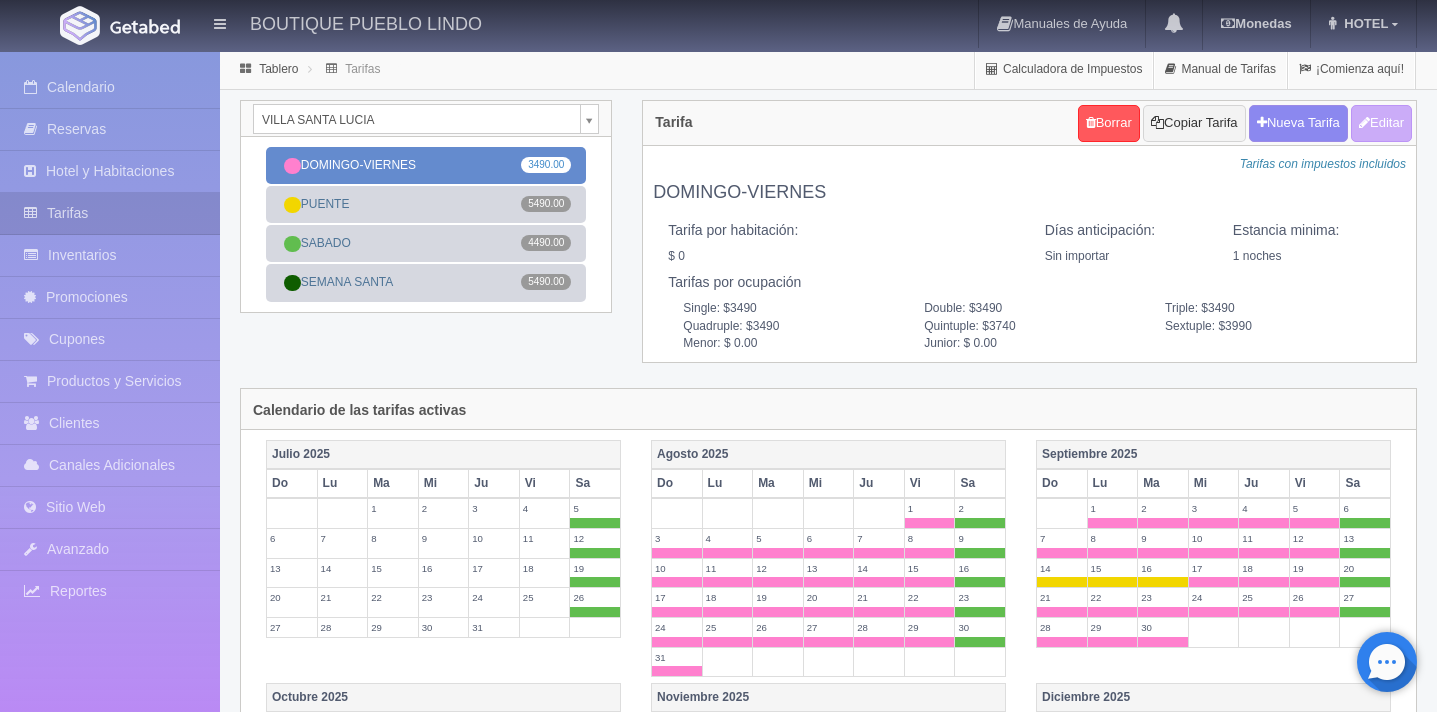 click on "DOMINGO-VIERNES
3490.00" at bounding box center [426, 165] 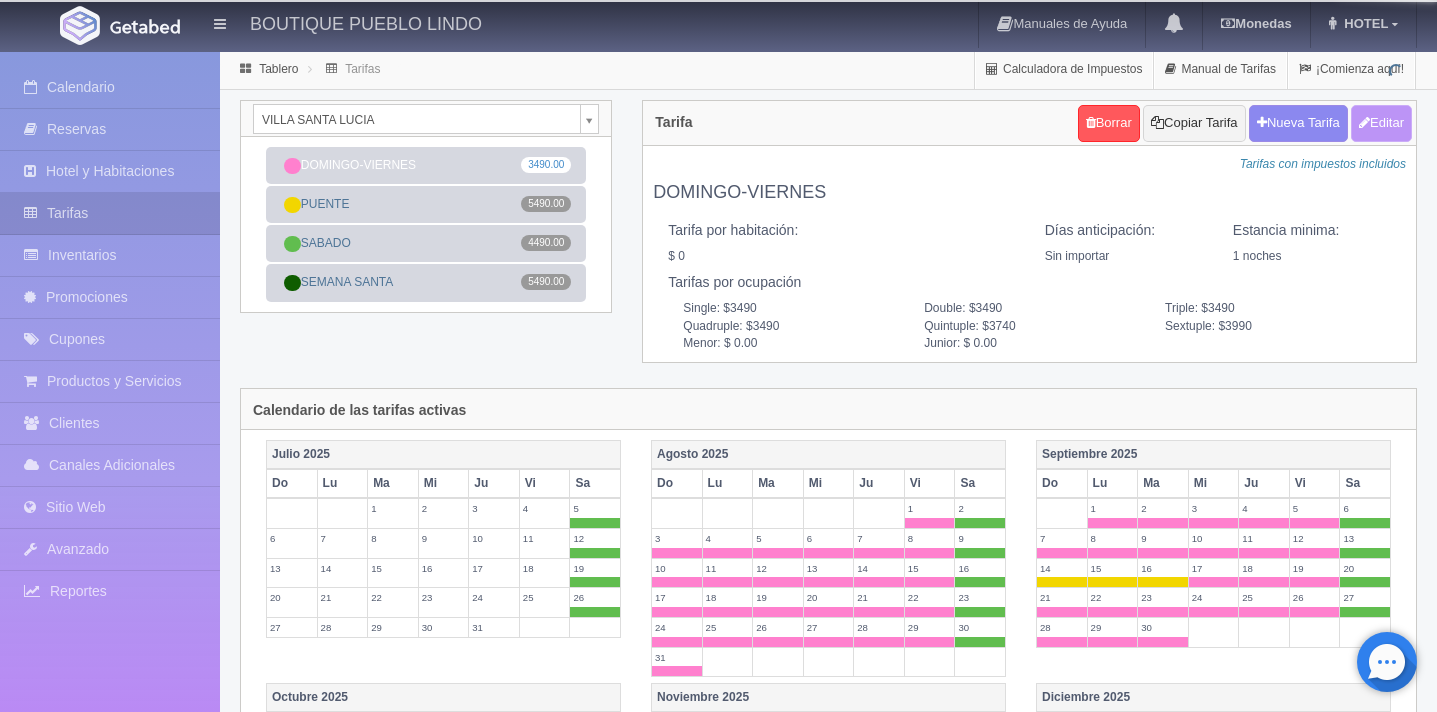 click on "Editar" at bounding box center [1381, 123] 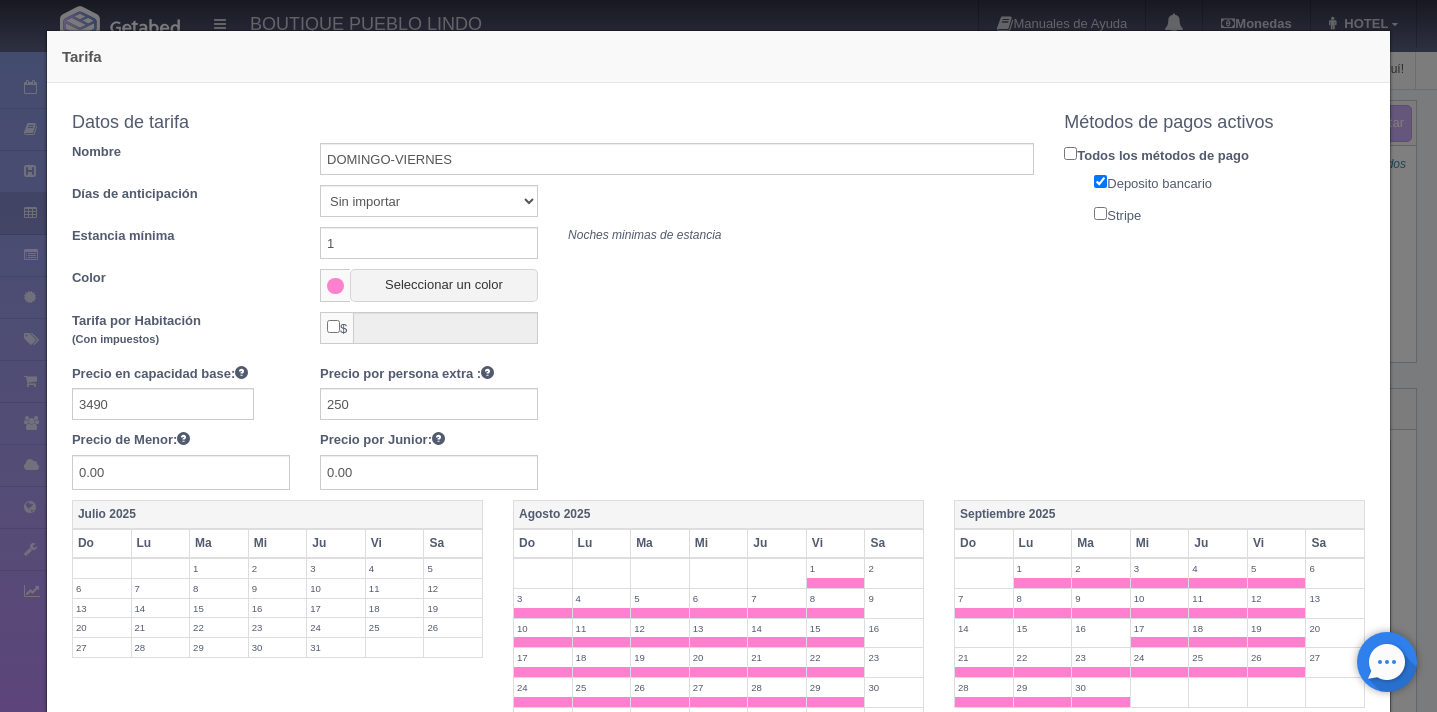 click on "Stripe" at bounding box center (1100, 213) 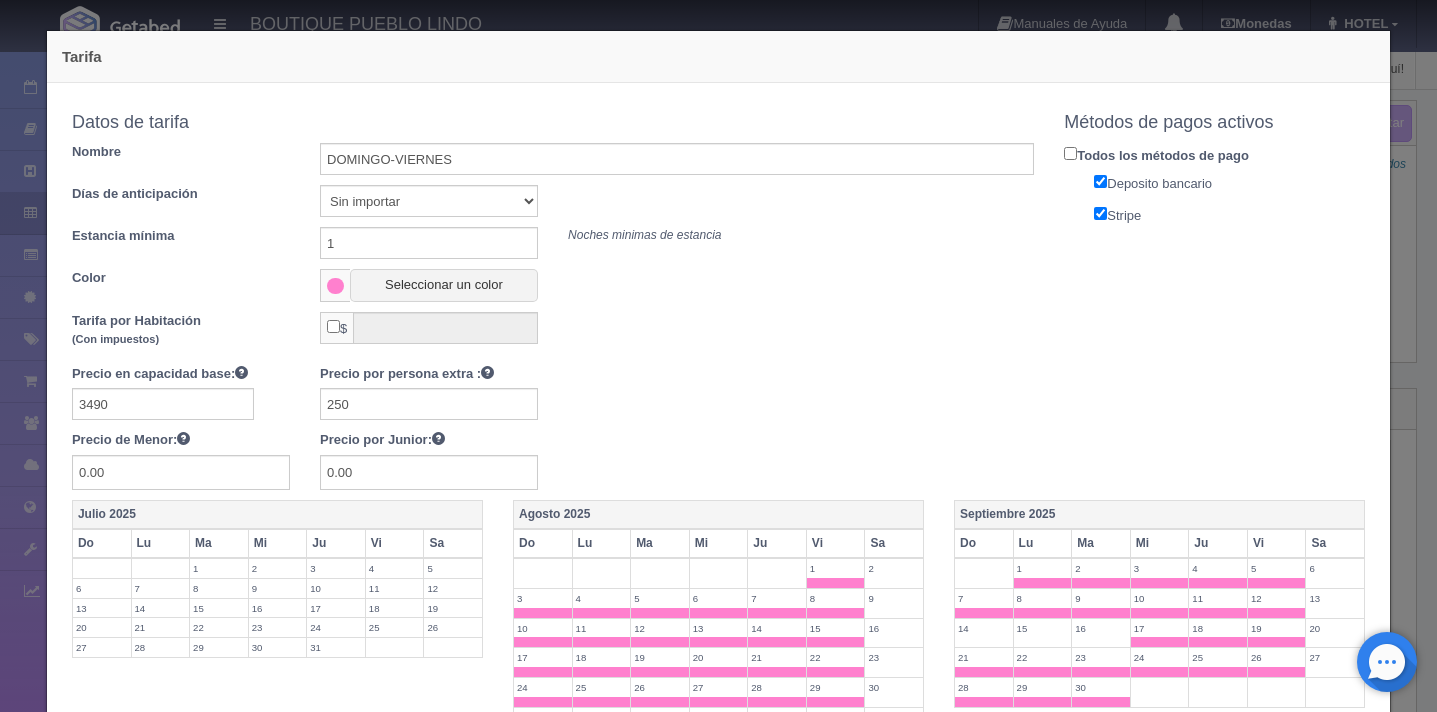 scroll, scrollTop: 888, scrollLeft: 0, axis: vertical 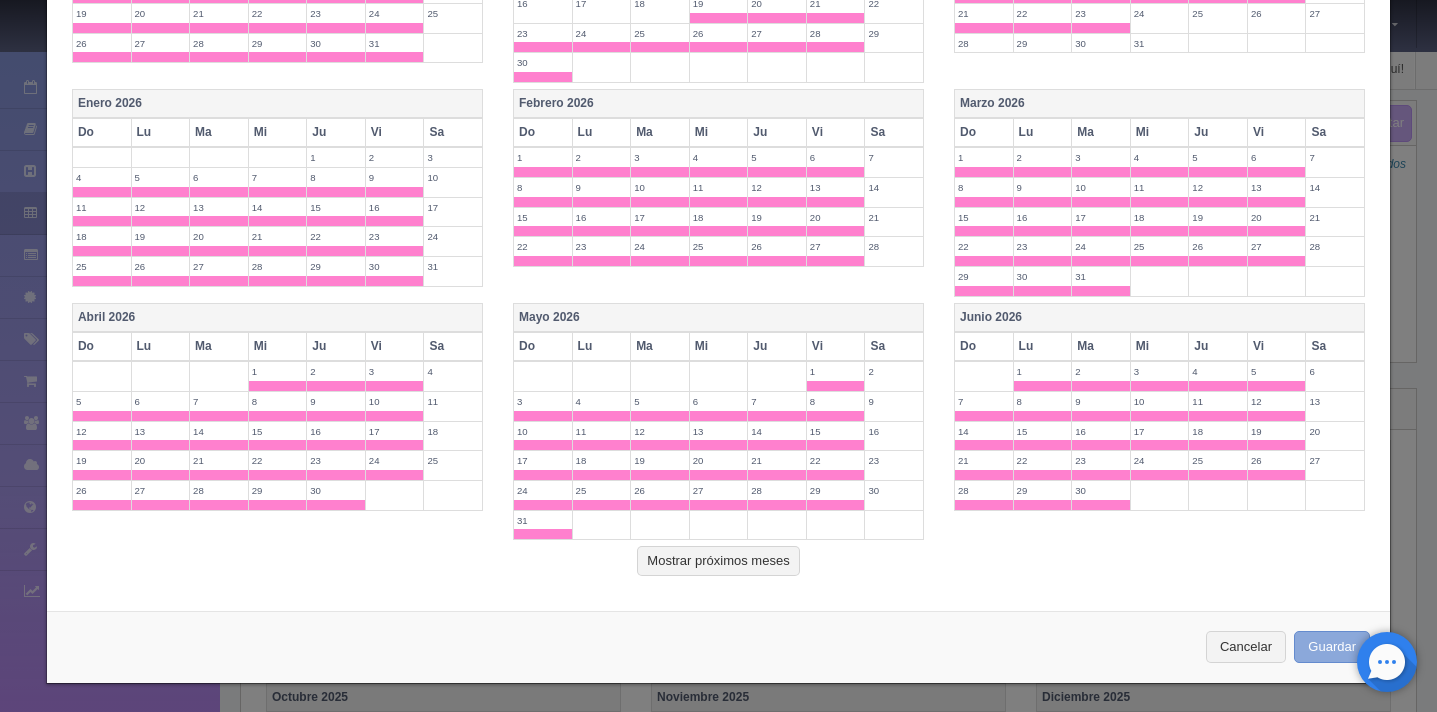 click on "Guardar" at bounding box center [1332, 647] 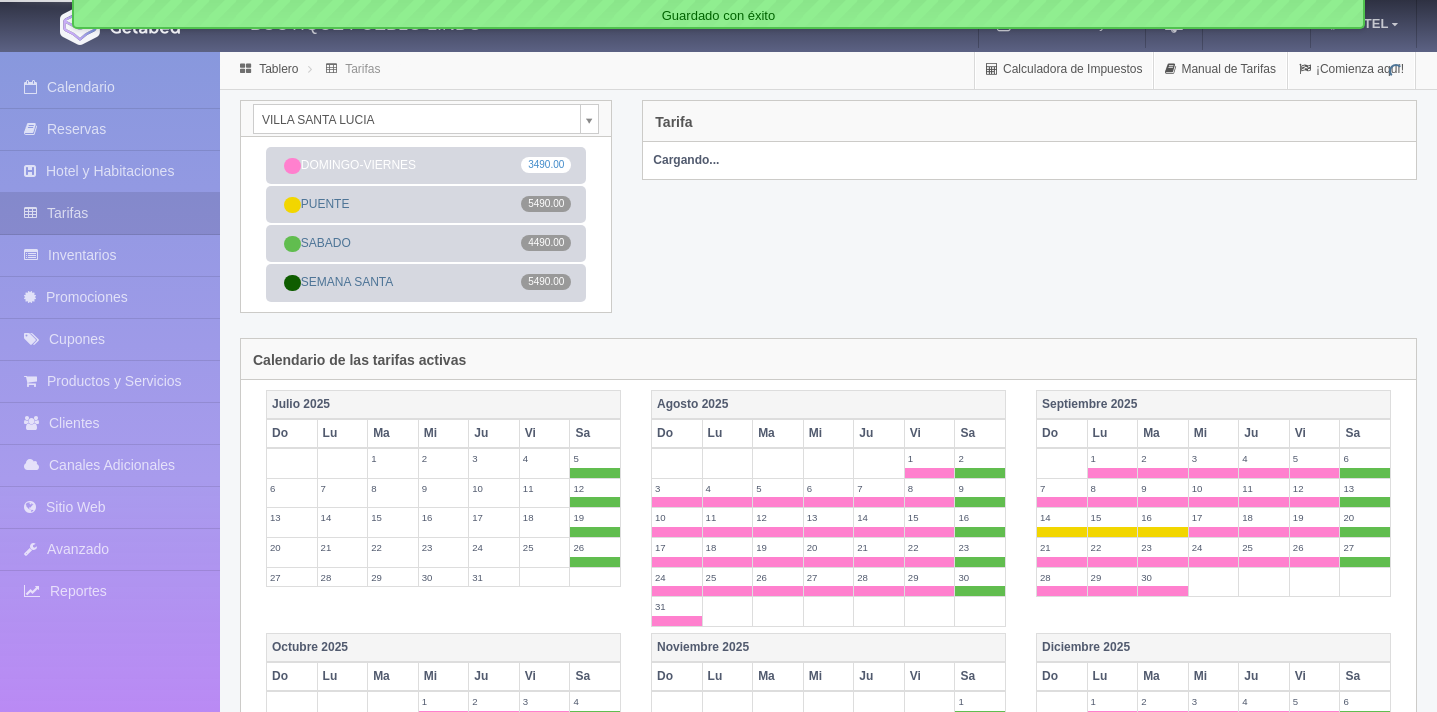 scroll, scrollTop: 0, scrollLeft: 0, axis: both 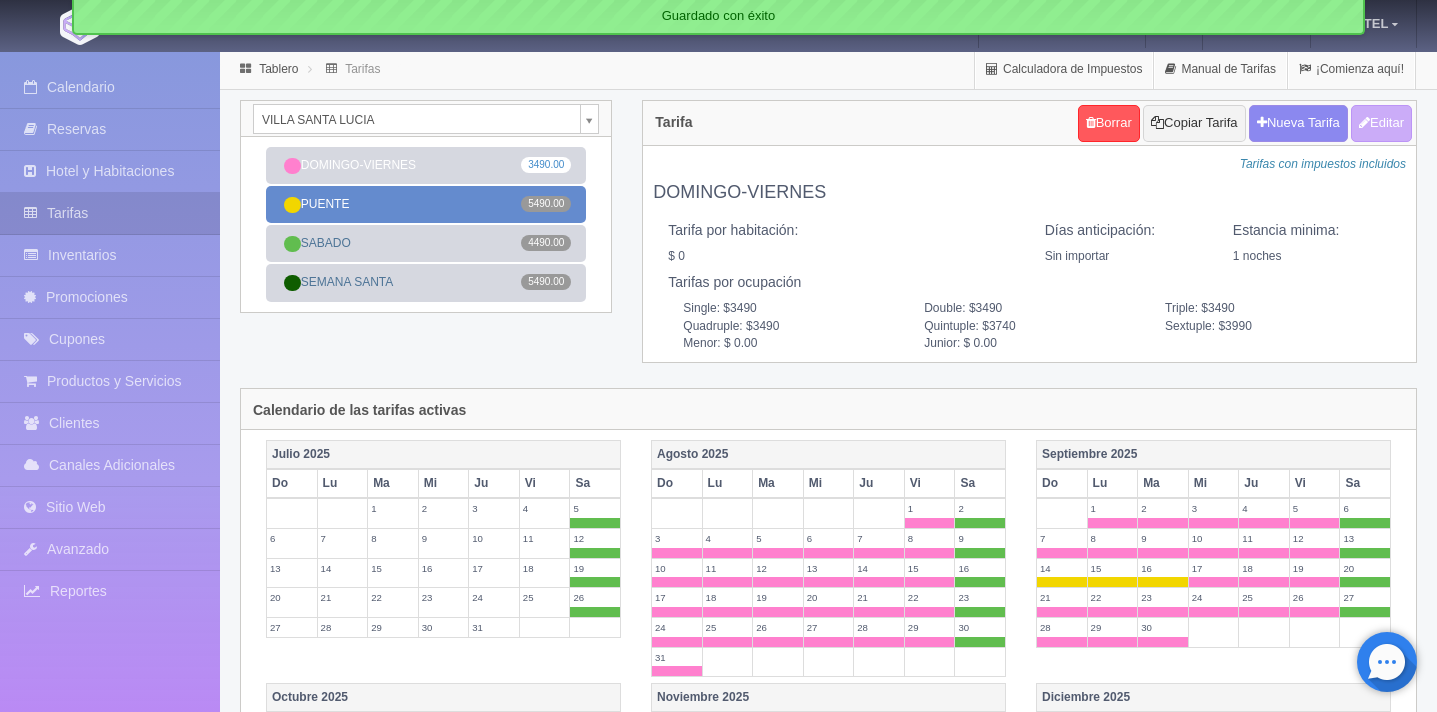 click on "PUENTE
5490.00" at bounding box center [426, 204] 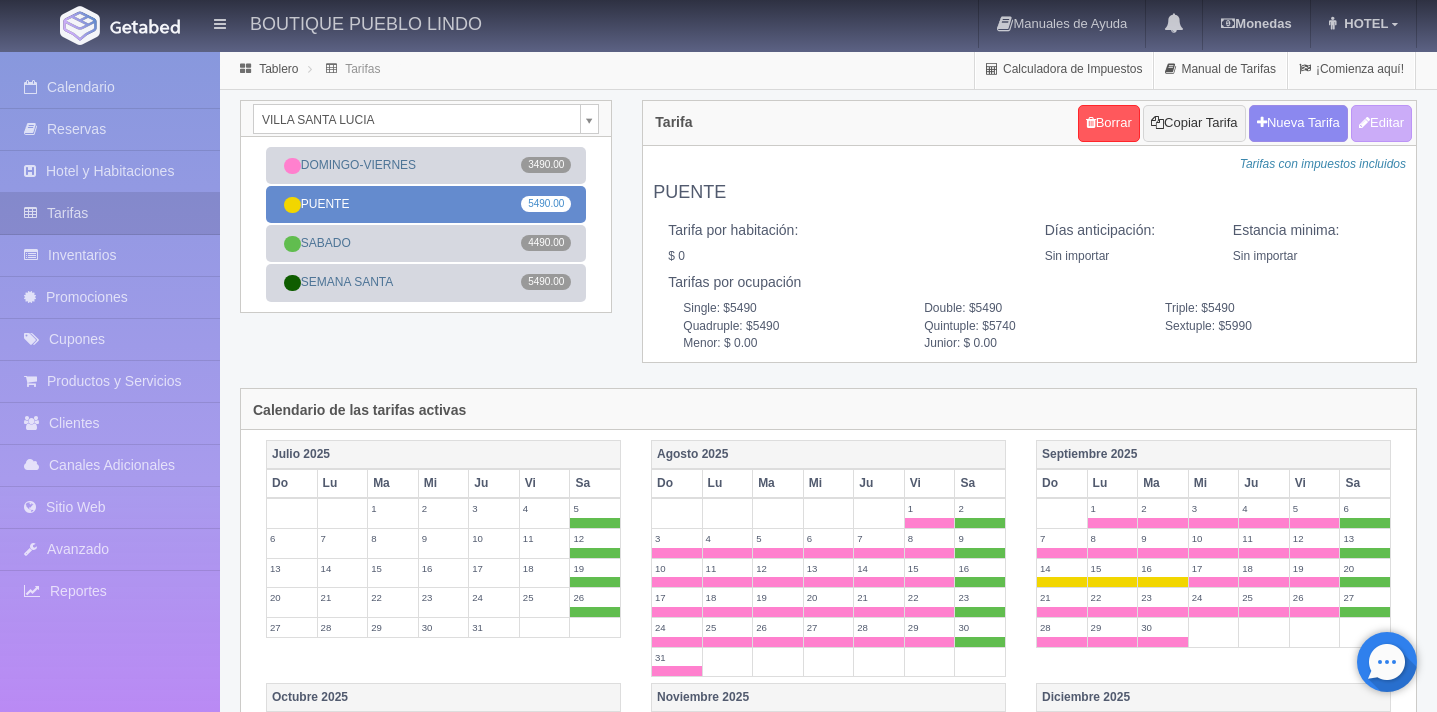 click on "PUENTE
5490.00" at bounding box center (426, 204) 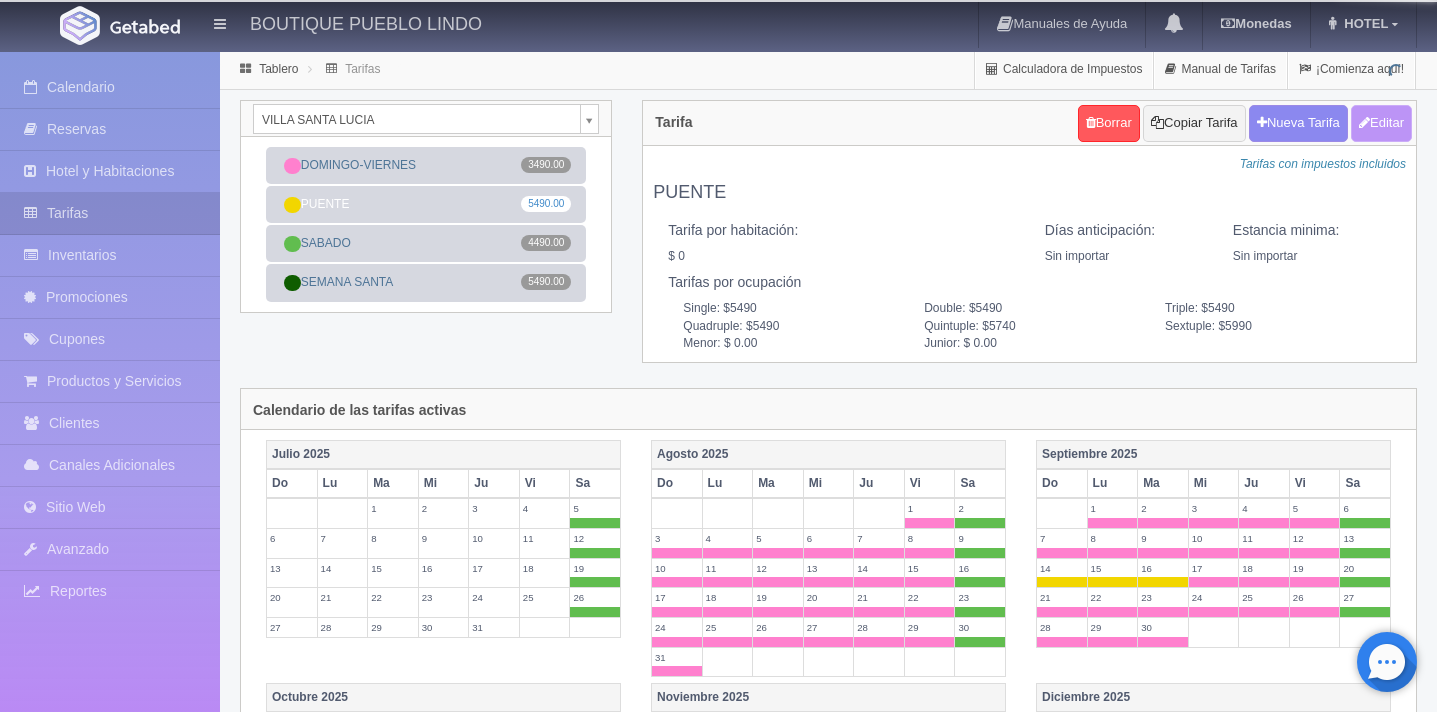 click on "Editar" at bounding box center [1381, 123] 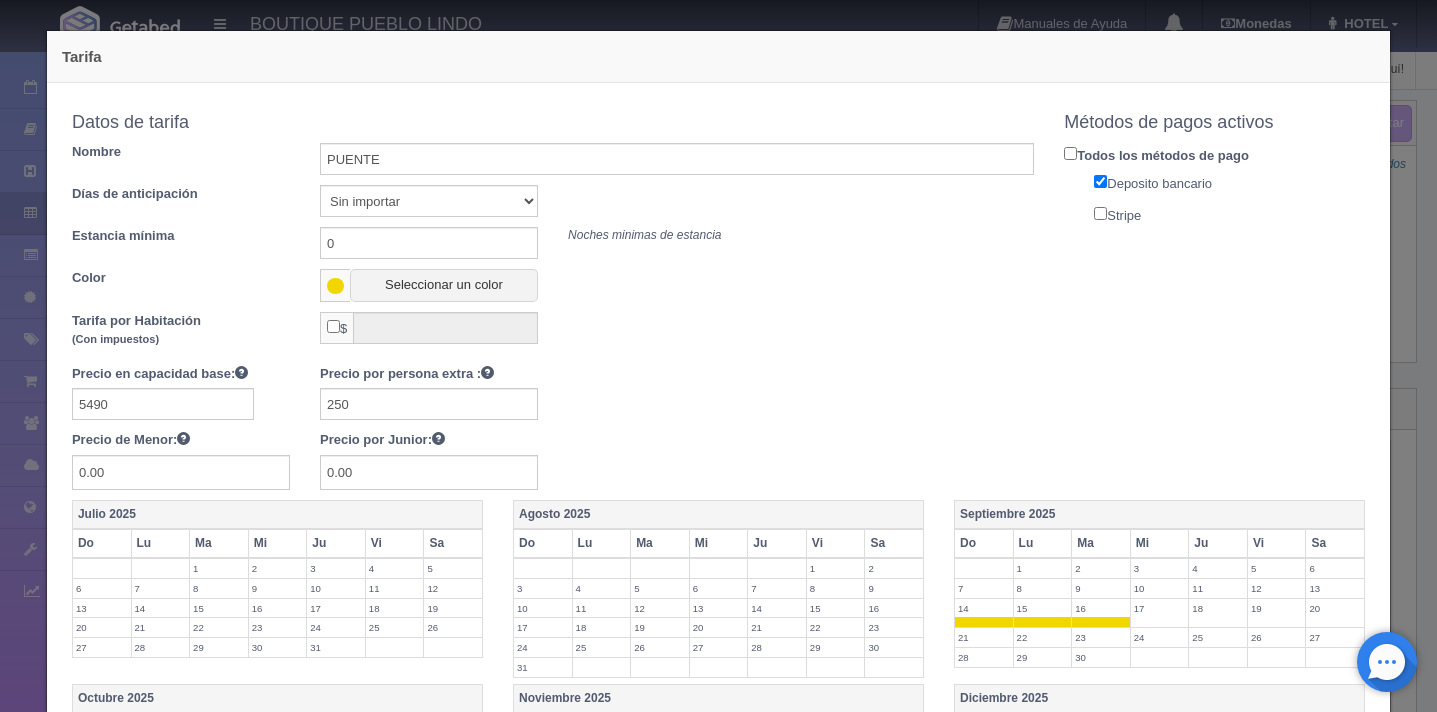 click on "Stripe" at bounding box center [1100, 213] 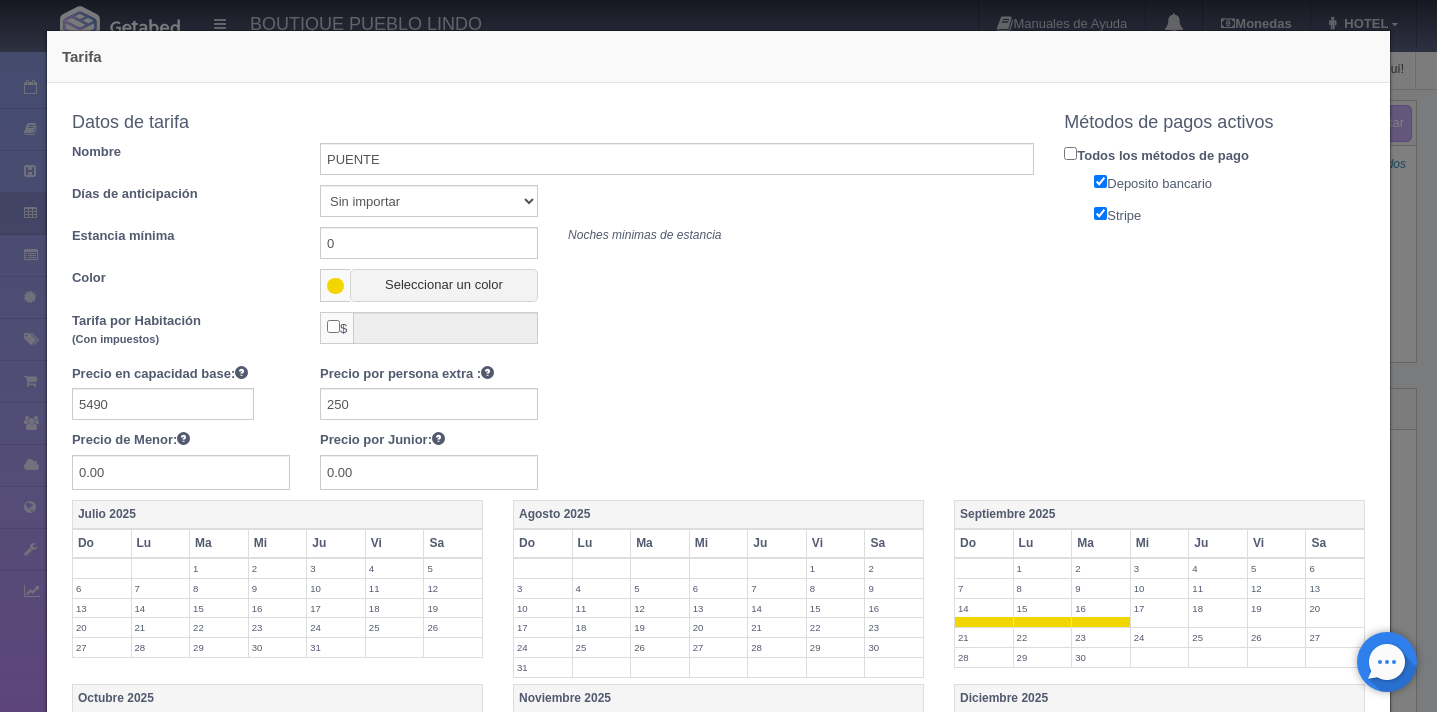 scroll, scrollTop: 698, scrollLeft: 0, axis: vertical 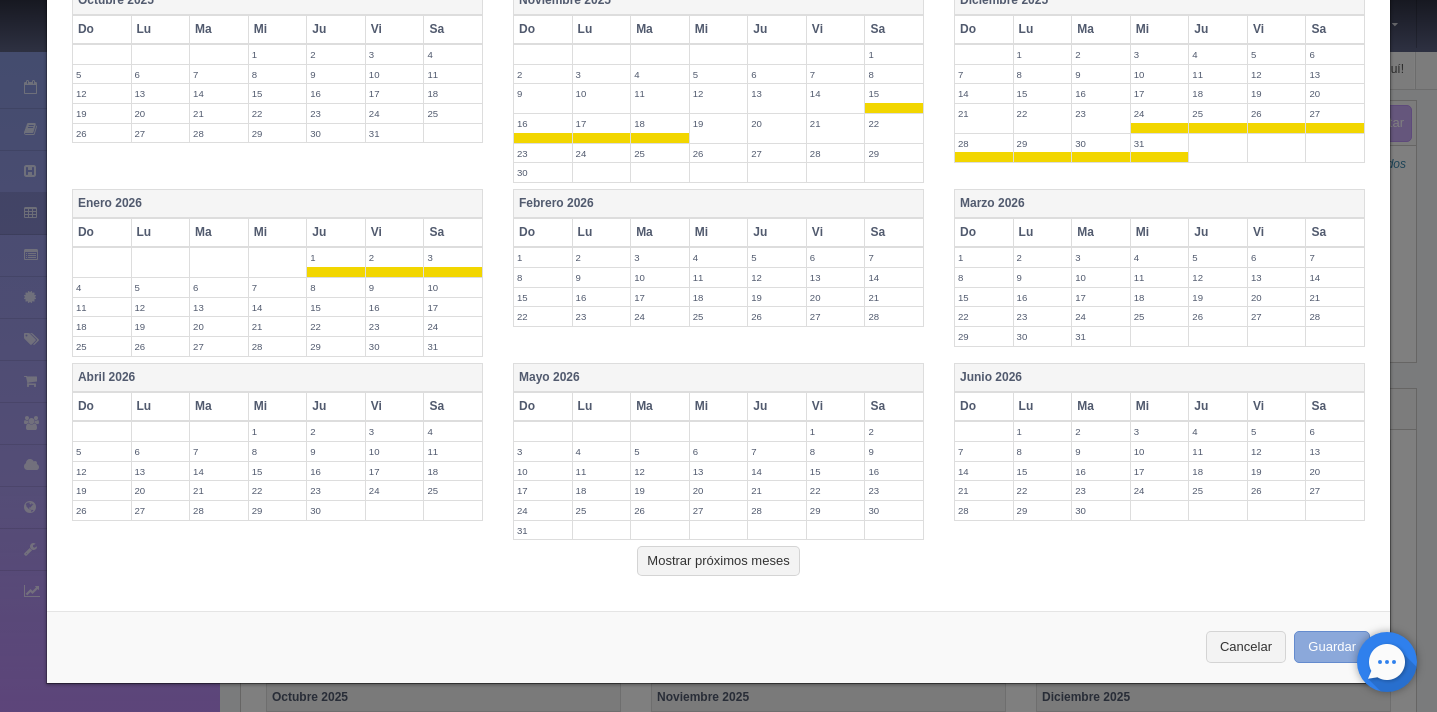 click on "Guardar" at bounding box center (1332, 647) 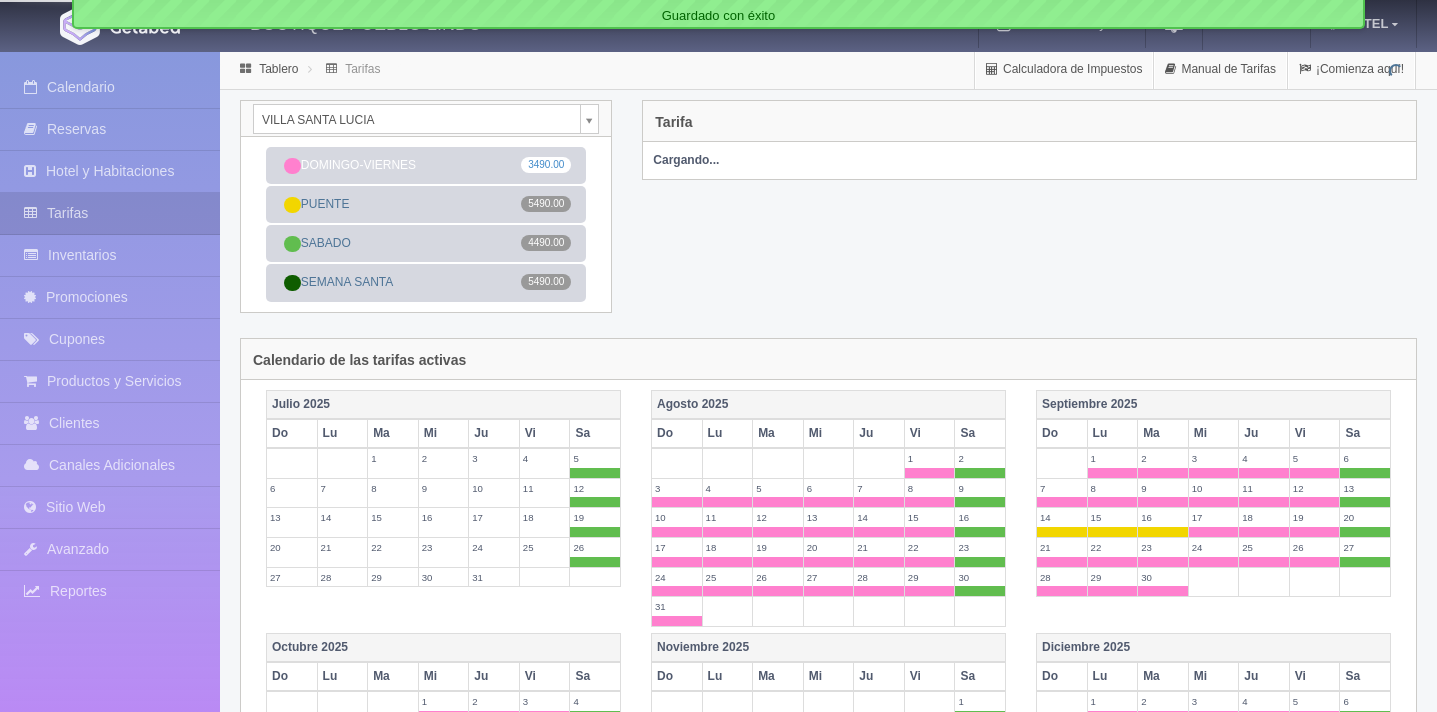 scroll, scrollTop: 0, scrollLeft: 0, axis: both 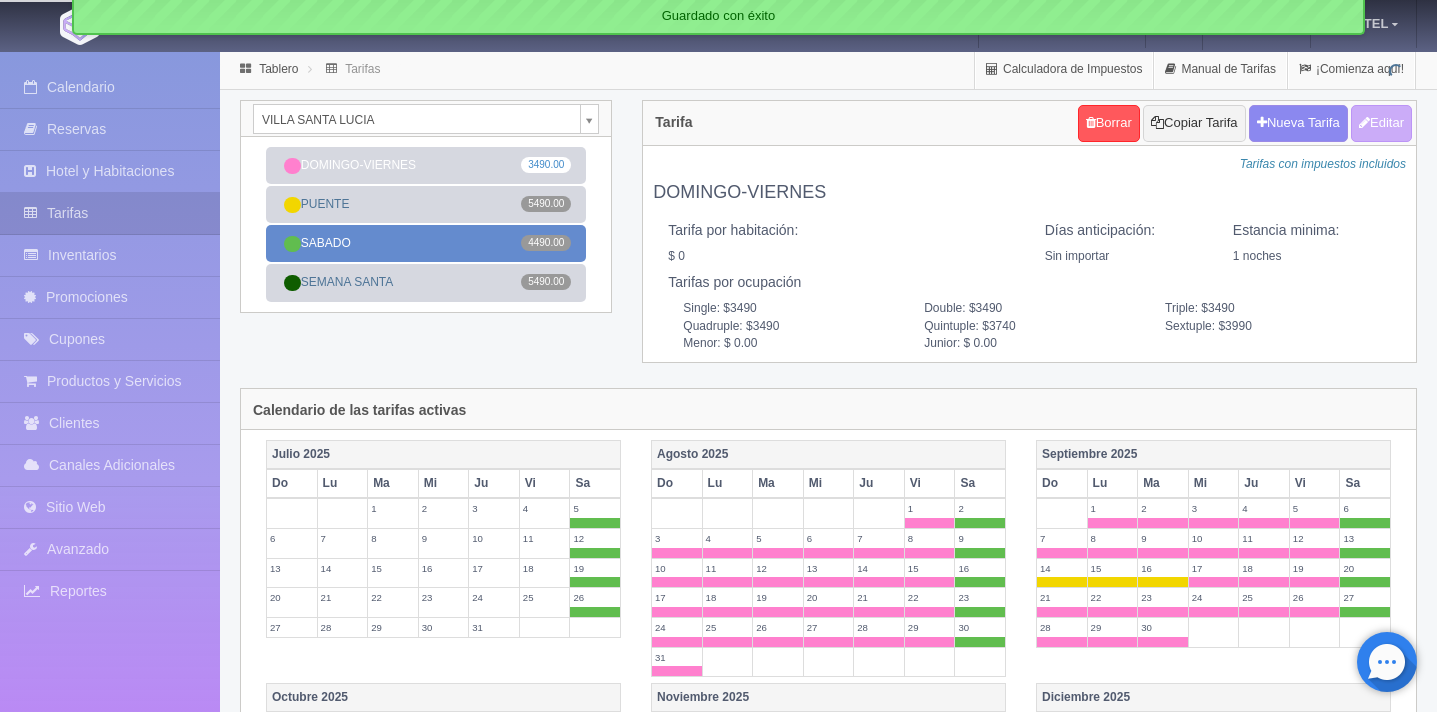click on "SABADO
4490.00" at bounding box center (426, 243) 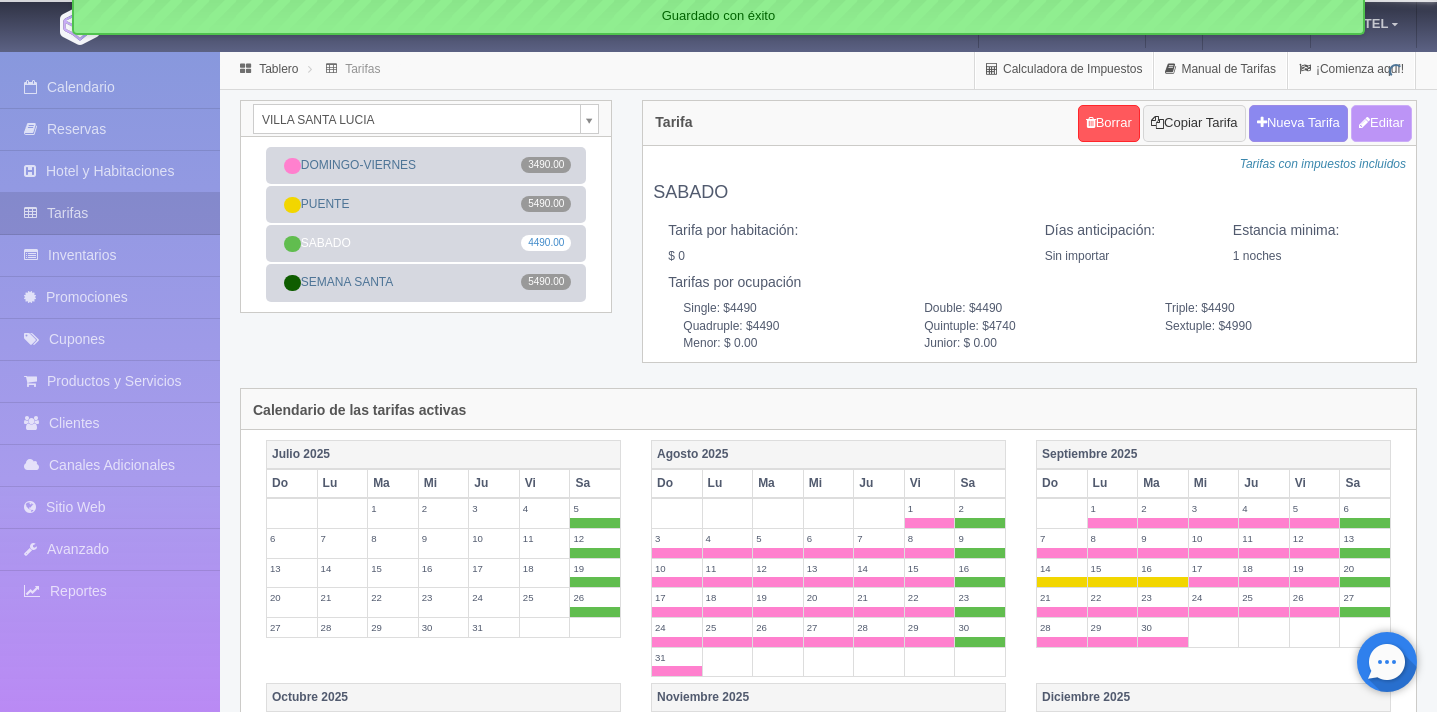 click on "Editar" at bounding box center (1381, 123) 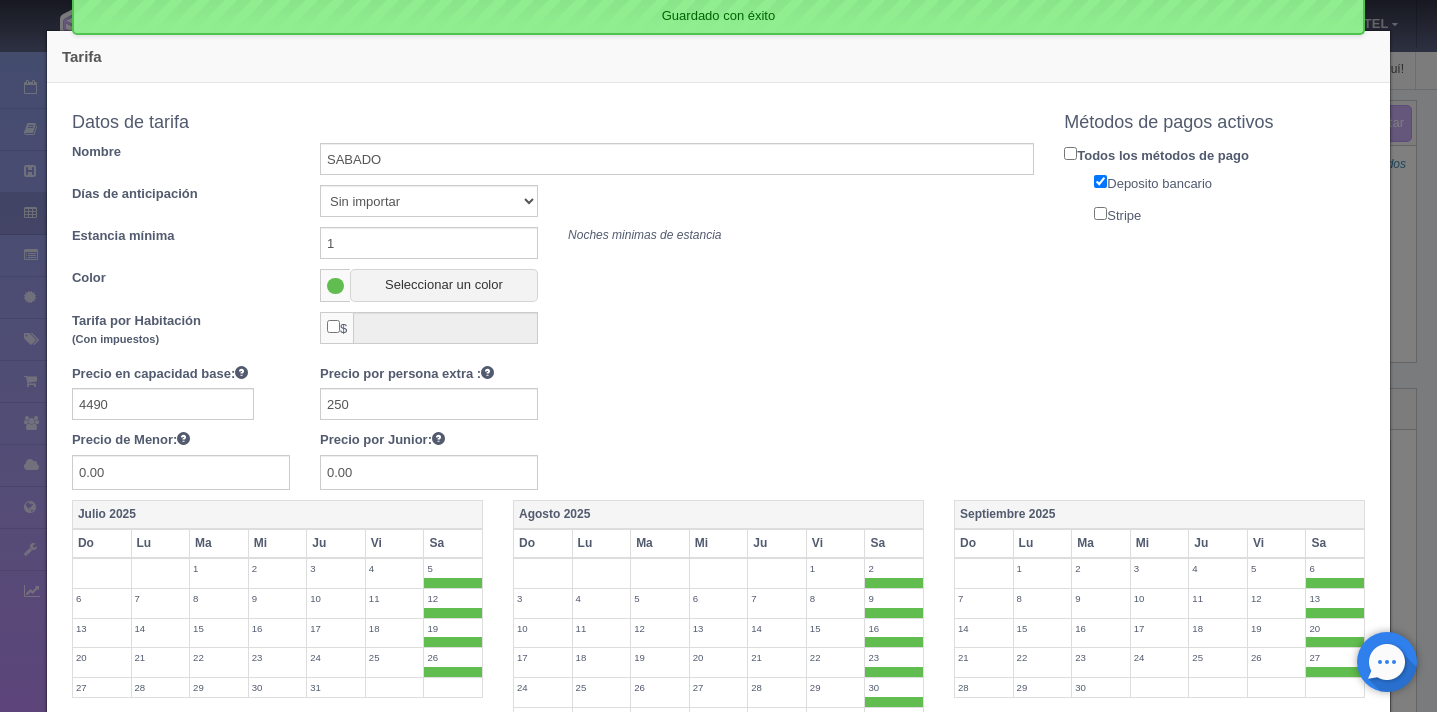 click on "Stripe" at bounding box center (1100, 213) 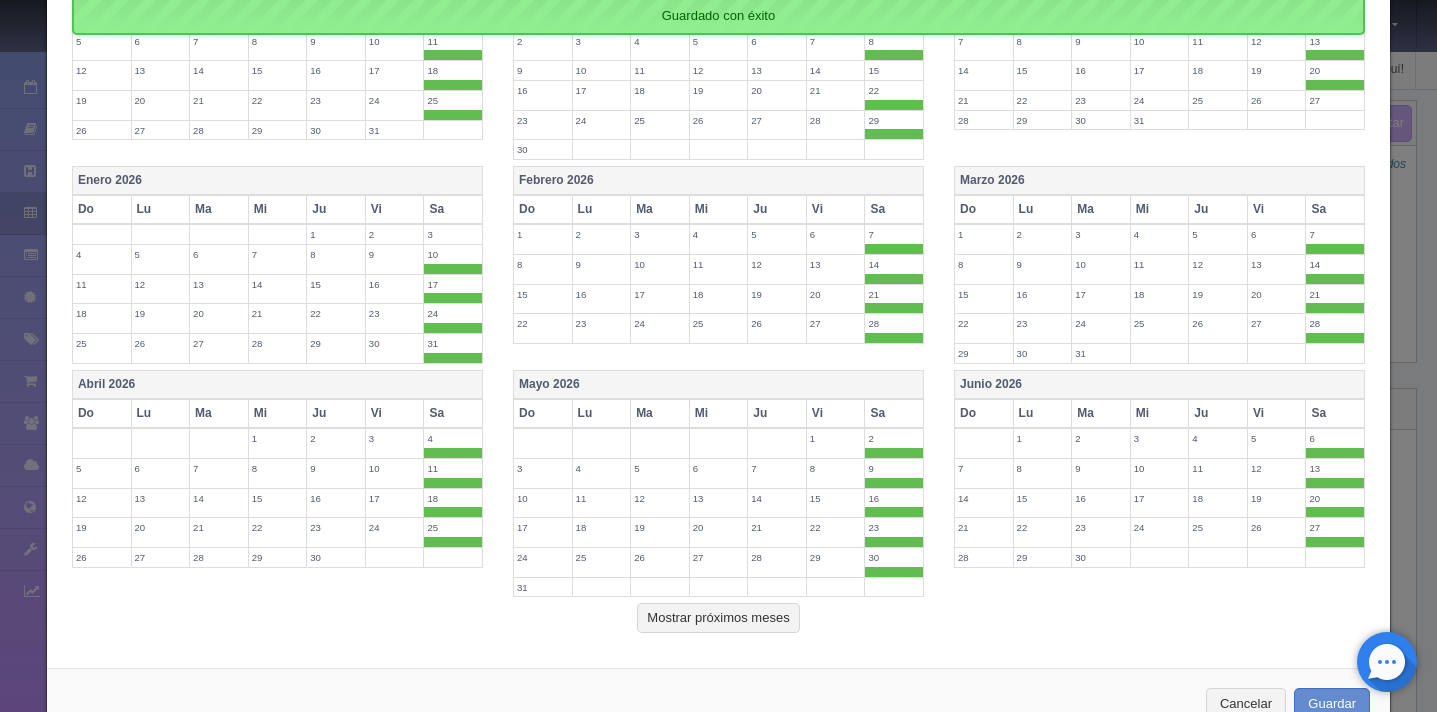 scroll, scrollTop: 848, scrollLeft: 0, axis: vertical 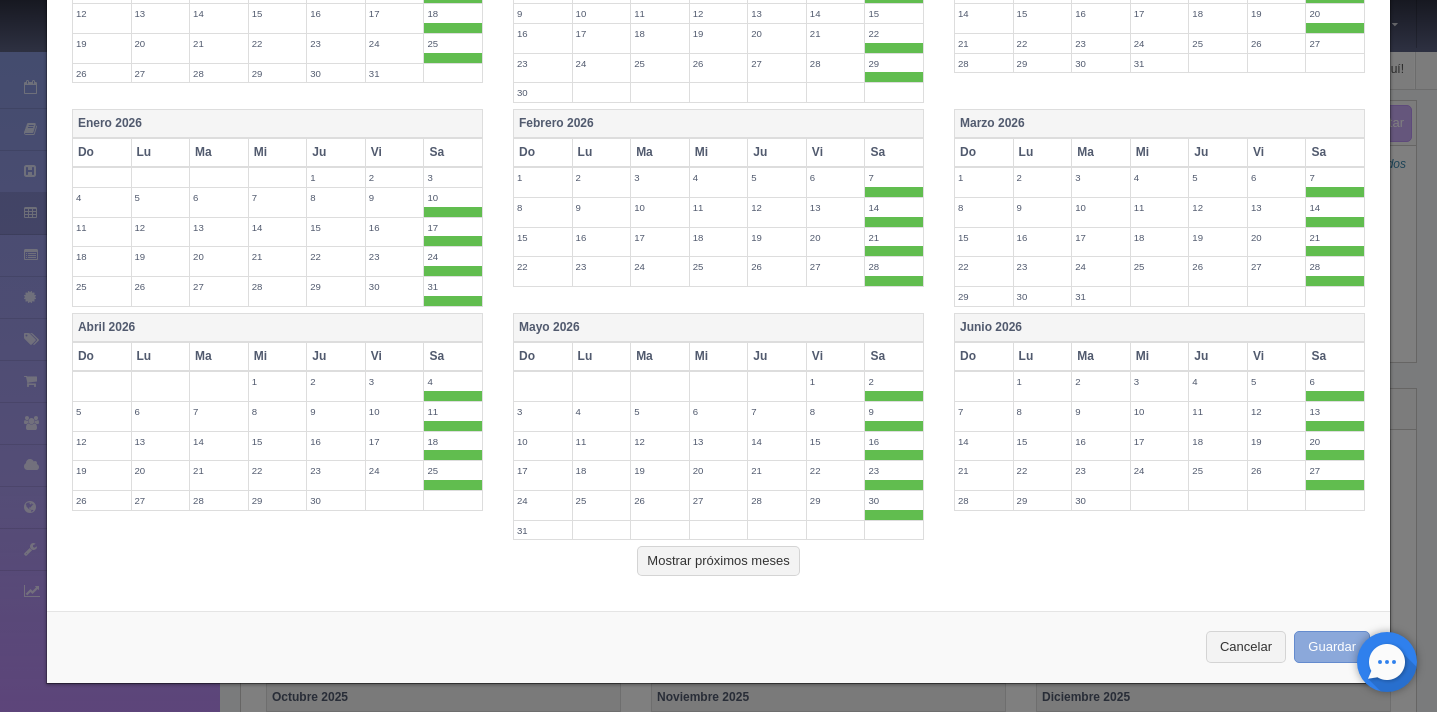 click on "Guardar" at bounding box center [1332, 647] 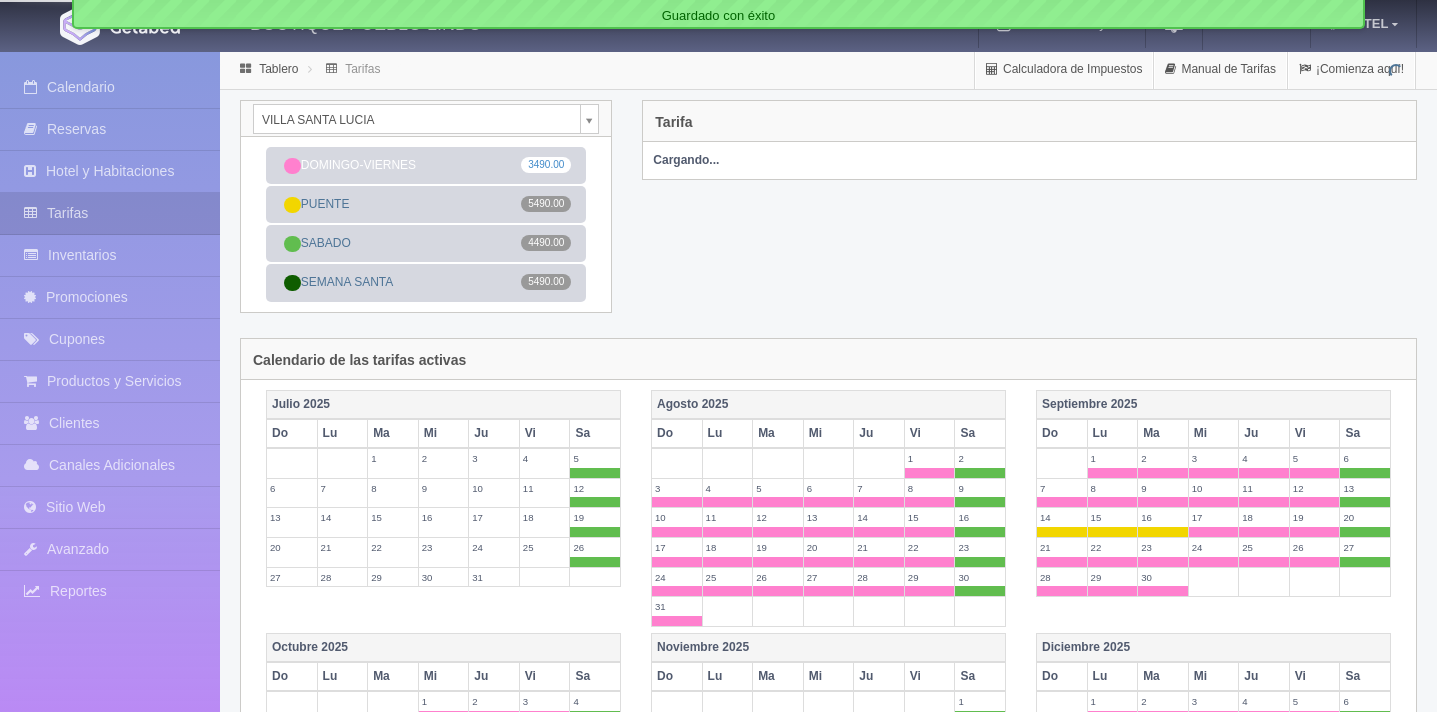 scroll, scrollTop: 0, scrollLeft: 0, axis: both 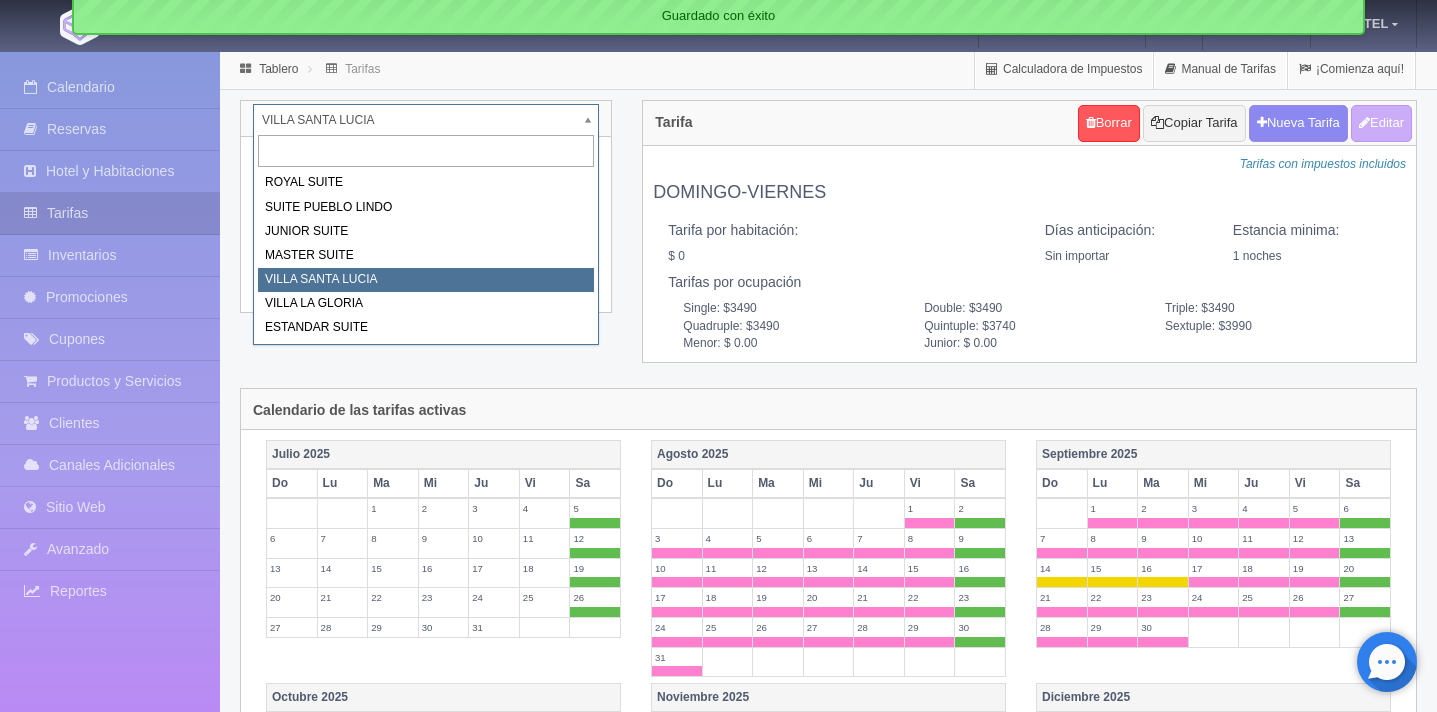 click on "BOUTIQUE PUEBLO LINDO
Manuales de Ayuda
Actualizaciones recientes
Monedas
Tipo de cambio/moneda MXN
1 MXN
=
0.051285							USD
Modificar monedas
HOTEL
Mi Perfil
Salir / Log Out
Procesando...
Calendario
Reservas
Hotel y Habitaciones
Tarifas
Inventarios" at bounding box center (718, 725) 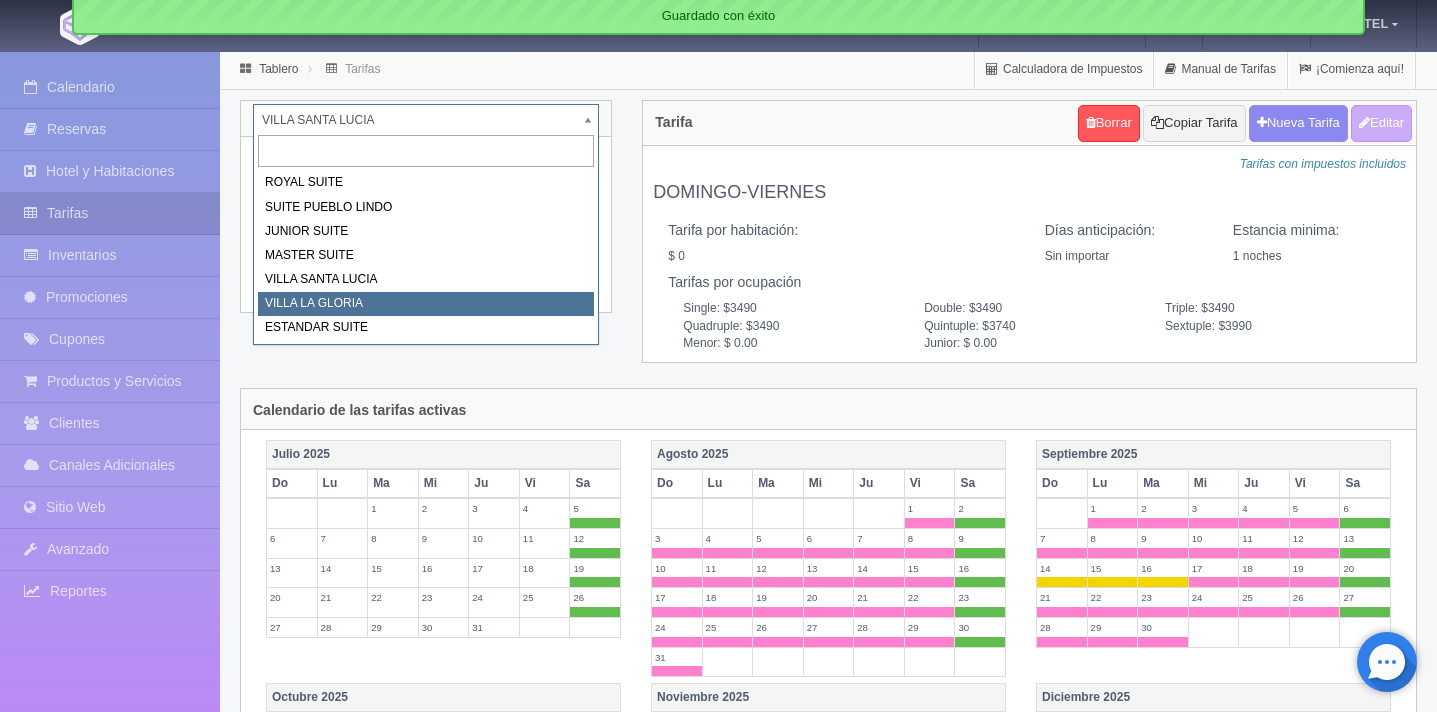 select on "619" 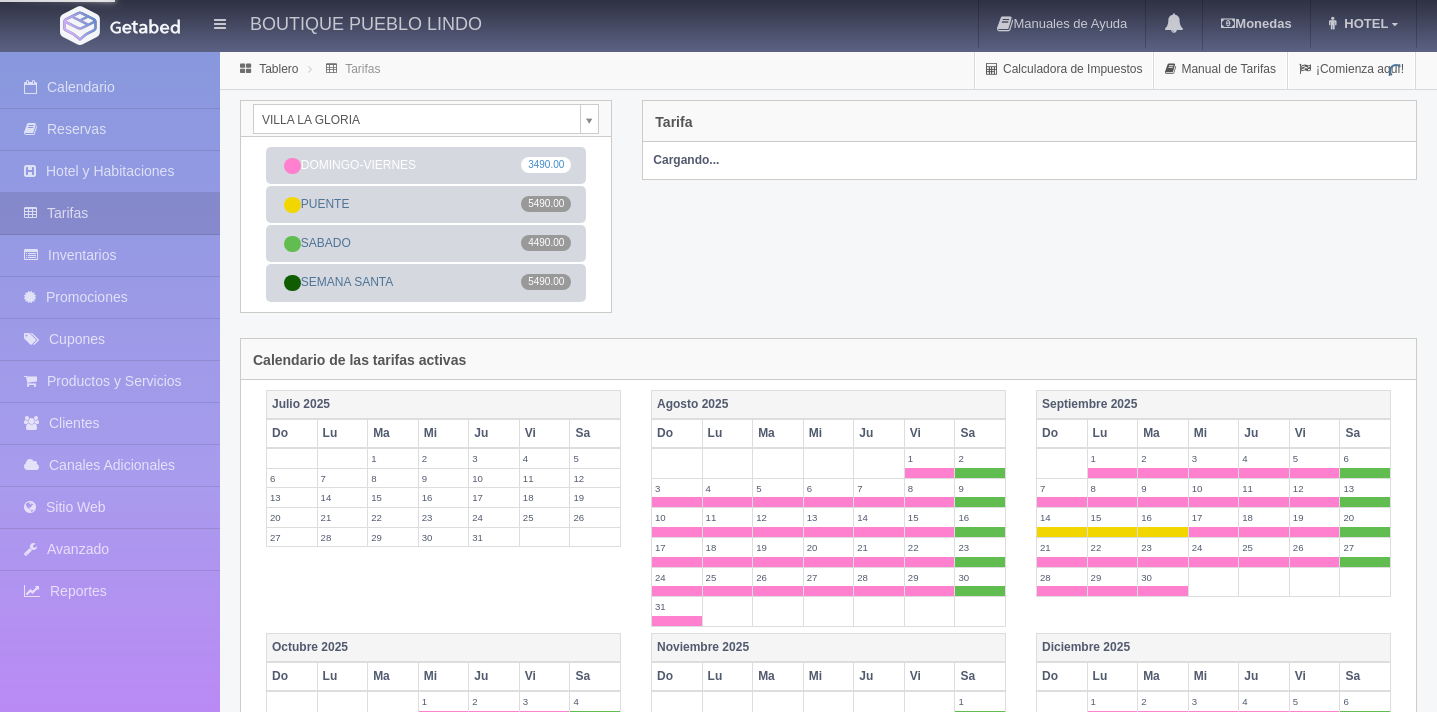 scroll, scrollTop: 0, scrollLeft: 0, axis: both 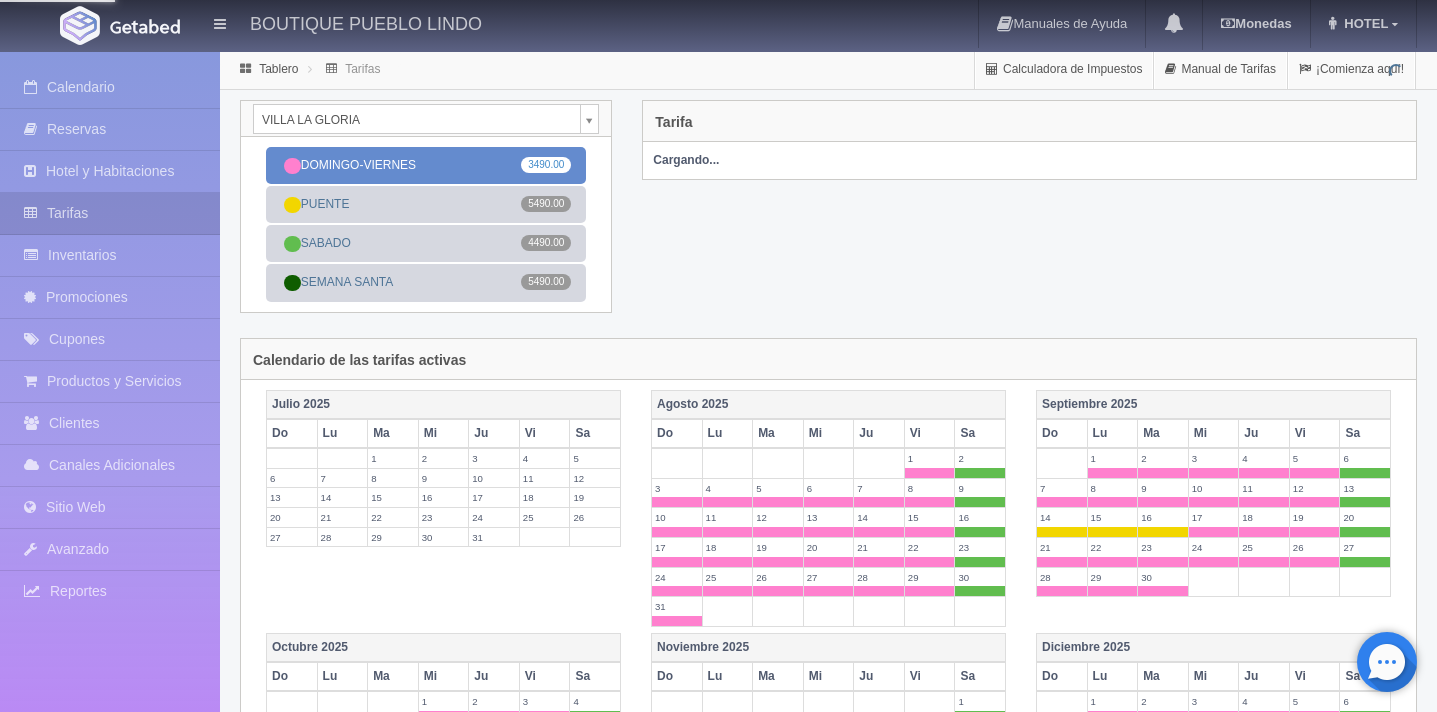 click on "DOMINGO-VIERNES
3490.00" at bounding box center [426, 165] 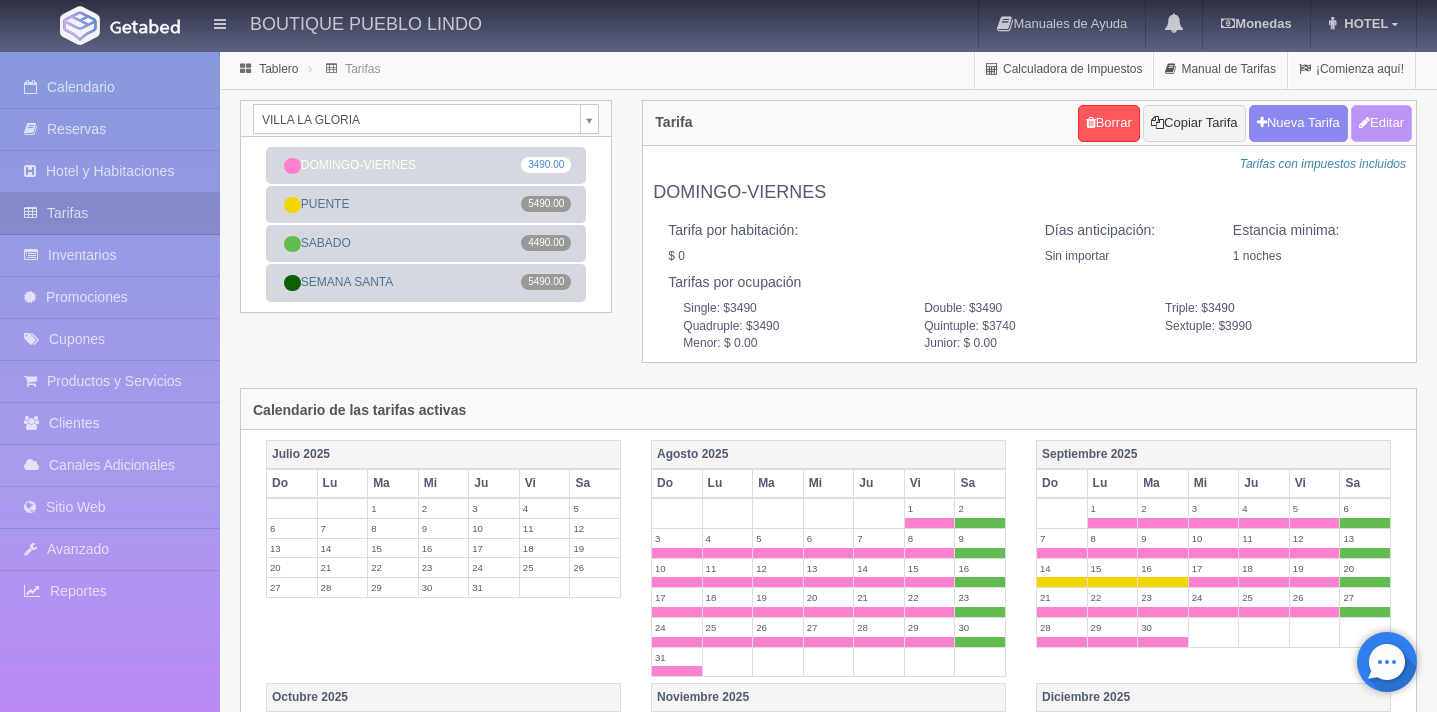 click on "Editar" at bounding box center (1381, 123) 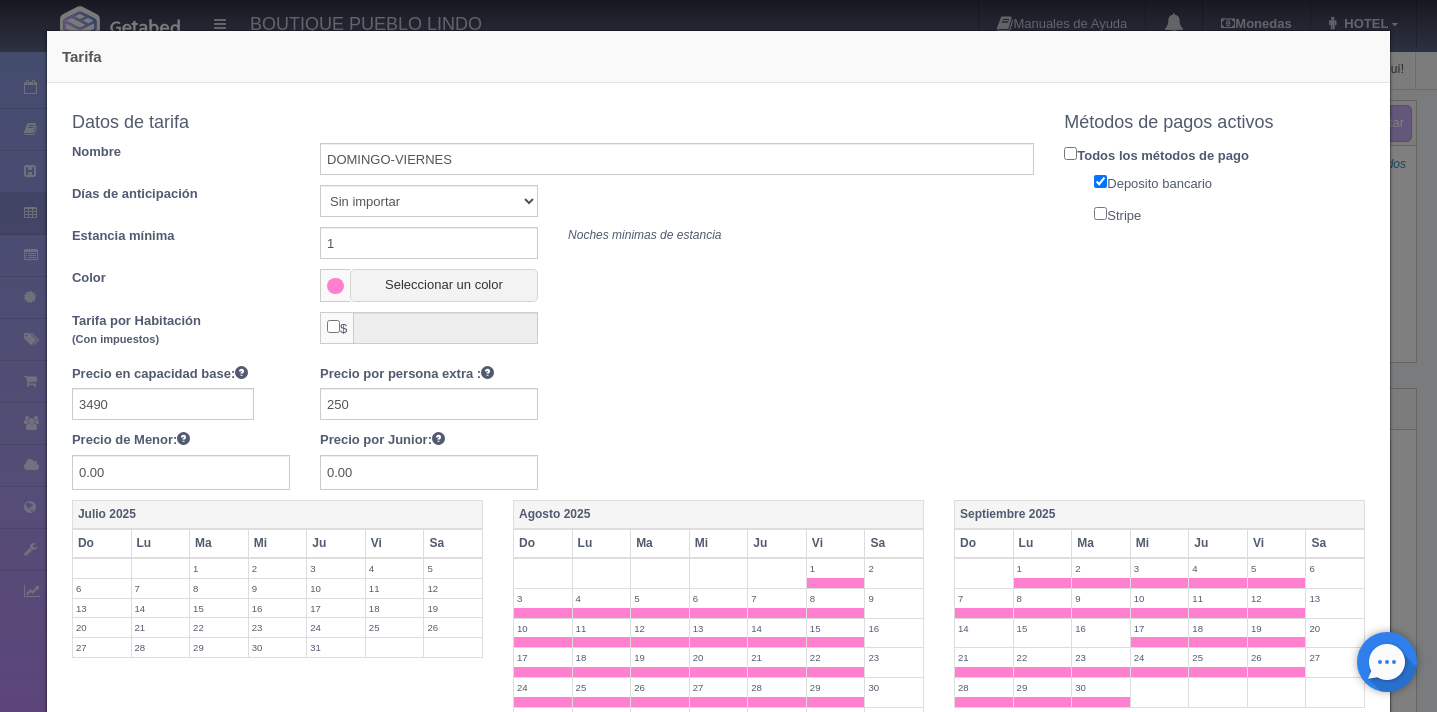 click on "Stripe" at bounding box center [1100, 213] 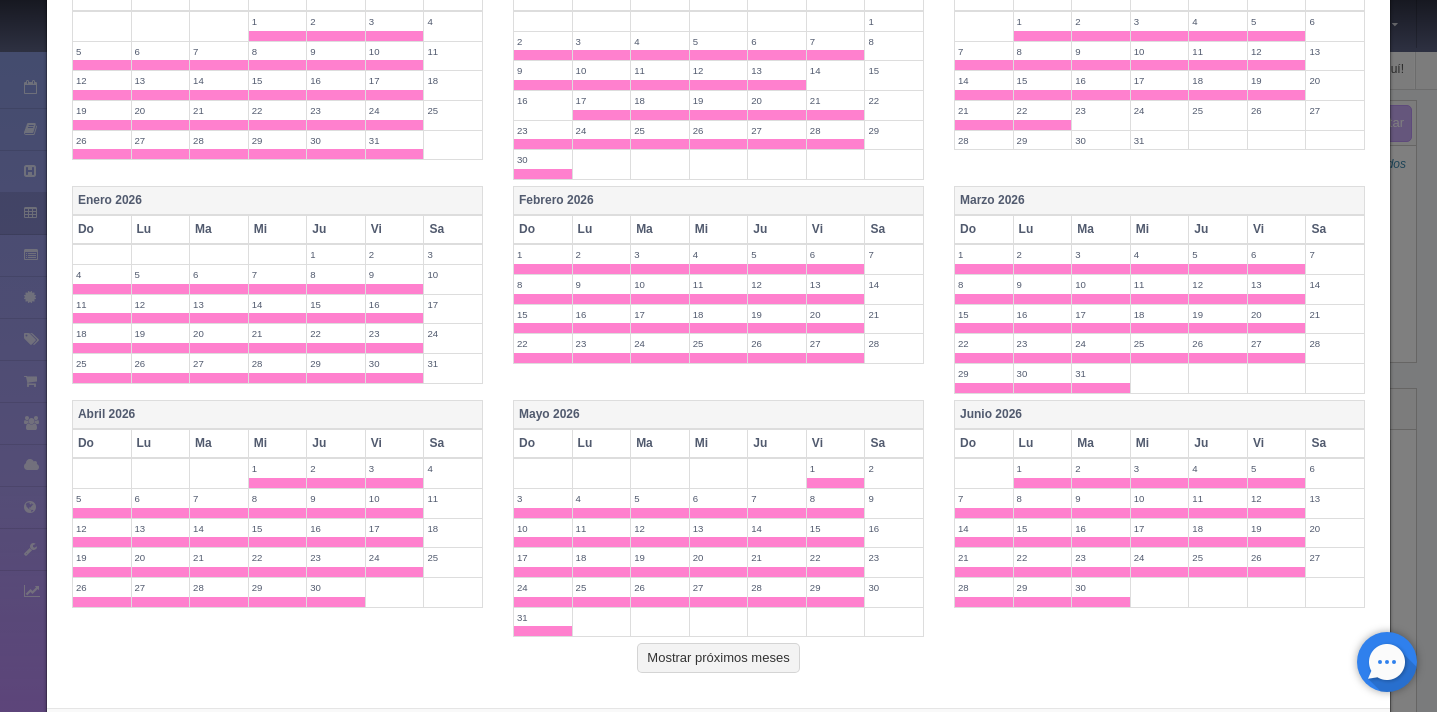scroll, scrollTop: 888, scrollLeft: 0, axis: vertical 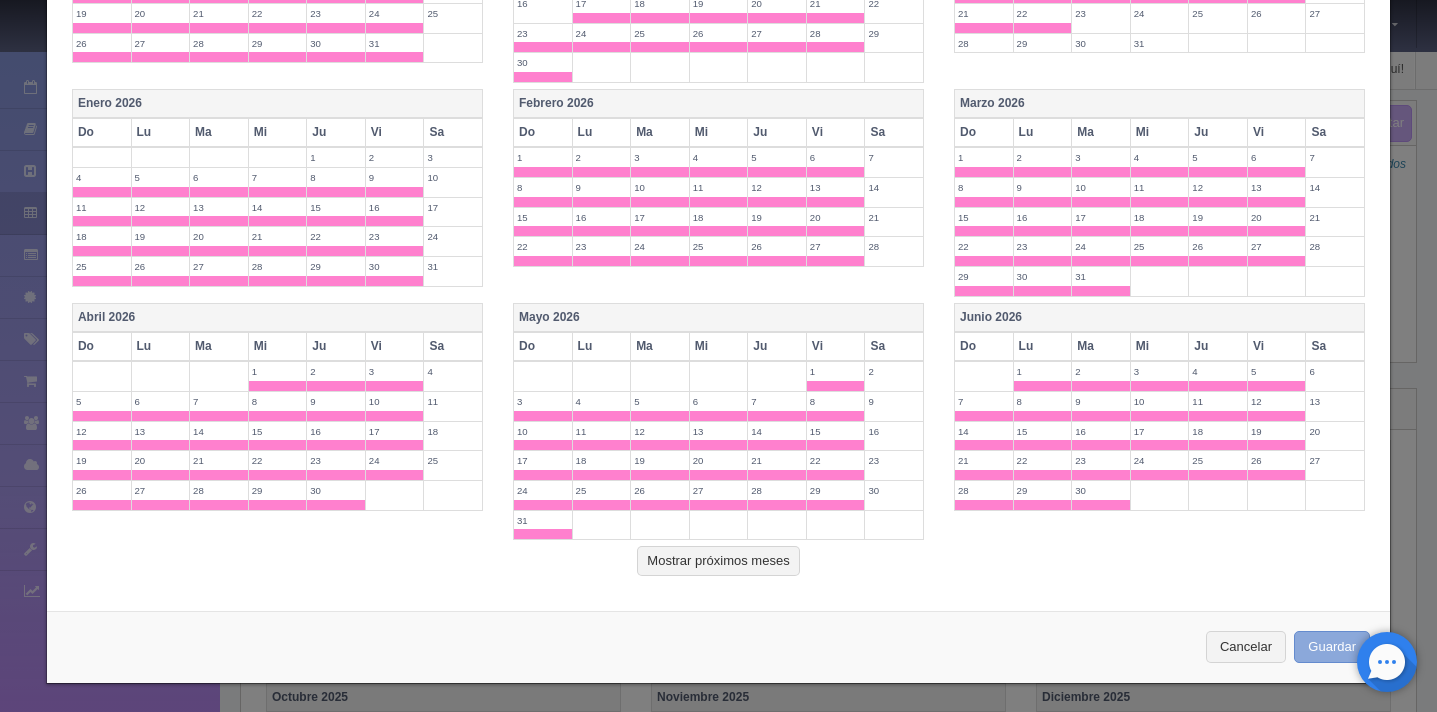 click on "Guardar" at bounding box center (1332, 647) 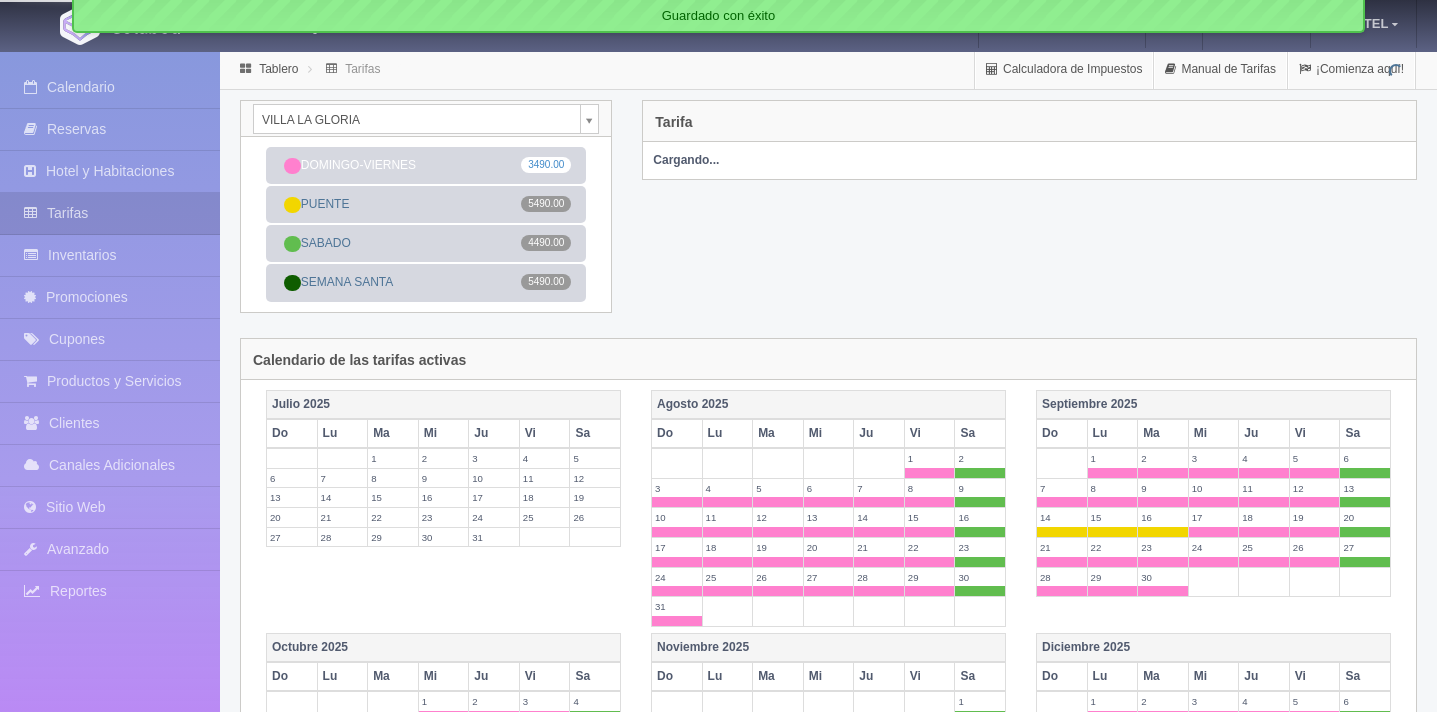 scroll, scrollTop: 0, scrollLeft: 0, axis: both 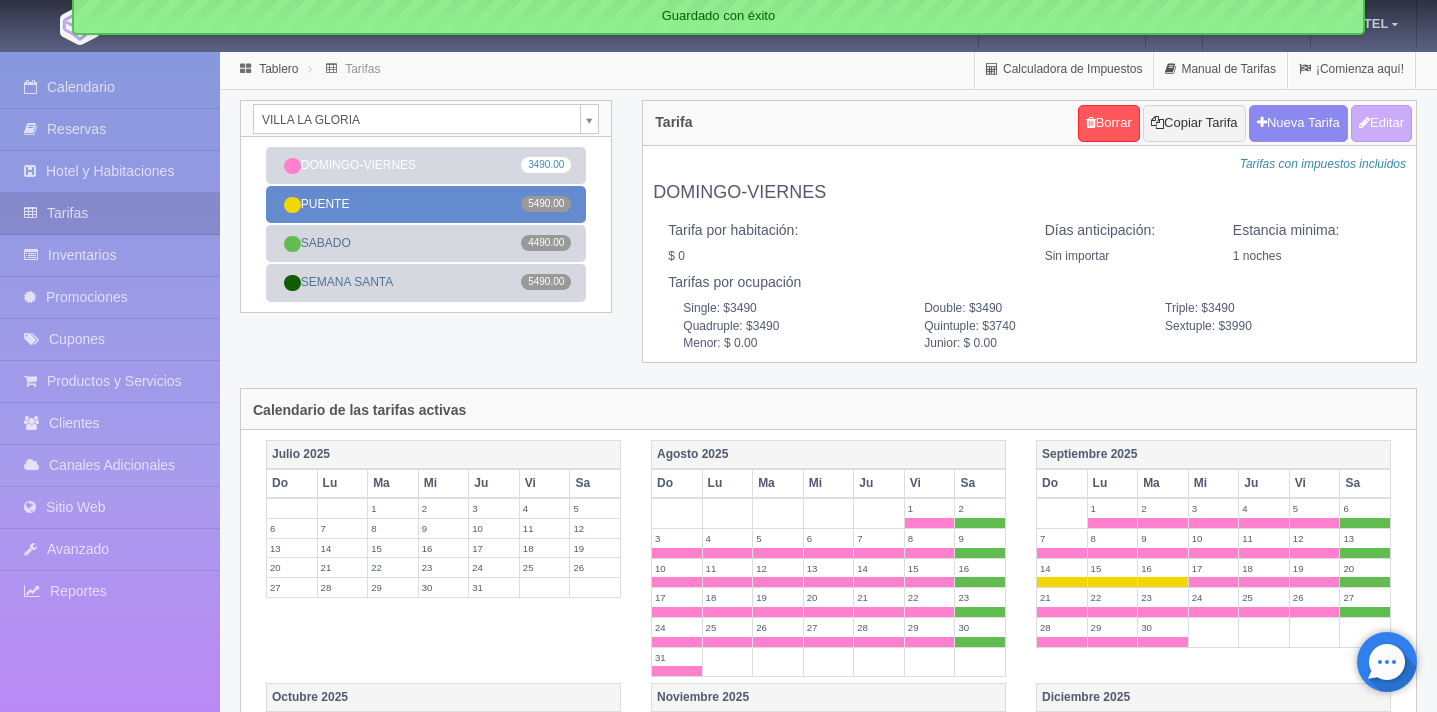 click on "PUENTE
5490.00" at bounding box center (426, 204) 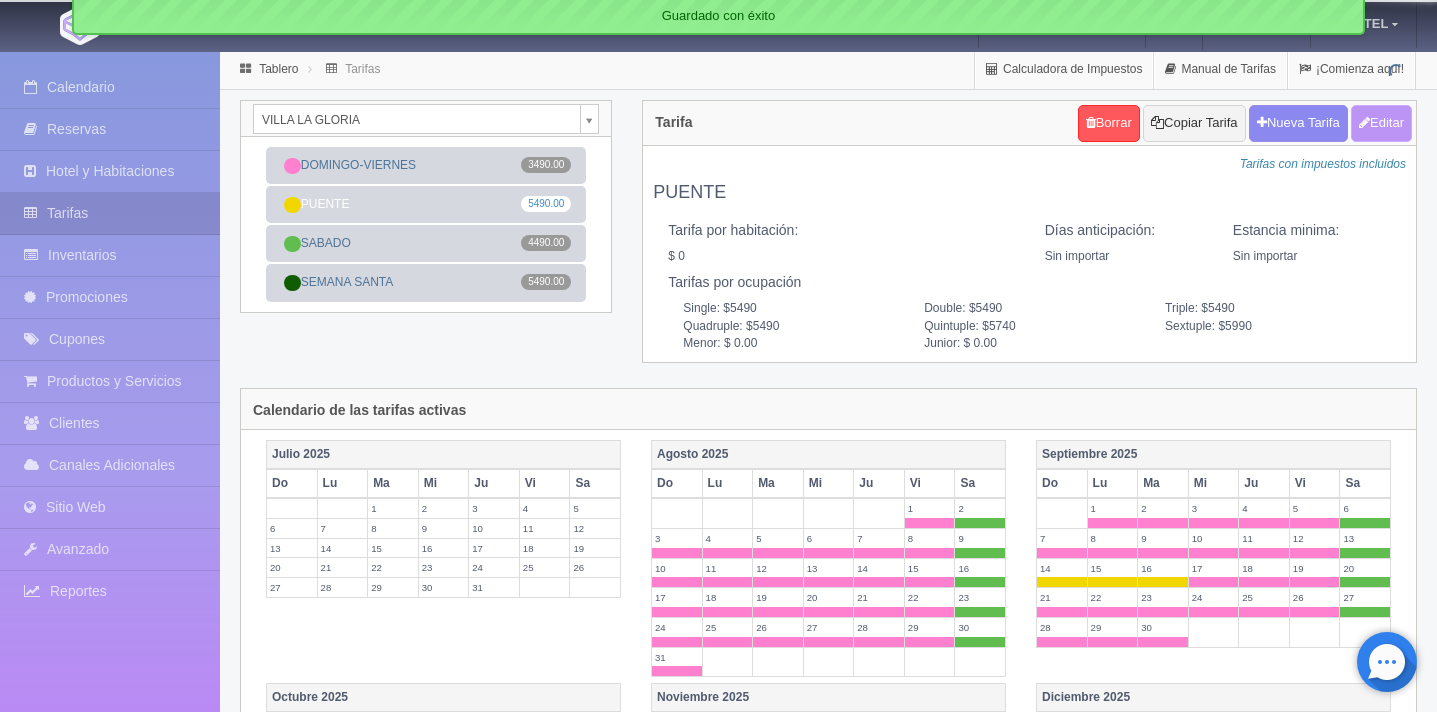 click on "Editar" at bounding box center (1381, 123) 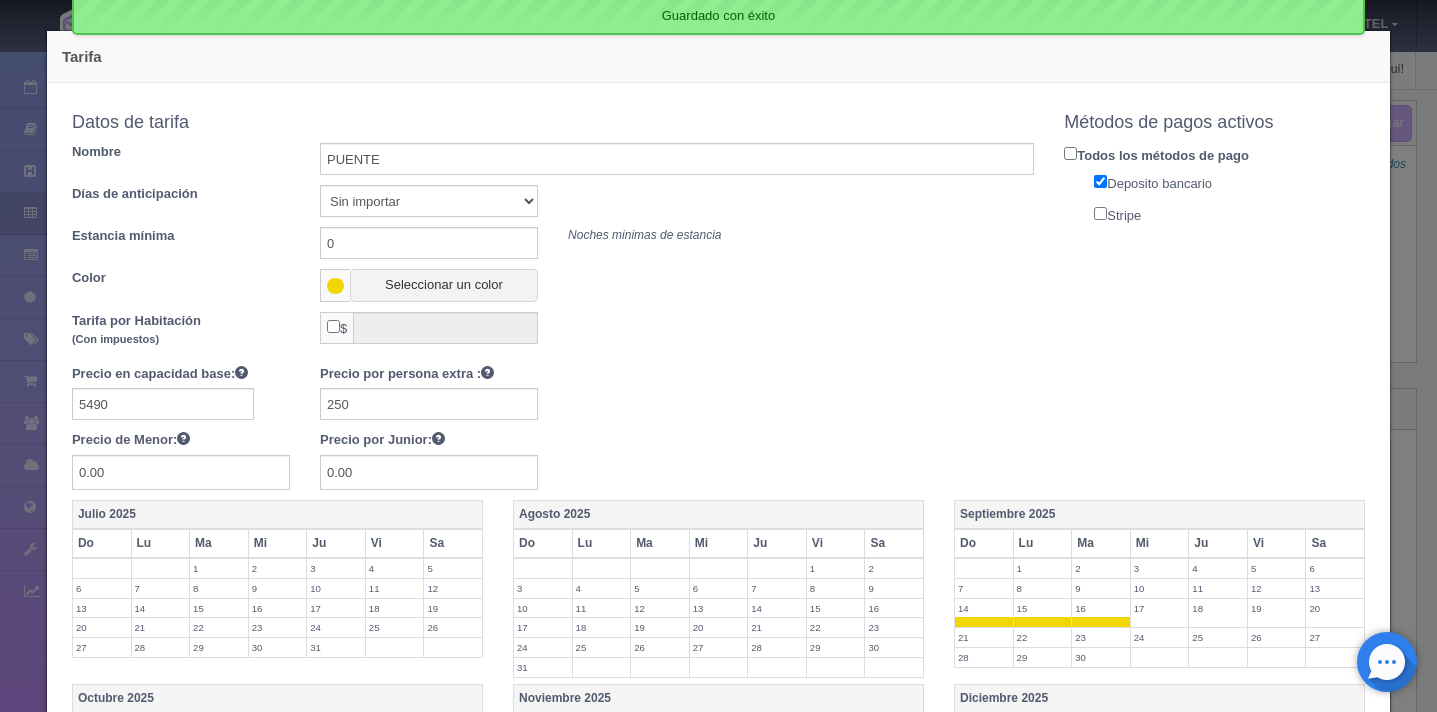 click on "Stripe" at bounding box center [1100, 213] 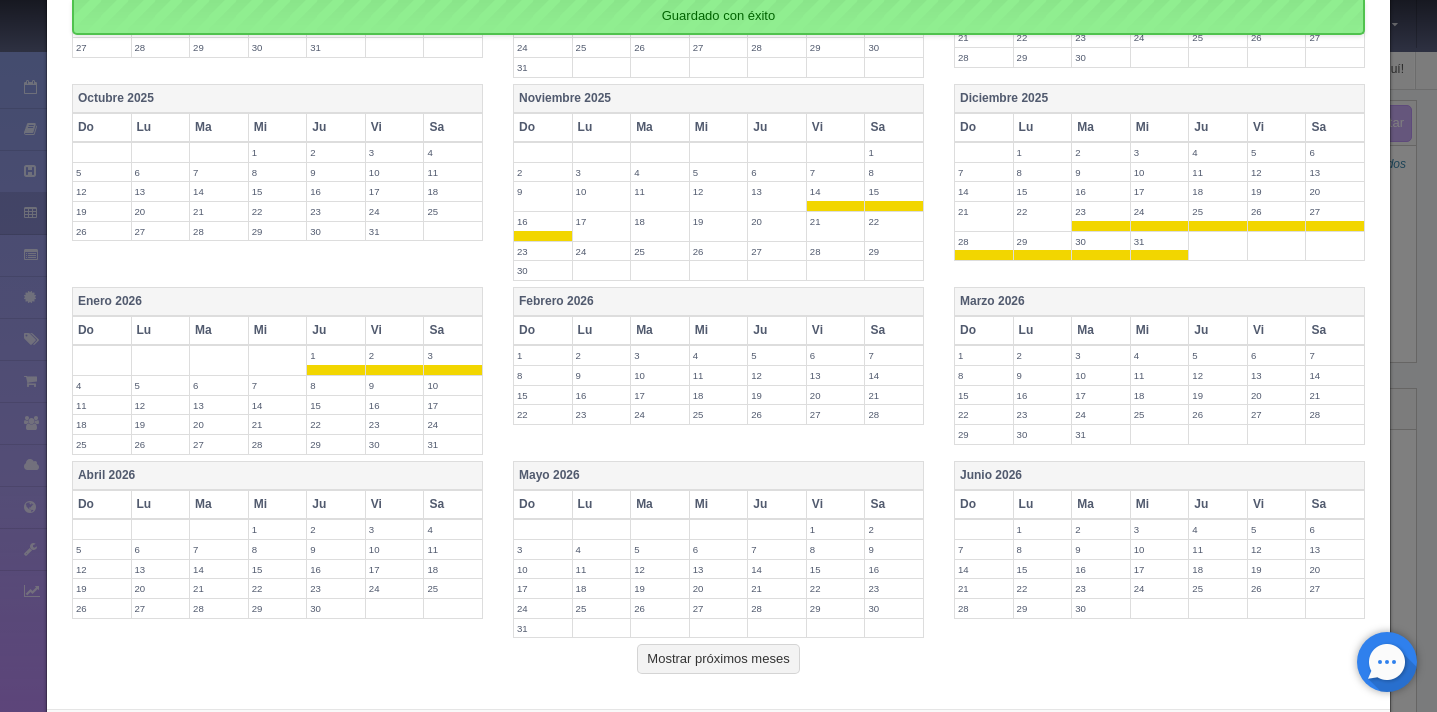 scroll, scrollTop: 698, scrollLeft: 0, axis: vertical 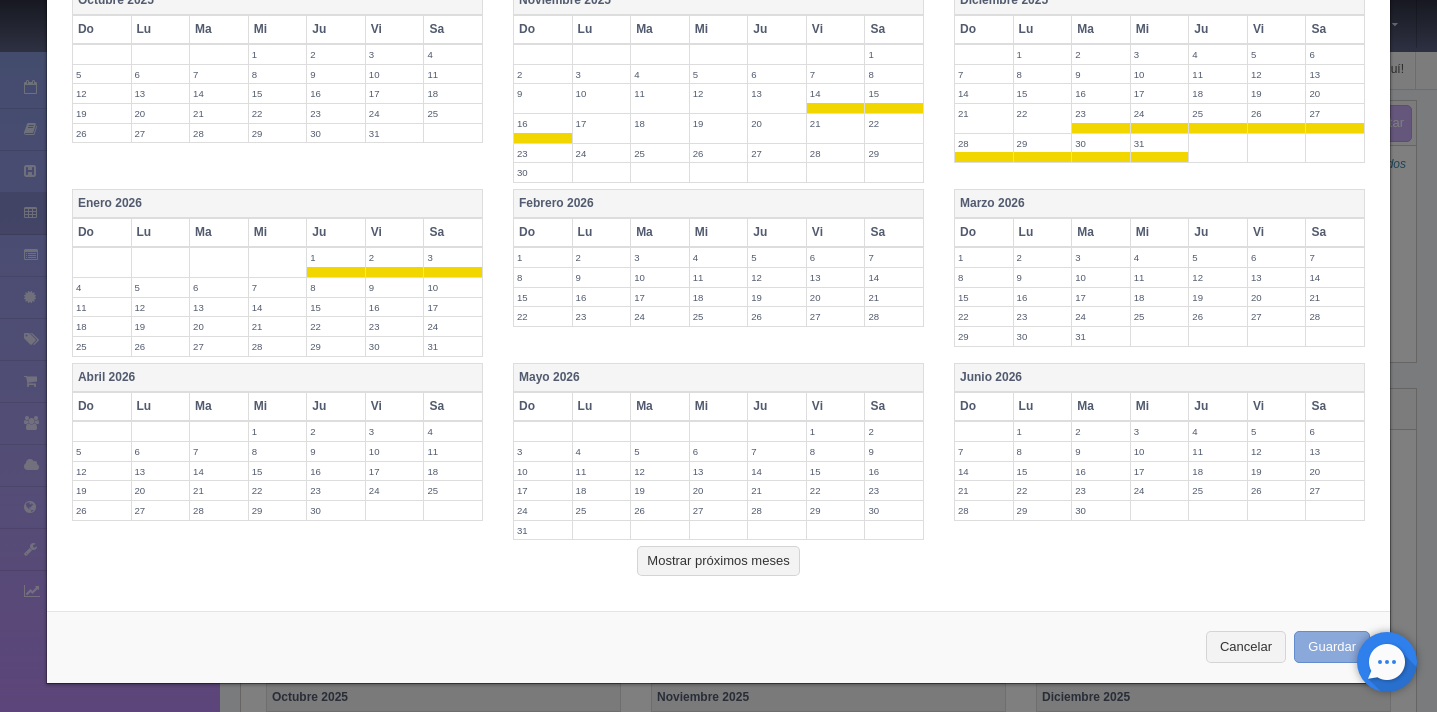 click on "Guardar" at bounding box center (1332, 647) 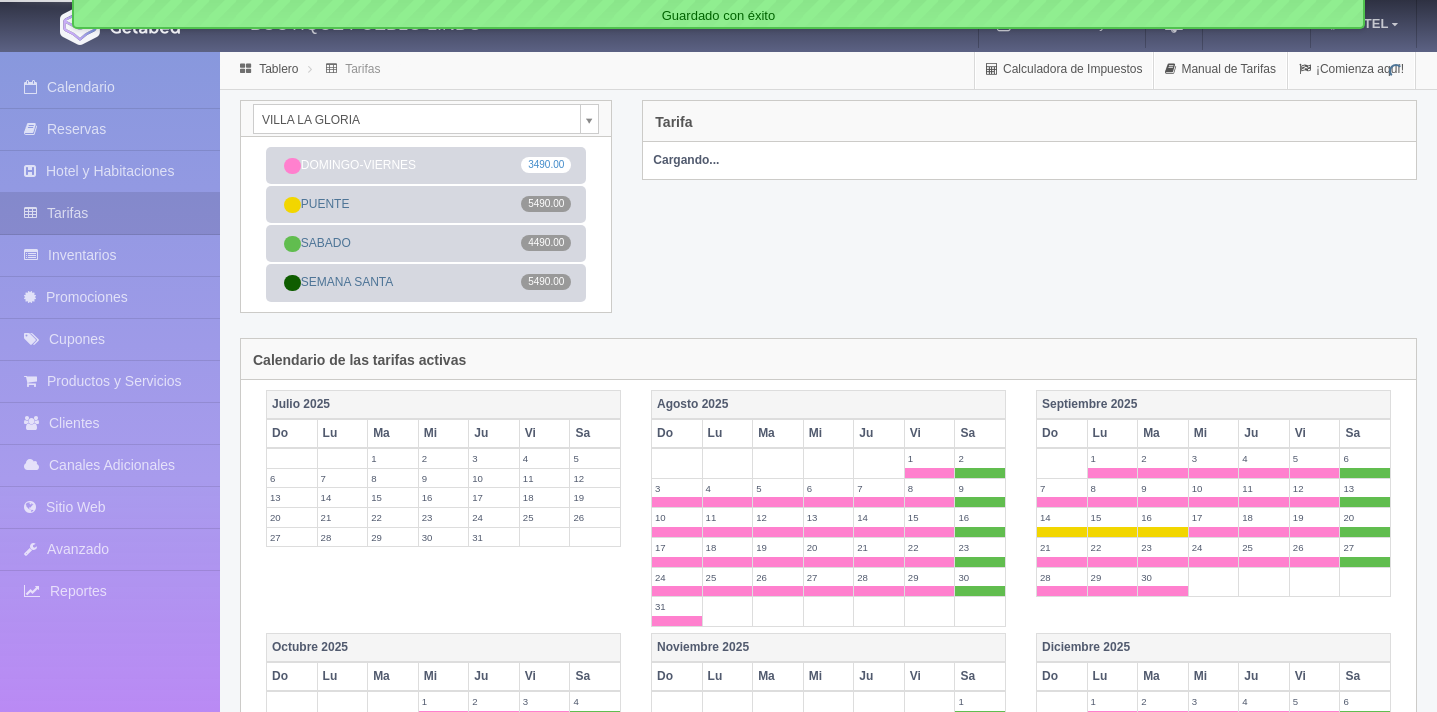 scroll, scrollTop: 0, scrollLeft: 0, axis: both 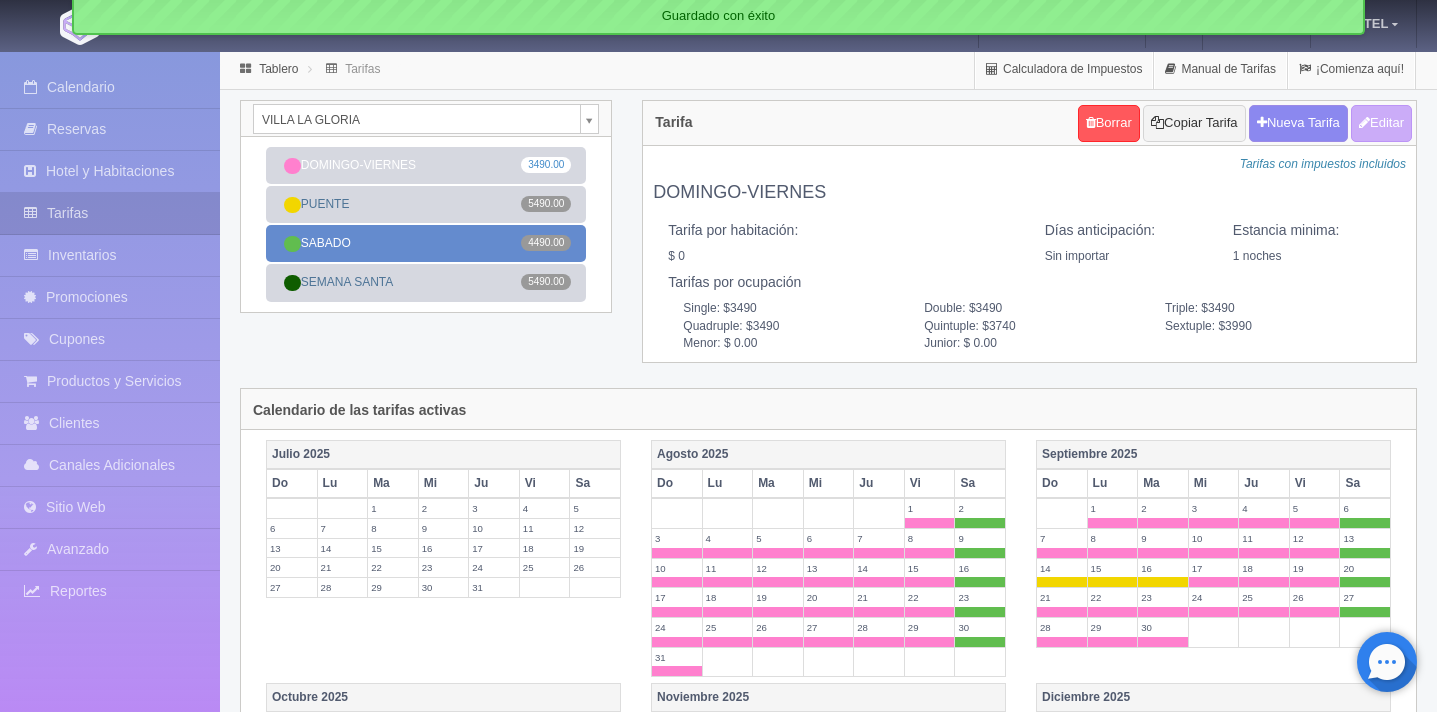 click on "SABADO
4490.00" at bounding box center (426, 243) 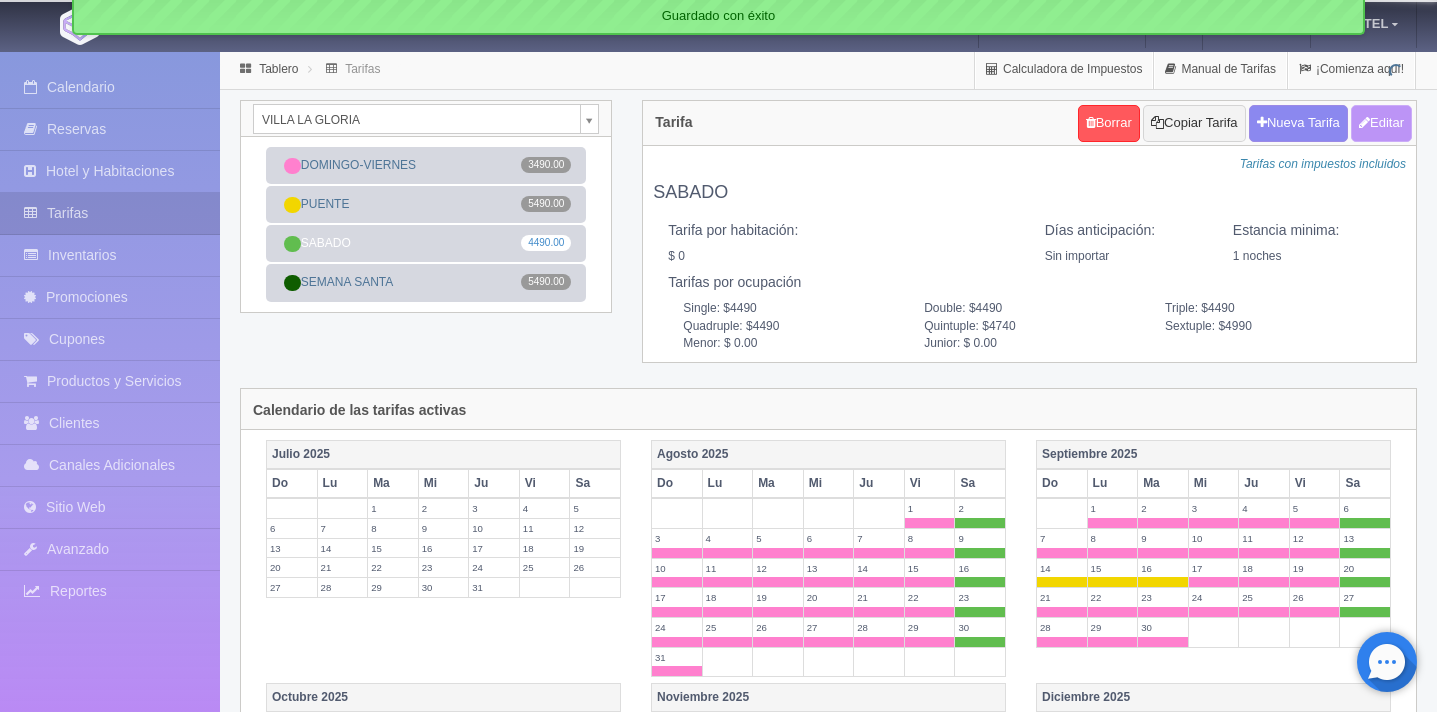 click at bounding box center [1364, 122] 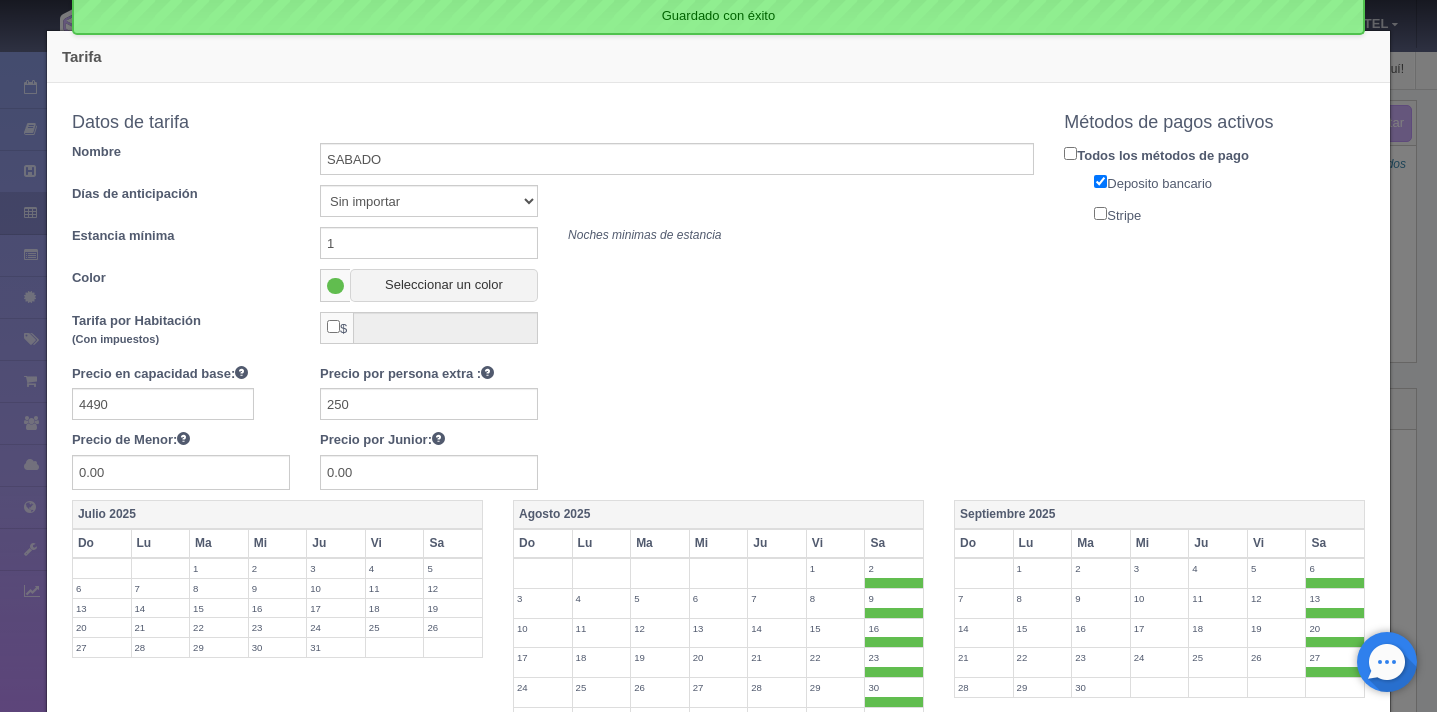 click on "Stripe" at bounding box center (1100, 213) 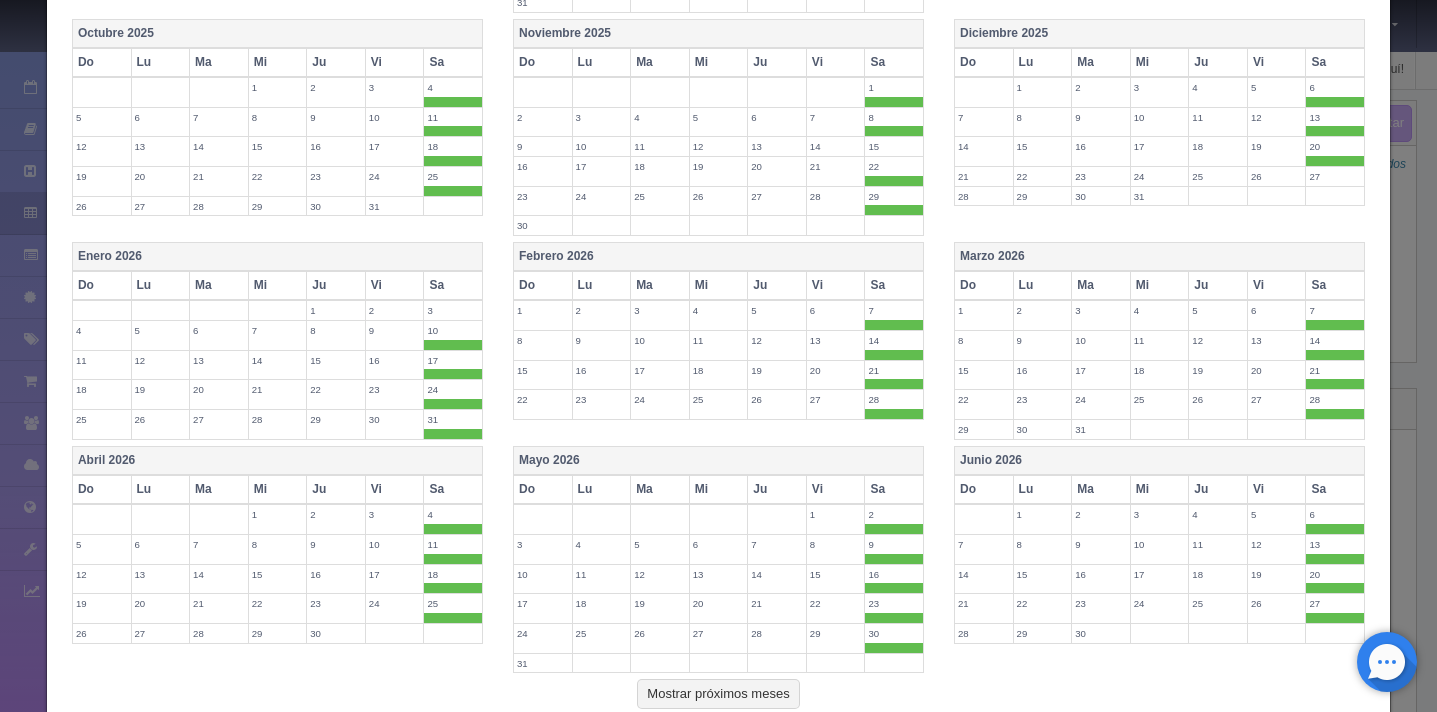 scroll, scrollTop: 848, scrollLeft: 0, axis: vertical 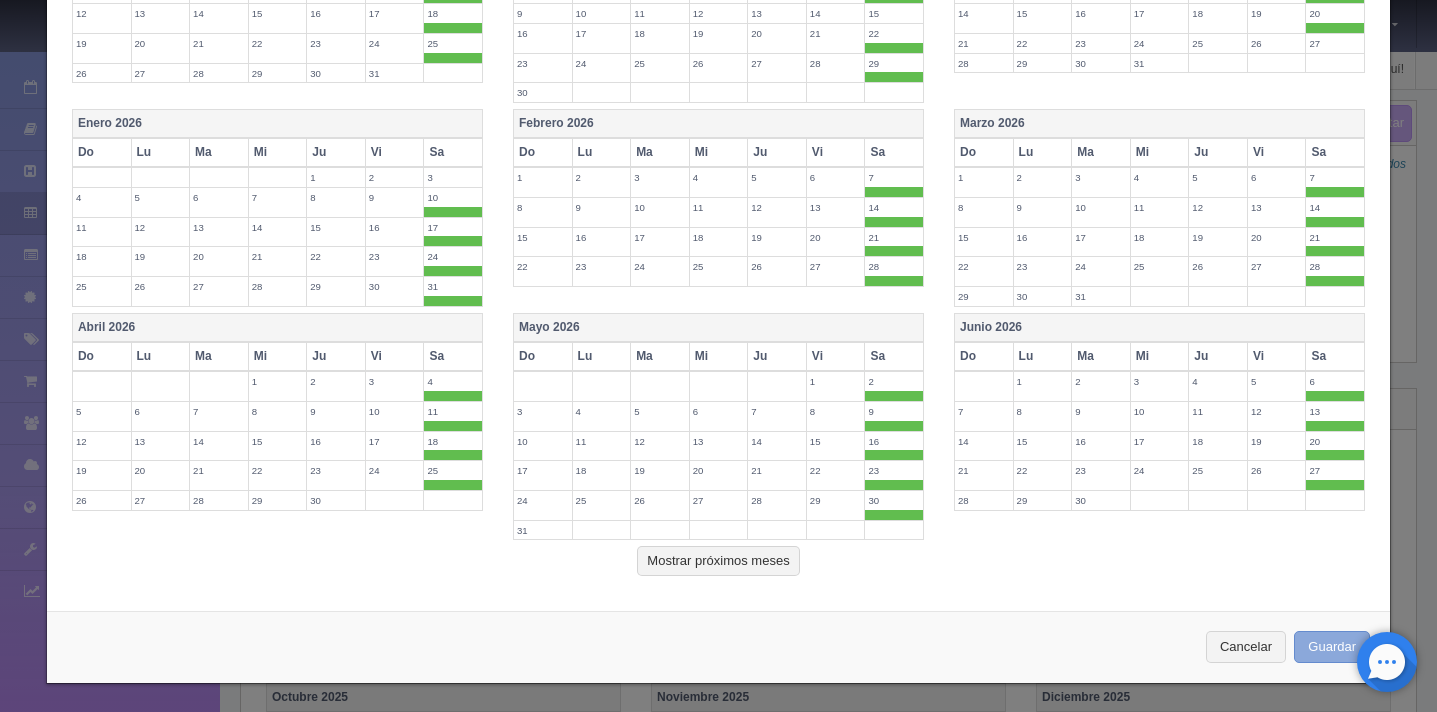 click on "Guardar" at bounding box center [1332, 647] 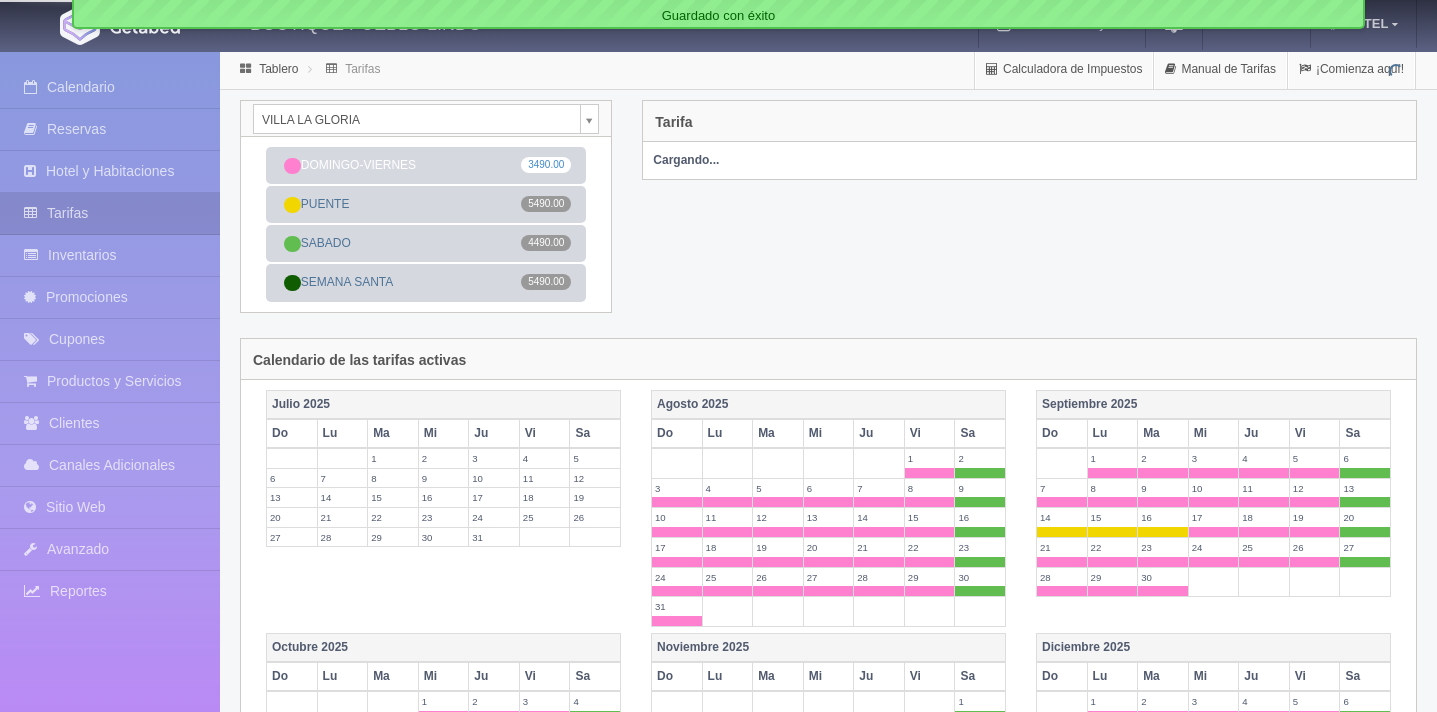 scroll, scrollTop: 0, scrollLeft: 0, axis: both 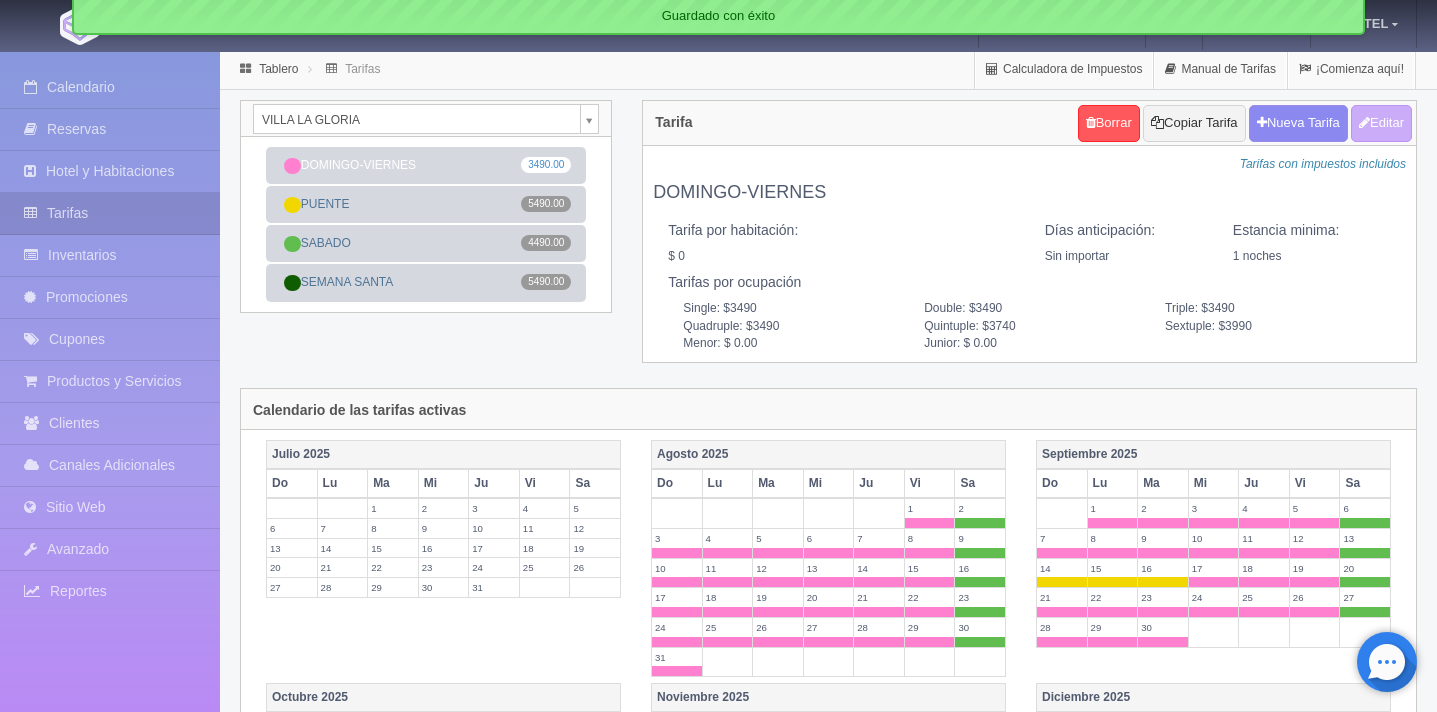 click on "BOUTIQUE PUEBLO LINDO
Manuales de Ayuda
Actualizaciones recientes
Monedas
Tipo de cambio/moneda MXN
1 MXN
=
0.051285							USD
Modificar monedas
HOTEL
Mi Perfil
Salir / Log Out
Procesando...
Calendario
Reservas
Hotel y Habitaciones
Tarifas
Inventarios" at bounding box center [718, 725] 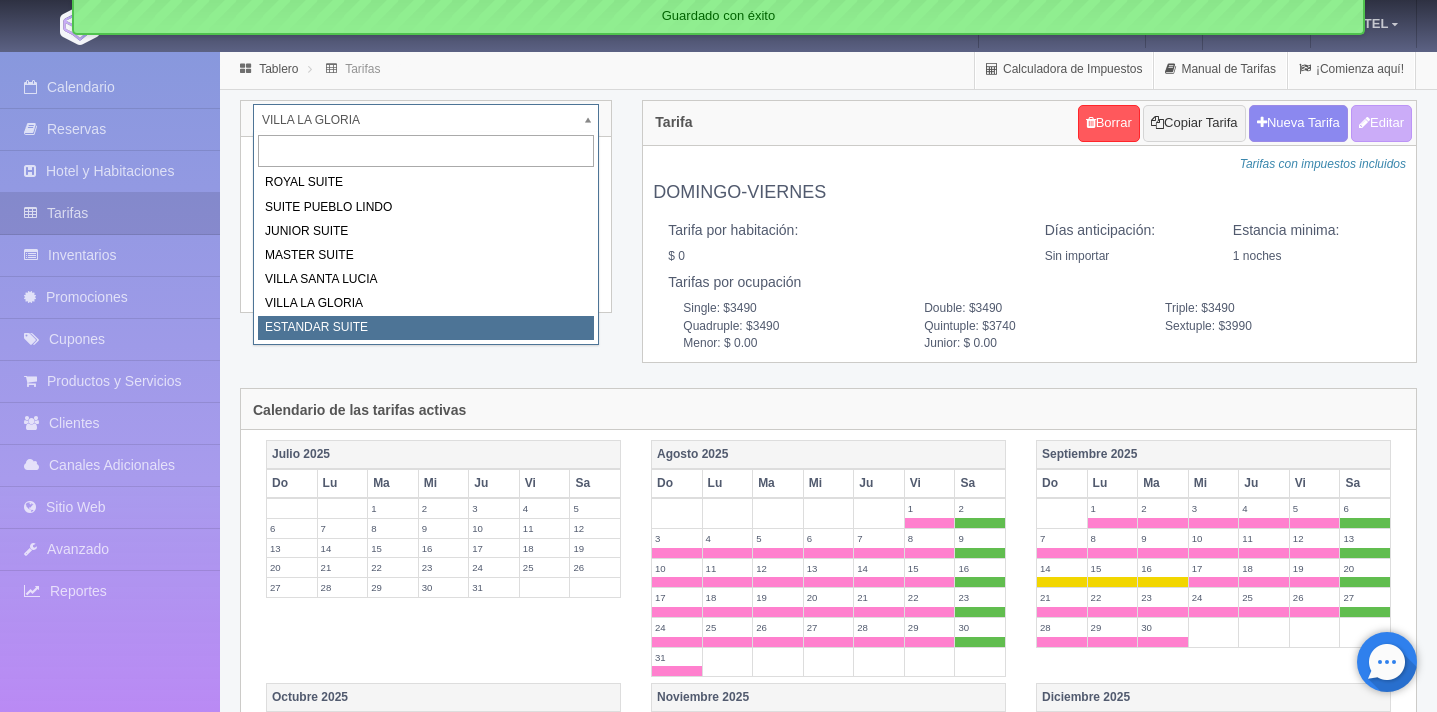 select on "2018" 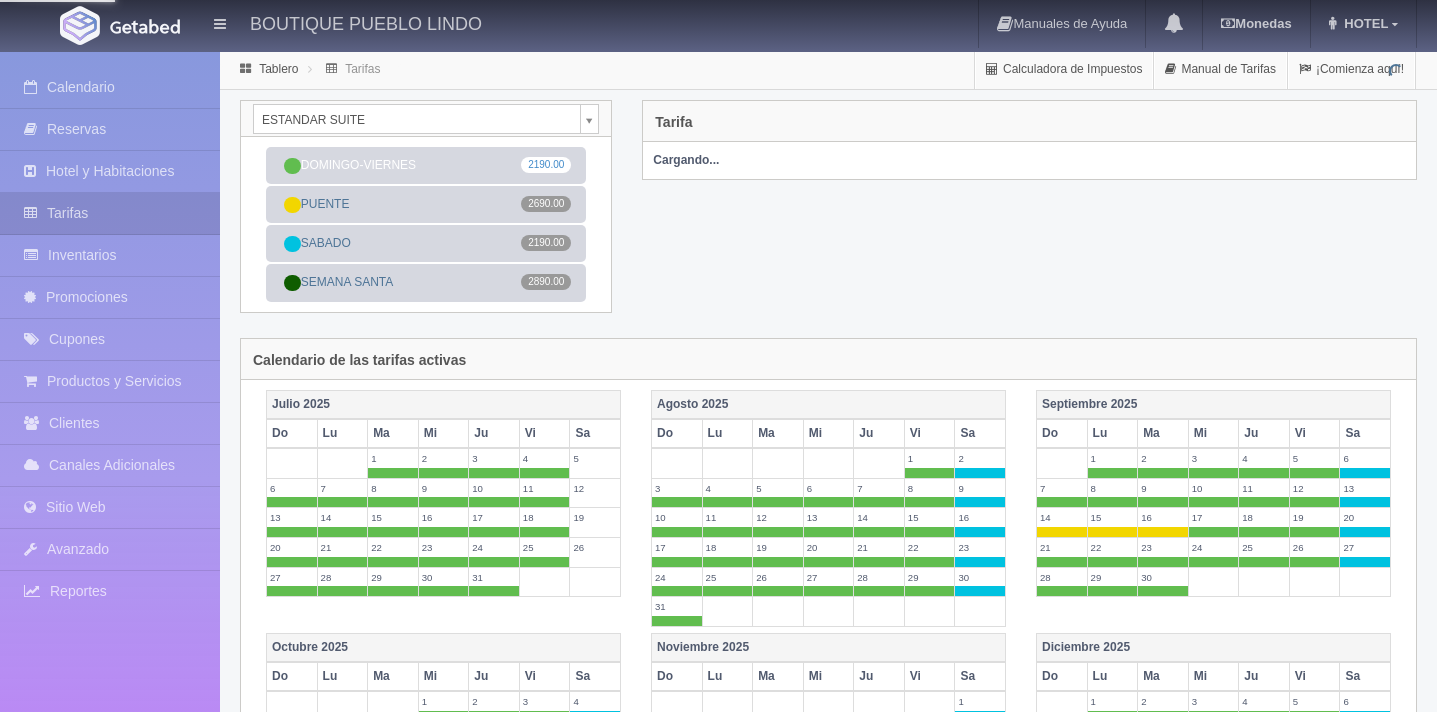 scroll, scrollTop: 0, scrollLeft: 0, axis: both 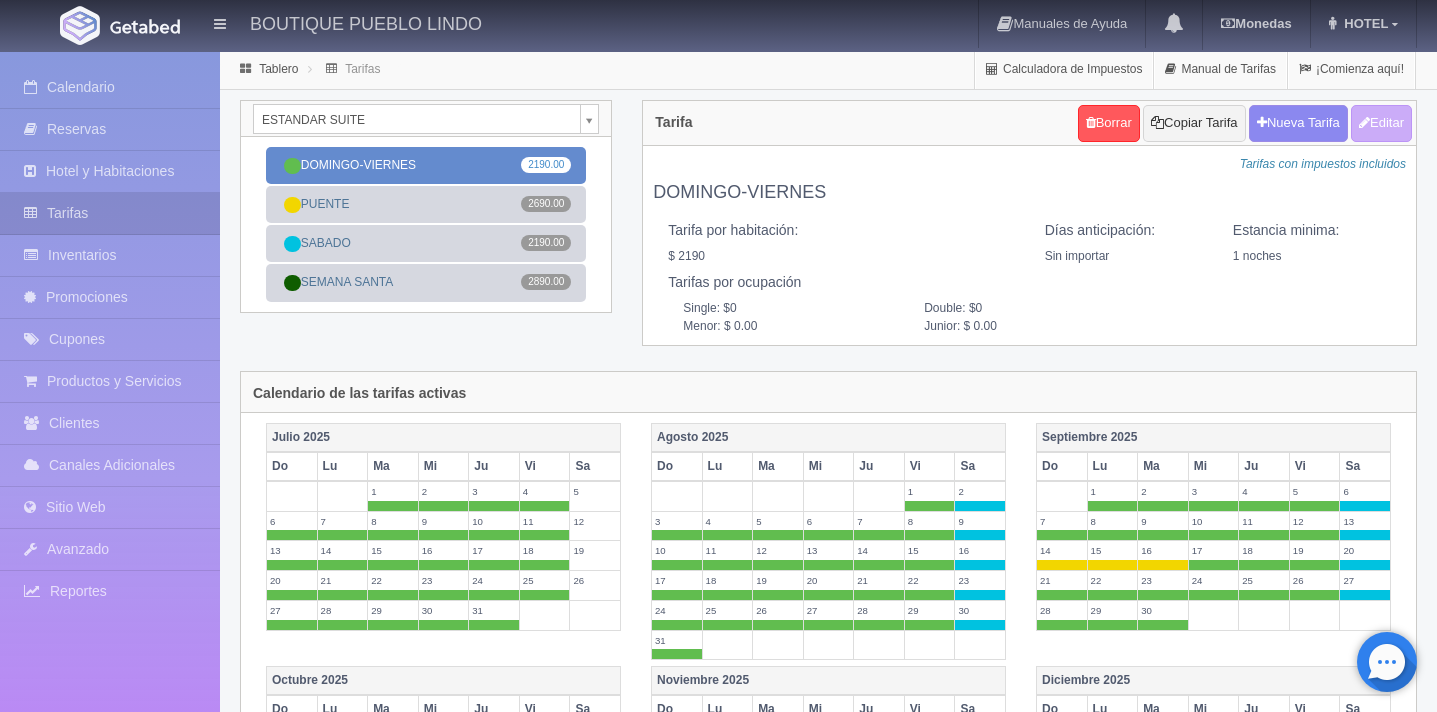 click on "DOMINGO-VIERNES
2190.00" at bounding box center (426, 165) 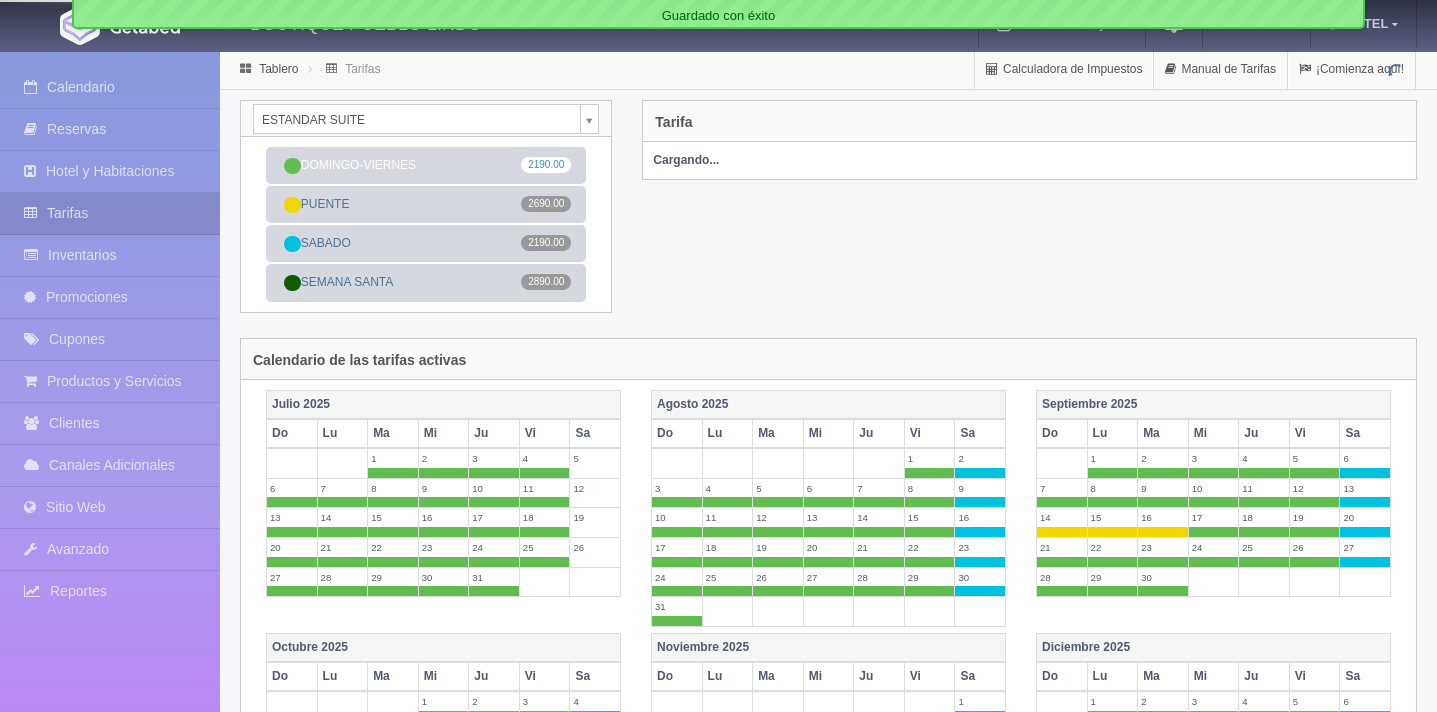 scroll, scrollTop: 0, scrollLeft: 0, axis: both 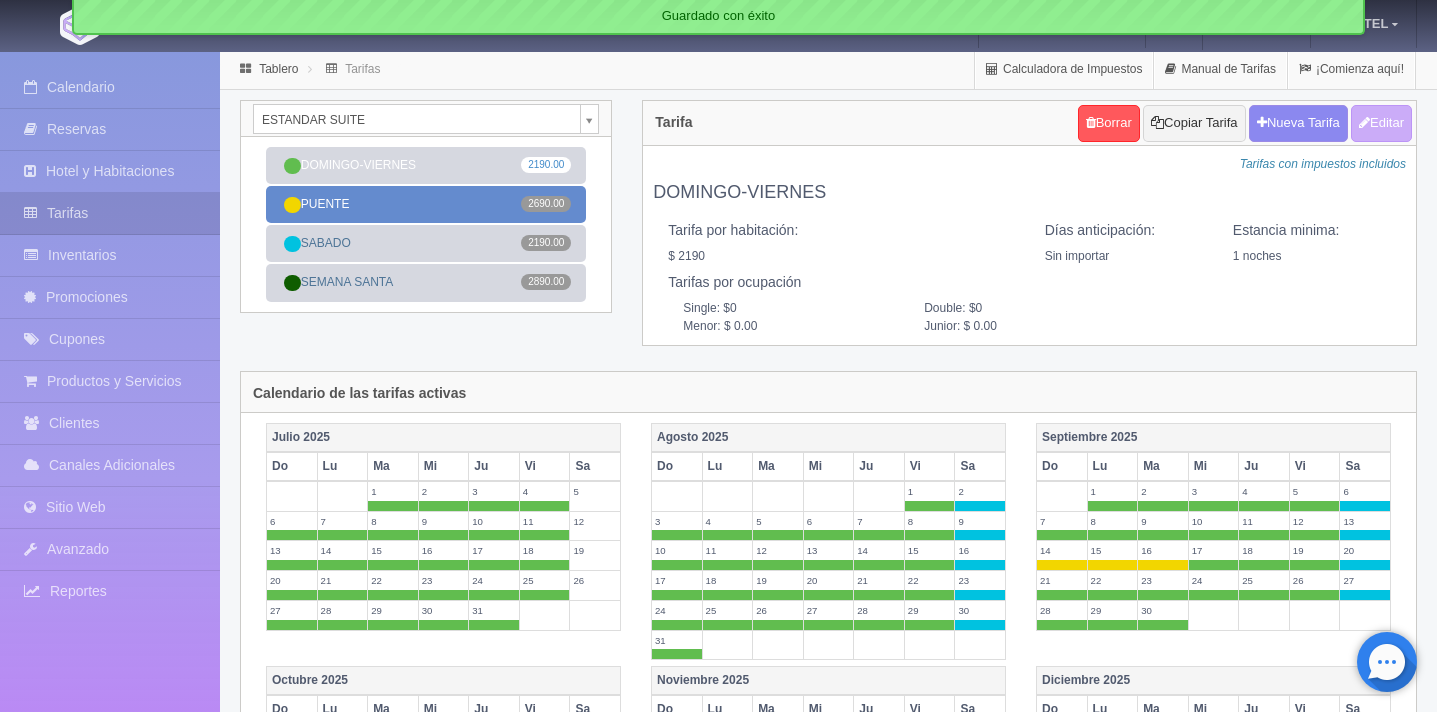 click on "PUENTE
2690.00" at bounding box center [426, 204] 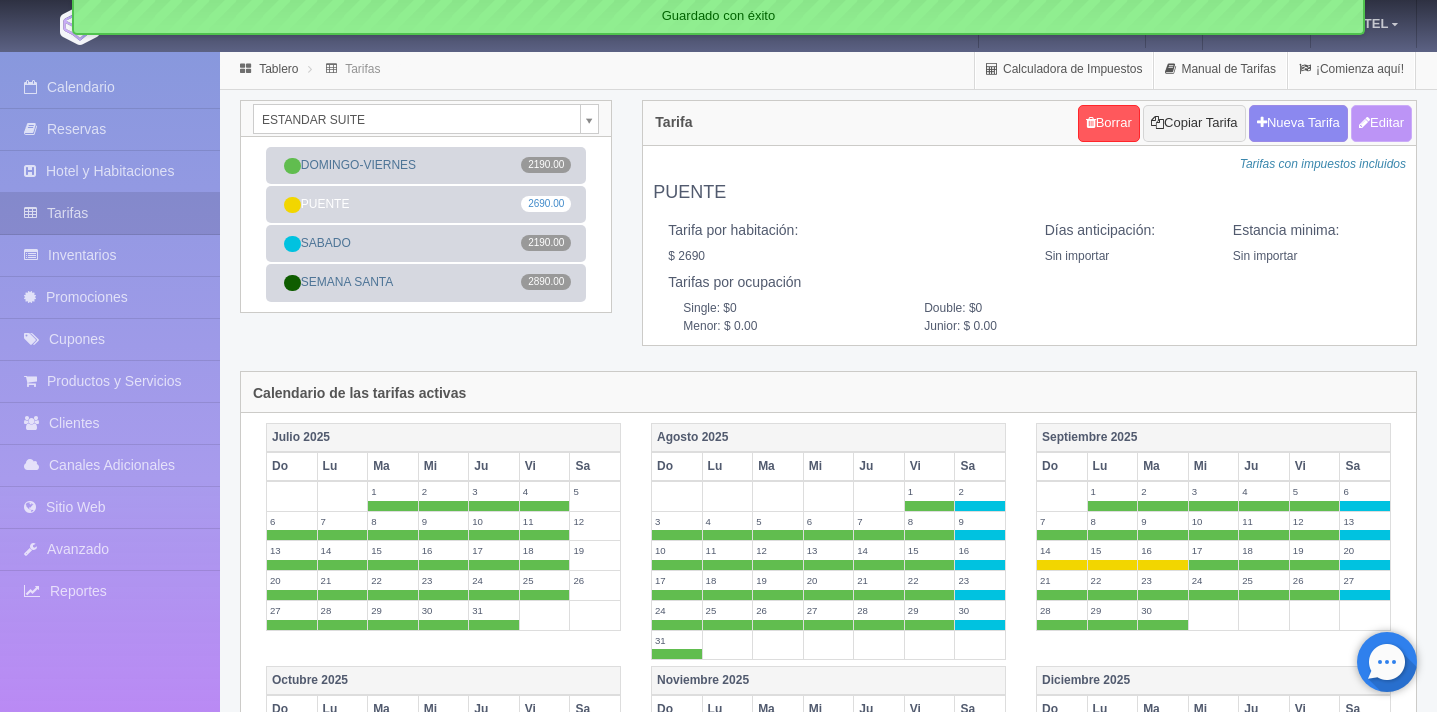 click on "Editar" at bounding box center [1381, 123] 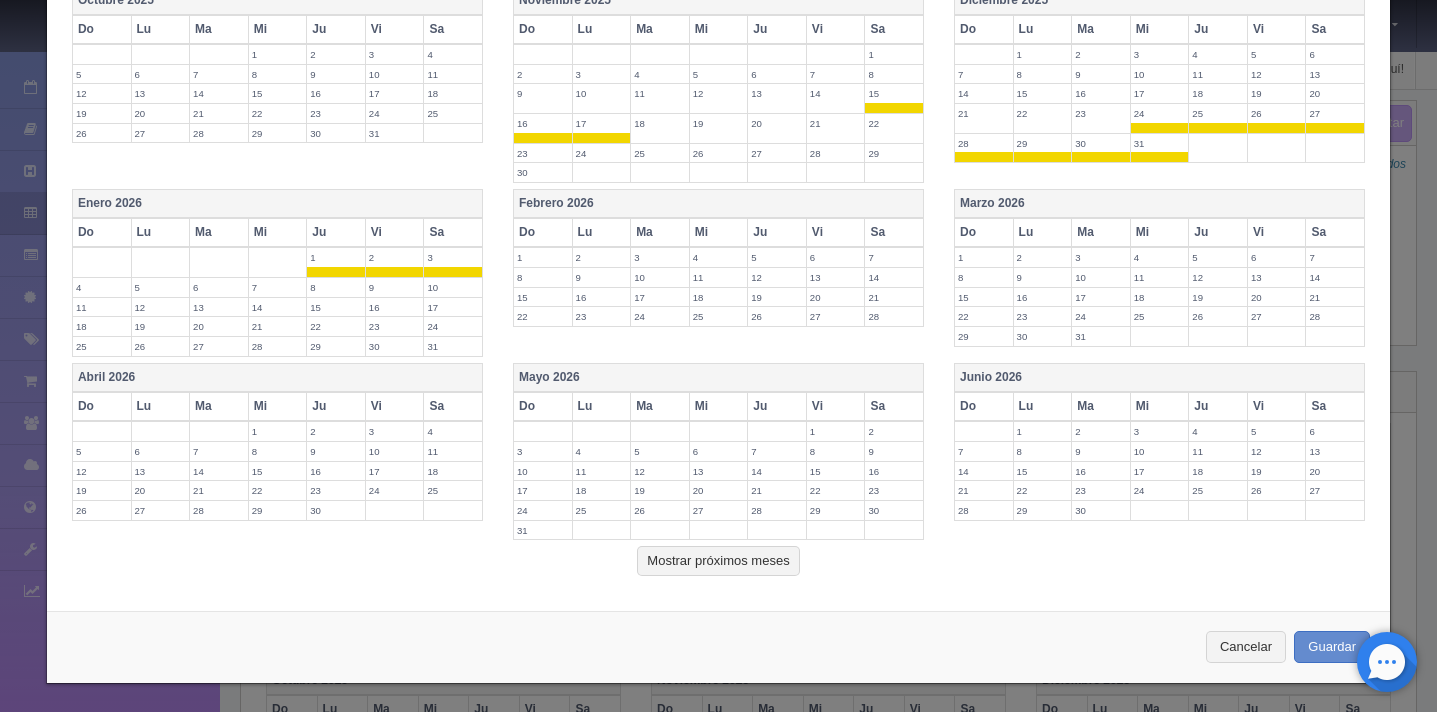 scroll, scrollTop: 0, scrollLeft: 0, axis: both 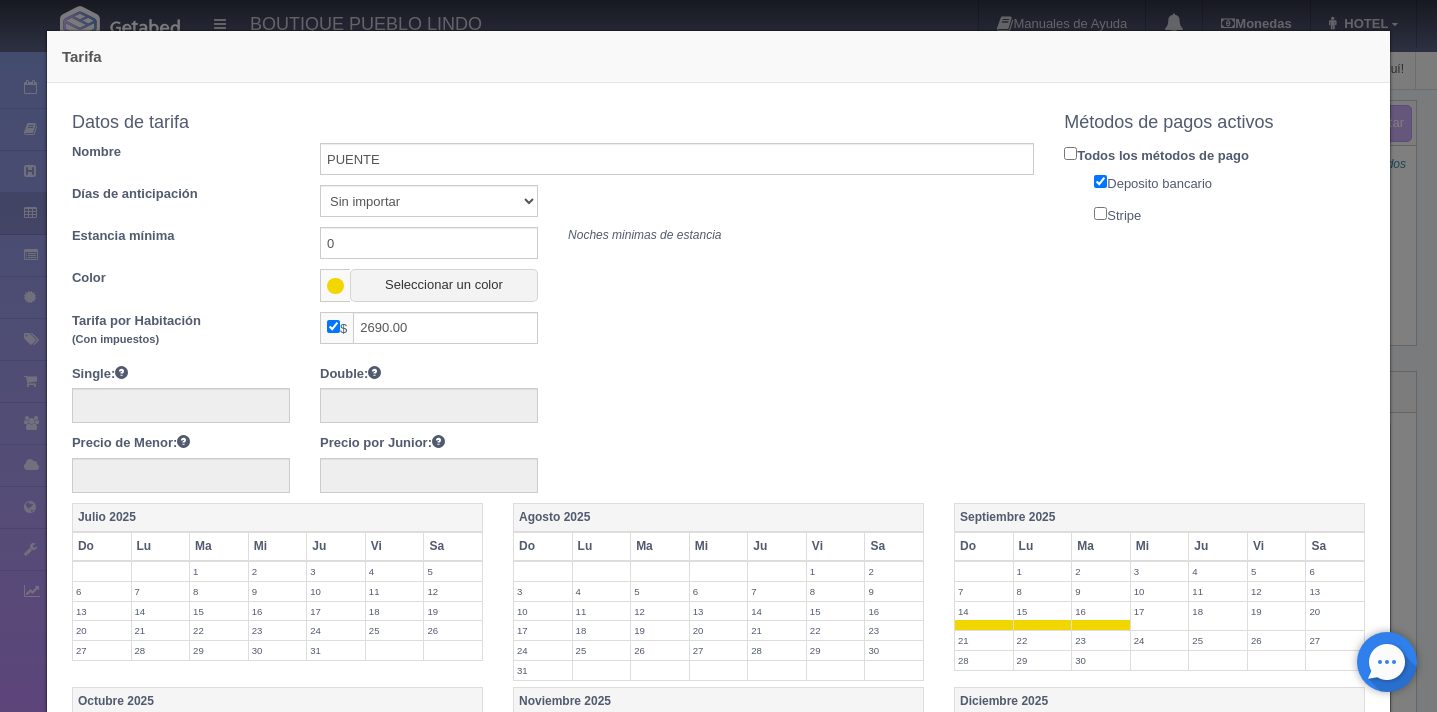 click on "Stripe" at bounding box center (1100, 213) 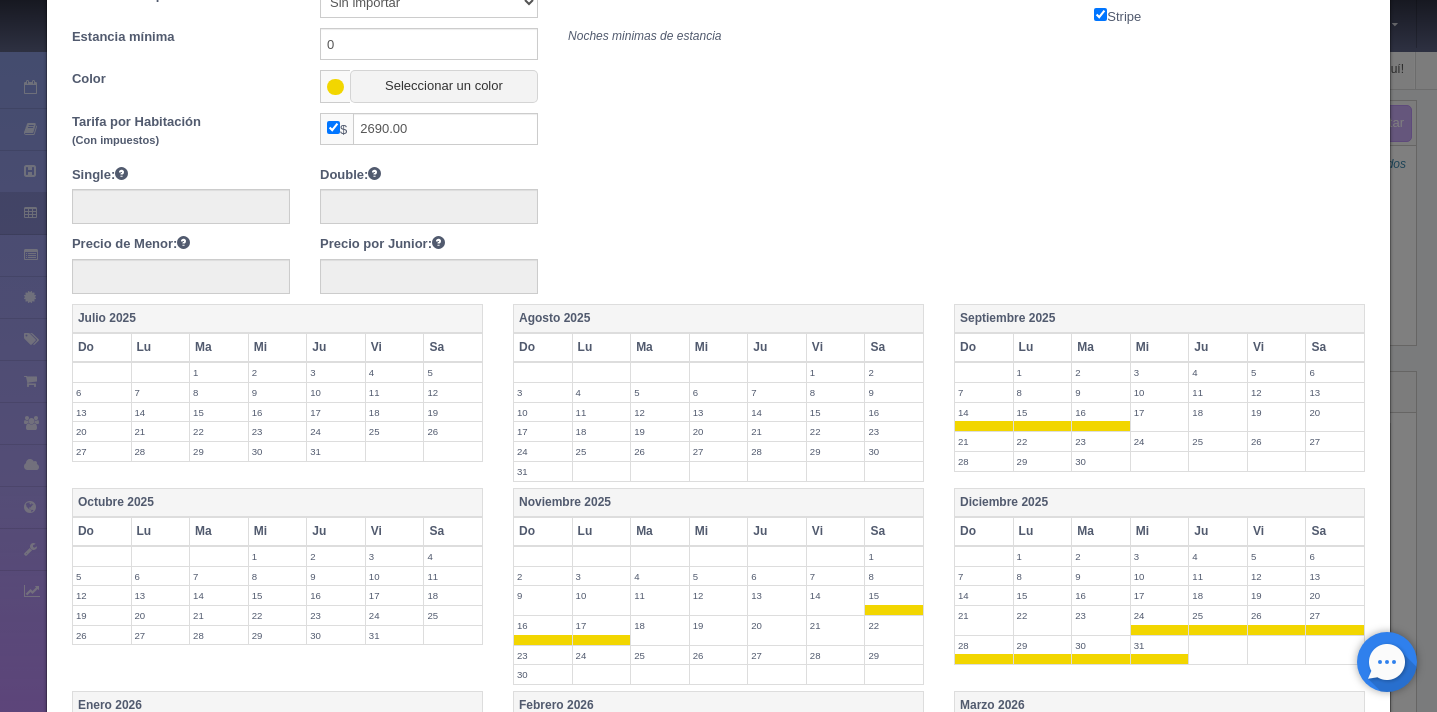 scroll, scrollTop: 701, scrollLeft: 0, axis: vertical 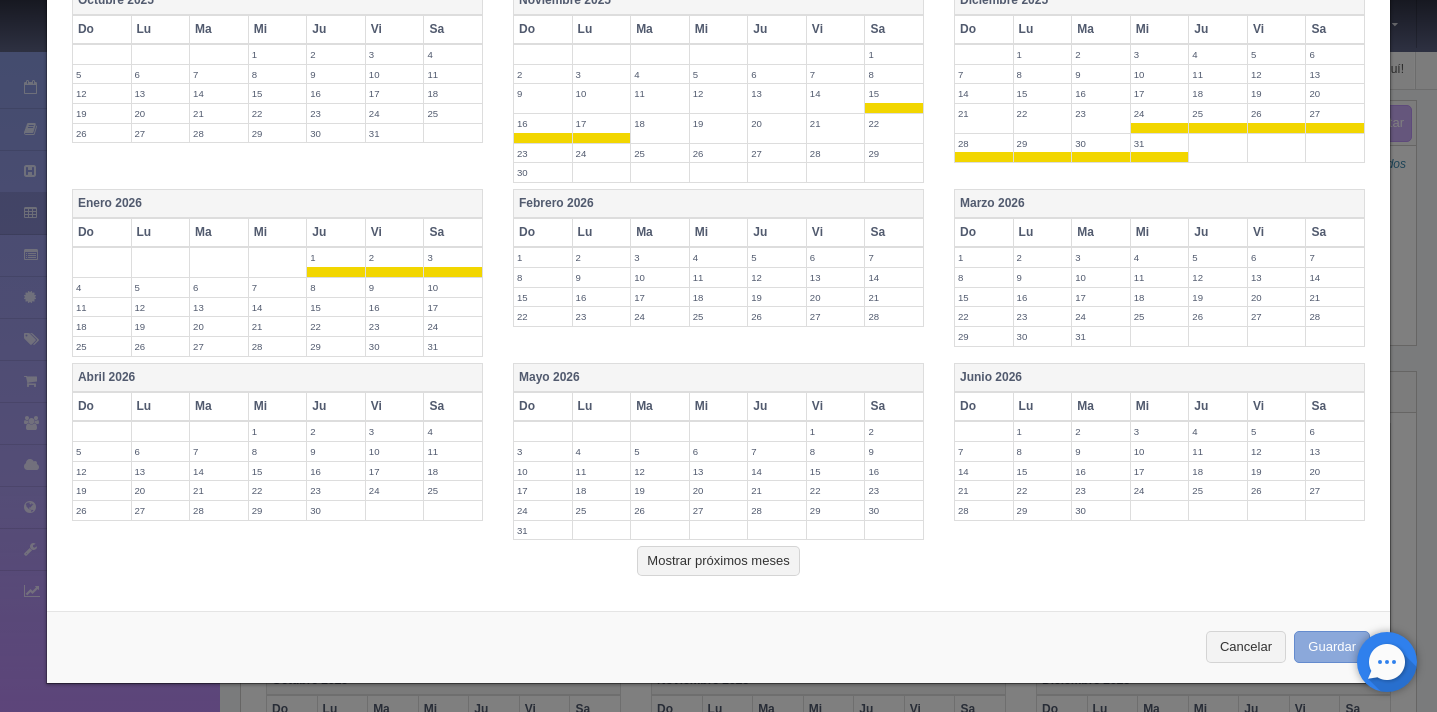 click on "Guardar" at bounding box center (1332, 647) 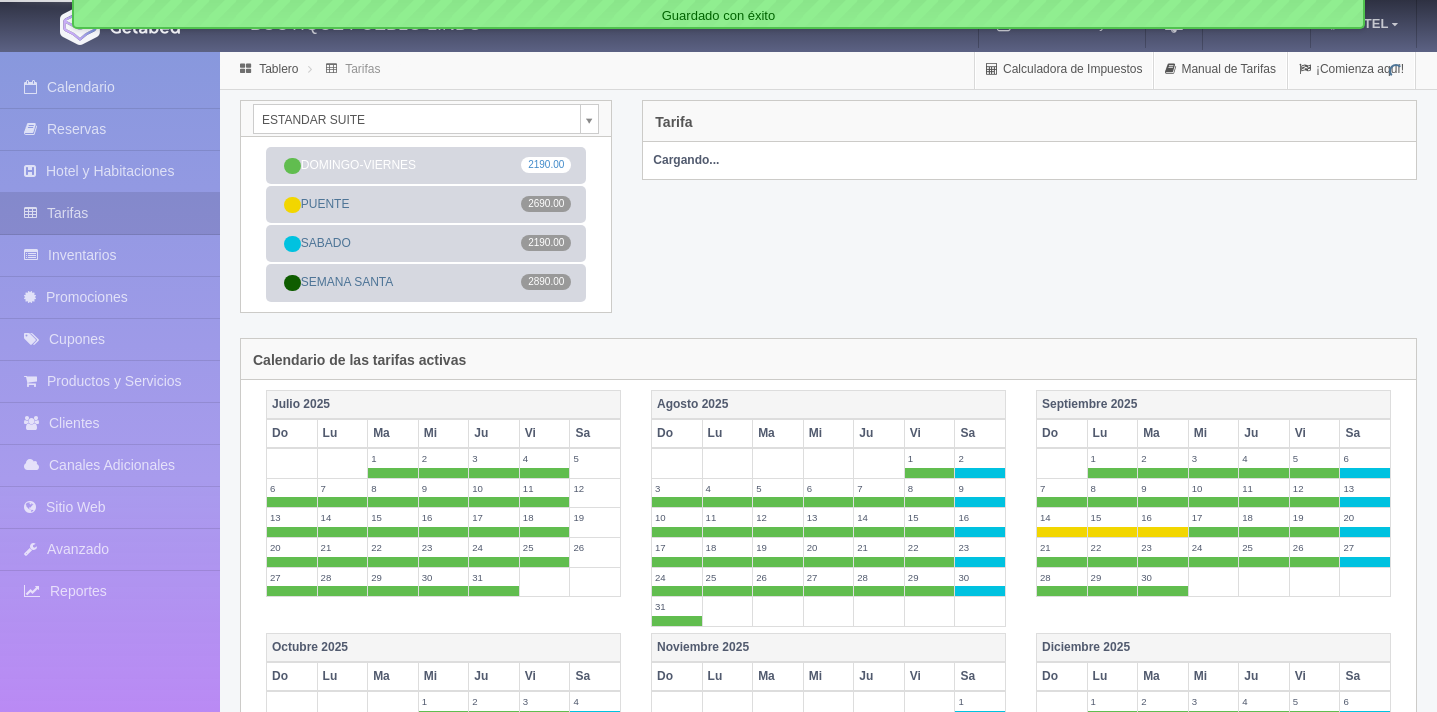 scroll, scrollTop: 0, scrollLeft: 0, axis: both 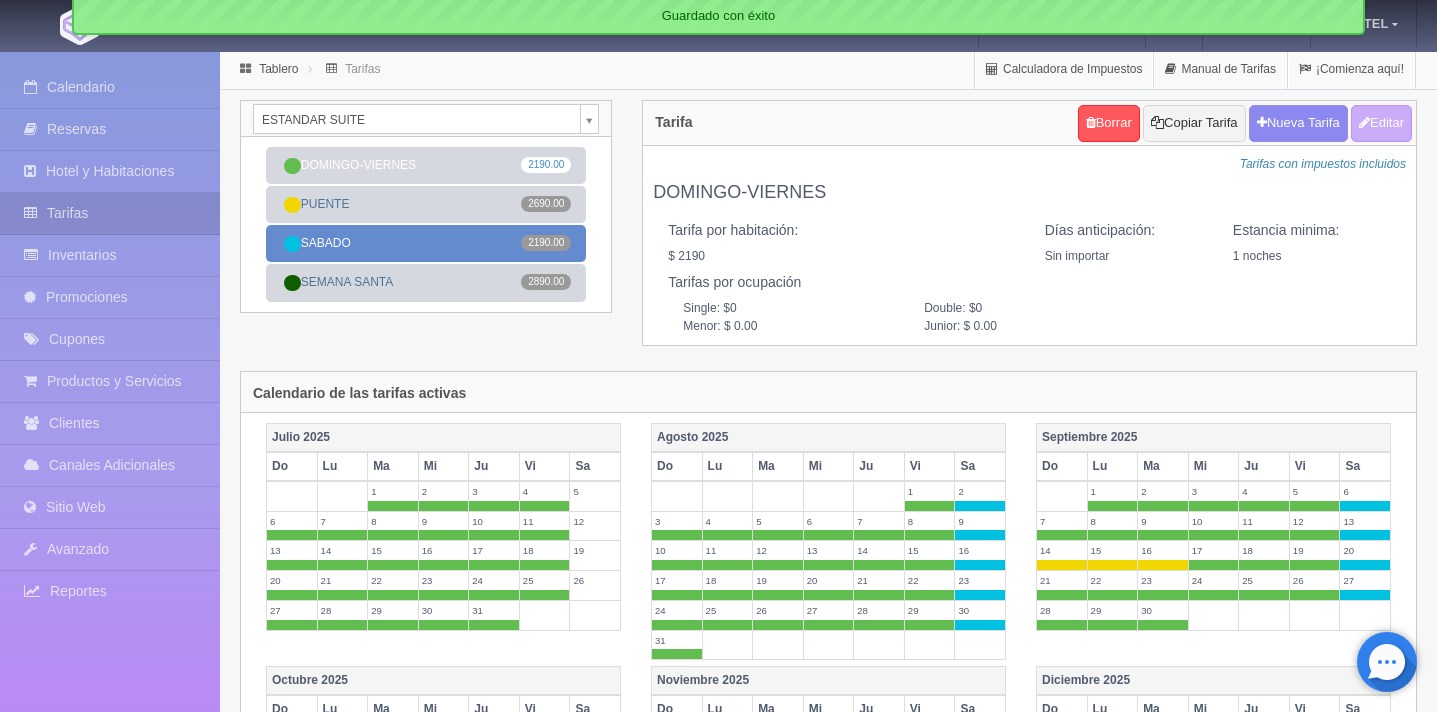 click on "SABADO
2190.00" at bounding box center [426, 243] 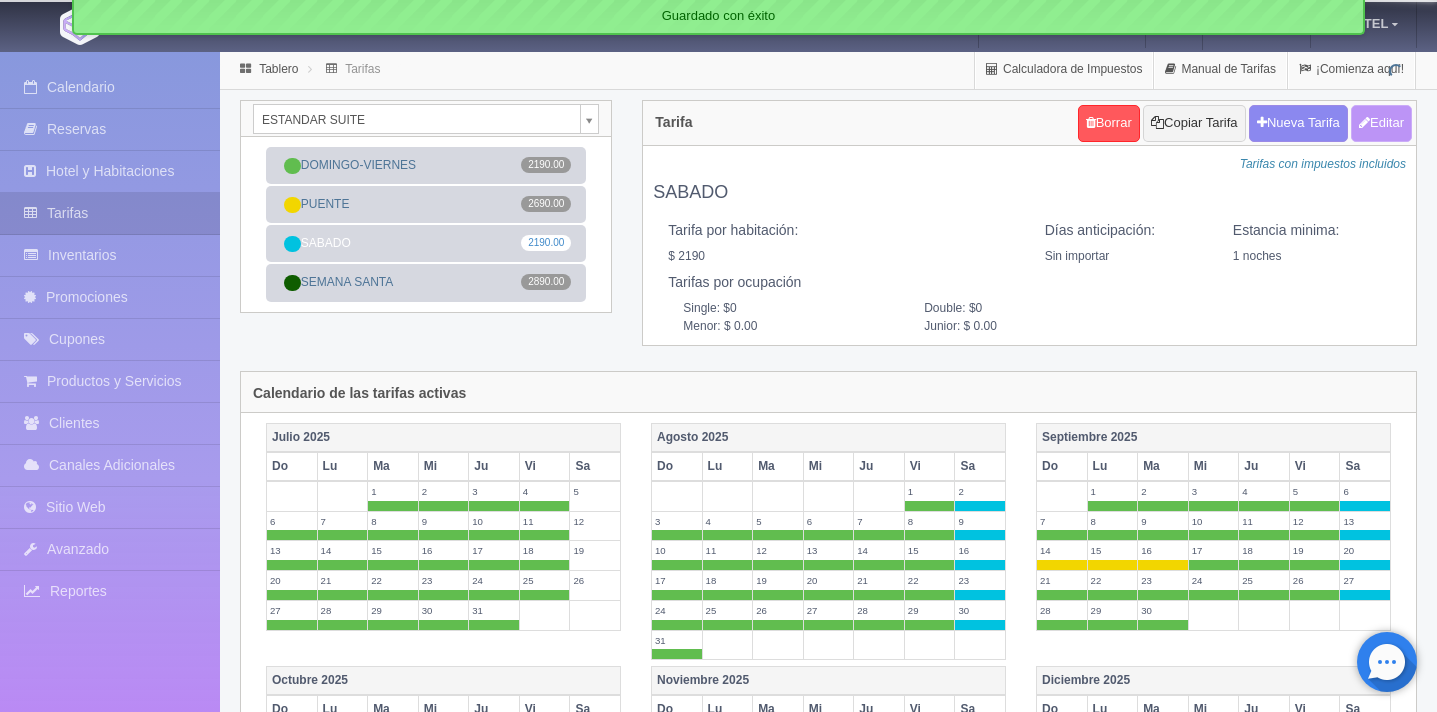 click on "Editar" at bounding box center (1381, 123) 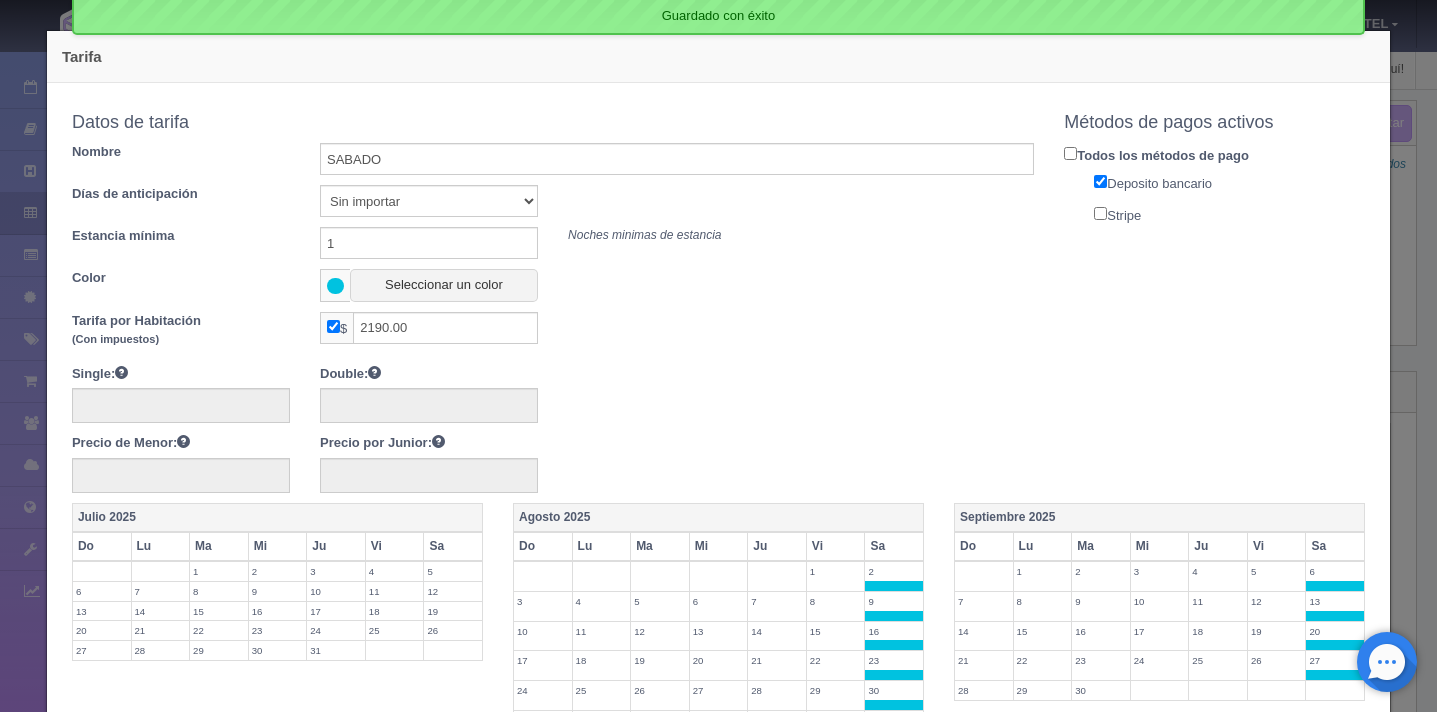 click on "Stripe" at bounding box center (1100, 213) 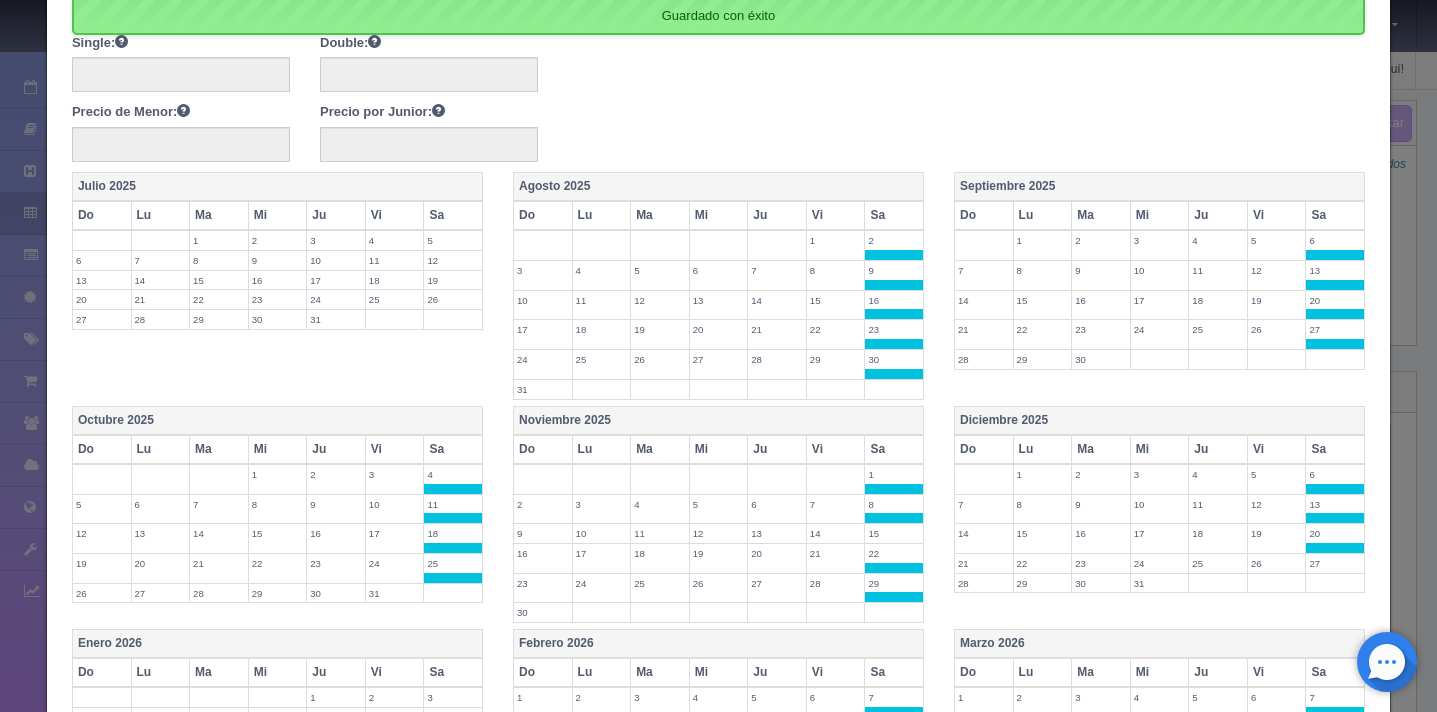 scroll, scrollTop: 851, scrollLeft: 0, axis: vertical 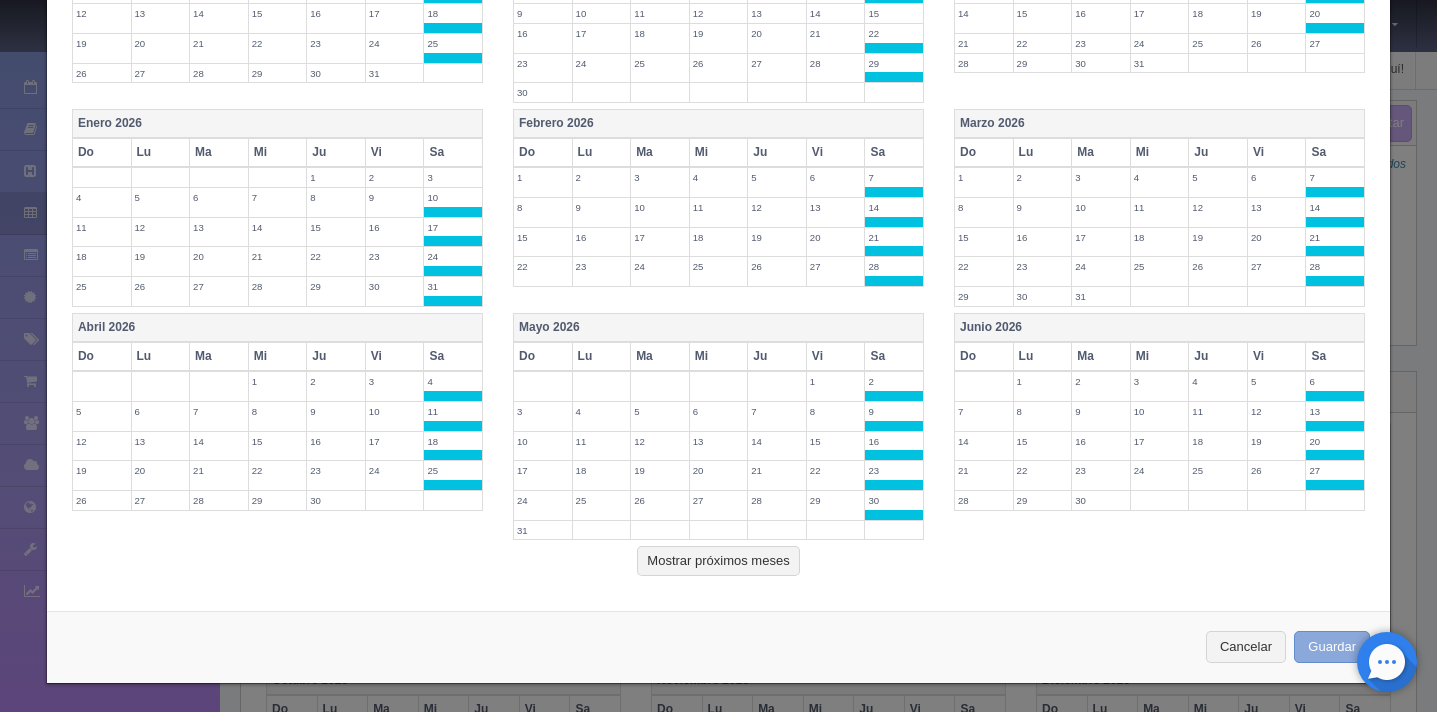click on "Guardar" at bounding box center [1332, 647] 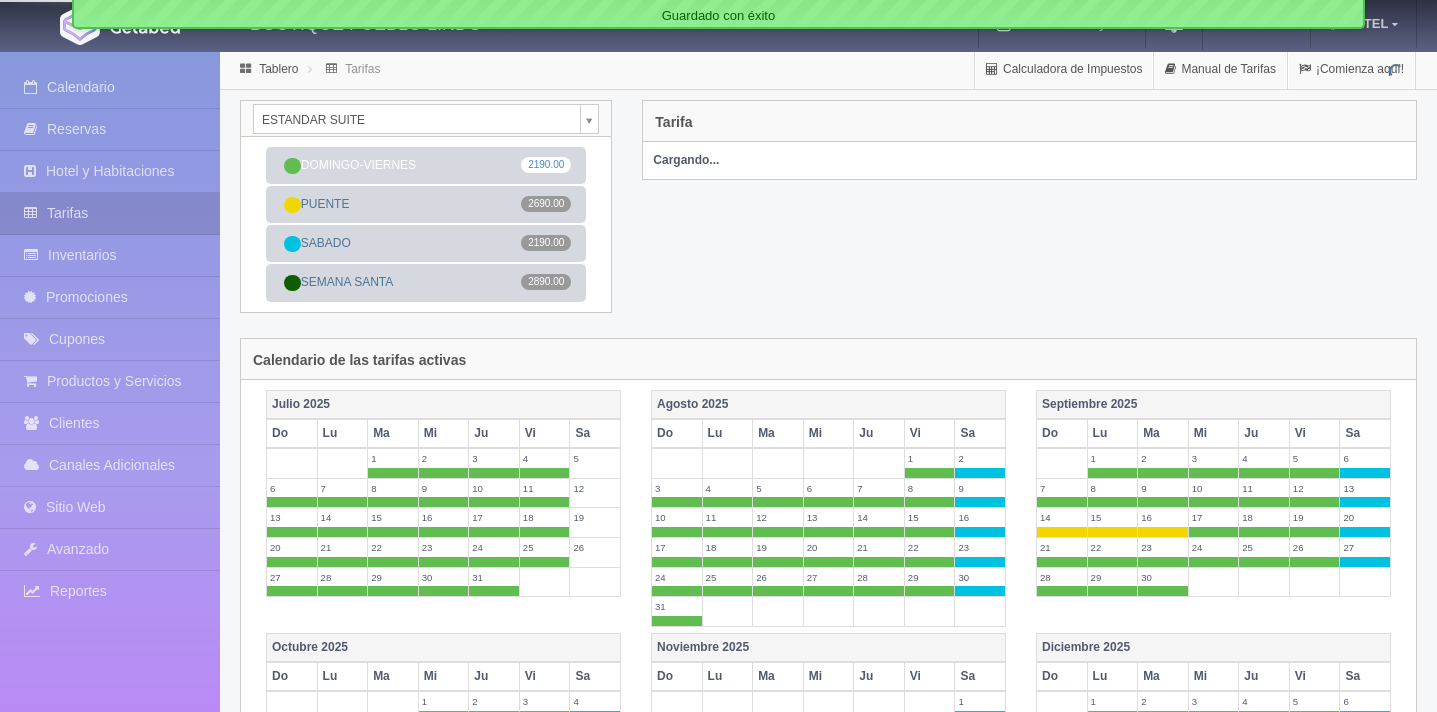 scroll, scrollTop: 0, scrollLeft: 0, axis: both 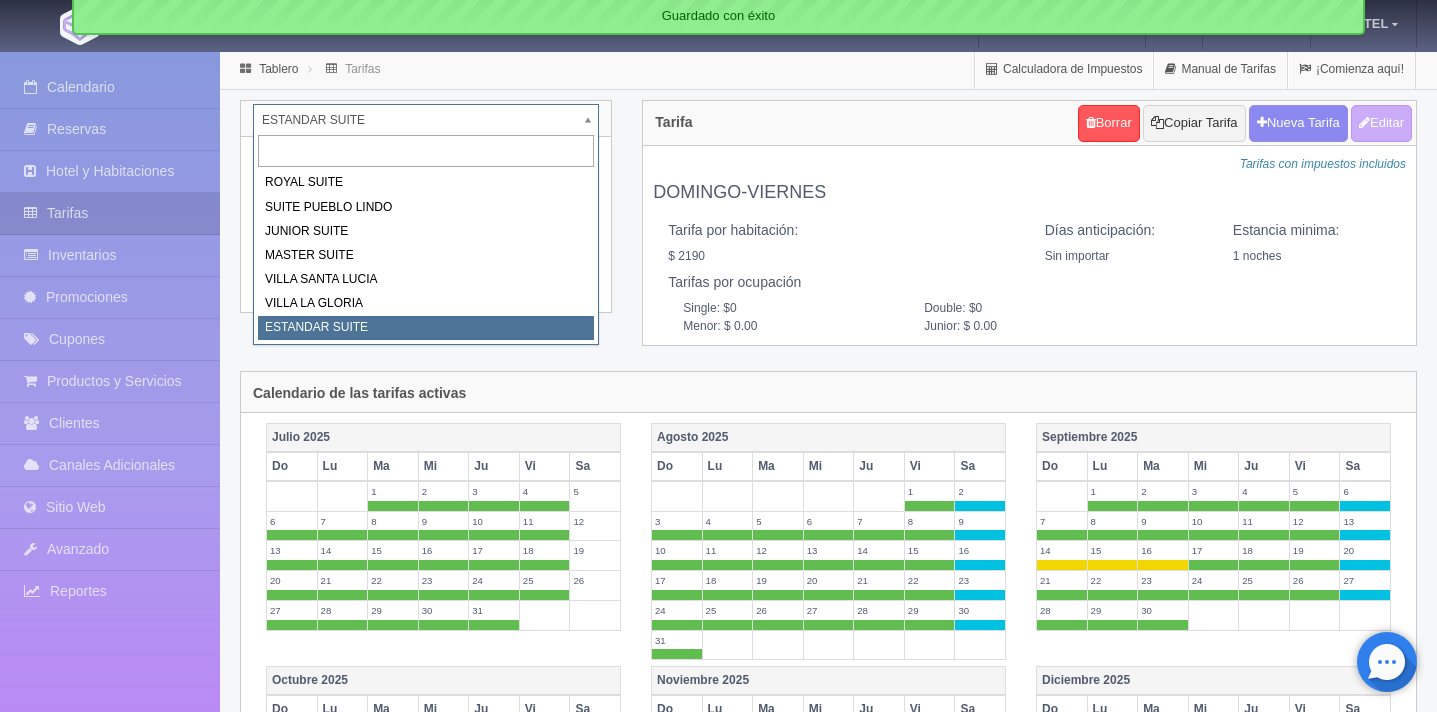 click on "BOUTIQUE PUEBLO LINDO
Manuales de Ayuda
Actualizaciones recientes
Monedas
Tipo de cambio/moneda MXN
1 MXN
=
0.051285							USD
Modificar monedas
HOTEL
Mi Perfil
Salir / Log Out
Procesando...
Calendario
Reservas
Hotel y Habitaciones
Tarifas
Inventarios" at bounding box center (718, 725) 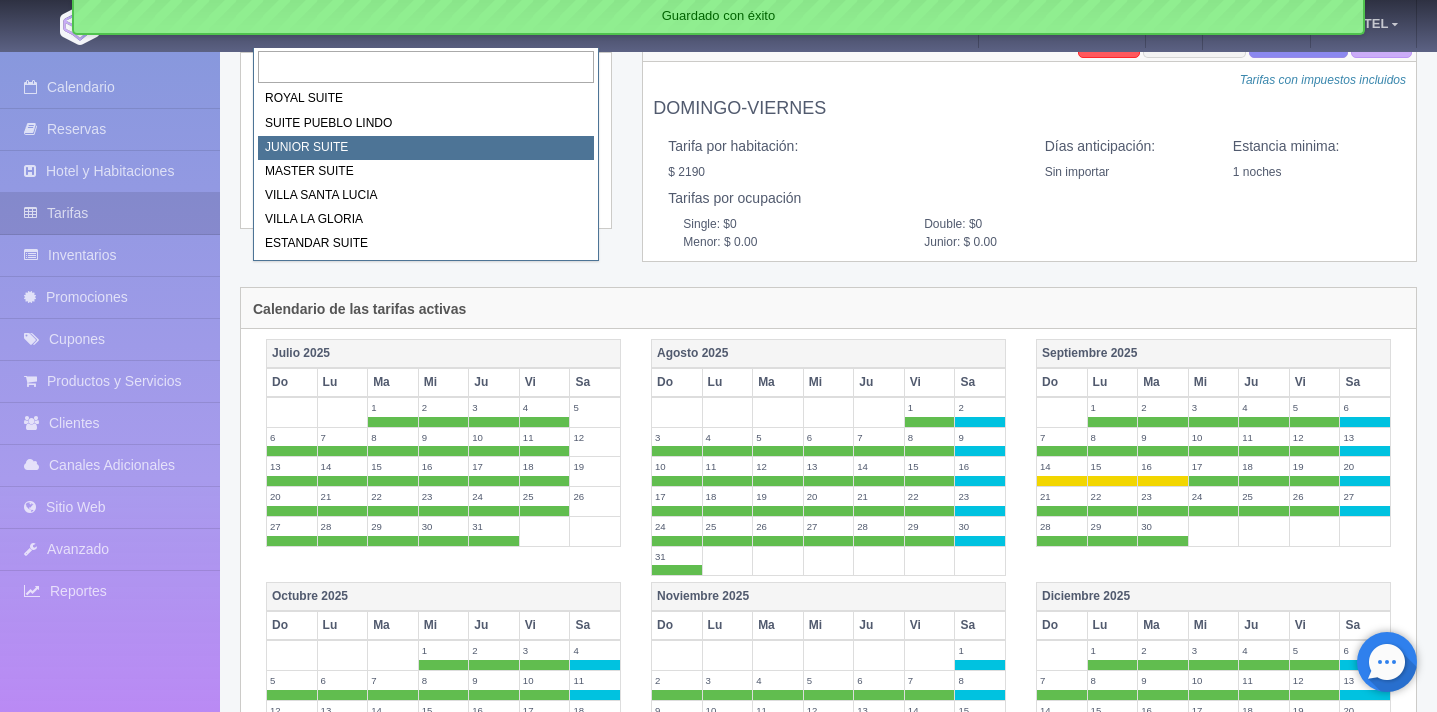 scroll, scrollTop: 0, scrollLeft: 0, axis: both 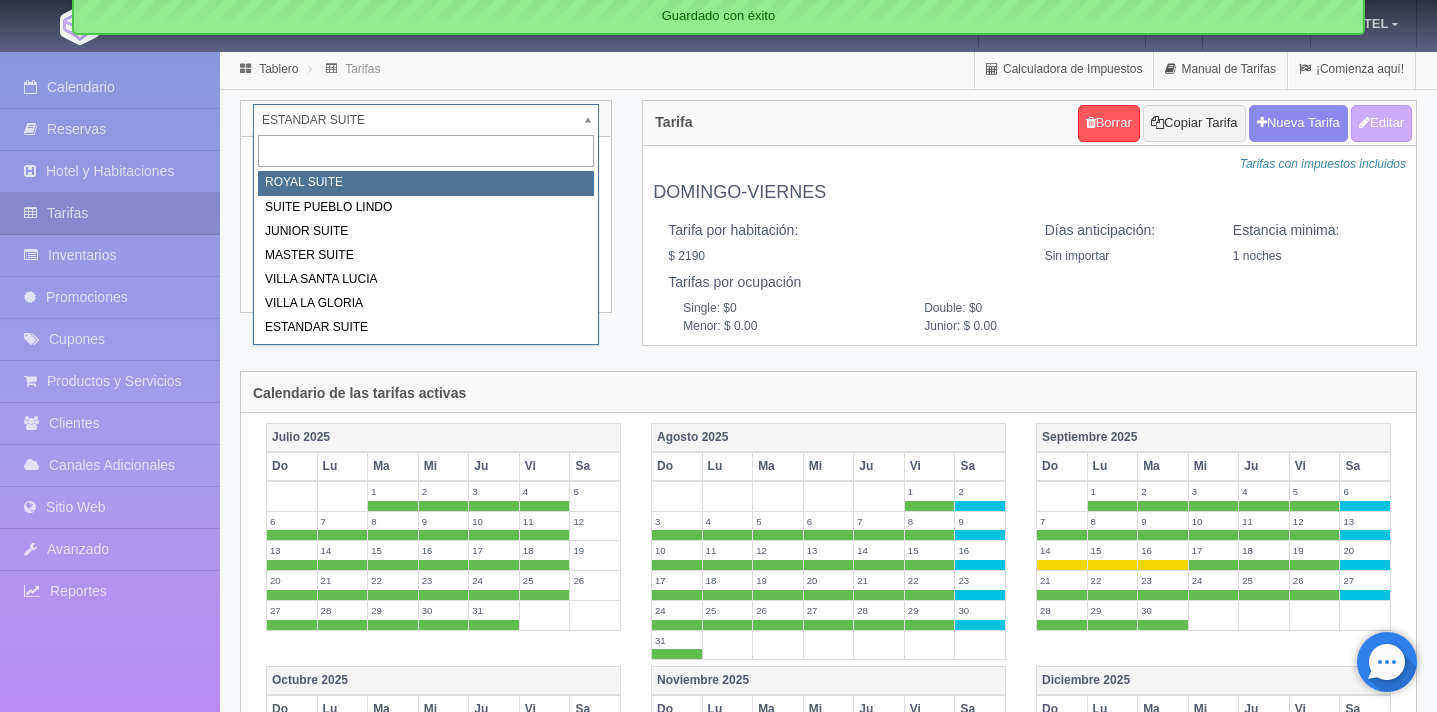 click on "BOUTIQUE PUEBLO LINDO
Manuales de Ayuda
Actualizaciones recientes
Monedas
Tipo de cambio/moneda MXN
1 MXN
=
0.051285							USD
Modificar monedas
HOTEL
Mi Perfil
Salir / Log Out
Procesando...
Calendario
Reservas
Hotel y Habitaciones
Tarifas
Inventarios" at bounding box center [718, 725] 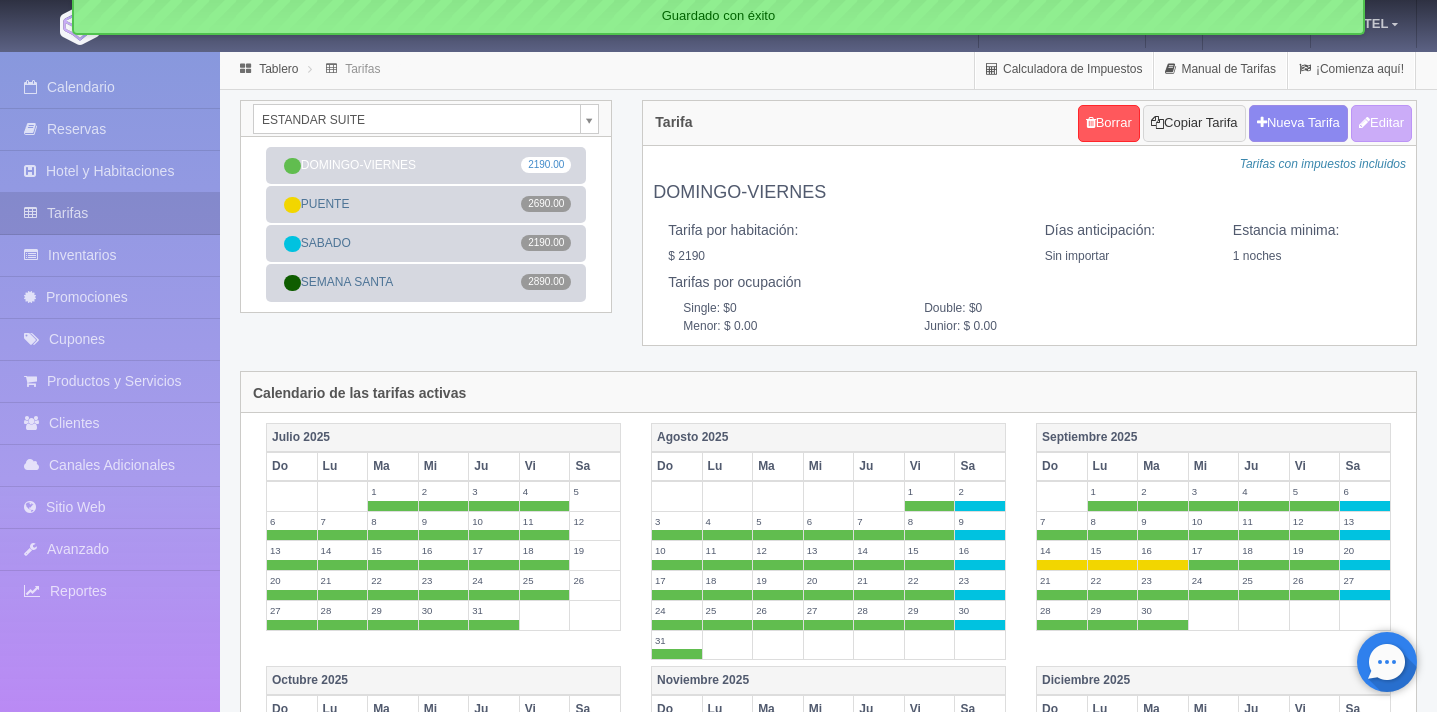 click on "Reservas" at bounding box center (110, 129) 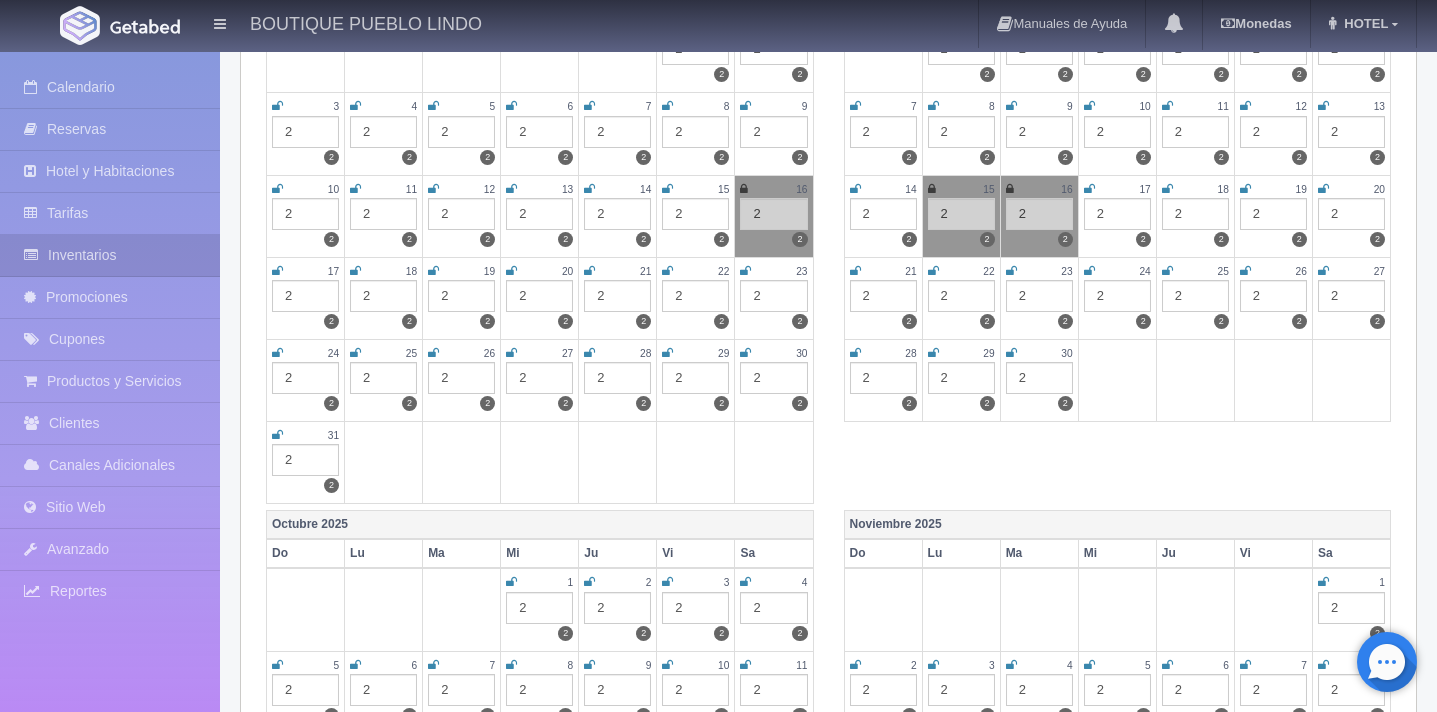 scroll, scrollTop: 0, scrollLeft: 0, axis: both 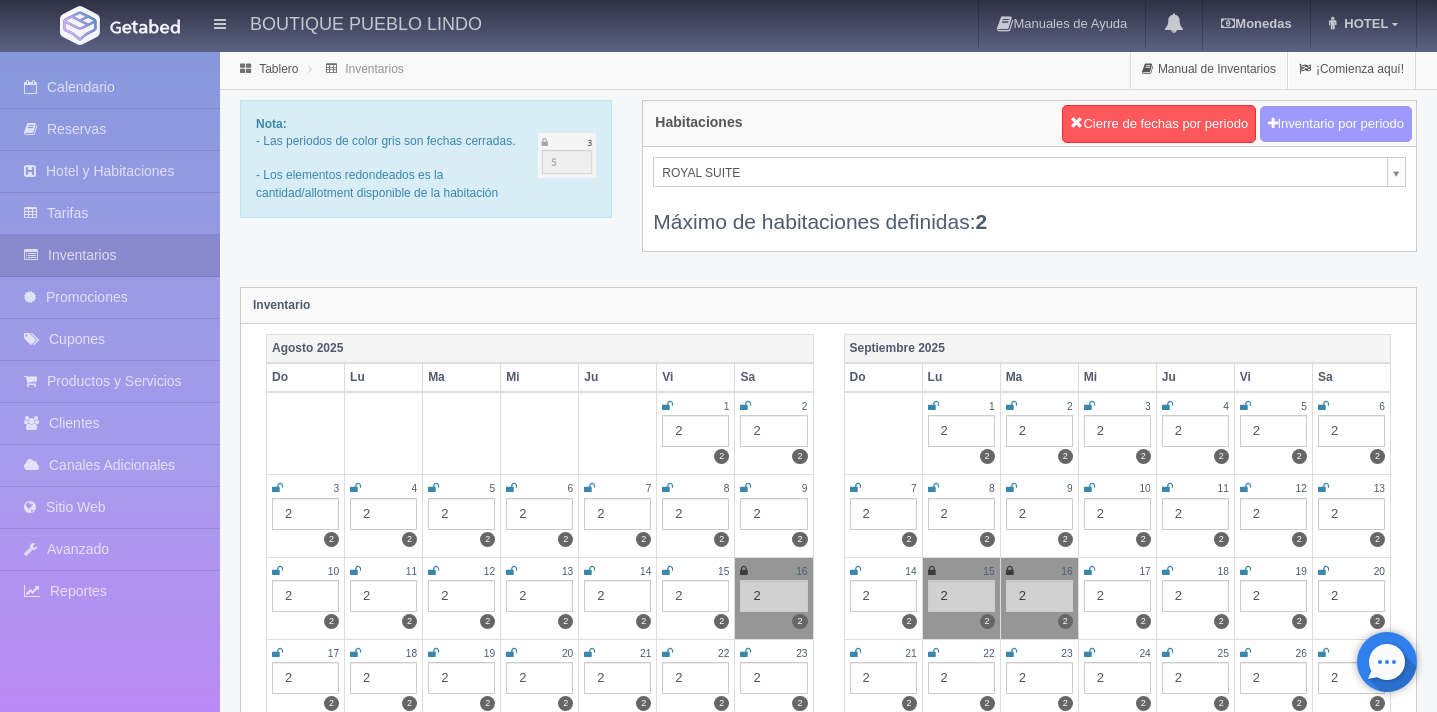 click on "Inventario por periodo" at bounding box center (1336, 124) 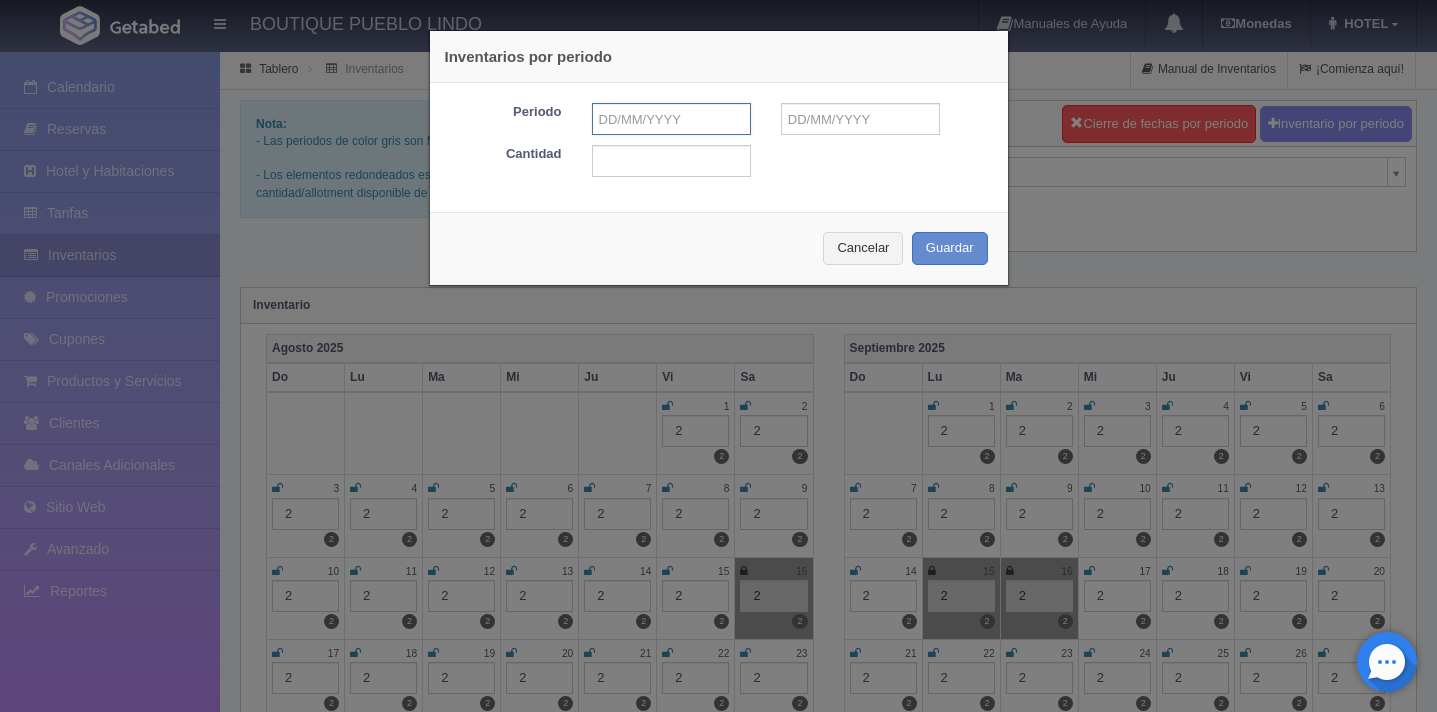 click at bounding box center [671, 119] 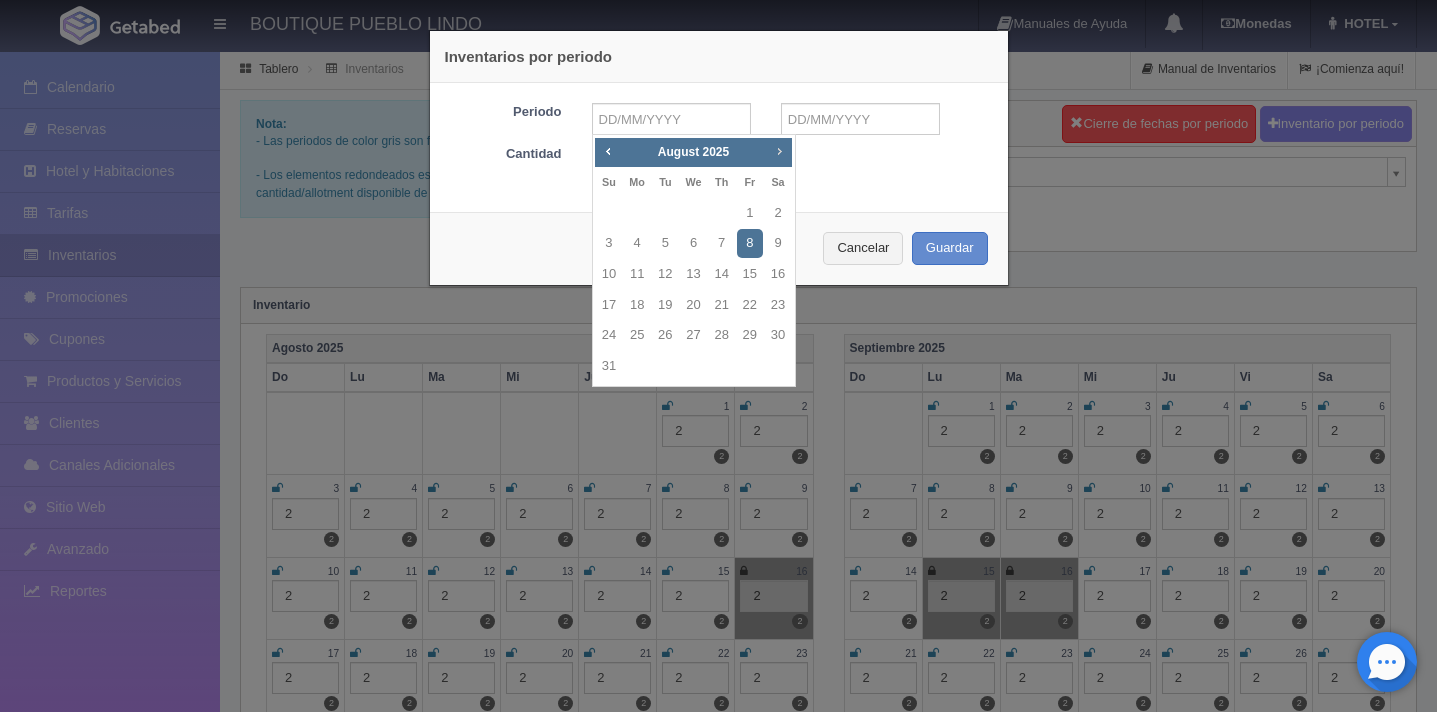 click on "Next" at bounding box center (779, 151) 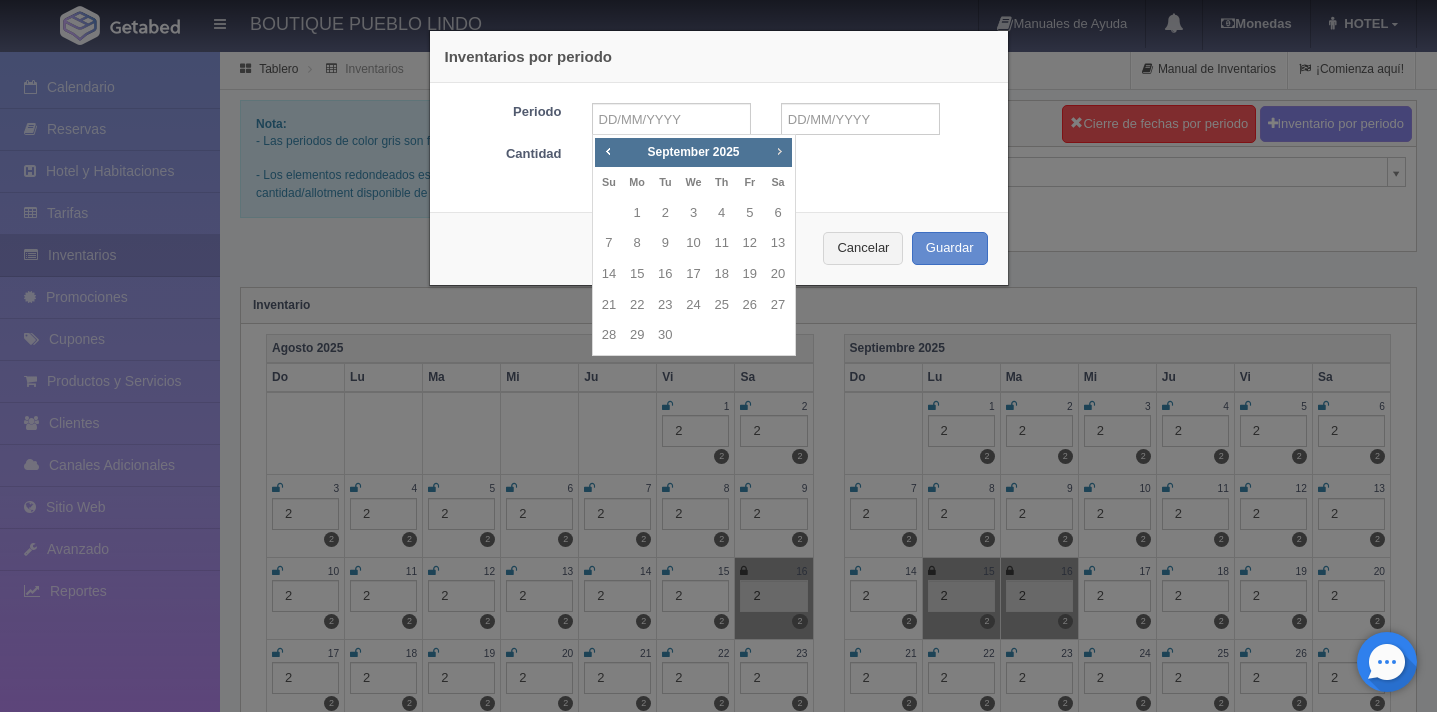 click on "Next" at bounding box center [779, 151] 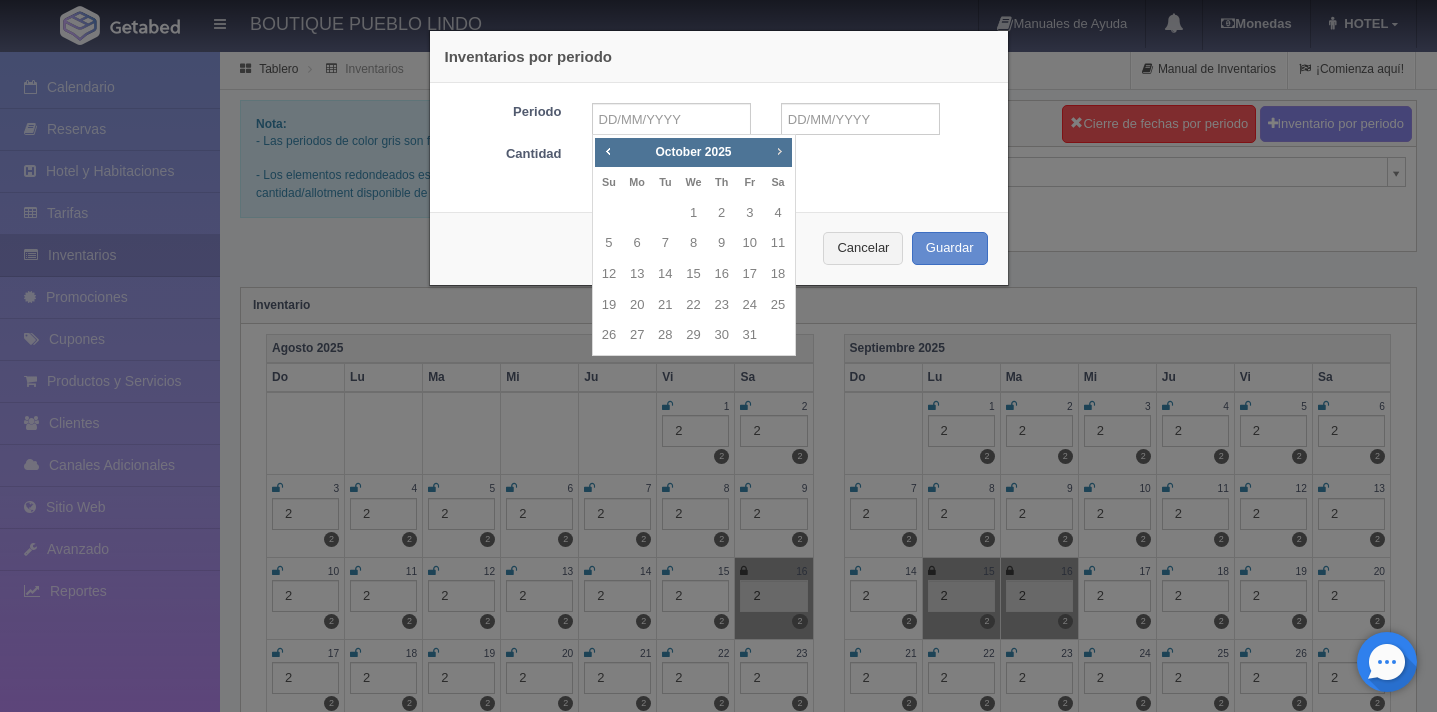 click on "Next" at bounding box center (779, 151) 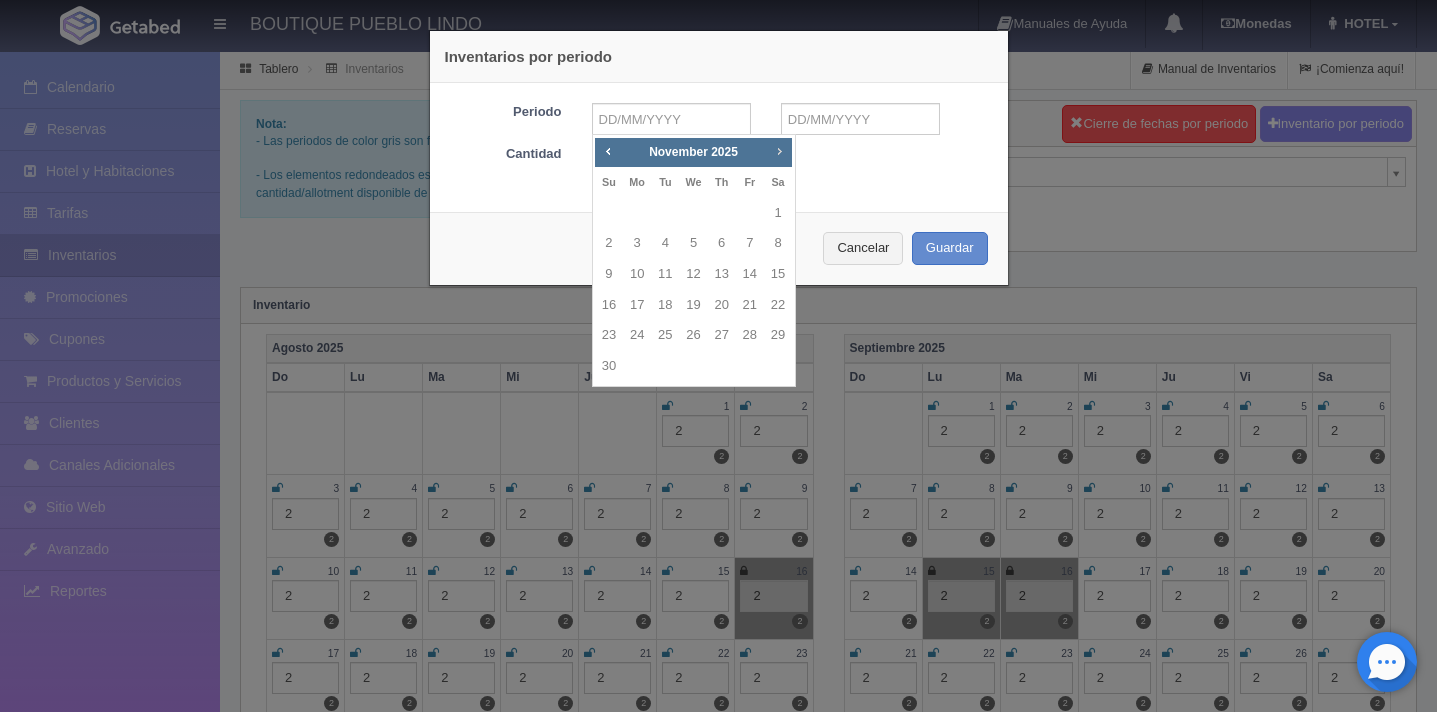 click on "Next" at bounding box center [779, 151] 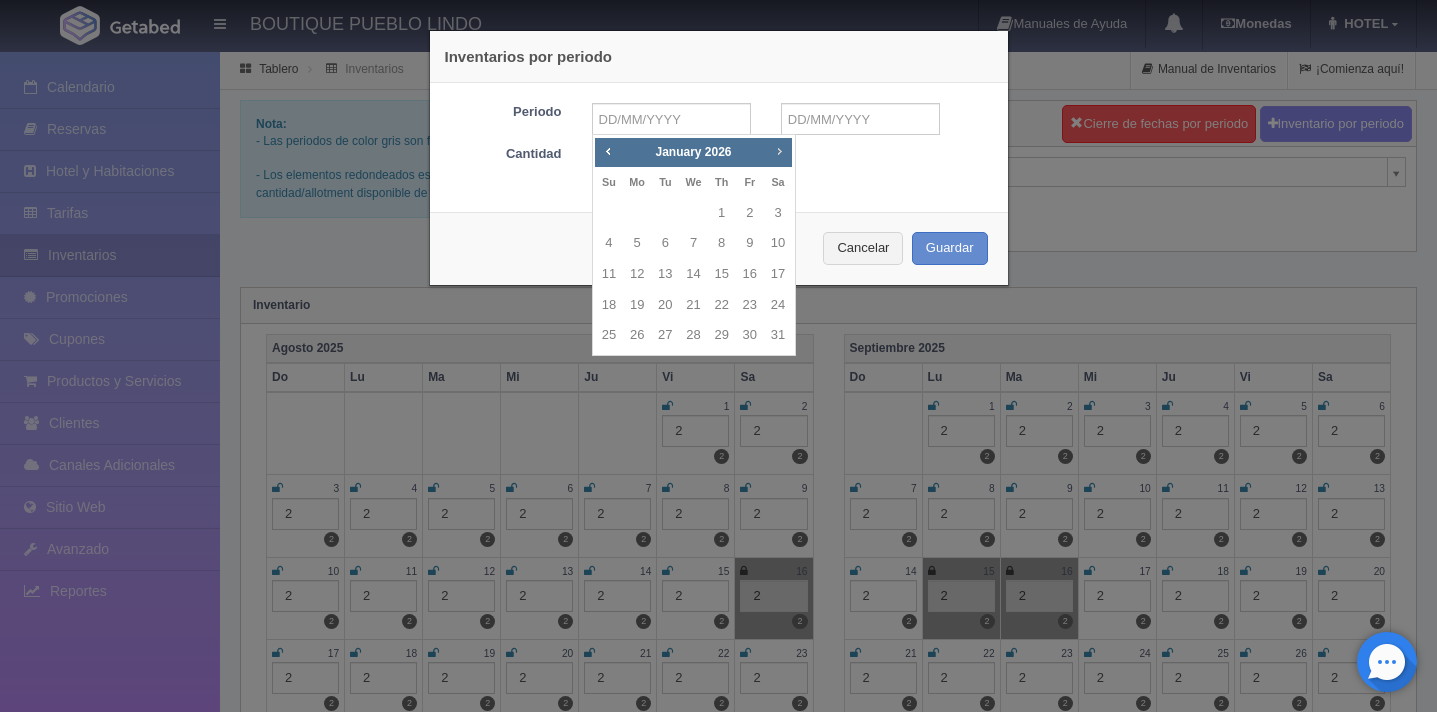 click on "Next" at bounding box center (779, 151) 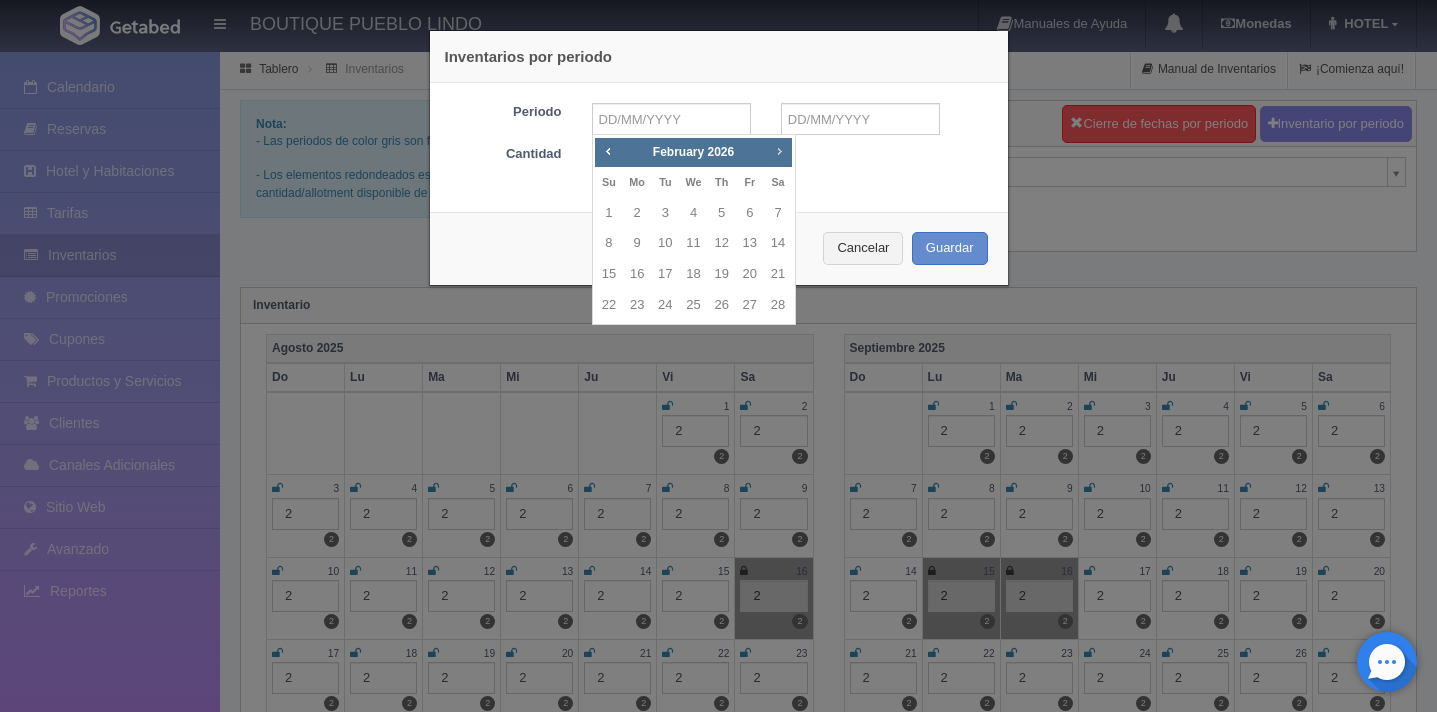 click on "Next" at bounding box center [779, 151] 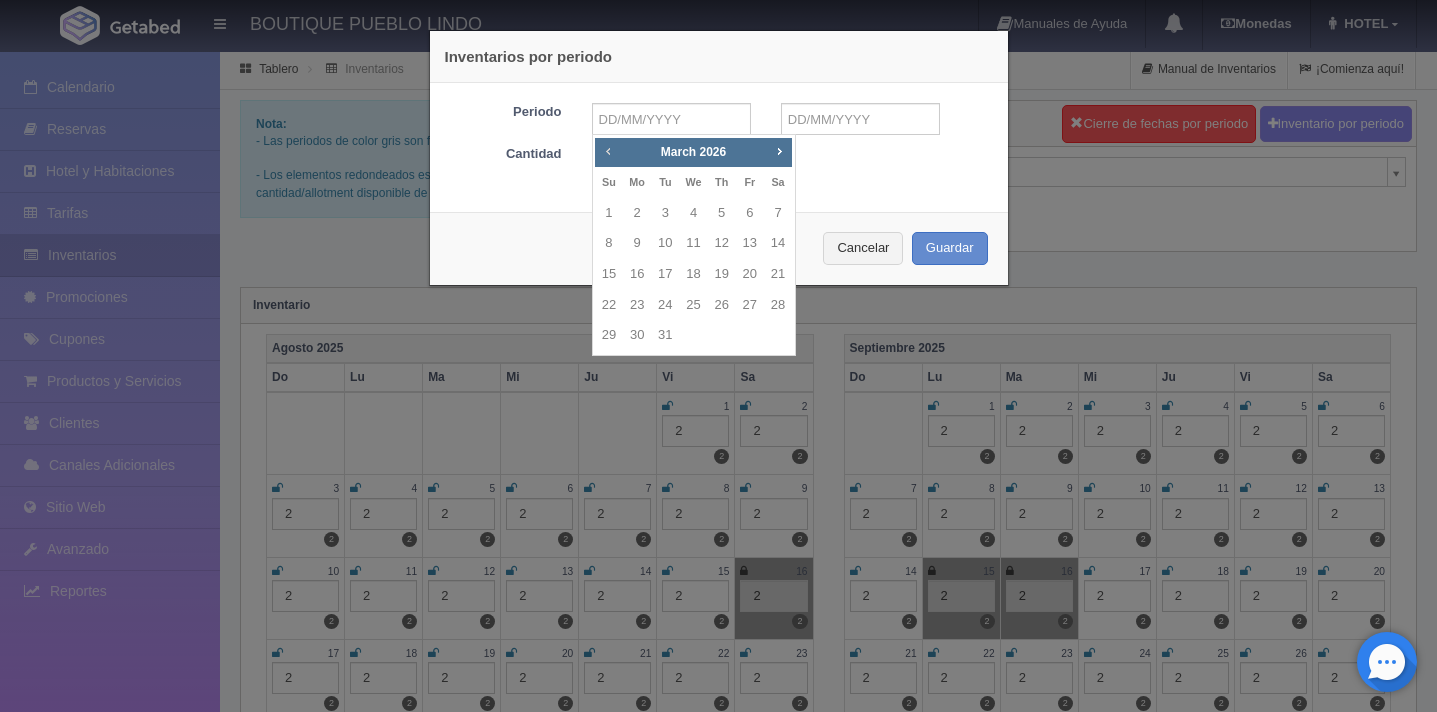click on "Prev" at bounding box center (608, 151) 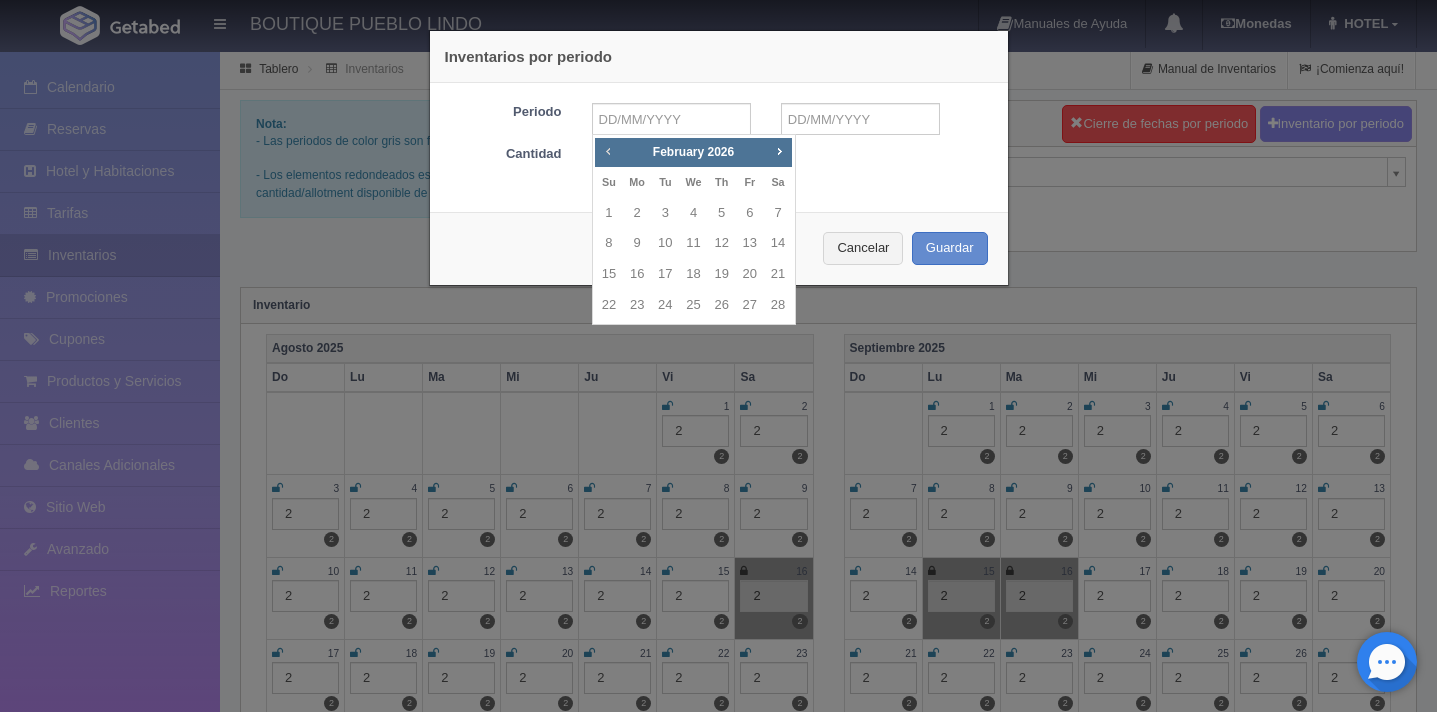 click on "Prev" at bounding box center [608, 151] 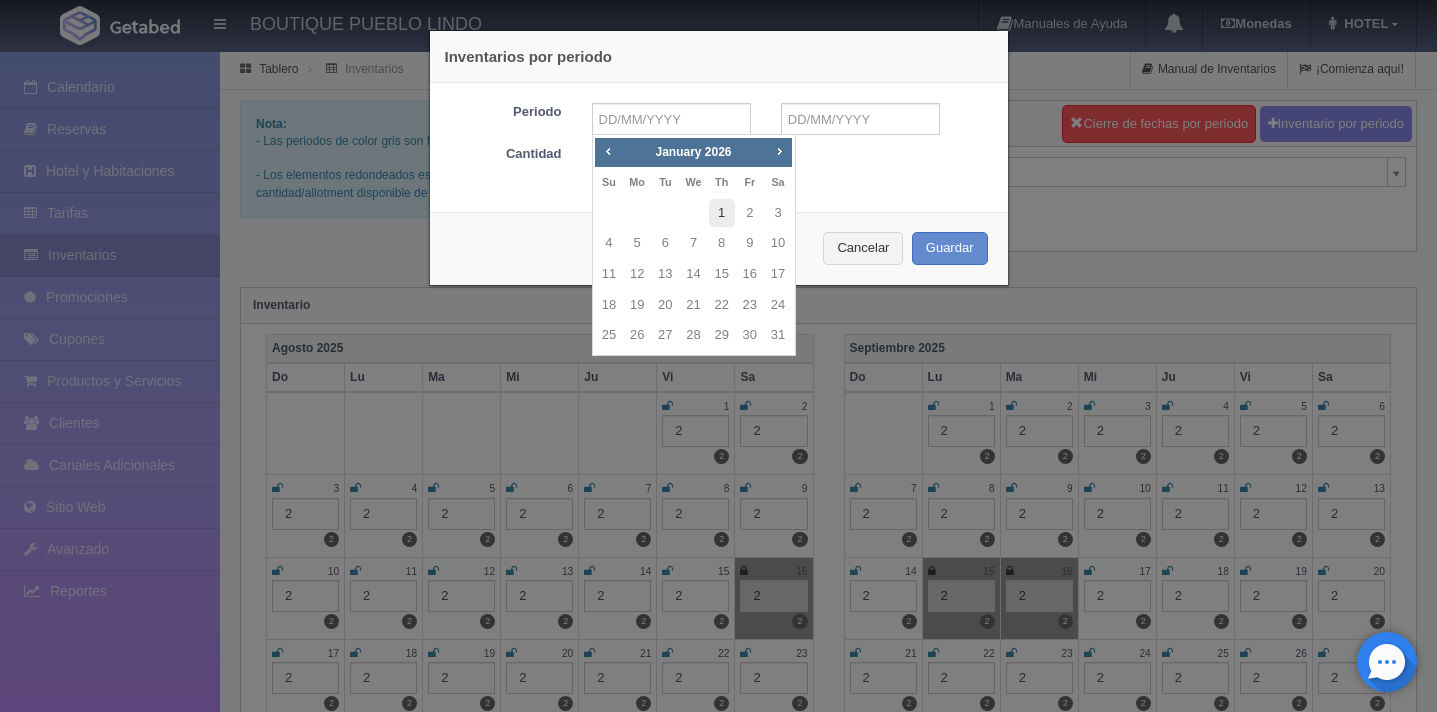 click on "1" at bounding box center (722, 213) 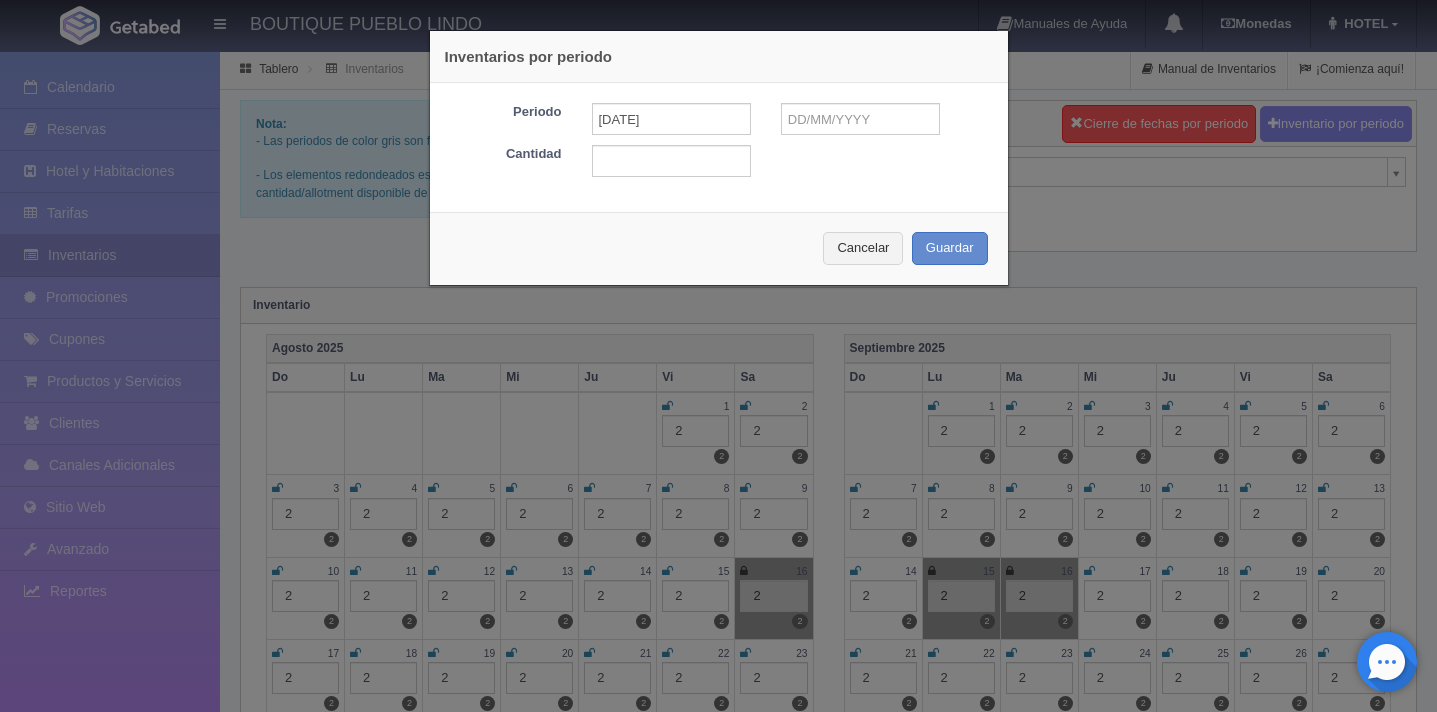 click on "Periodo
01-01-2026
Cantidad" at bounding box center [719, 140] 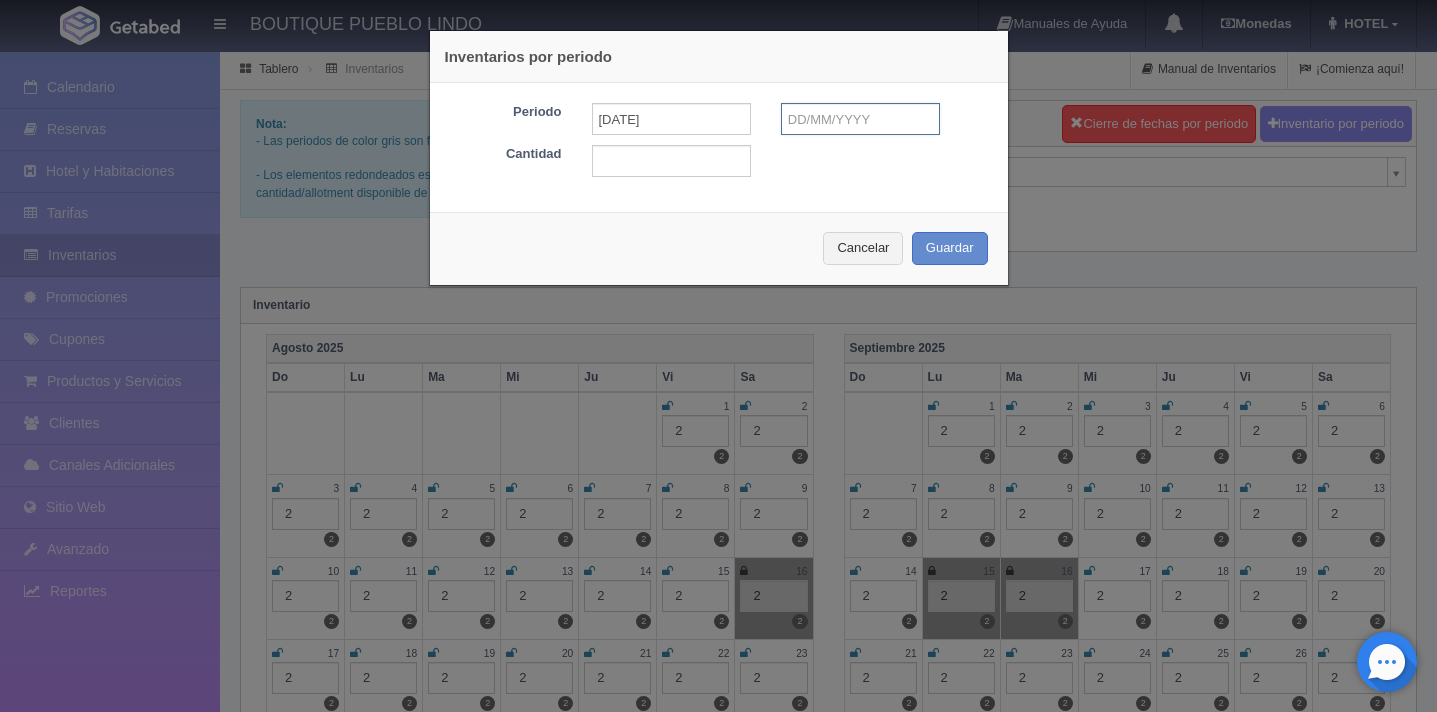 click at bounding box center (860, 119) 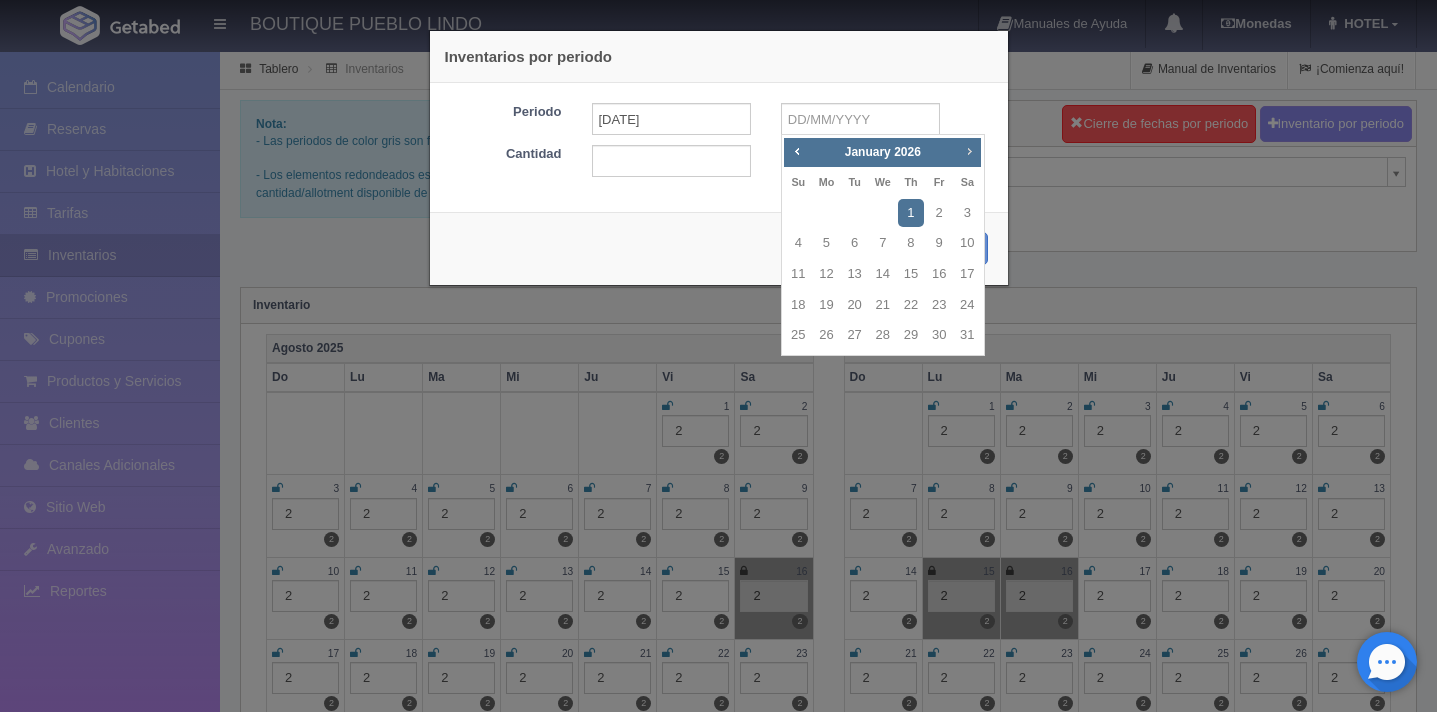 click on "Next" at bounding box center (969, 151) 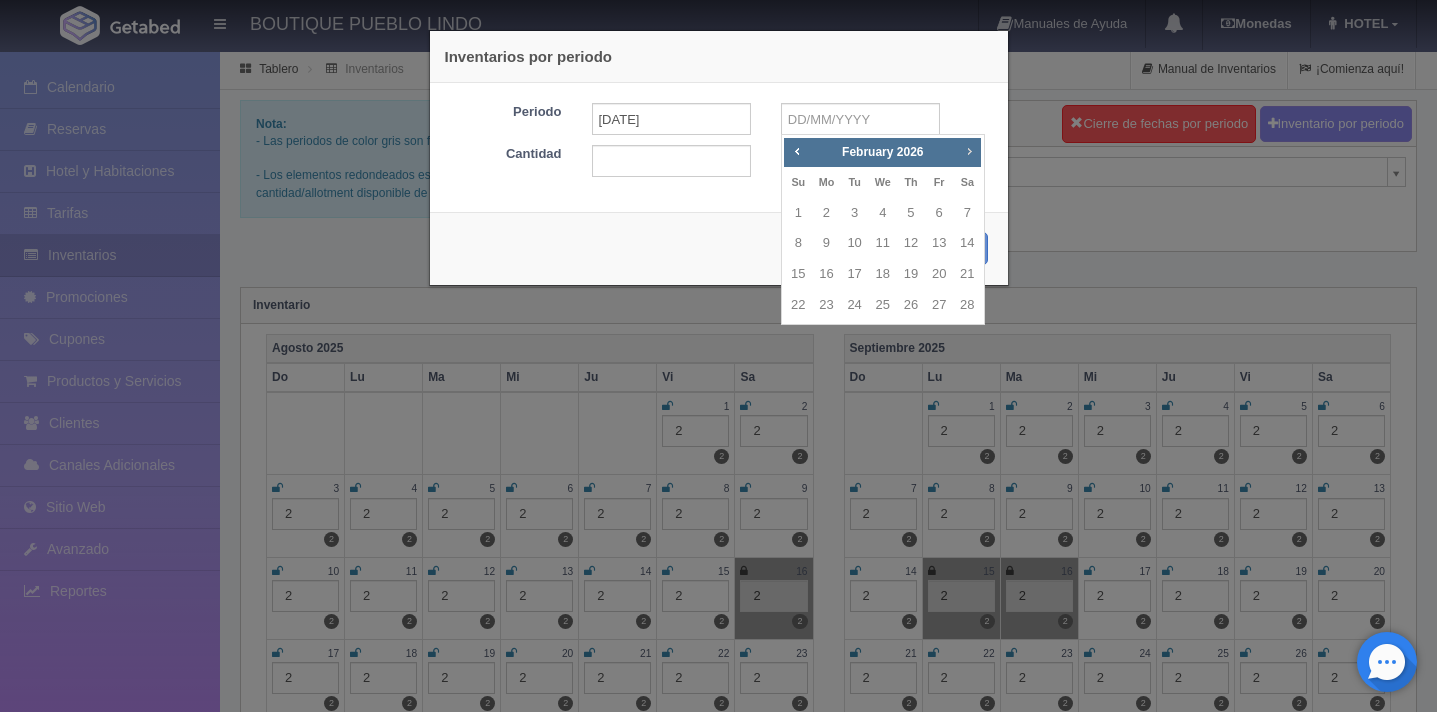 click on "Next" at bounding box center [969, 151] 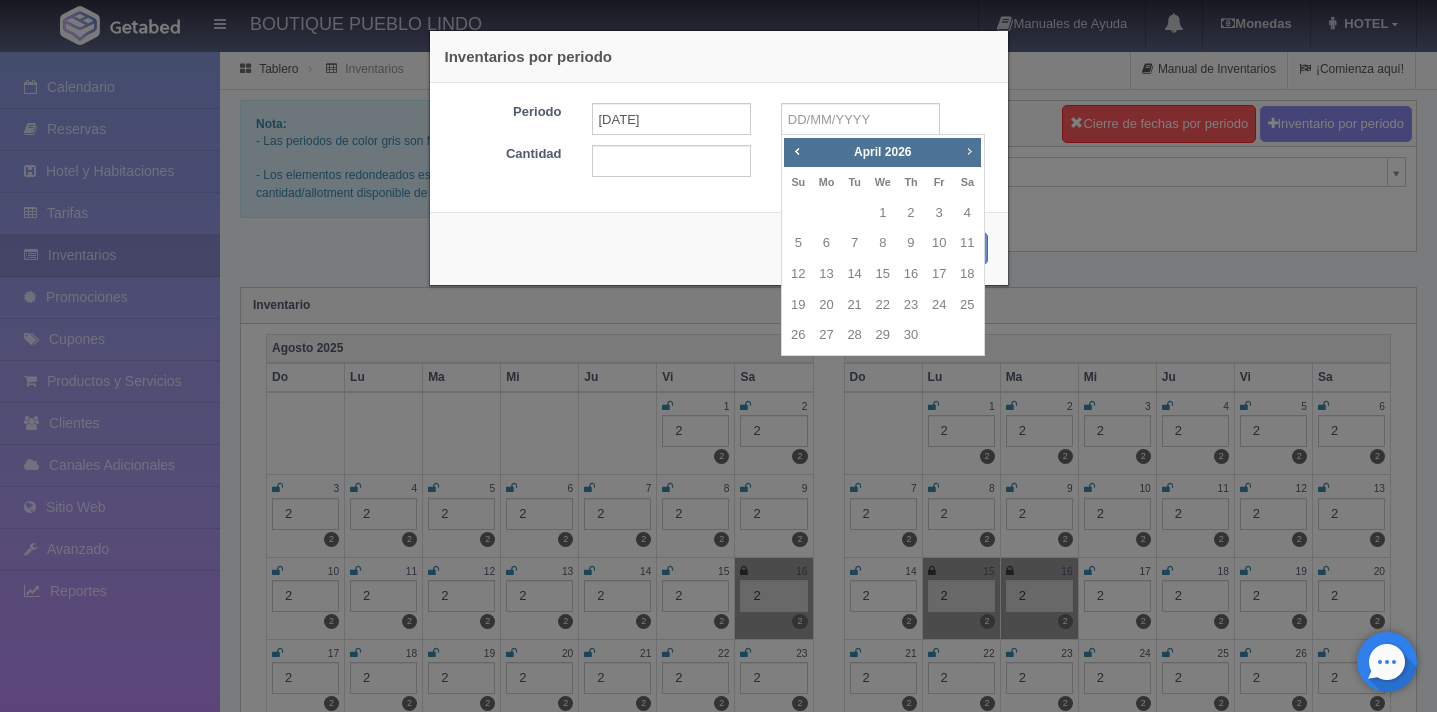 click on "Next" at bounding box center (969, 151) 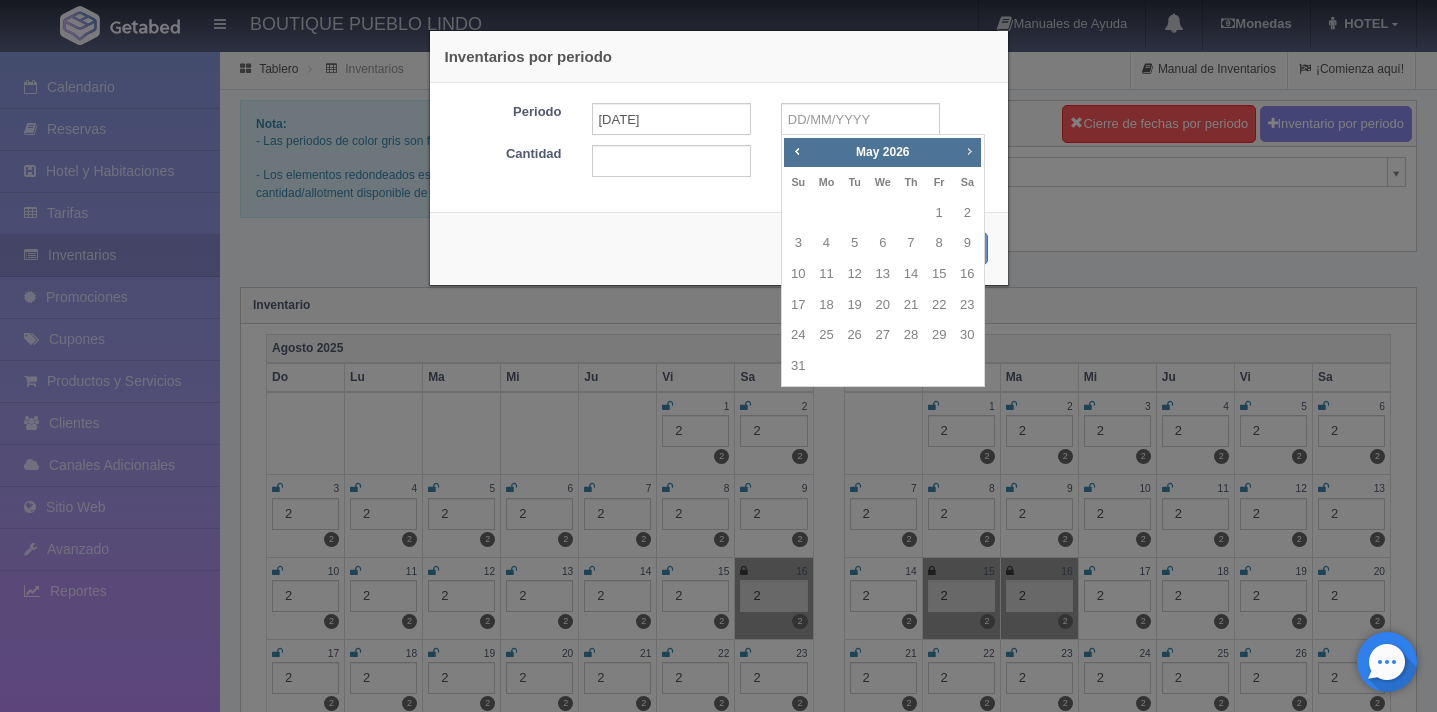 click on "Next" at bounding box center (969, 151) 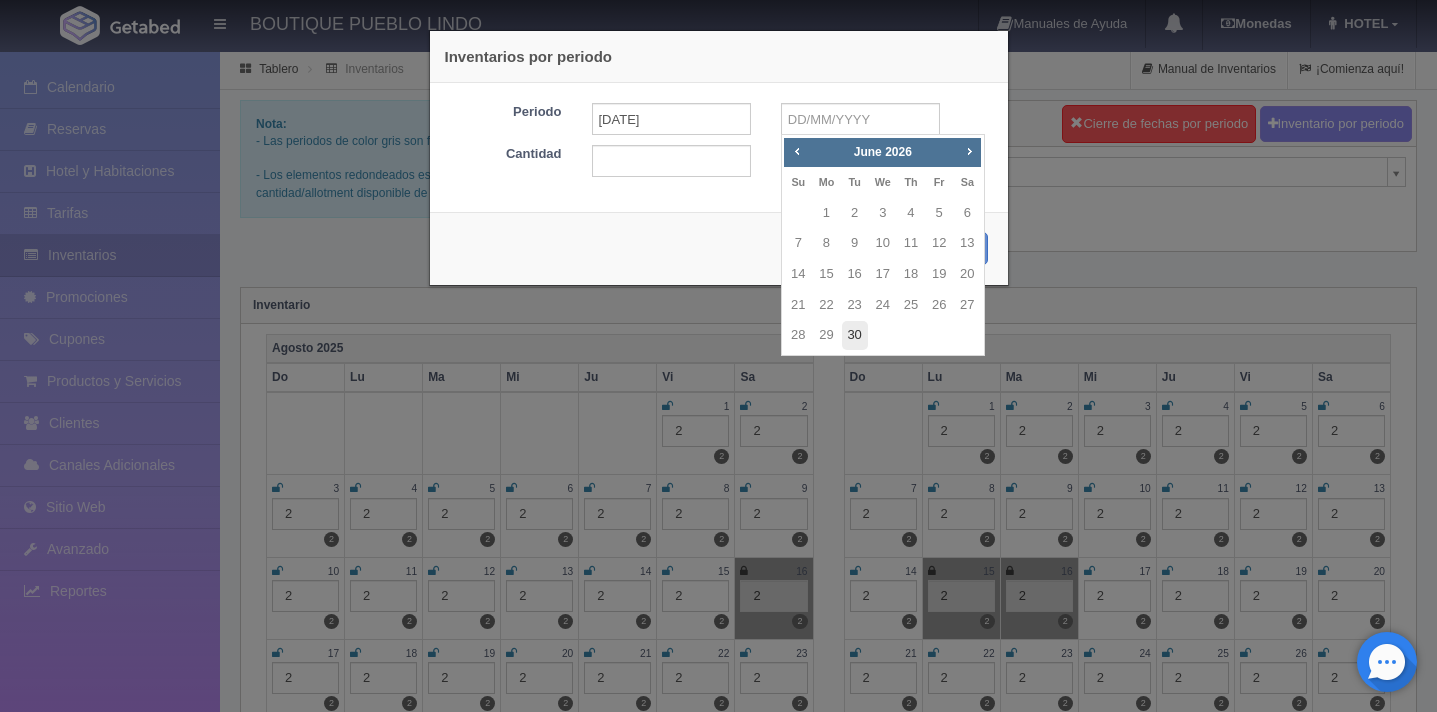 click on "30" at bounding box center (855, 335) 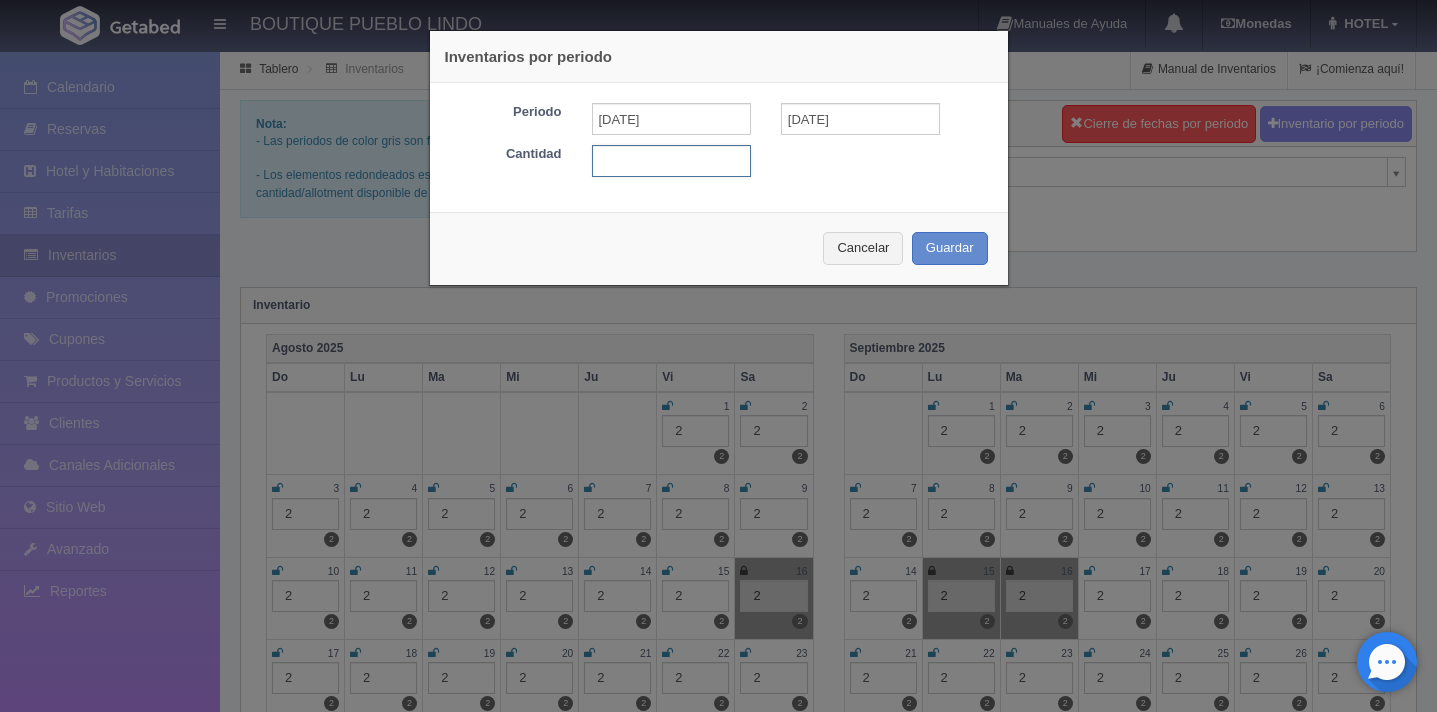 click at bounding box center (671, 161) 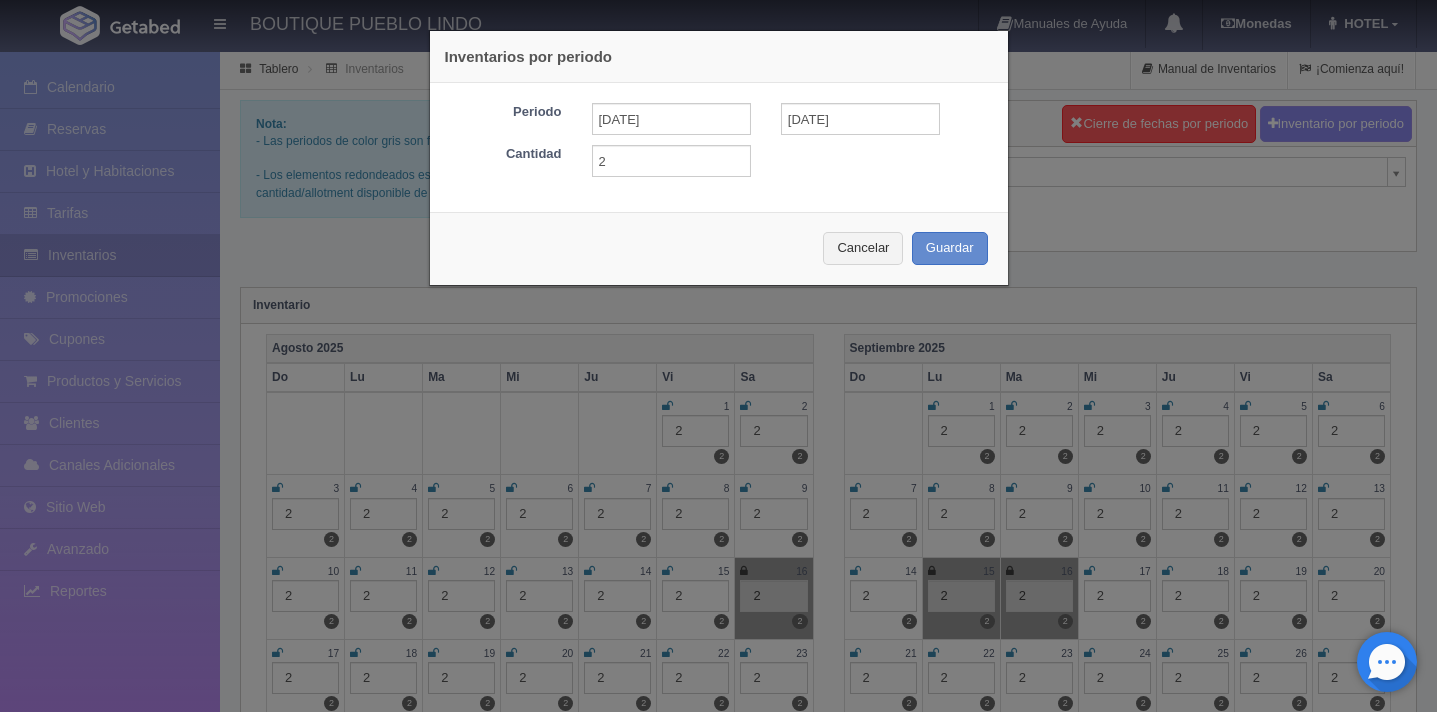 click on "Cancelar
Guardar" at bounding box center [719, 248] 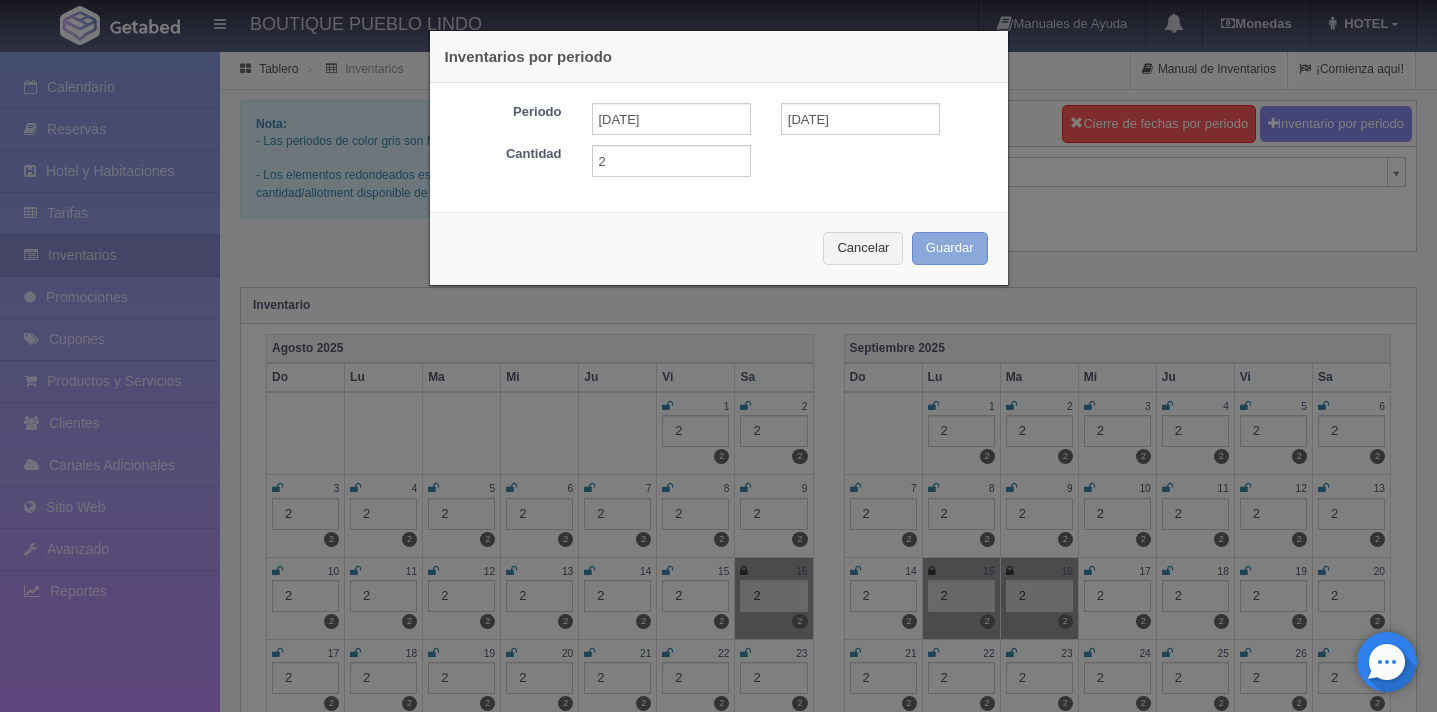 click on "Guardar" at bounding box center (950, 248) 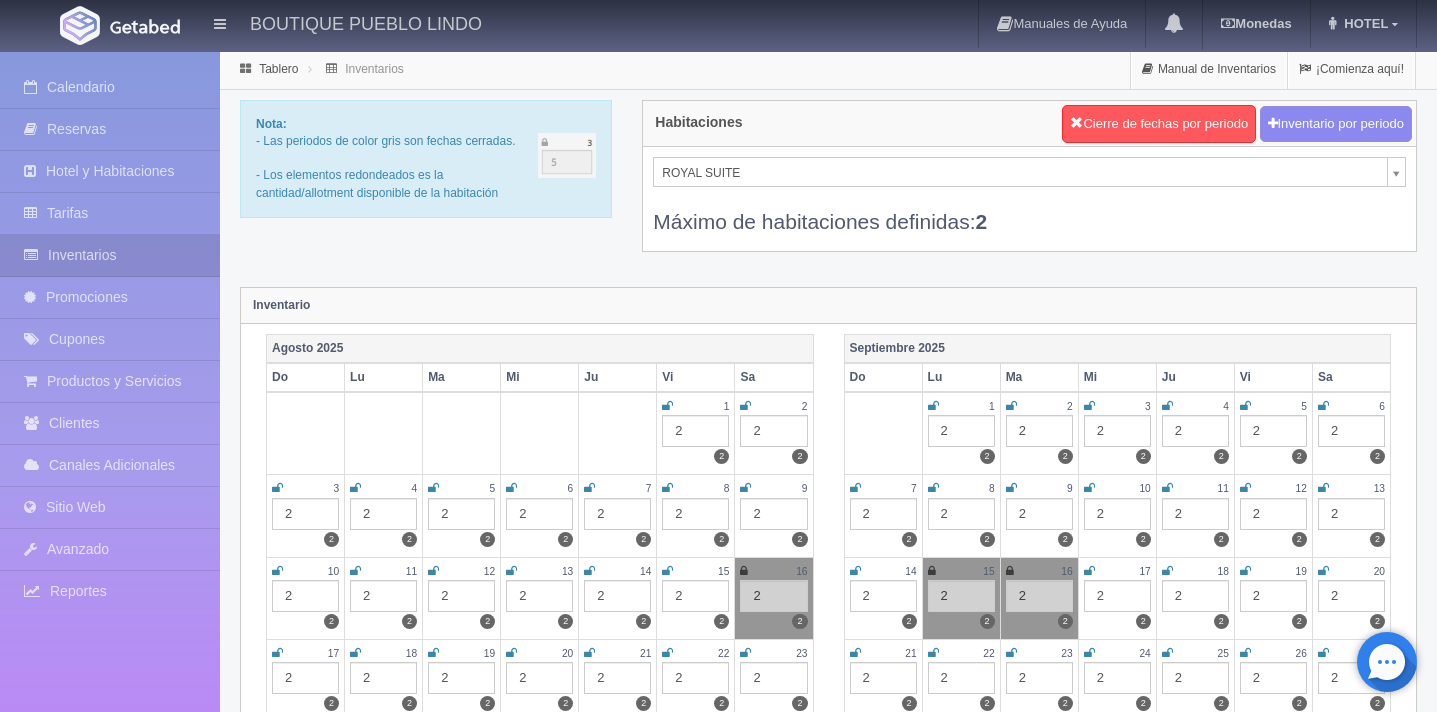 click on "BOUTIQUE PUEBLO LINDO
Manuales de Ayuda
Actualizaciones recientes
Monedas
Tipo de cambio/moneda MXN
1 MXN
=
0.051285							USD
Modificar monedas
HOTEL
Mi Perfil
Salir / Log Out
Procesando...
Calendario
Reservas
Hotel y Habitaciones
Tarifas
Inventarios" at bounding box center (718, 1776) 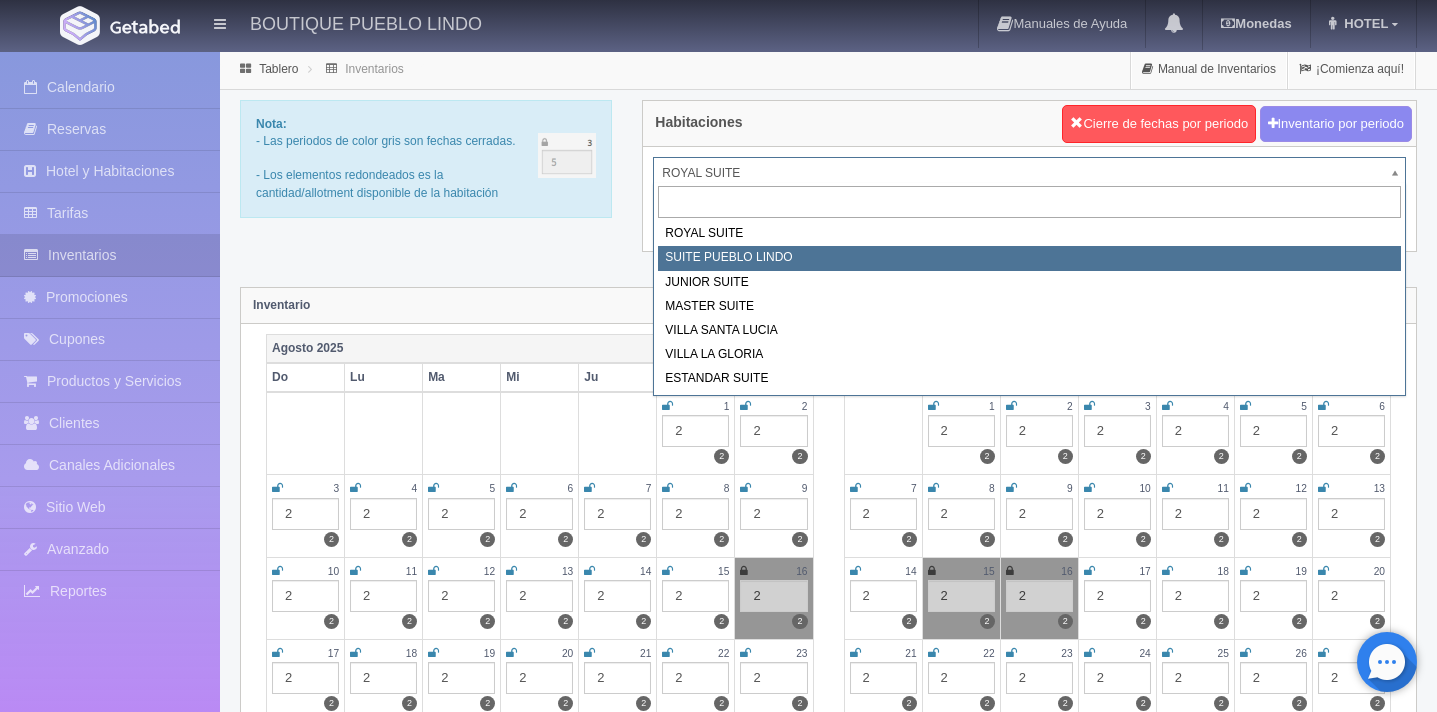 select on "615" 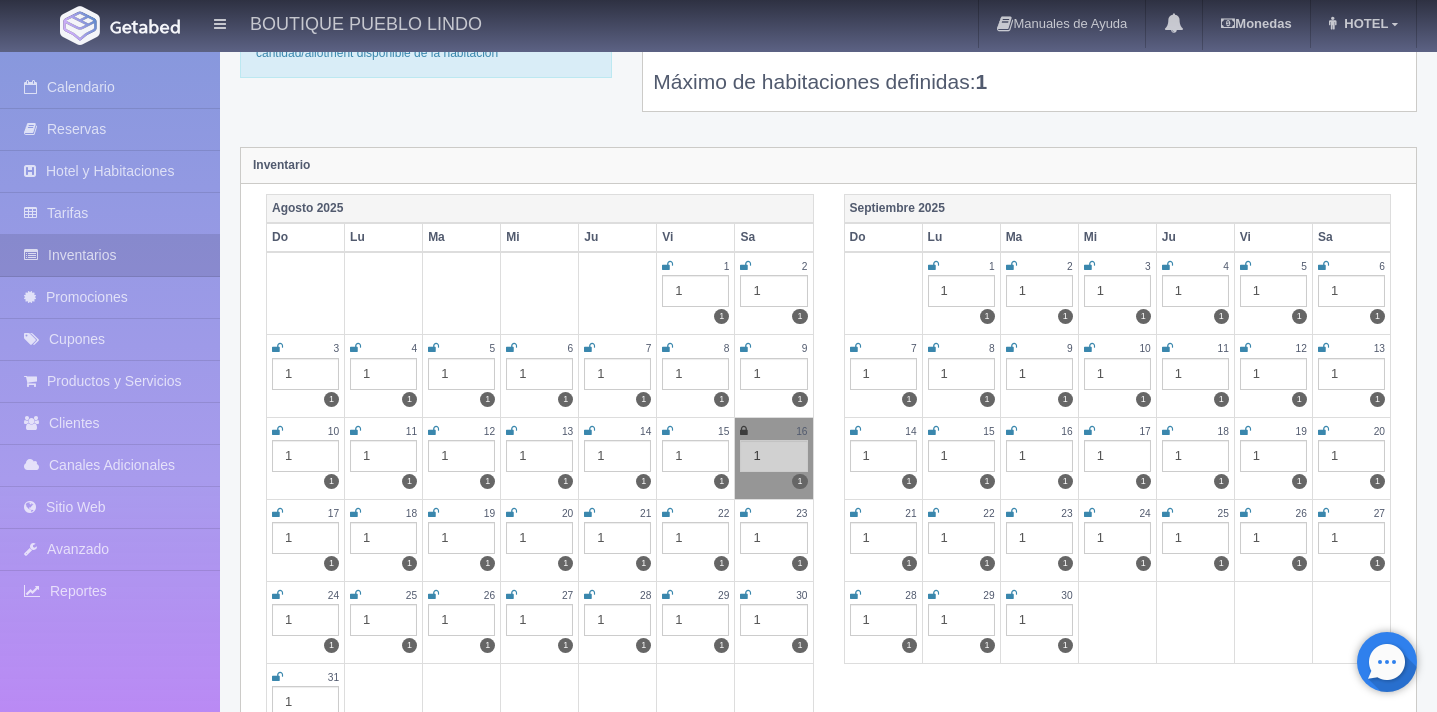 scroll, scrollTop: 0, scrollLeft: 0, axis: both 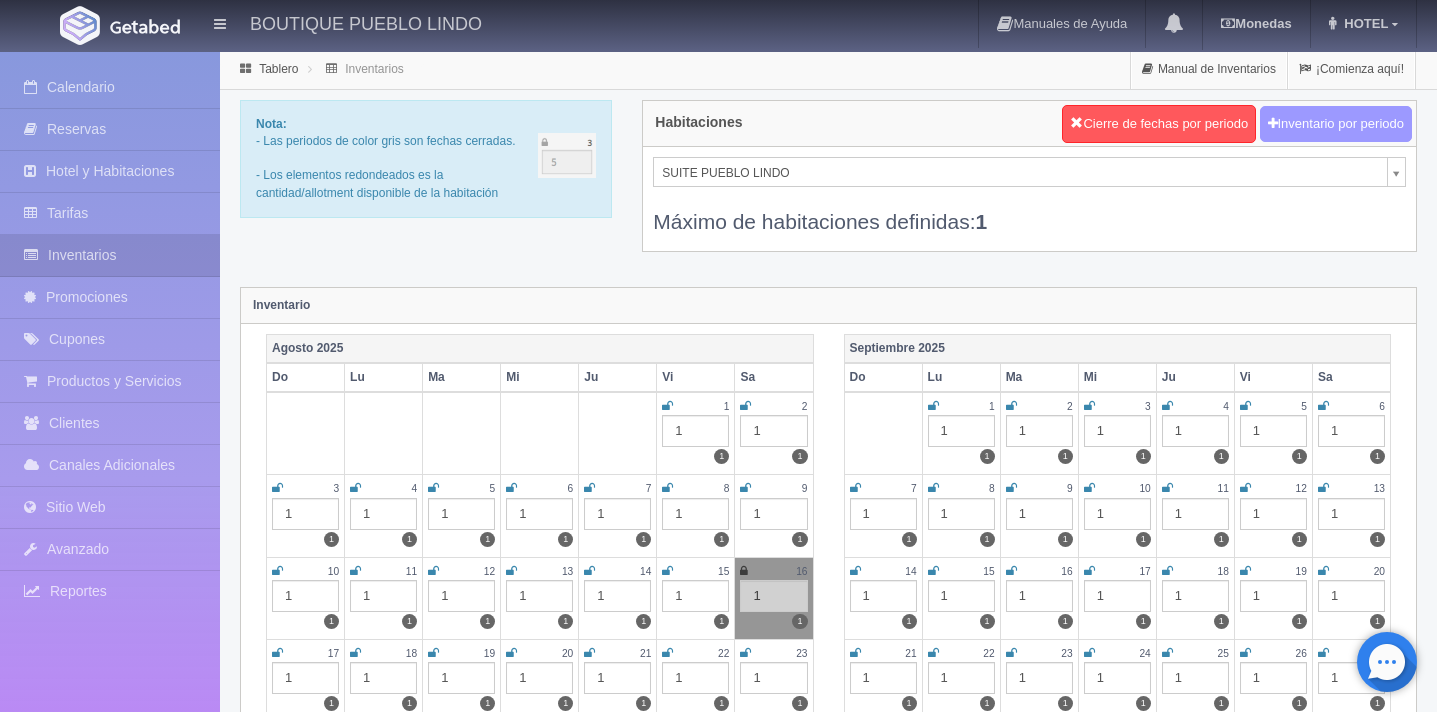 click on "Inventario por periodo" at bounding box center [1336, 124] 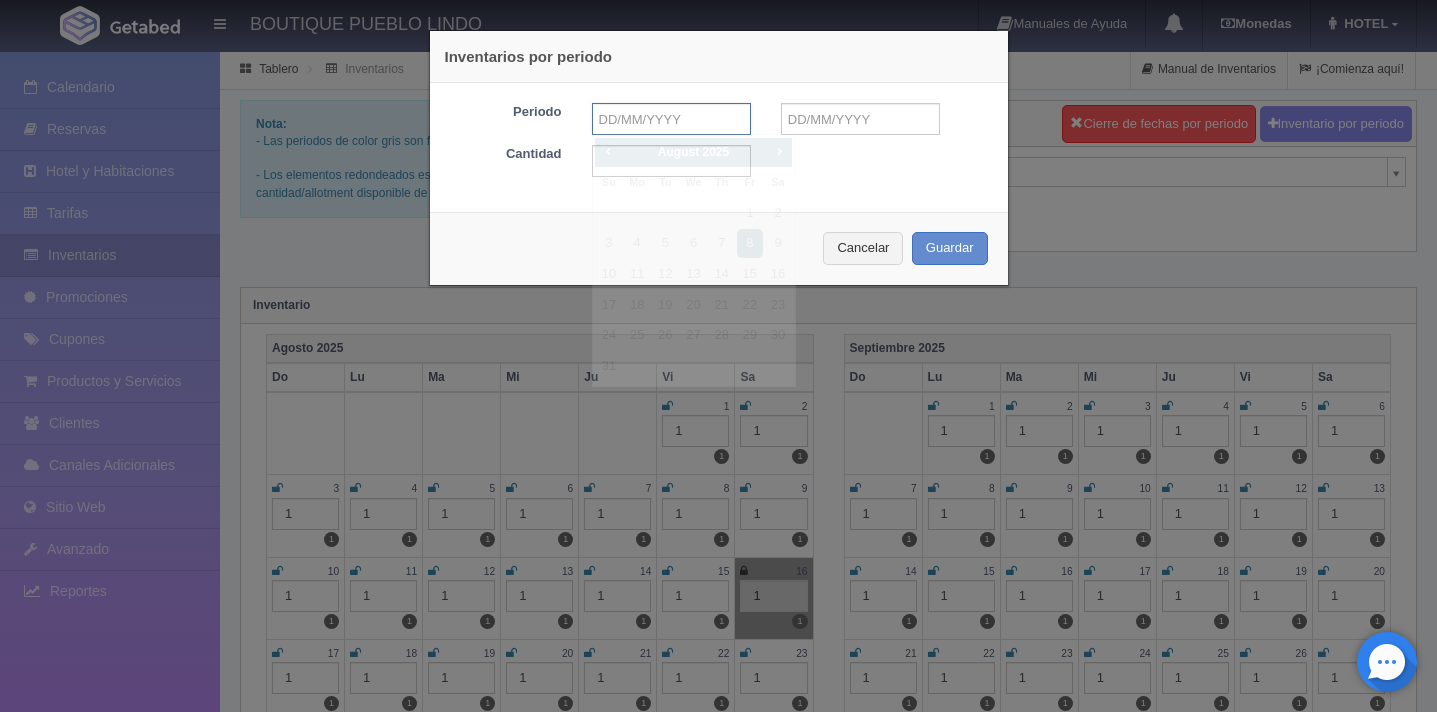 click at bounding box center (671, 119) 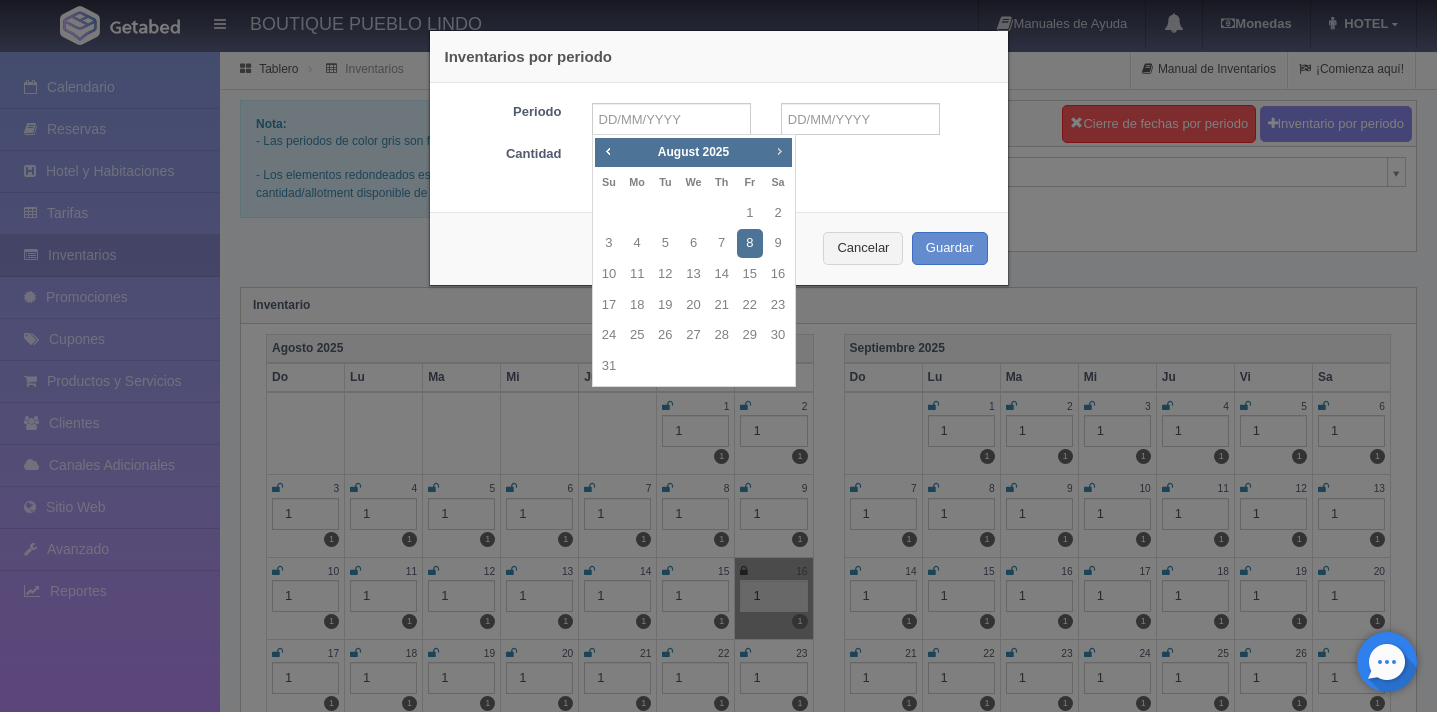 click on "Next" at bounding box center (779, 151) 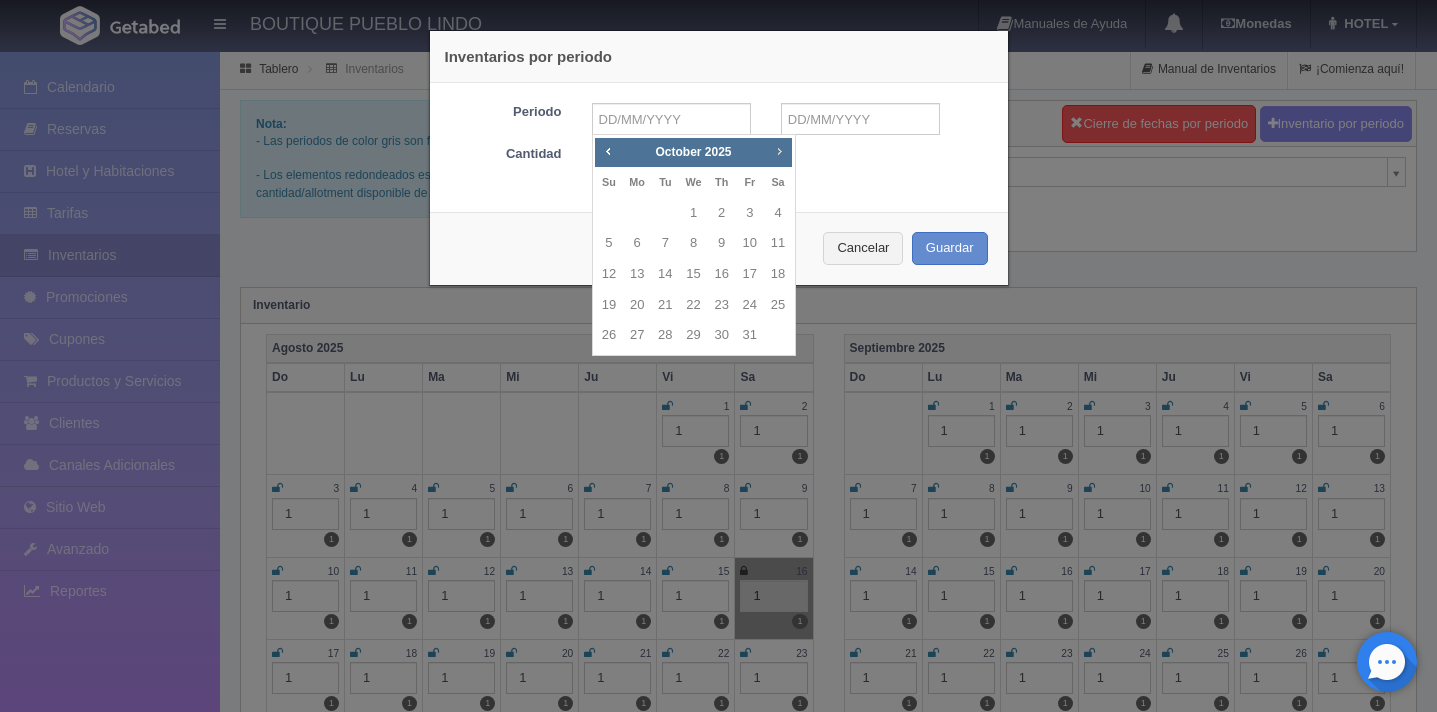 click on "Next" at bounding box center [779, 151] 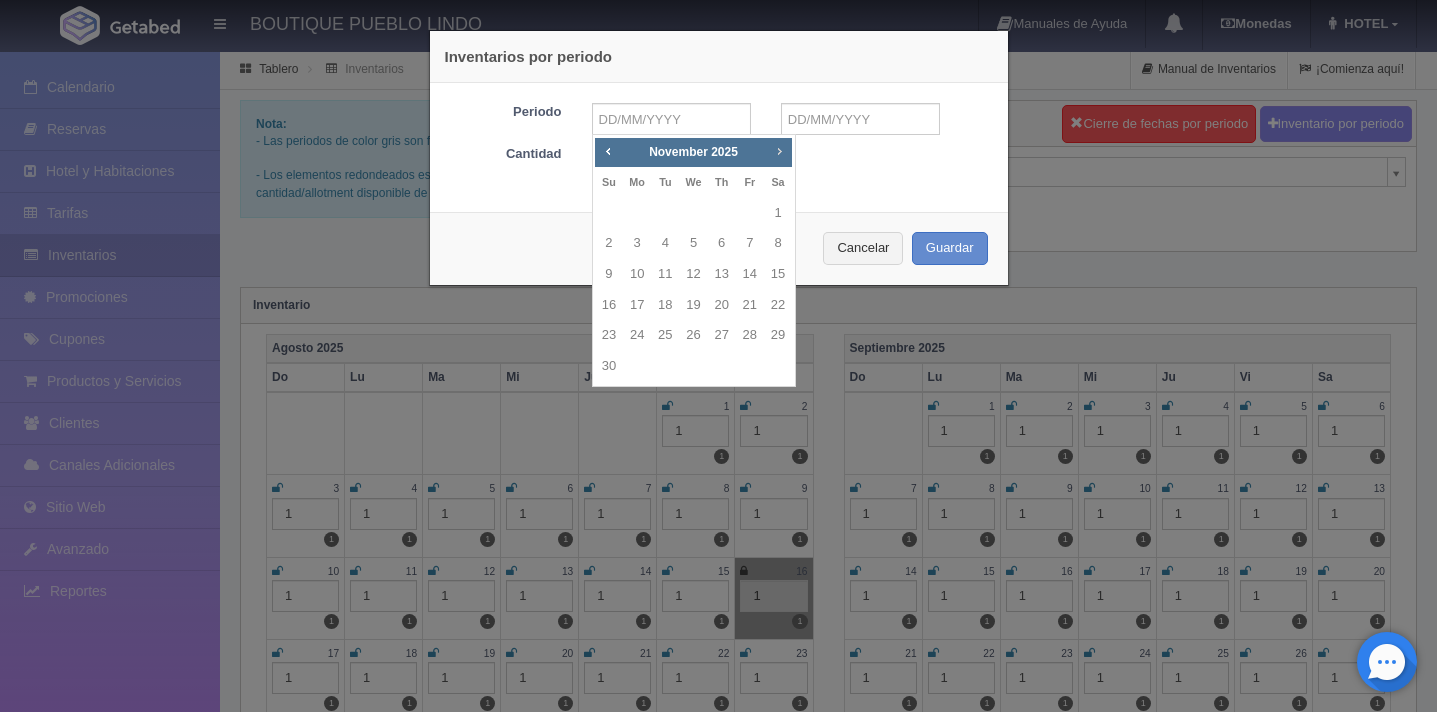 click on "Next" at bounding box center [779, 151] 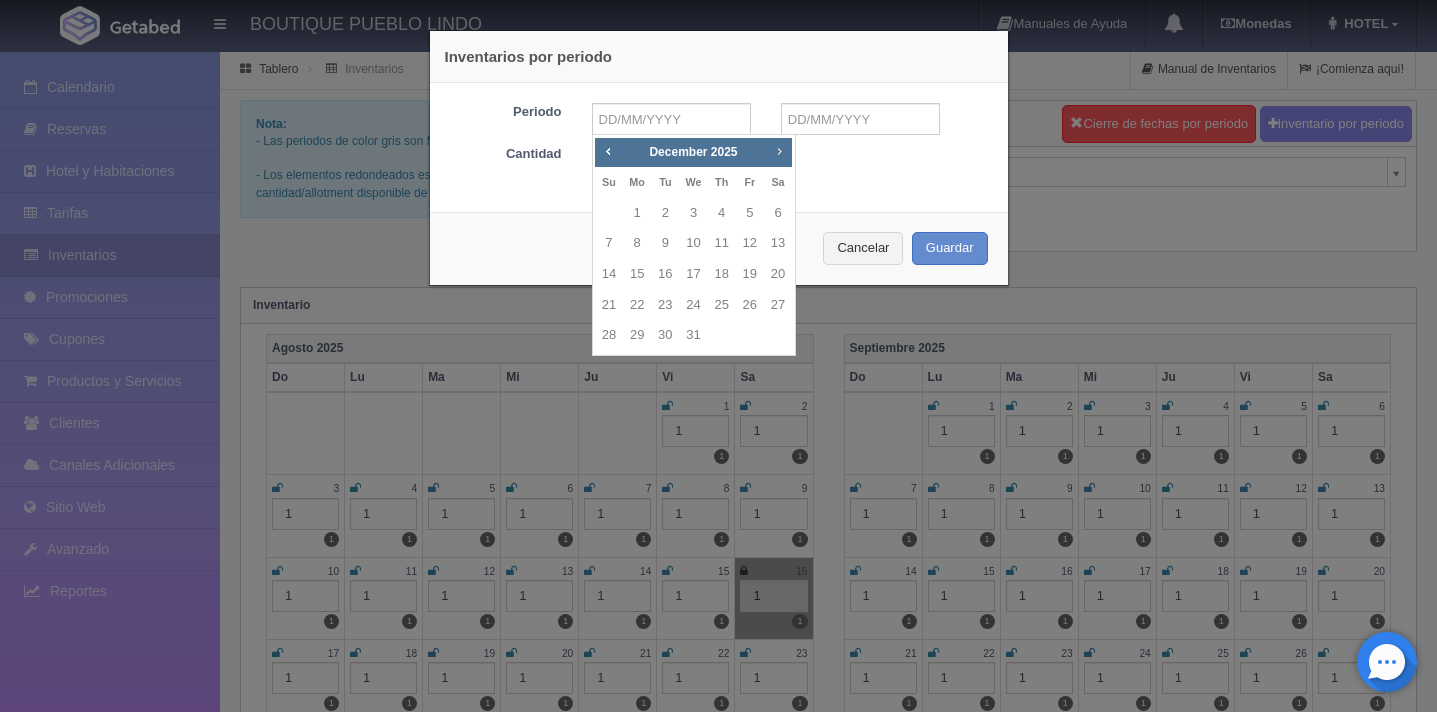 click on "Next" at bounding box center (779, 151) 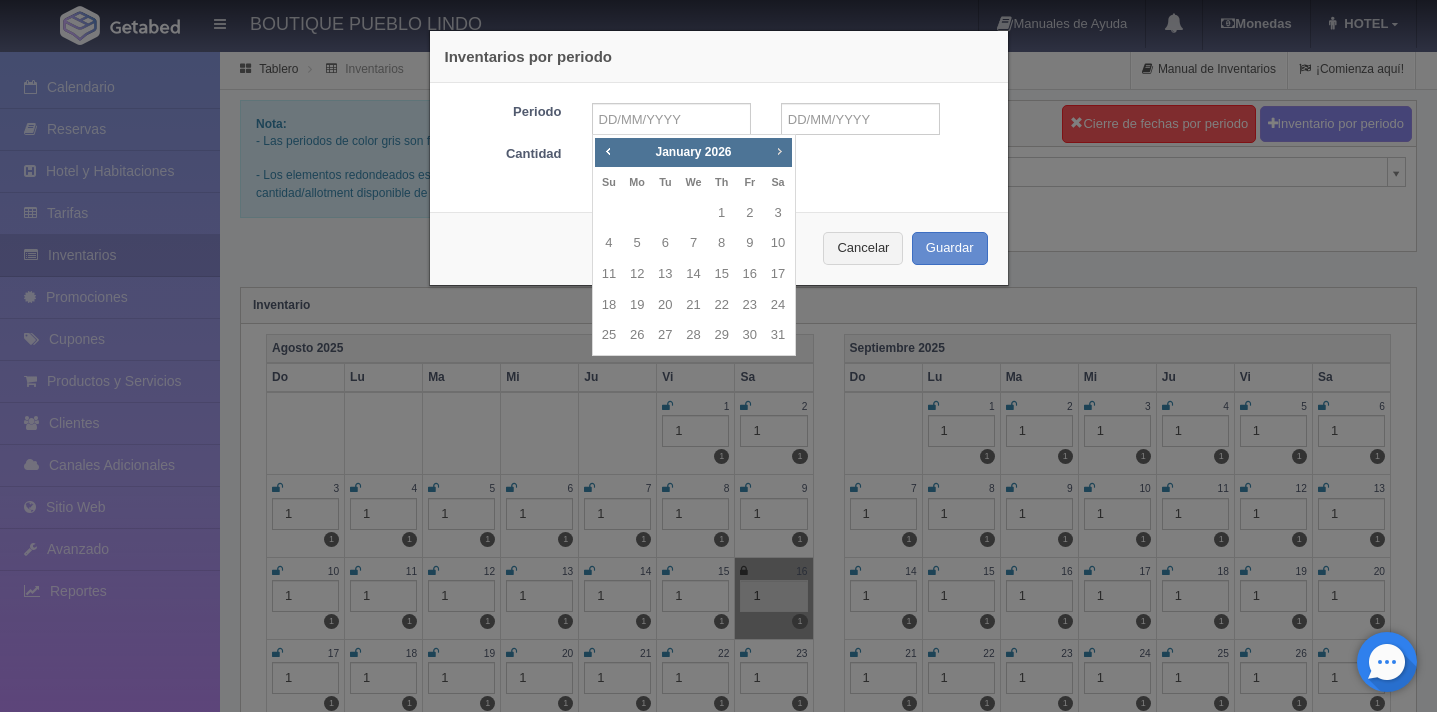 click on "Next" at bounding box center [779, 151] 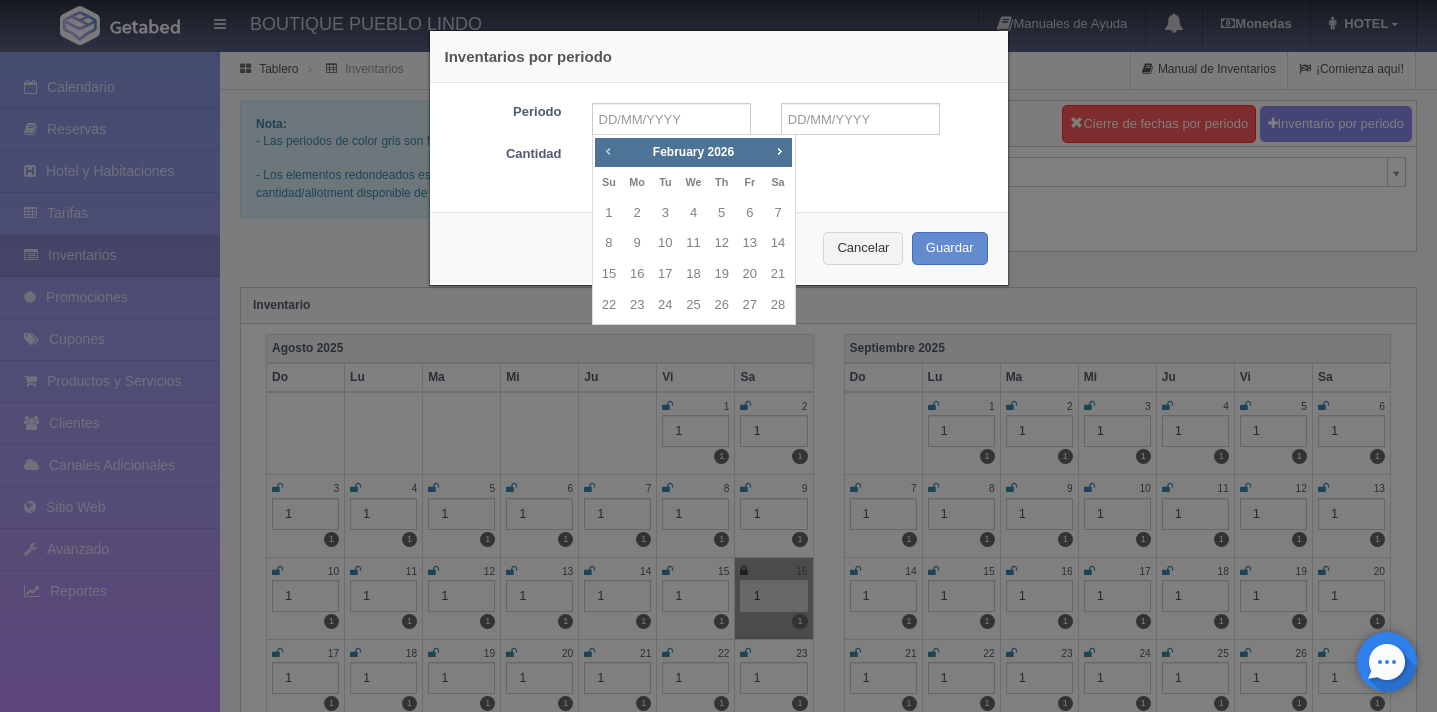 click on "Prev" at bounding box center [608, 151] 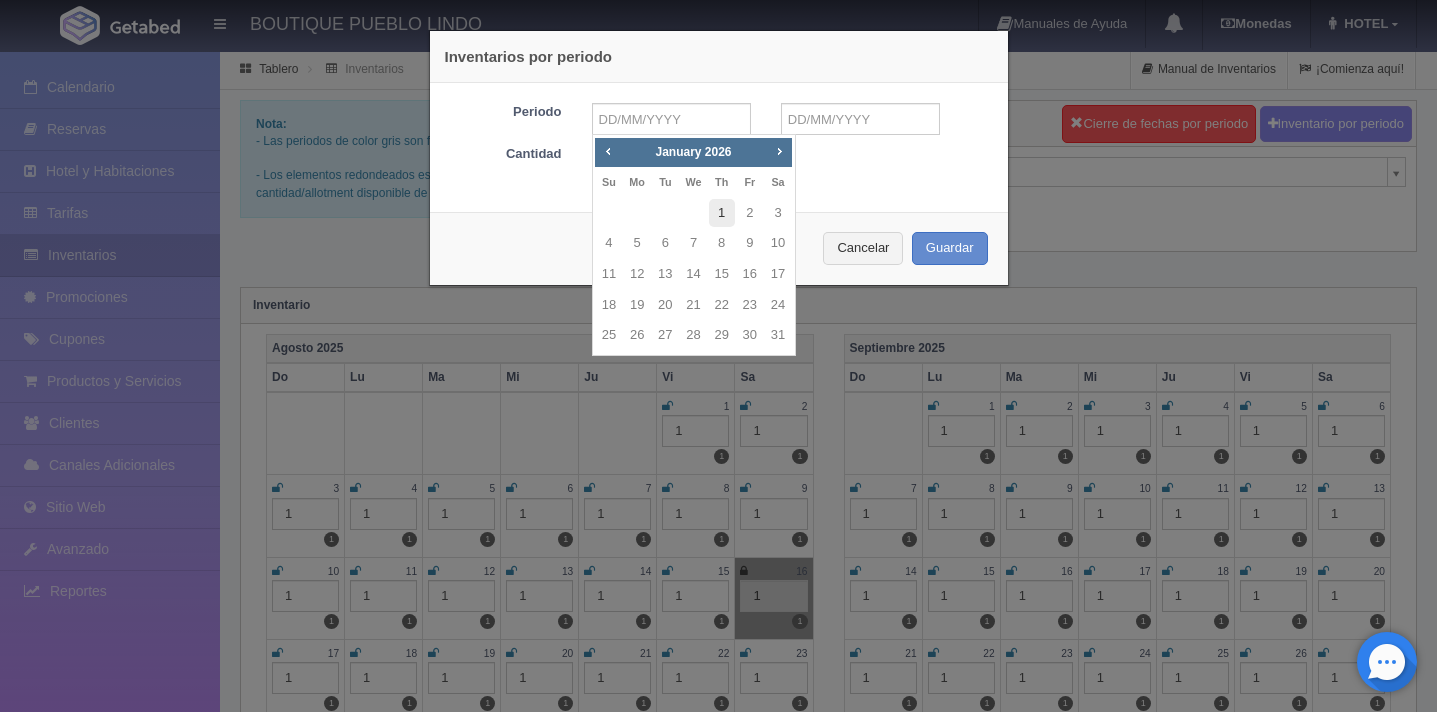 click on "1" at bounding box center [722, 213] 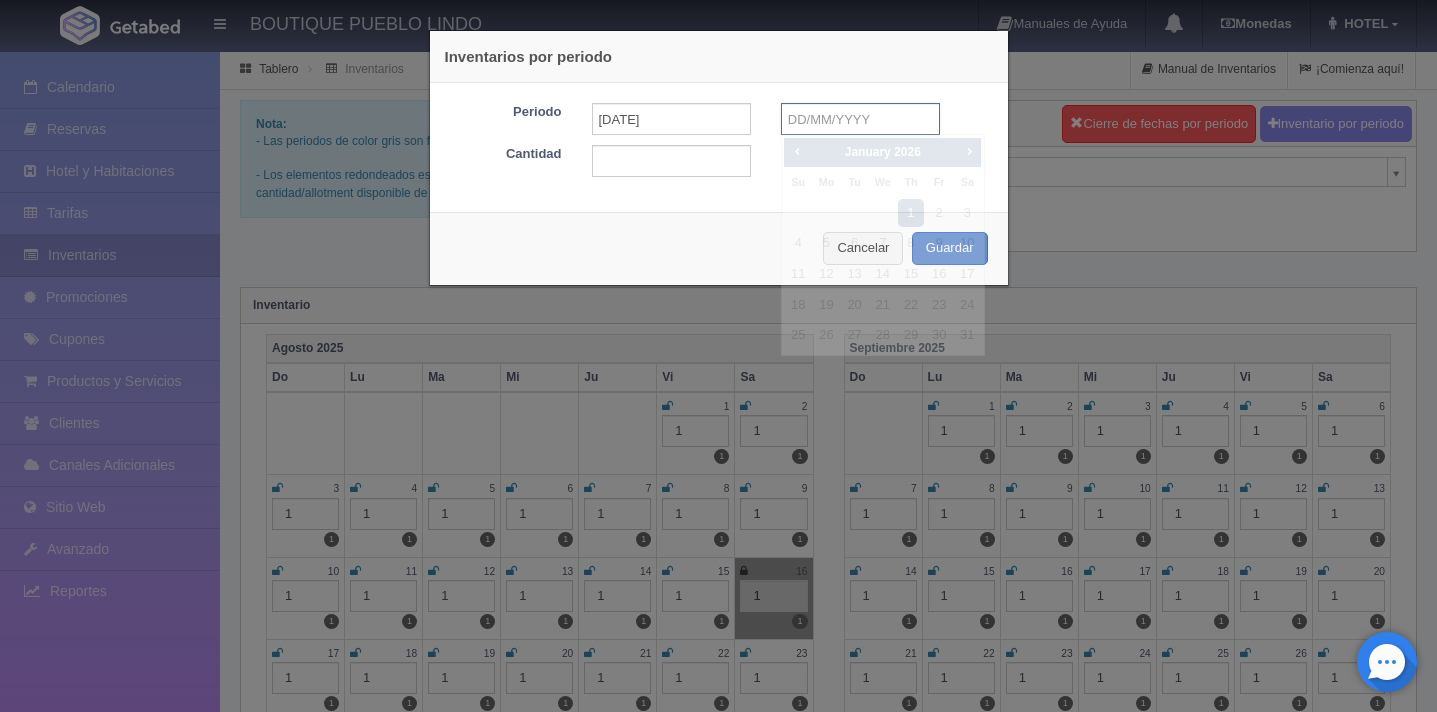 click at bounding box center (860, 119) 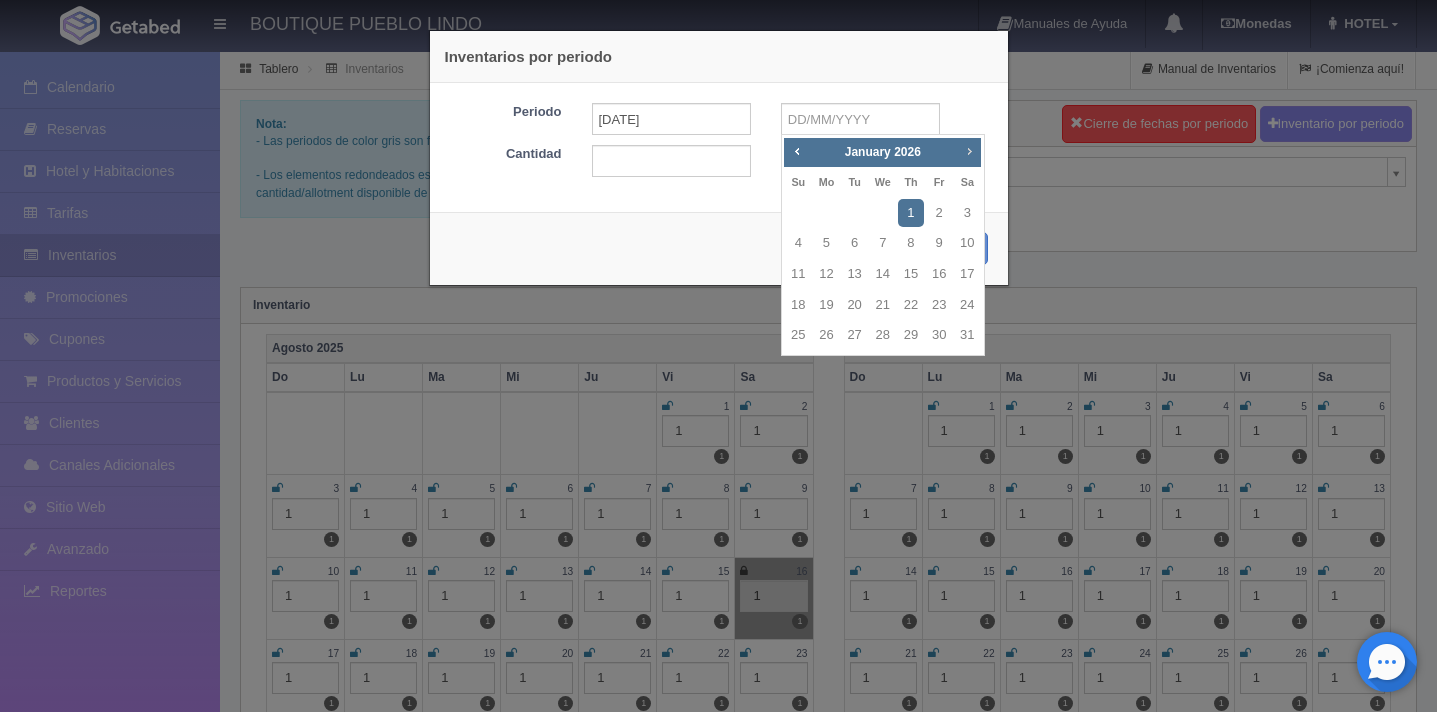 click on "Next" at bounding box center [969, 151] 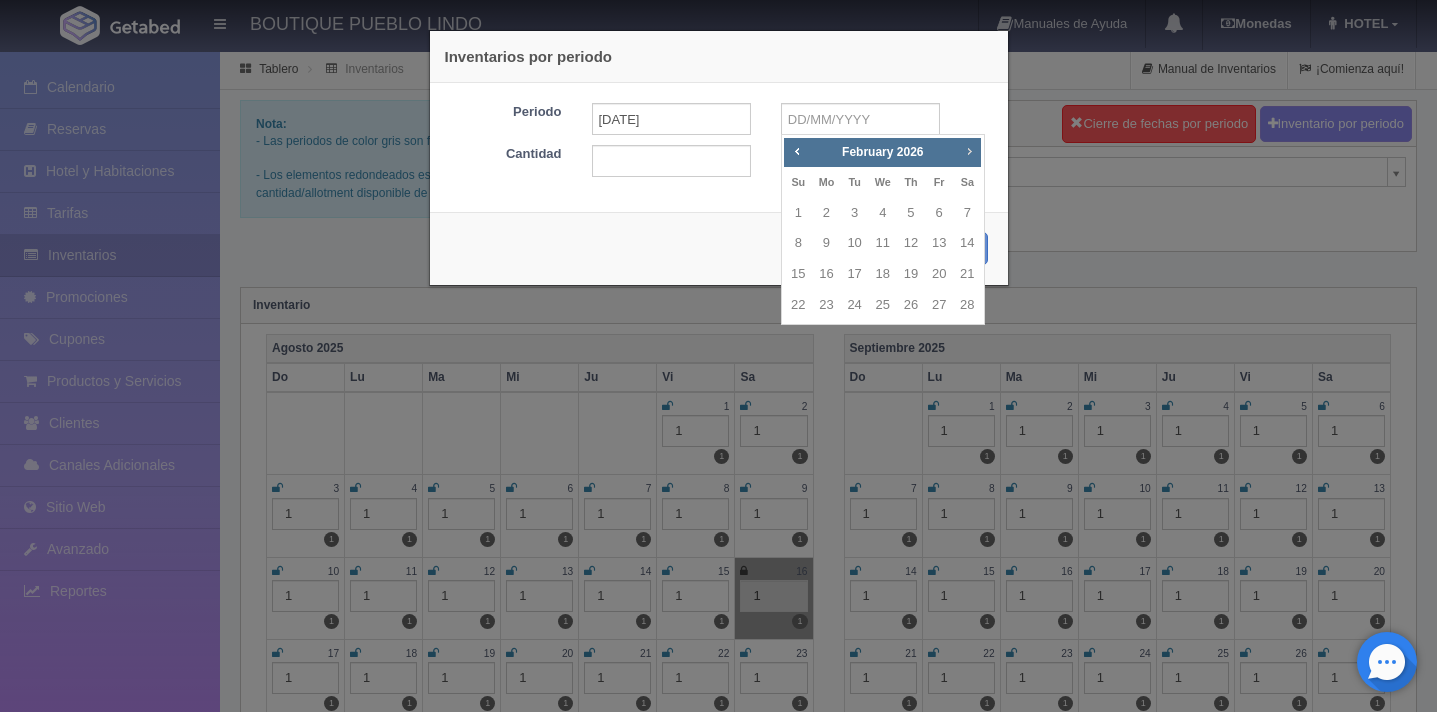 click on "Next" at bounding box center (969, 151) 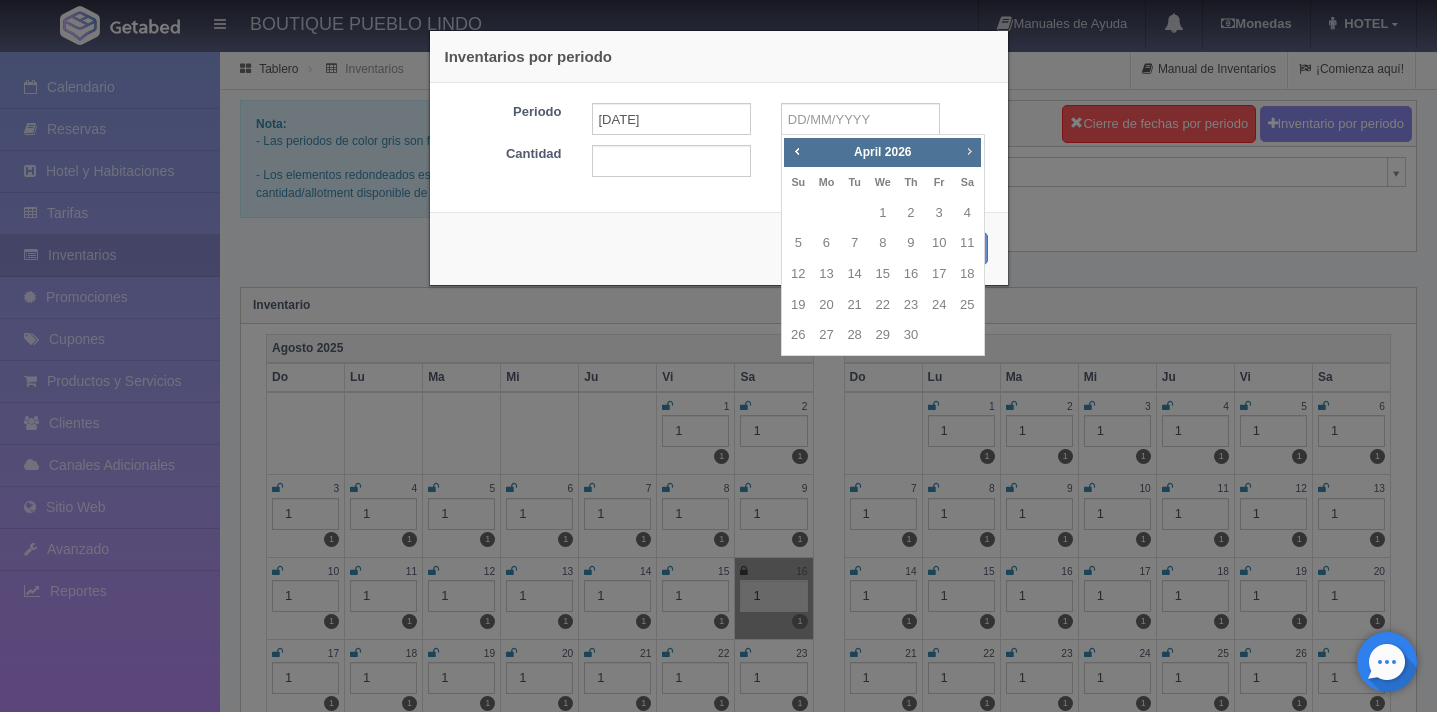 click on "Next" at bounding box center (969, 151) 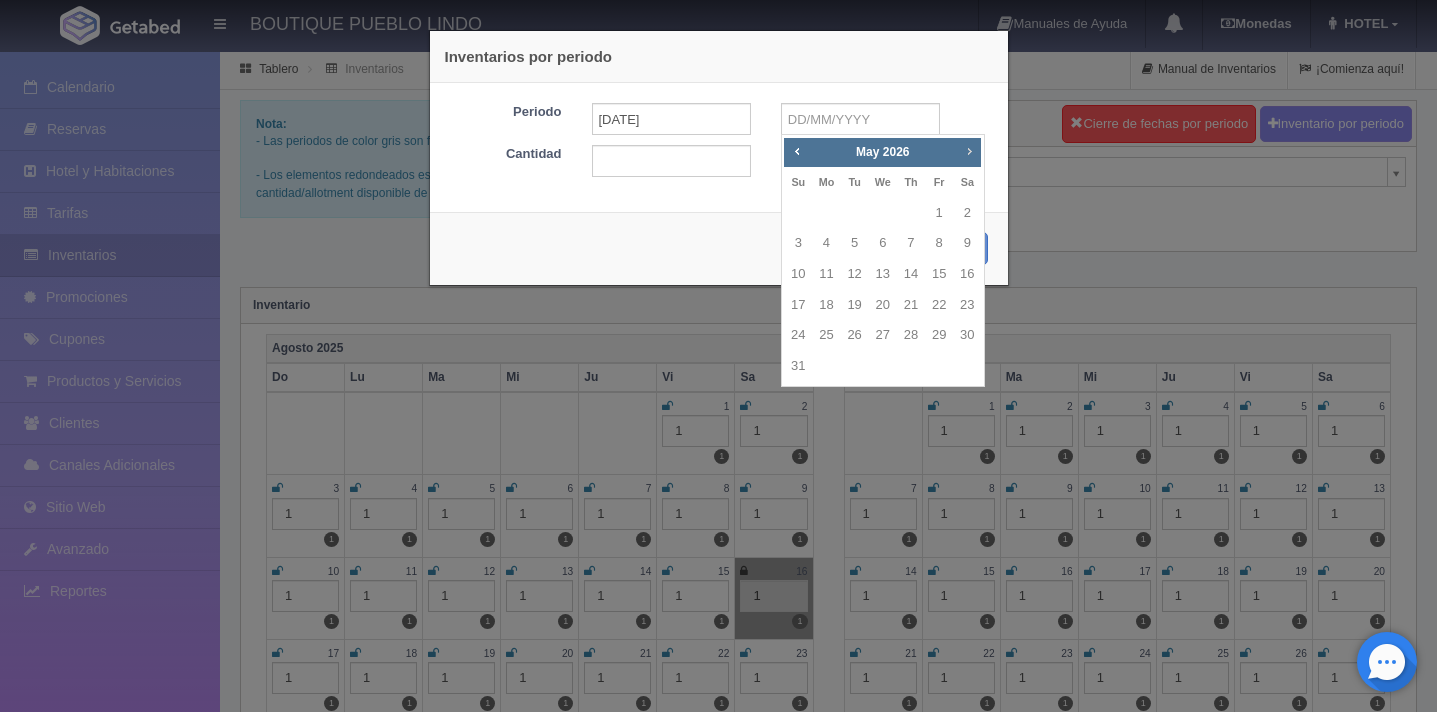 click on "Next" at bounding box center (969, 151) 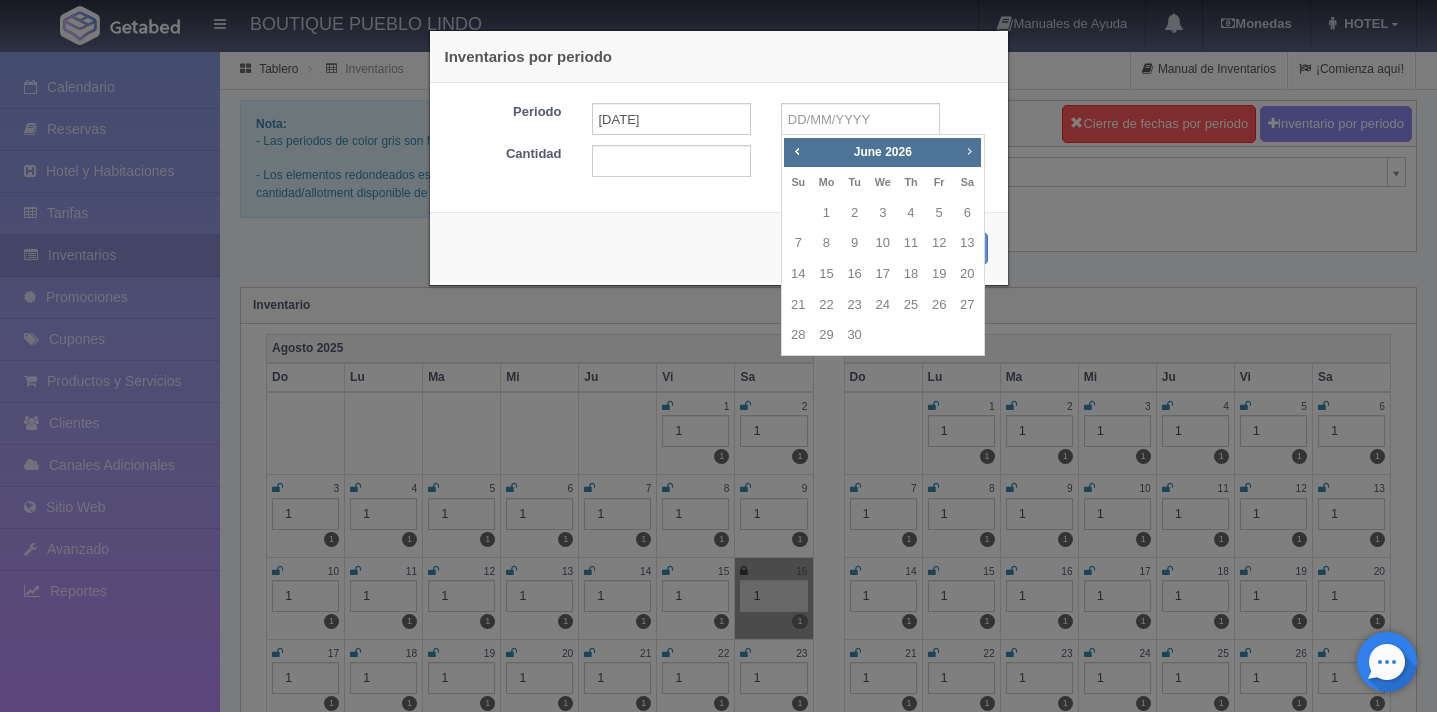 click on "Next" at bounding box center (969, 151) 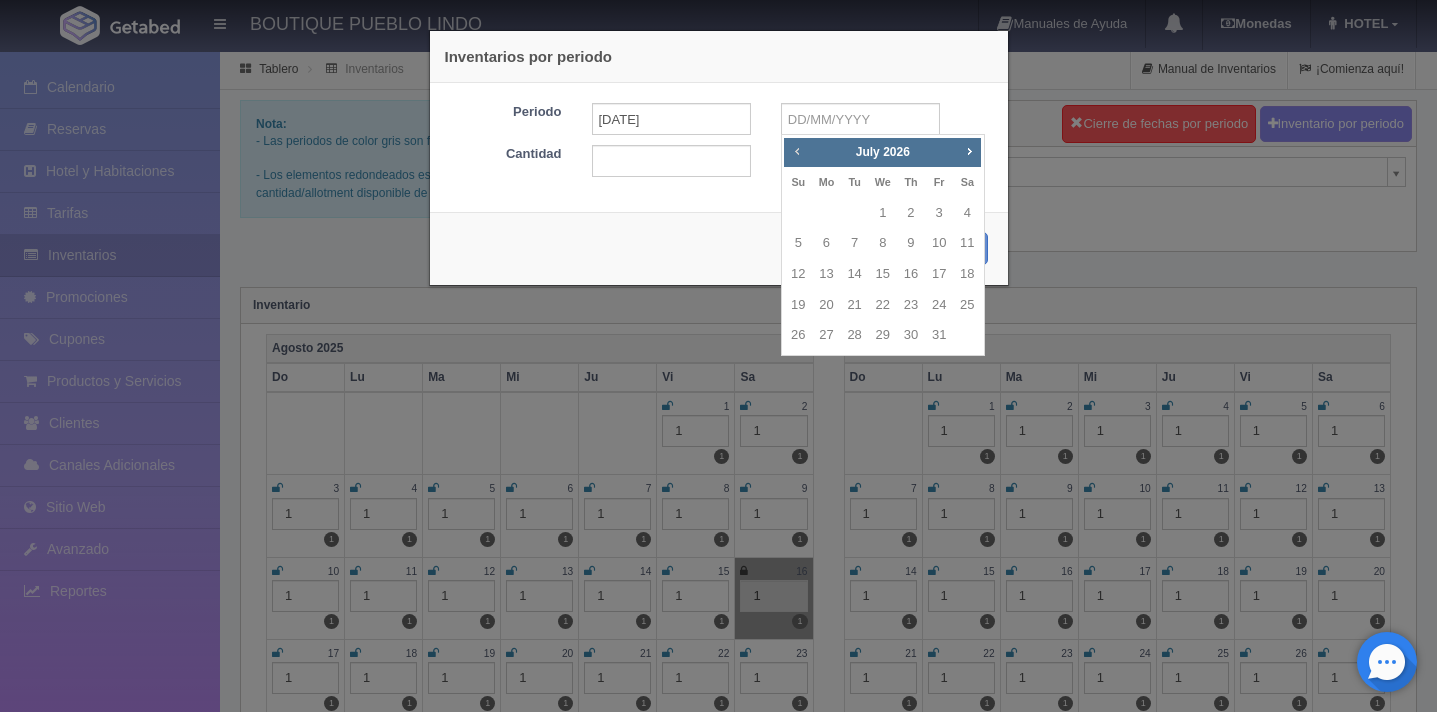 click on "Prev" at bounding box center [797, 151] 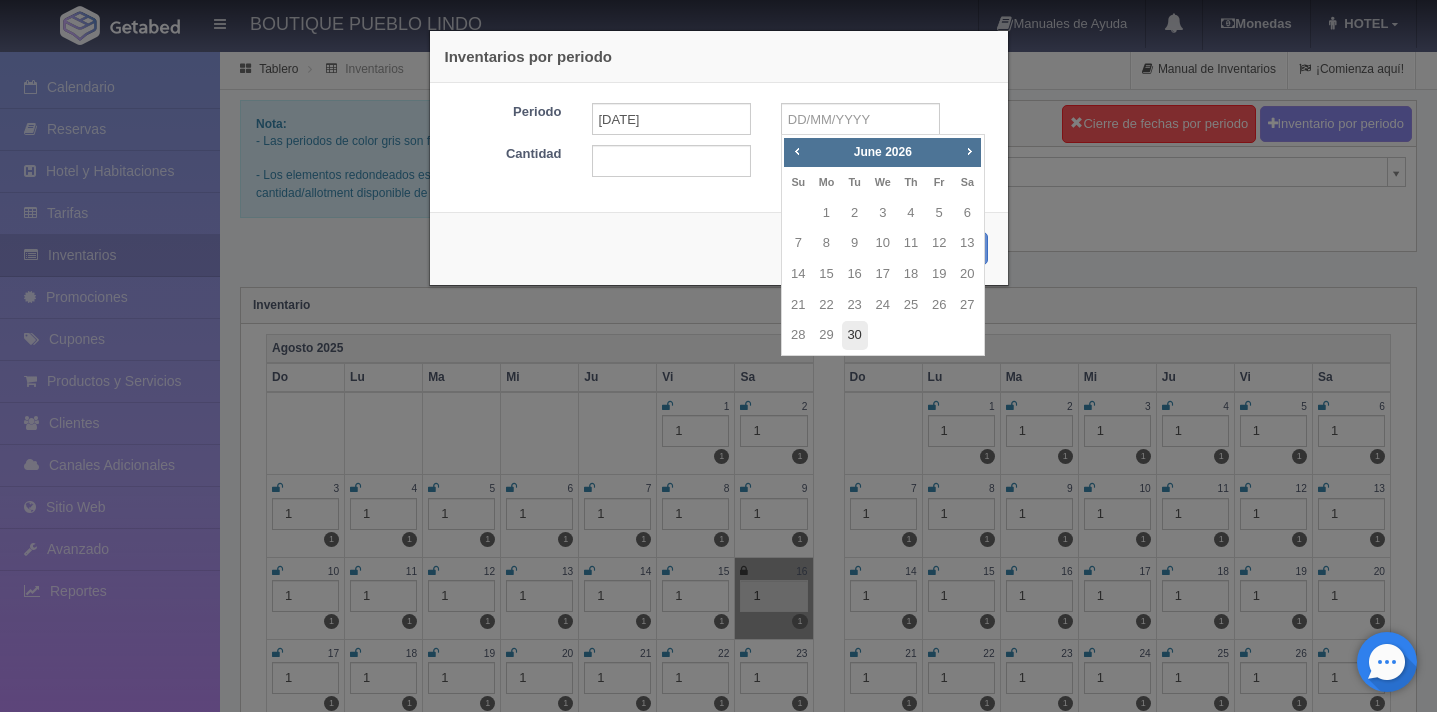 click on "30" at bounding box center [855, 335] 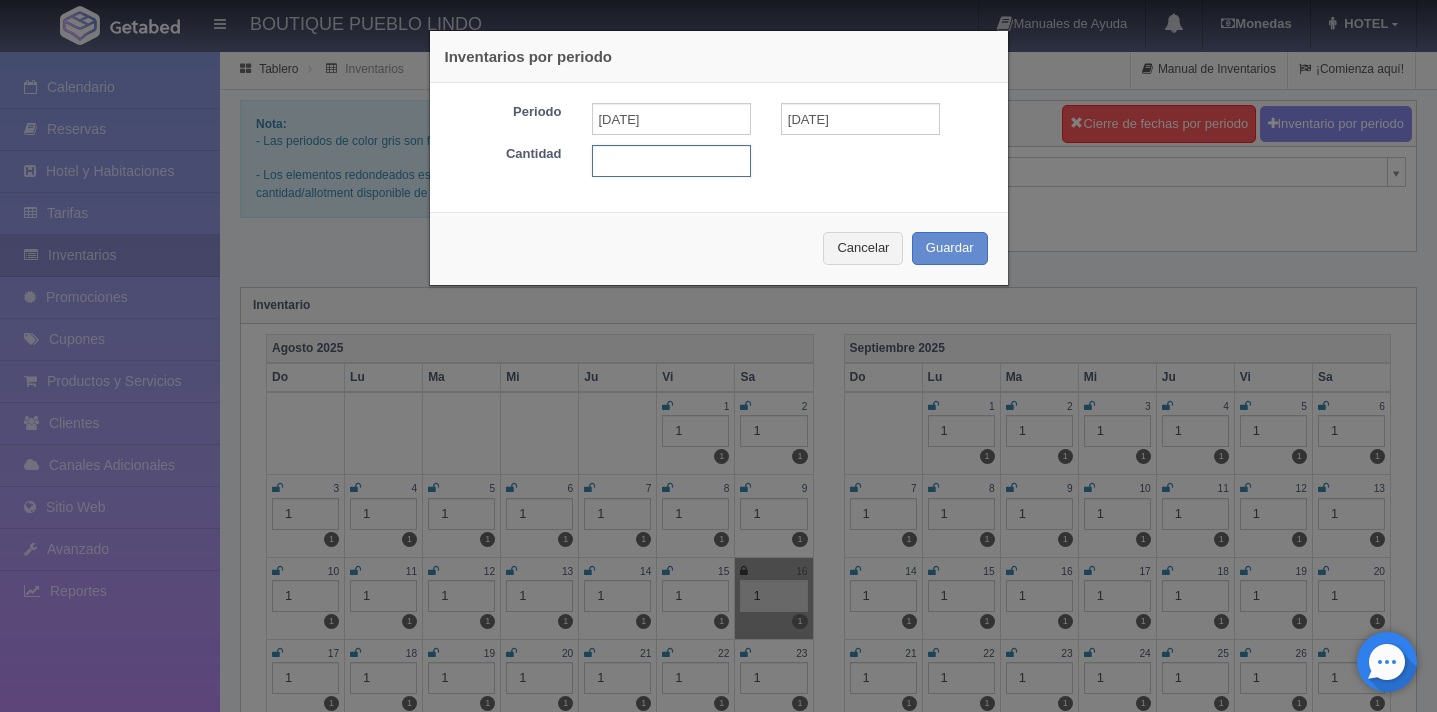 click at bounding box center [671, 161] 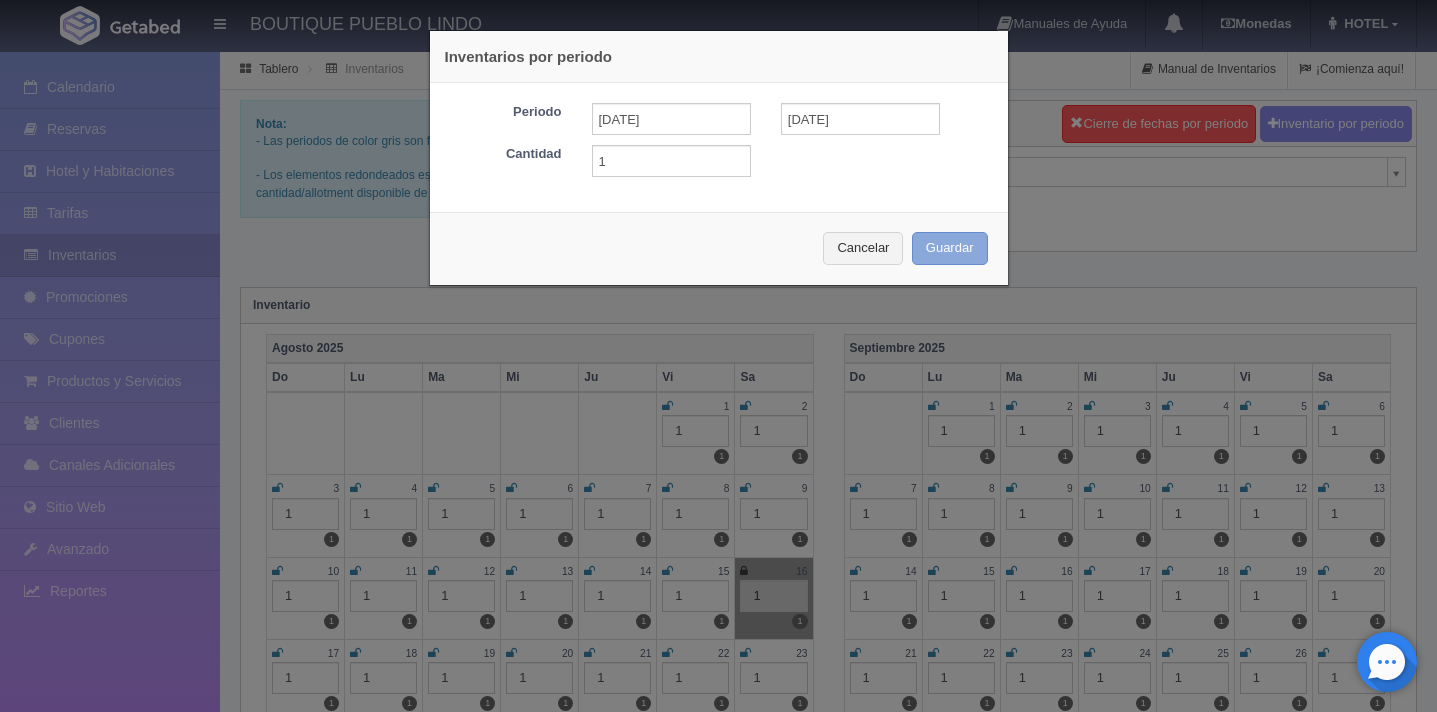 click on "Guardar" at bounding box center [950, 248] 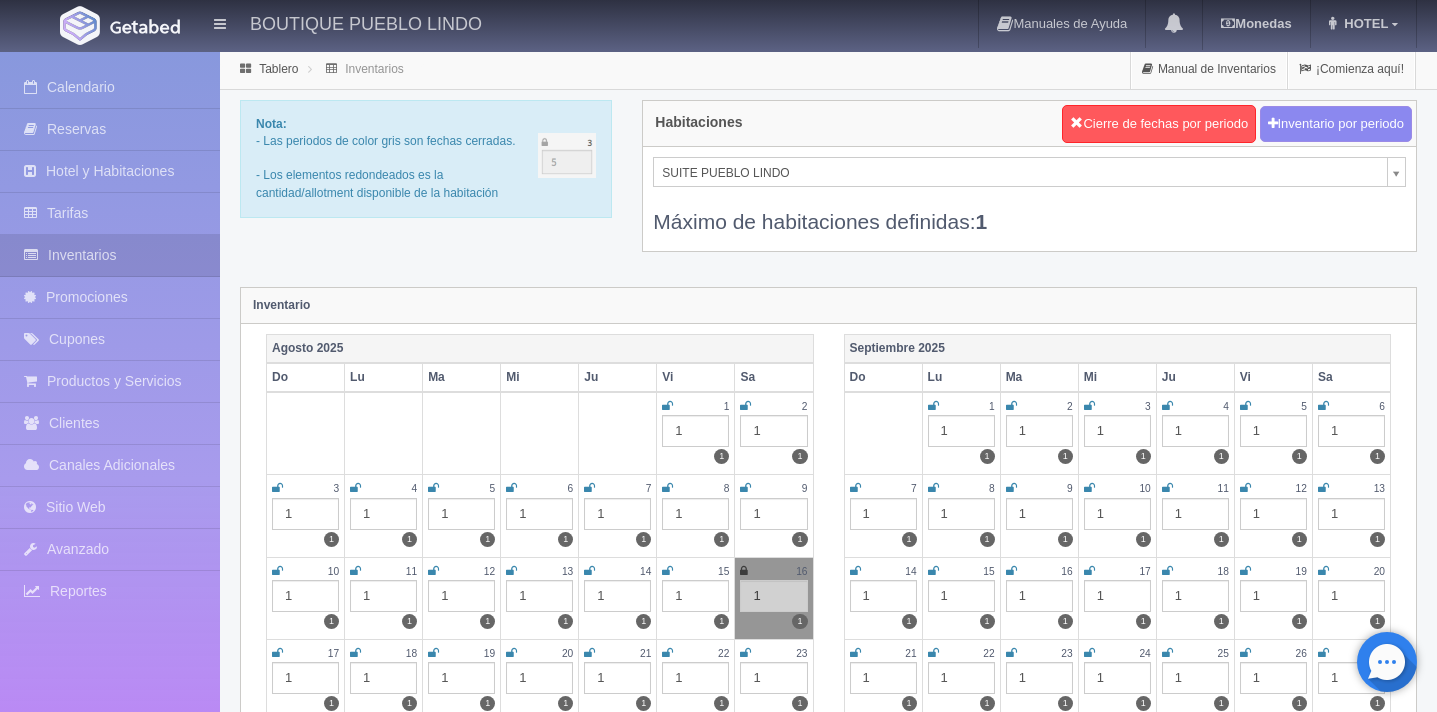 click on "BOUTIQUE PUEBLO LINDO
Manuales de Ayuda
Actualizaciones recientes
Monedas
Tipo de cambio/moneda MXN
1 MXN
=
0.051285							USD
Modificar monedas
HOTEL
Mi Perfil
Salir / Log Out
Procesando...
Calendario
Reservas
Hotel y Habitaciones
Tarifas
Inventarios" at bounding box center [718, 1776] 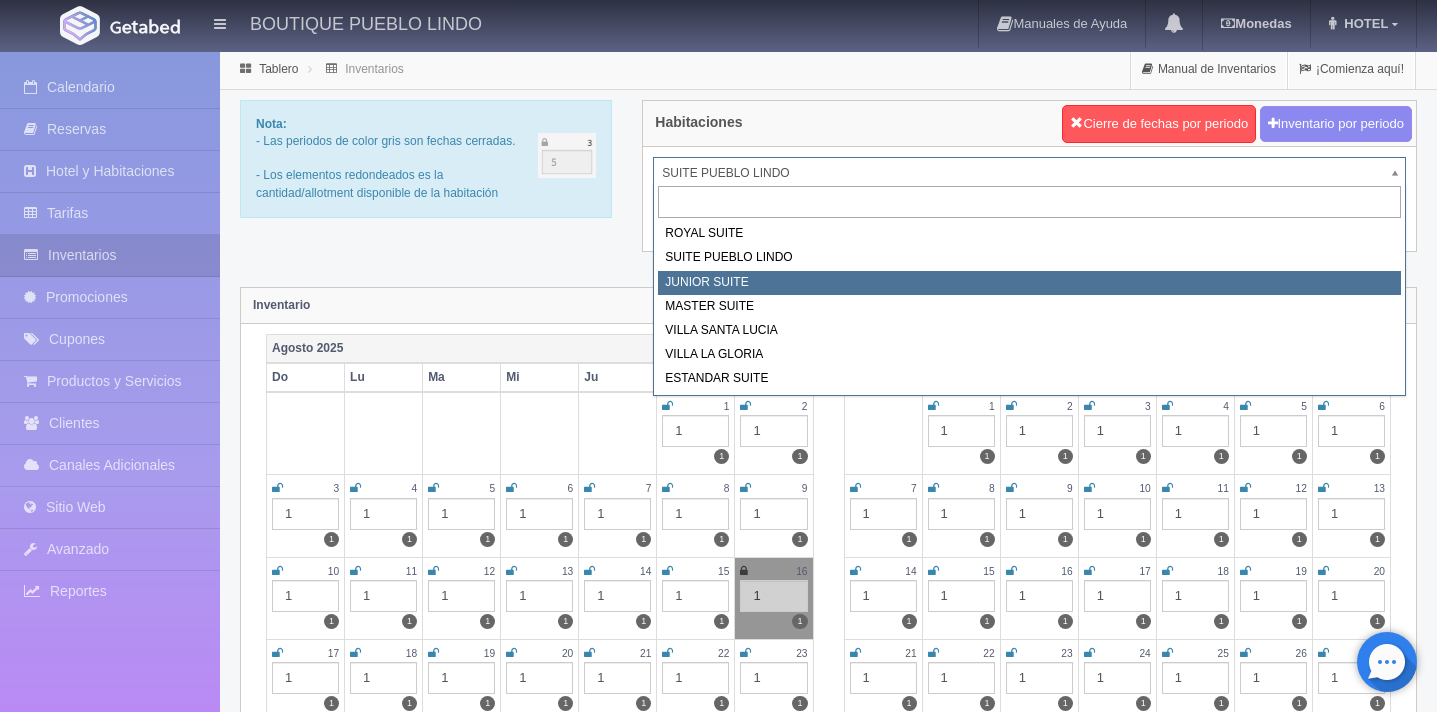 select on "616" 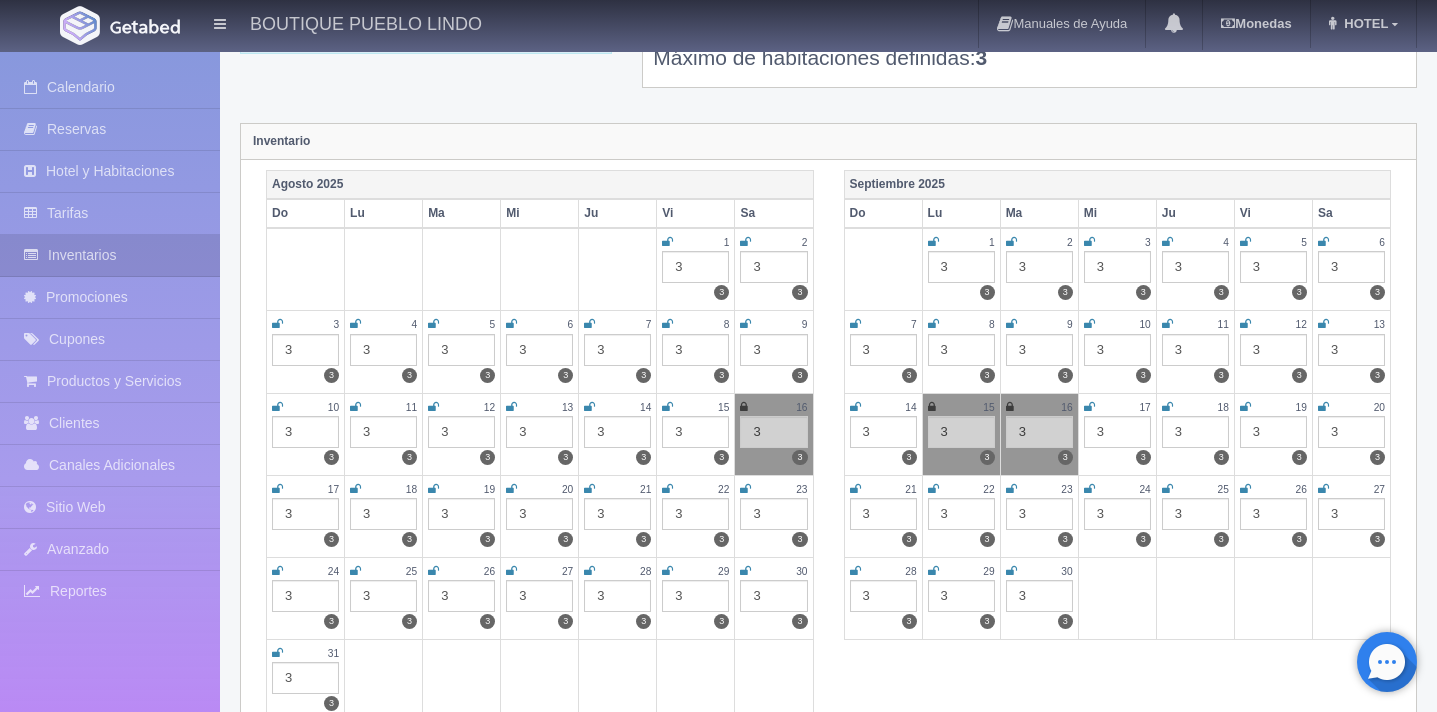 scroll, scrollTop: 0, scrollLeft: 0, axis: both 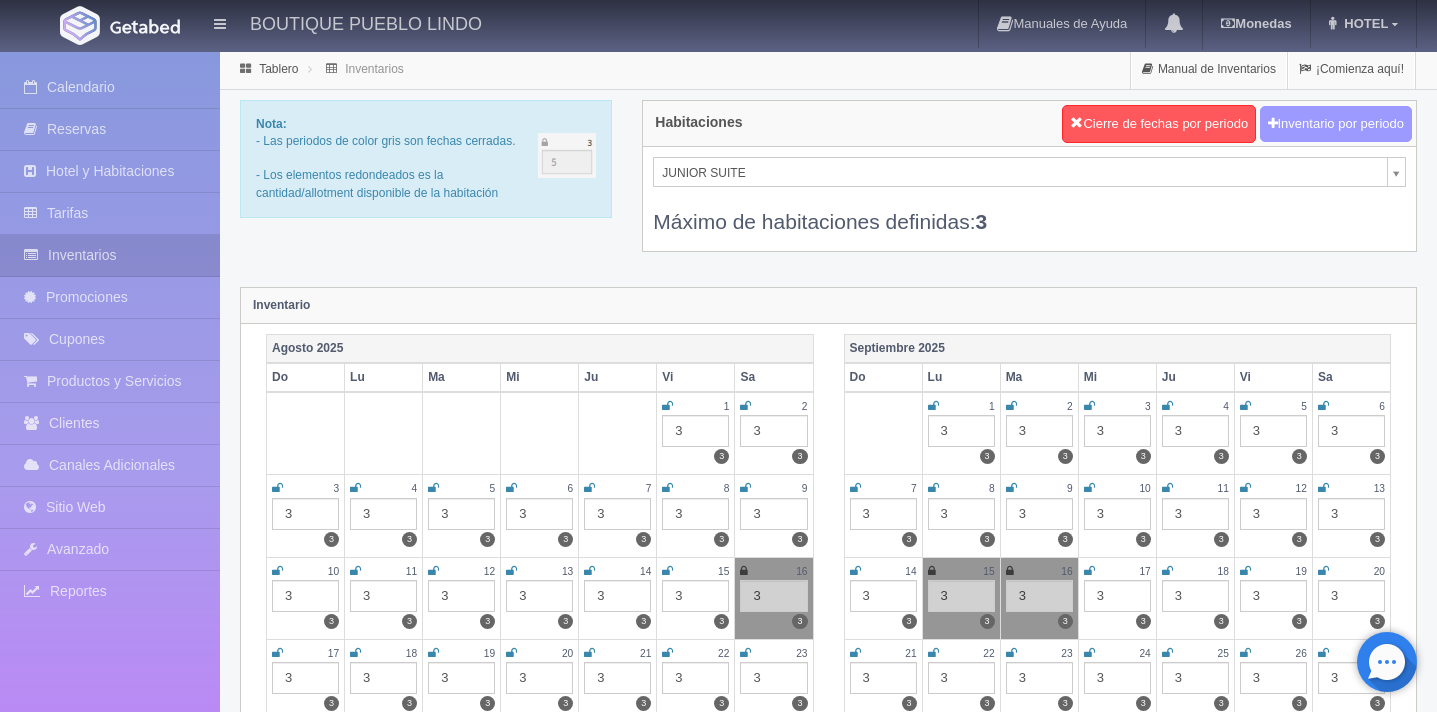 click on "Inventario por periodo" at bounding box center [1336, 124] 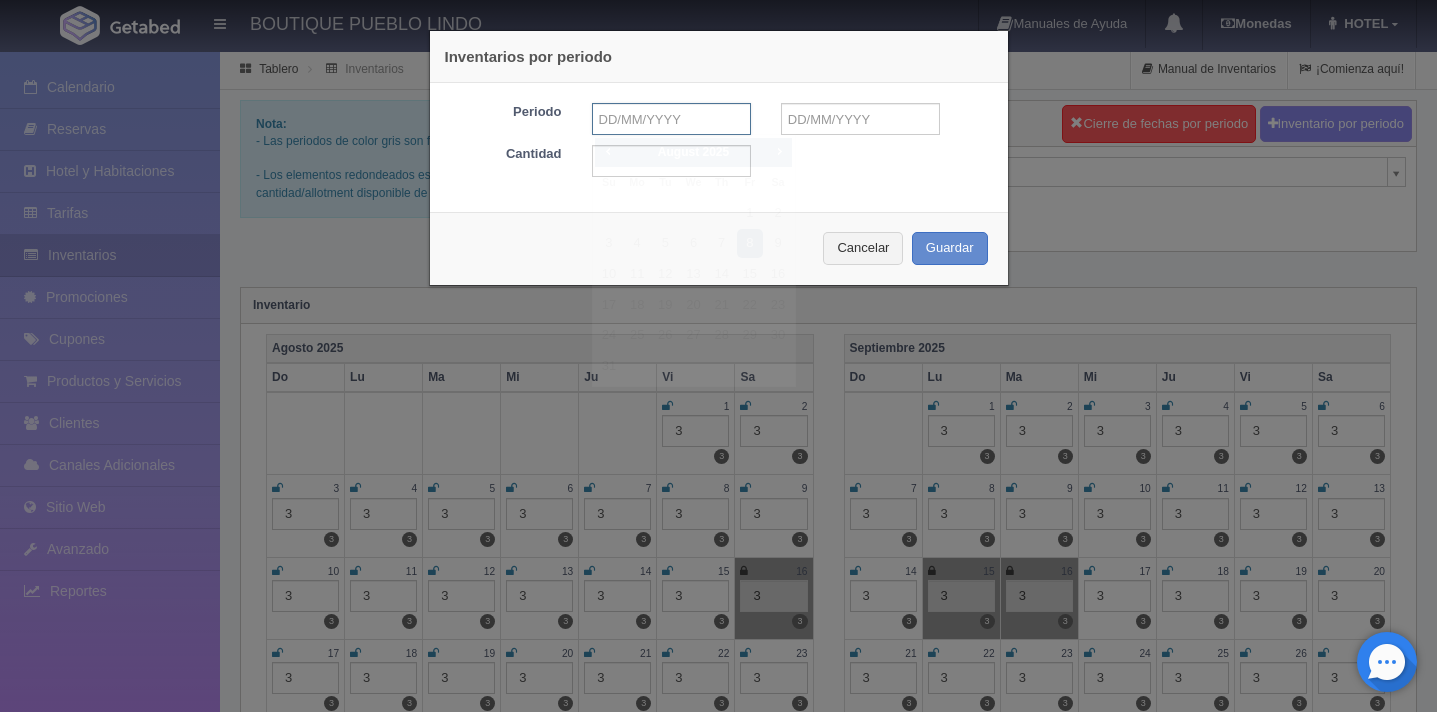click at bounding box center [671, 119] 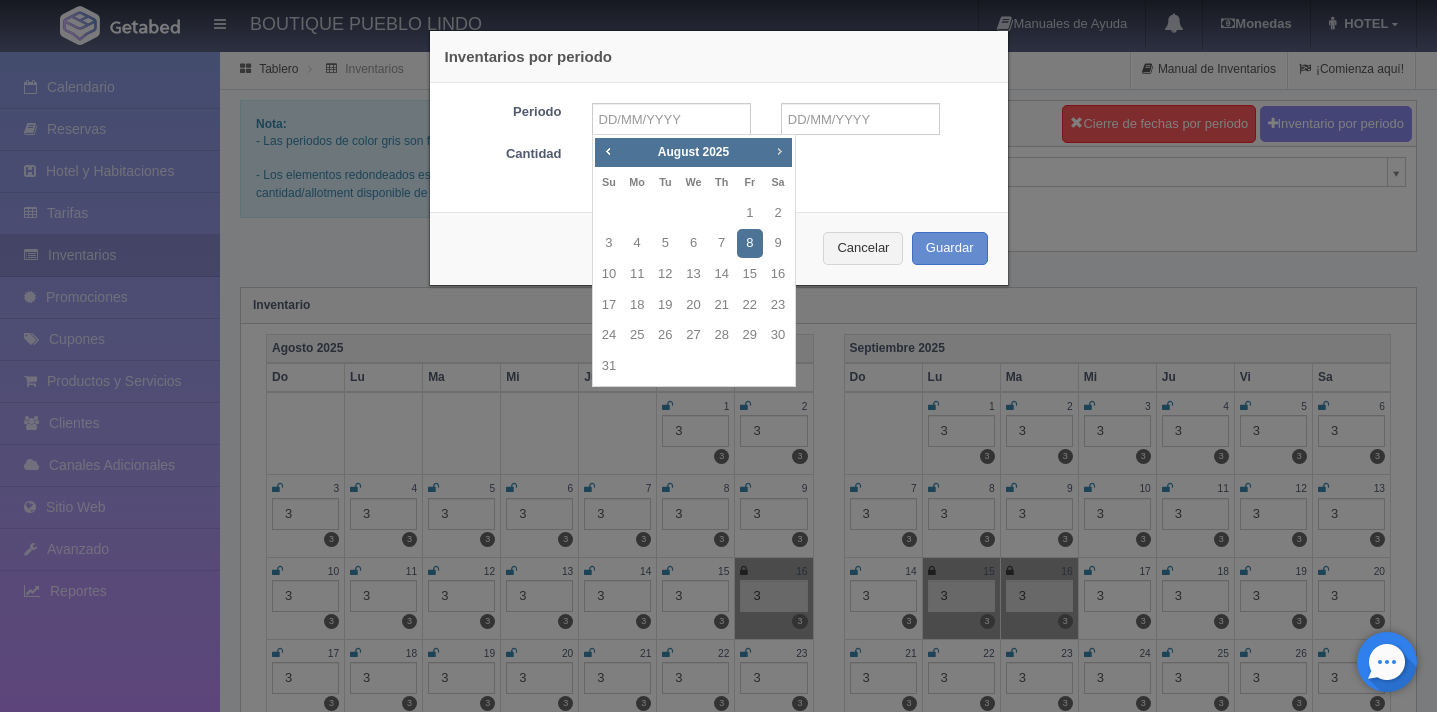 click on "Next" at bounding box center (779, 151) 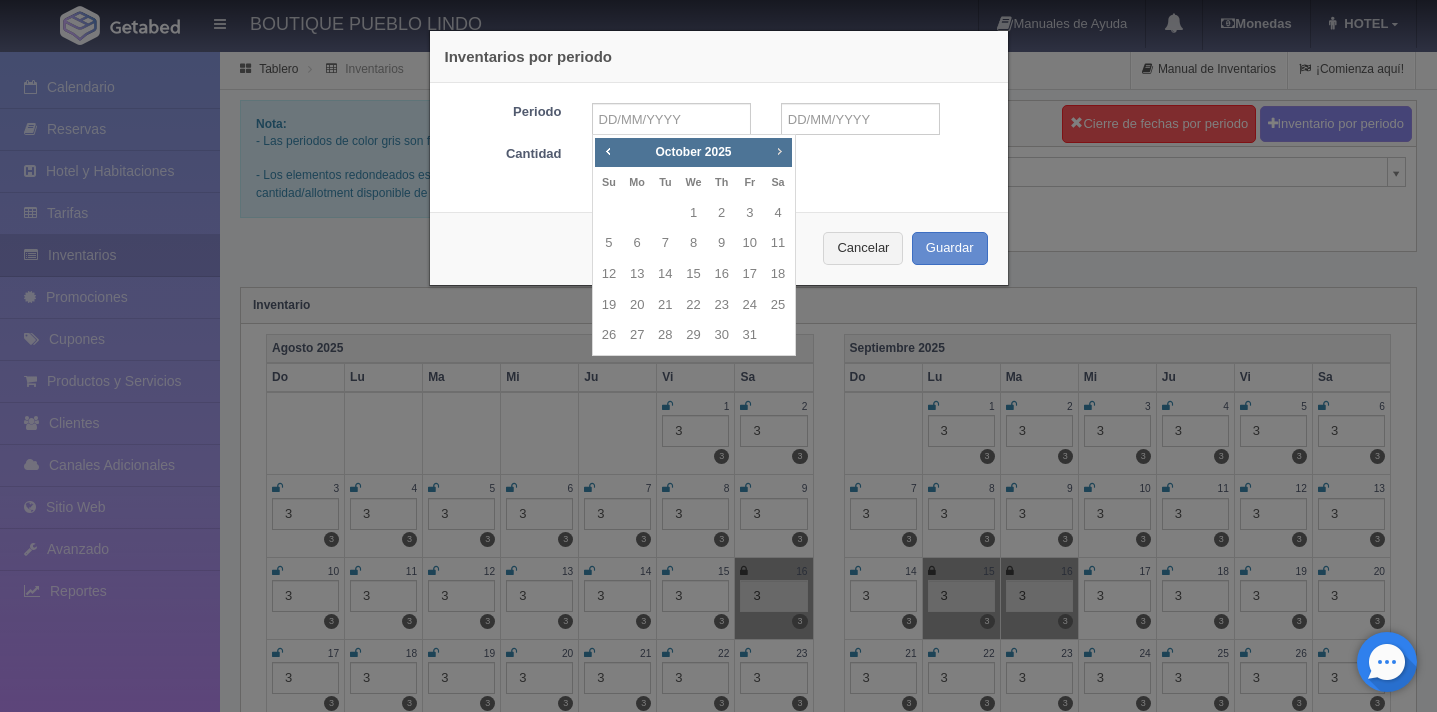click on "Next" at bounding box center [779, 151] 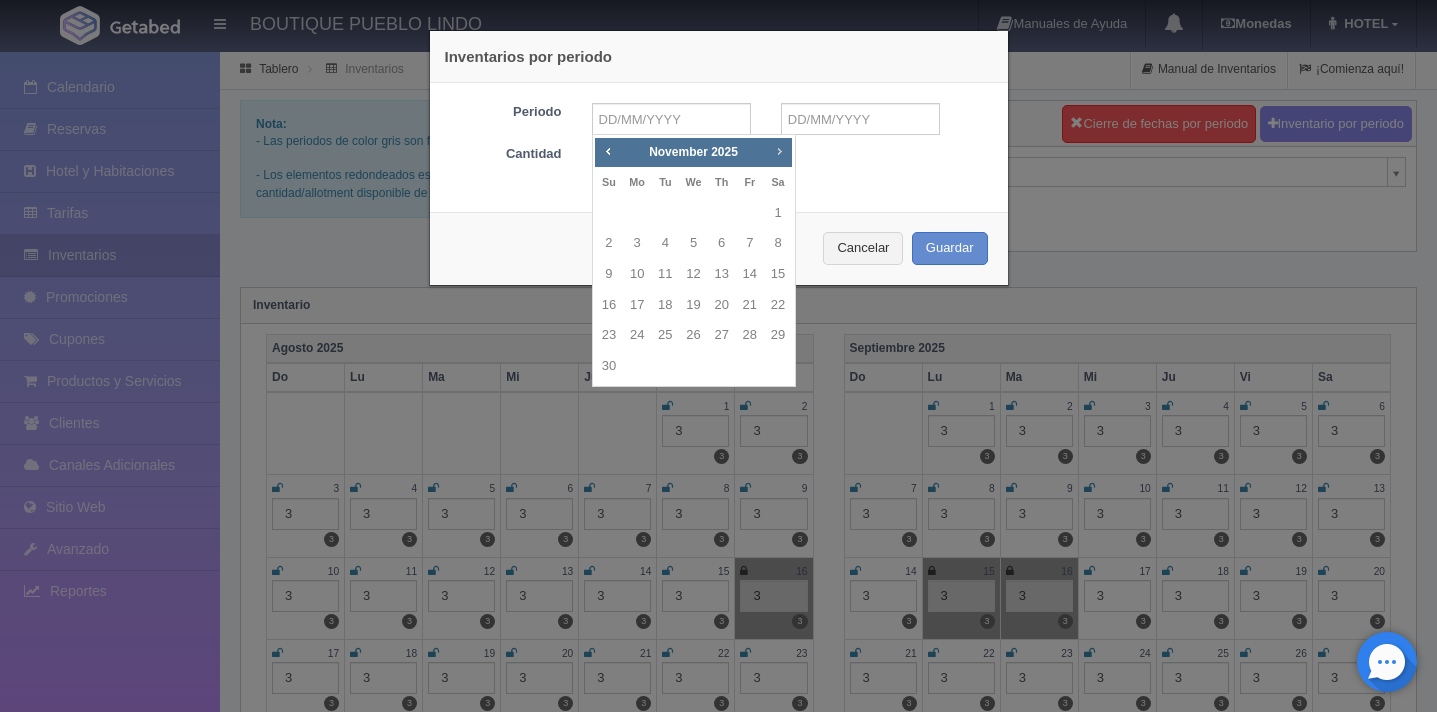 click on "Next" at bounding box center (779, 151) 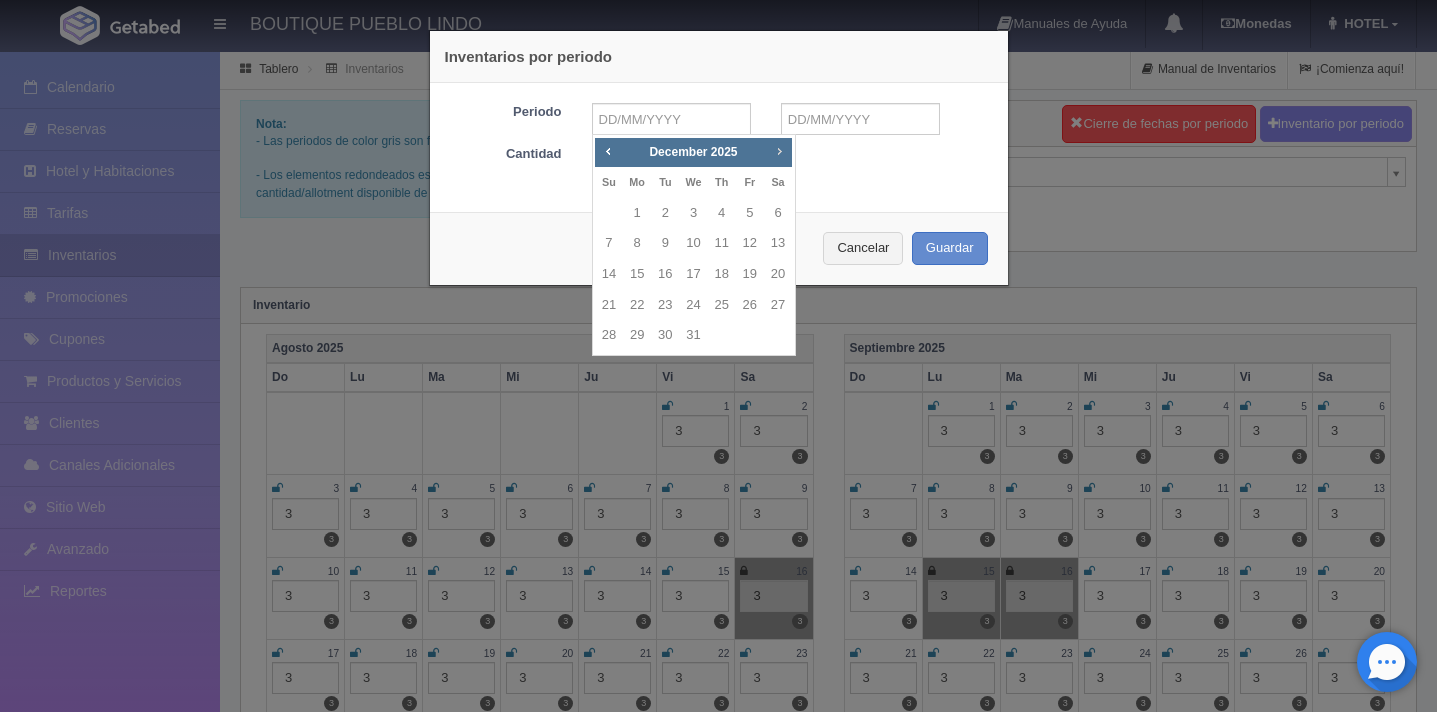 click on "Next" at bounding box center (779, 151) 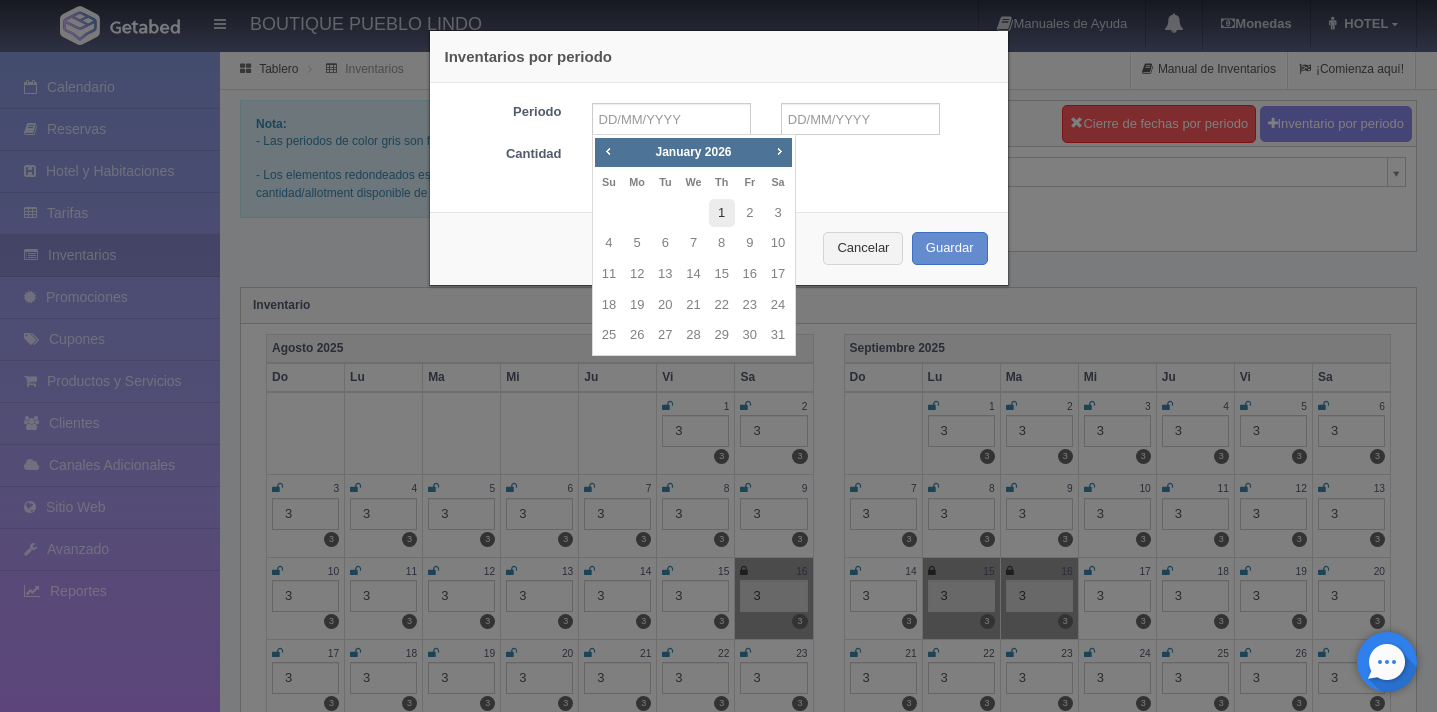 click on "1" at bounding box center [722, 213] 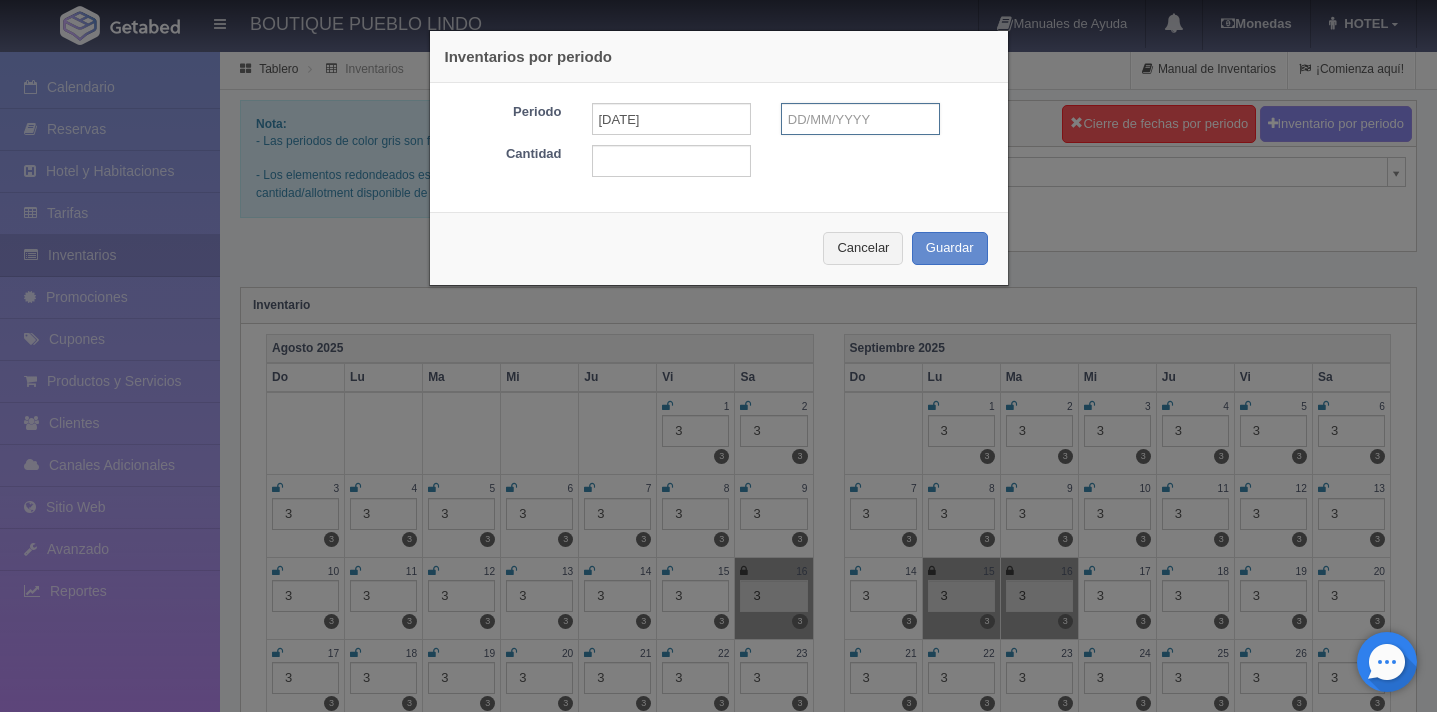 click at bounding box center (860, 119) 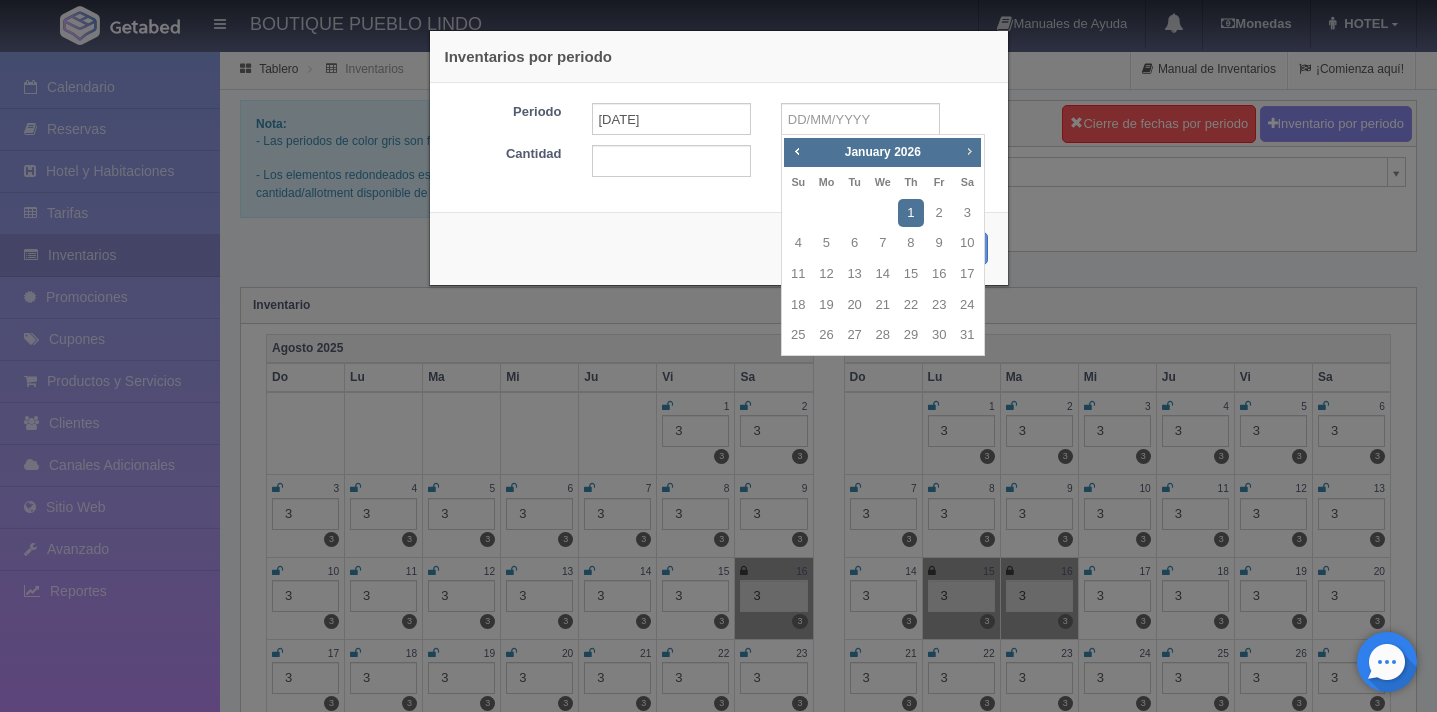 click on "Next" at bounding box center [969, 151] 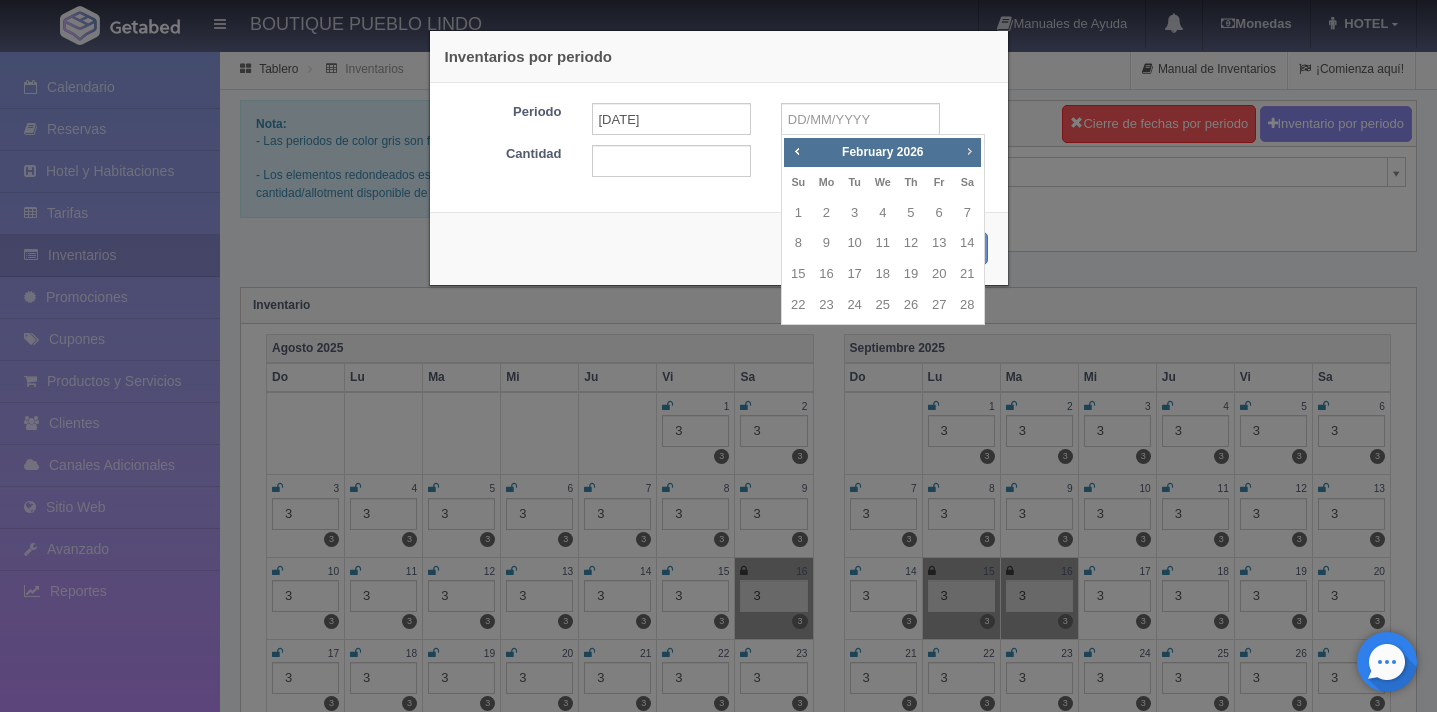 click on "Next" at bounding box center (969, 151) 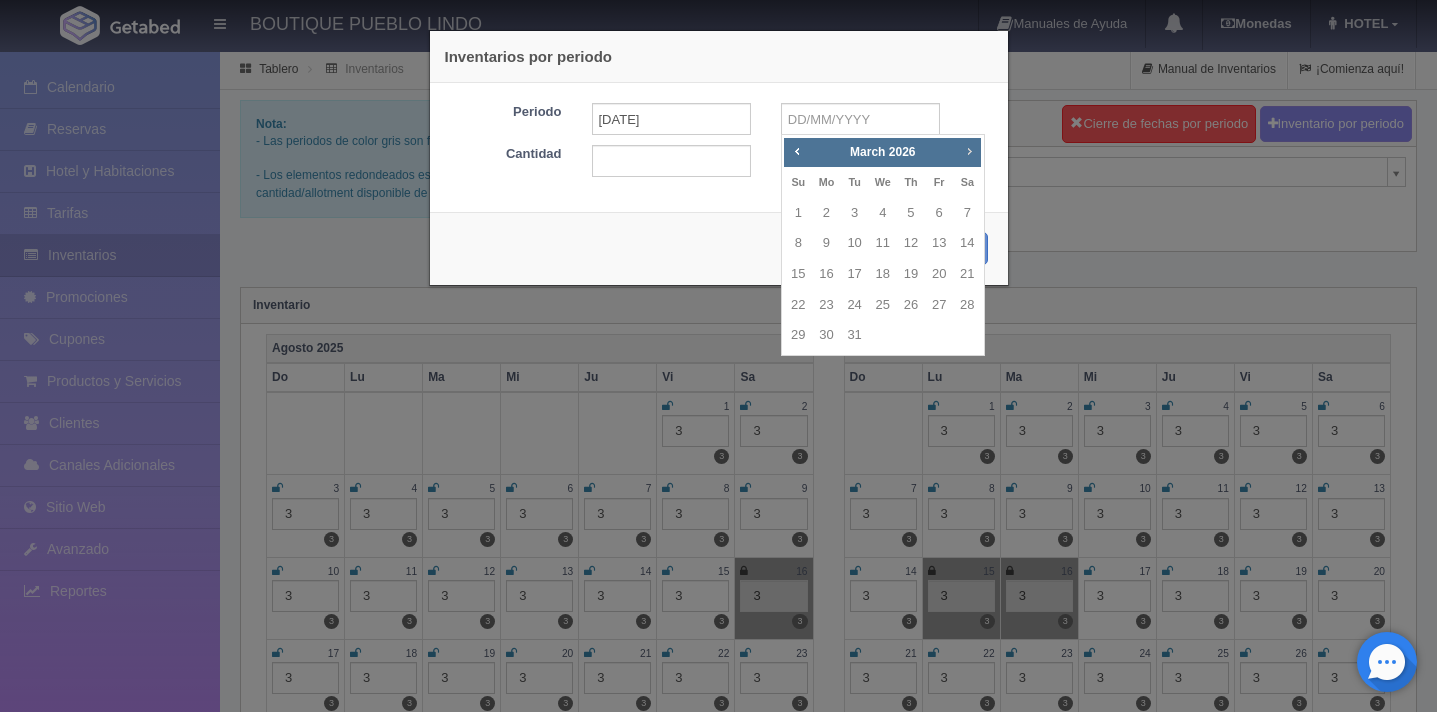 click on "Next" at bounding box center (969, 151) 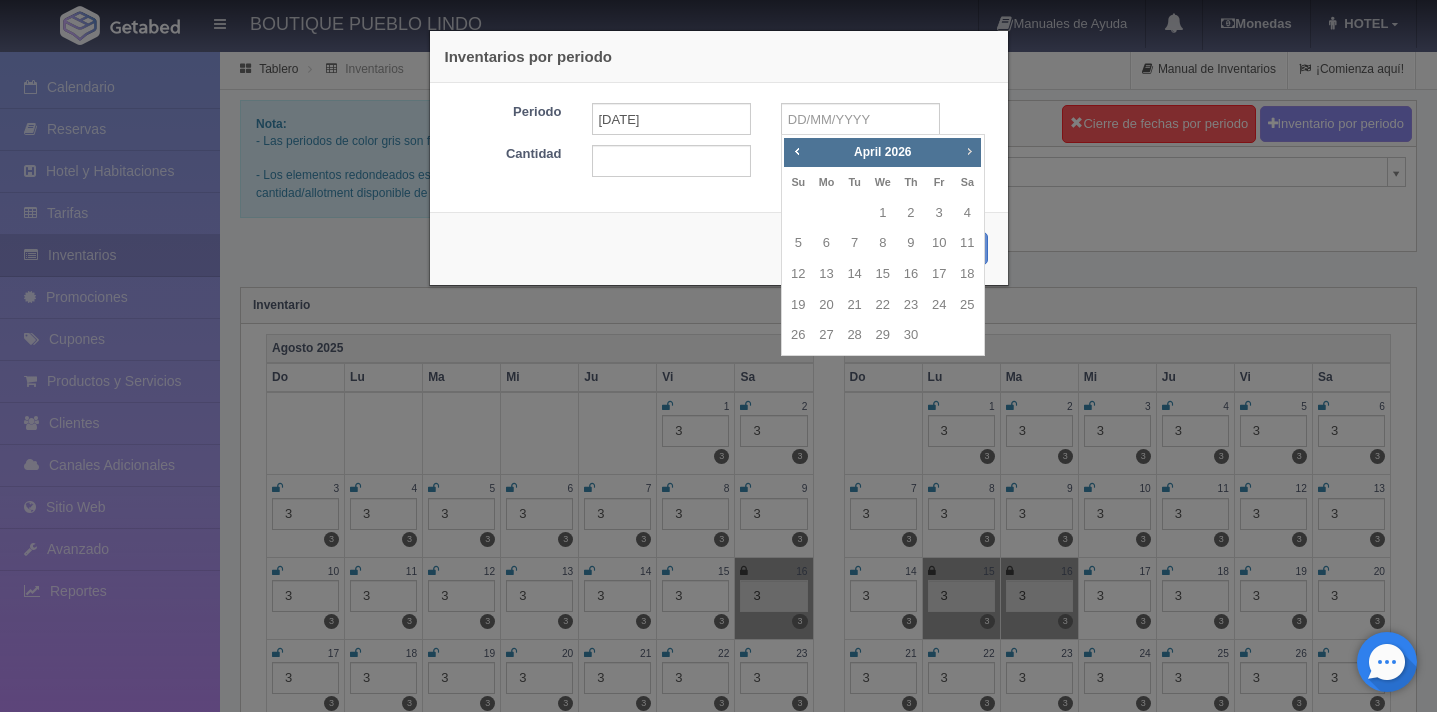 click on "Next" at bounding box center [969, 151] 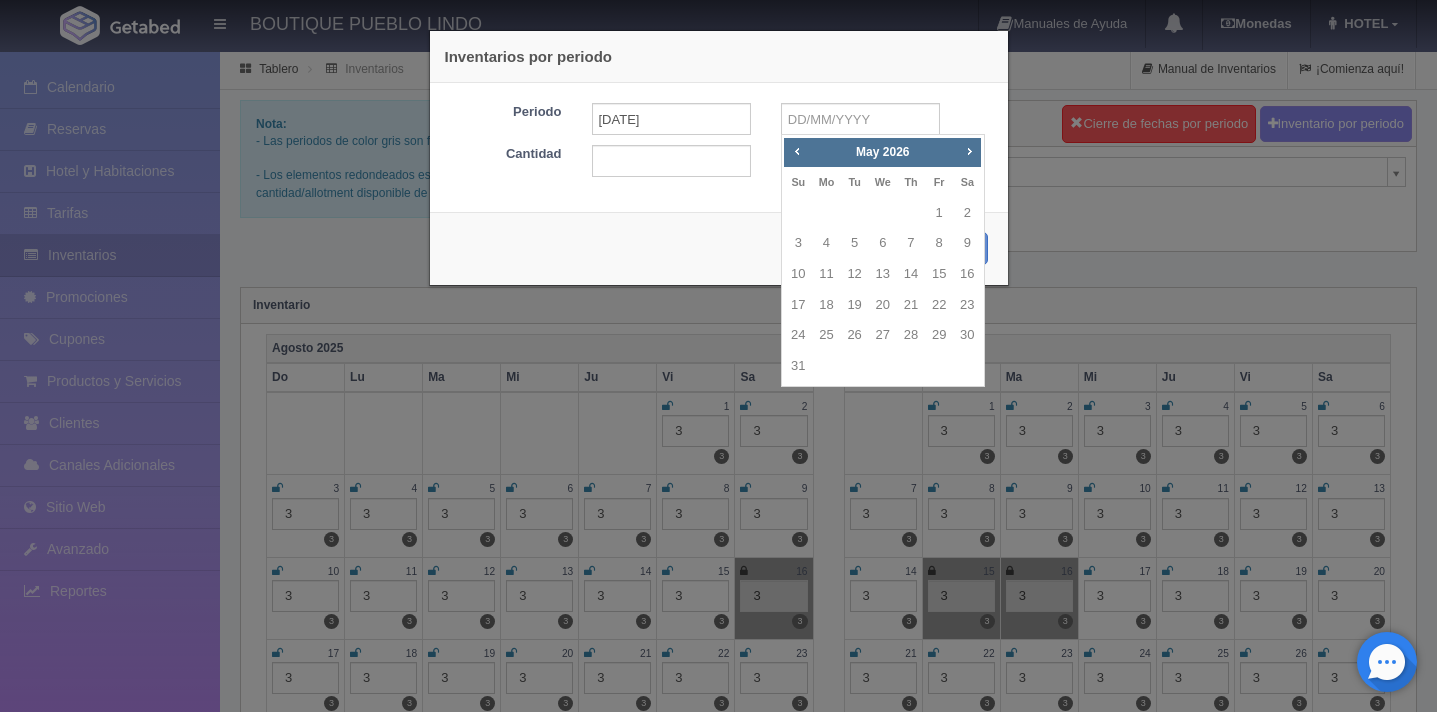 click on "Next" at bounding box center [969, 151] 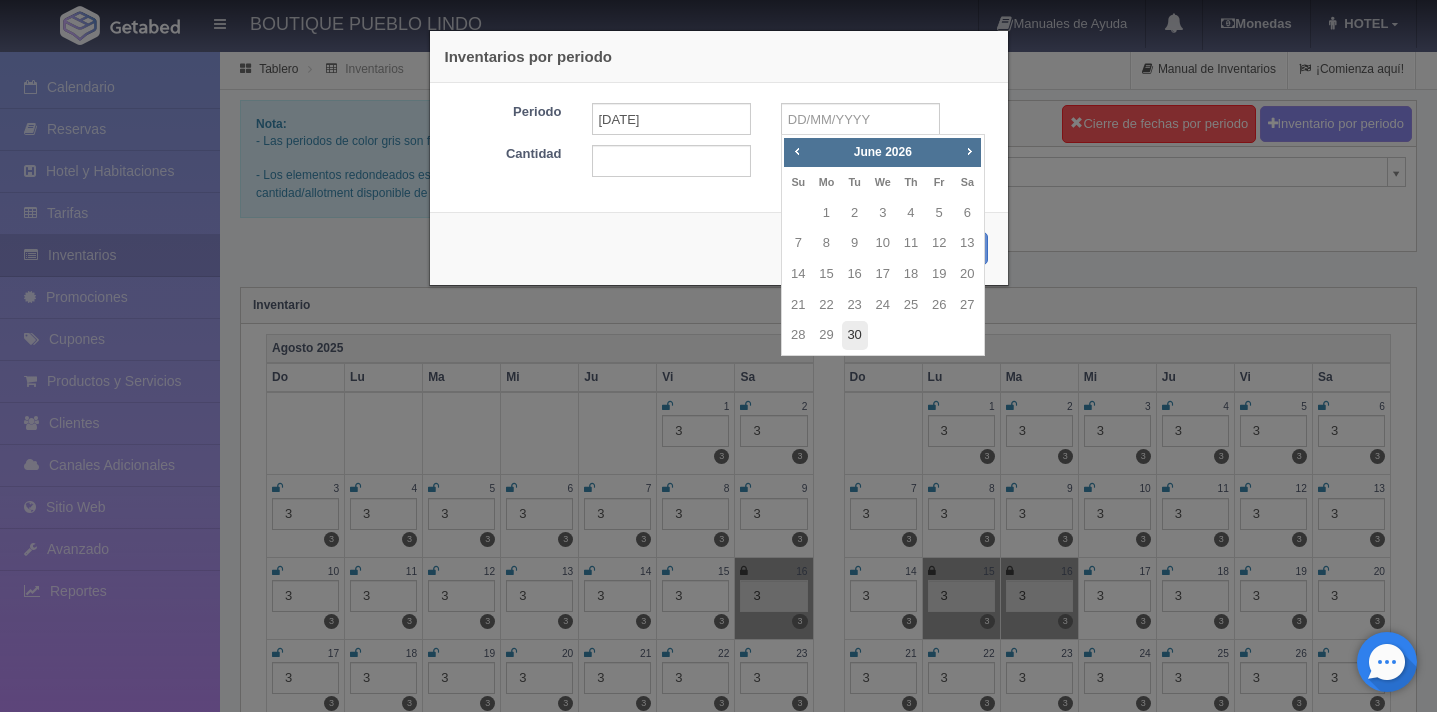 click on "30" at bounding box center [855, 335] 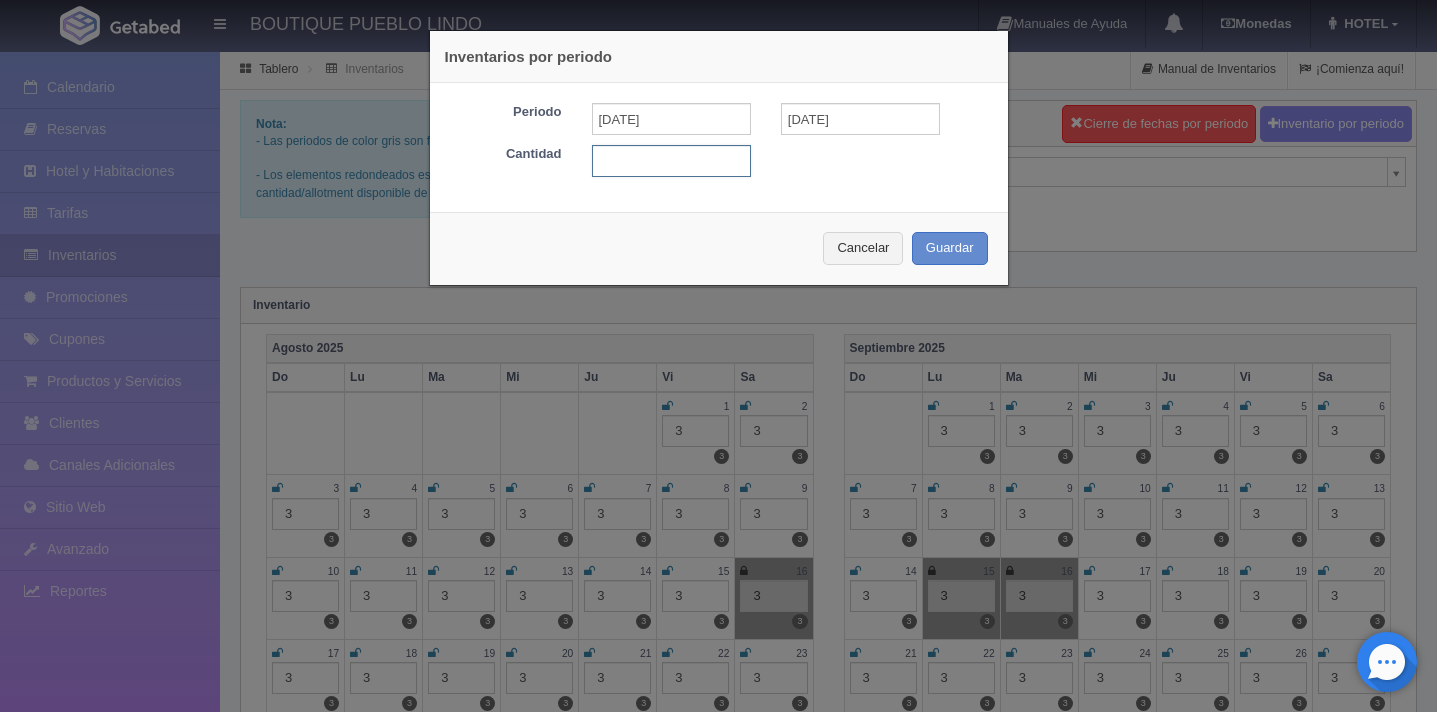 click at bounding box center (671, 161) 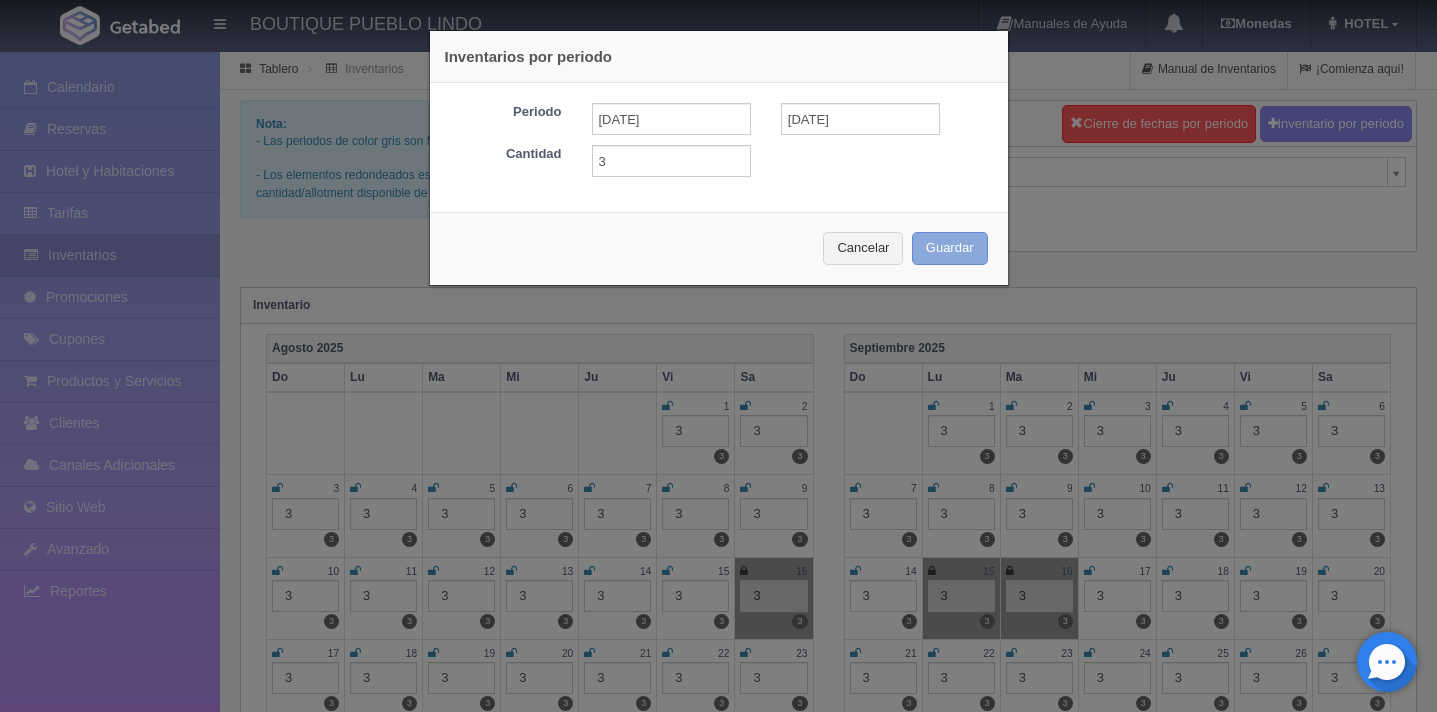 click on "Guardar" at bounding box center [950, 248] 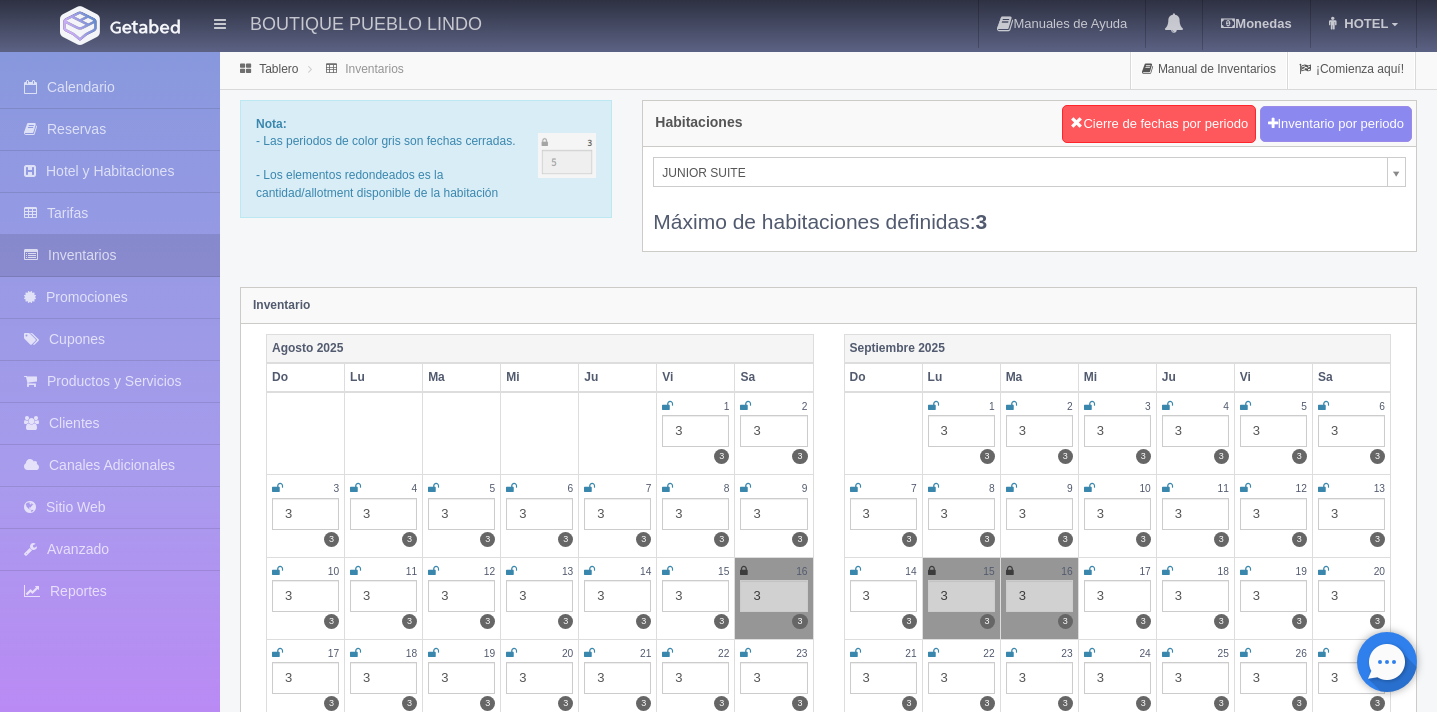 click on "BOUTIQUE PUEBLO LINDO
Manuales de Ayuda
Actualizaciones recientes
Monedas
Tipo de cambio/moneda MXN
1 MXN
=
0.051285							USD
Modificar monedas
HOTEL
Mi Perfil
Salir / Log Out
Procesando...
Calendario
Reservas
Hotel y Habitaciones
Tarifas
Inventarios" at bounding box center [718, 1776] 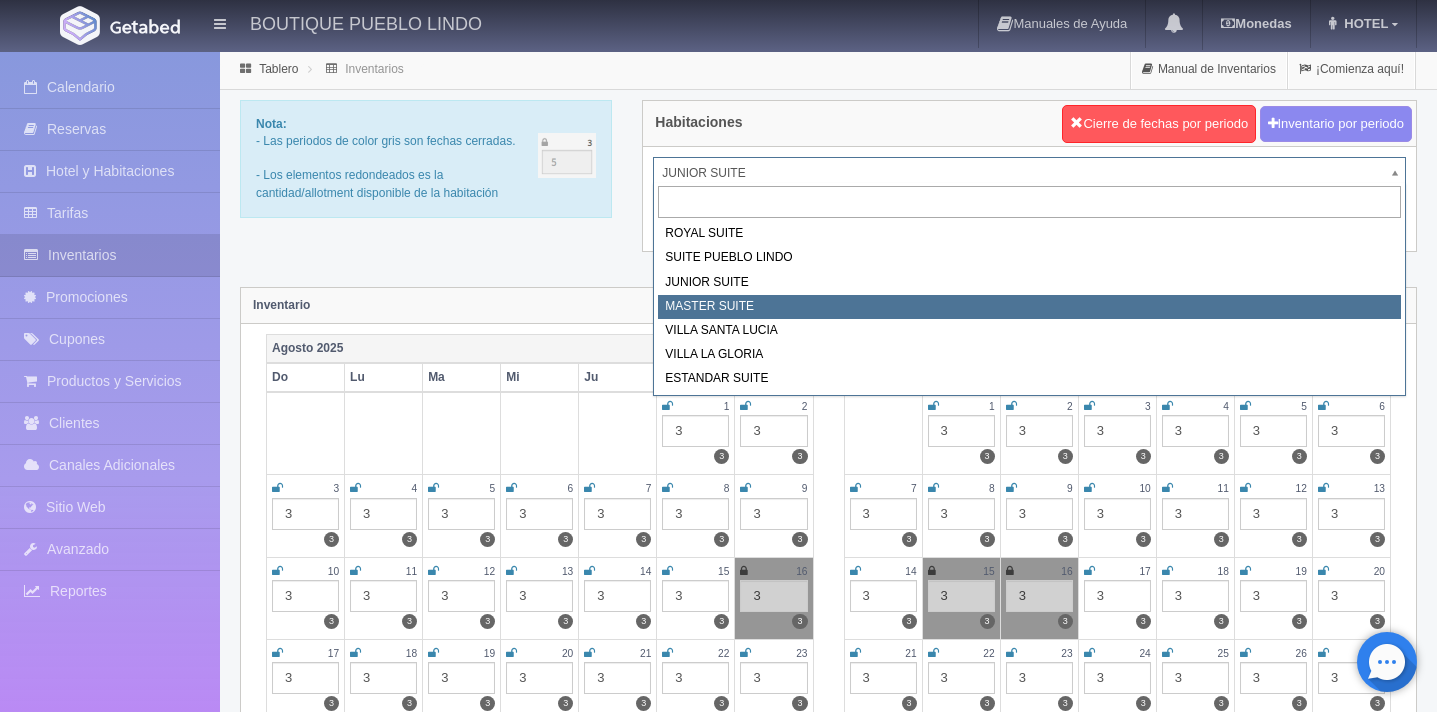 select on "617" 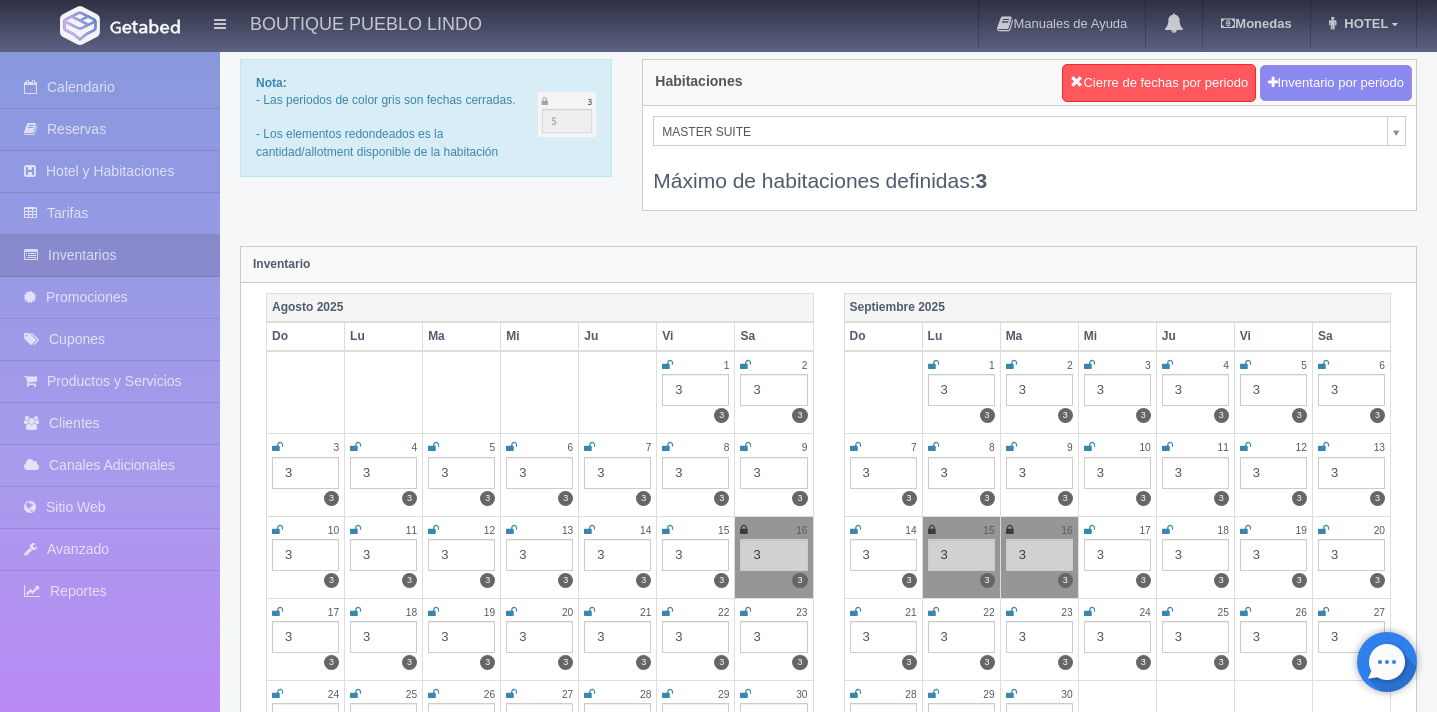 scroll, scrollTop: 0, scrollLeft: 0, axis: both 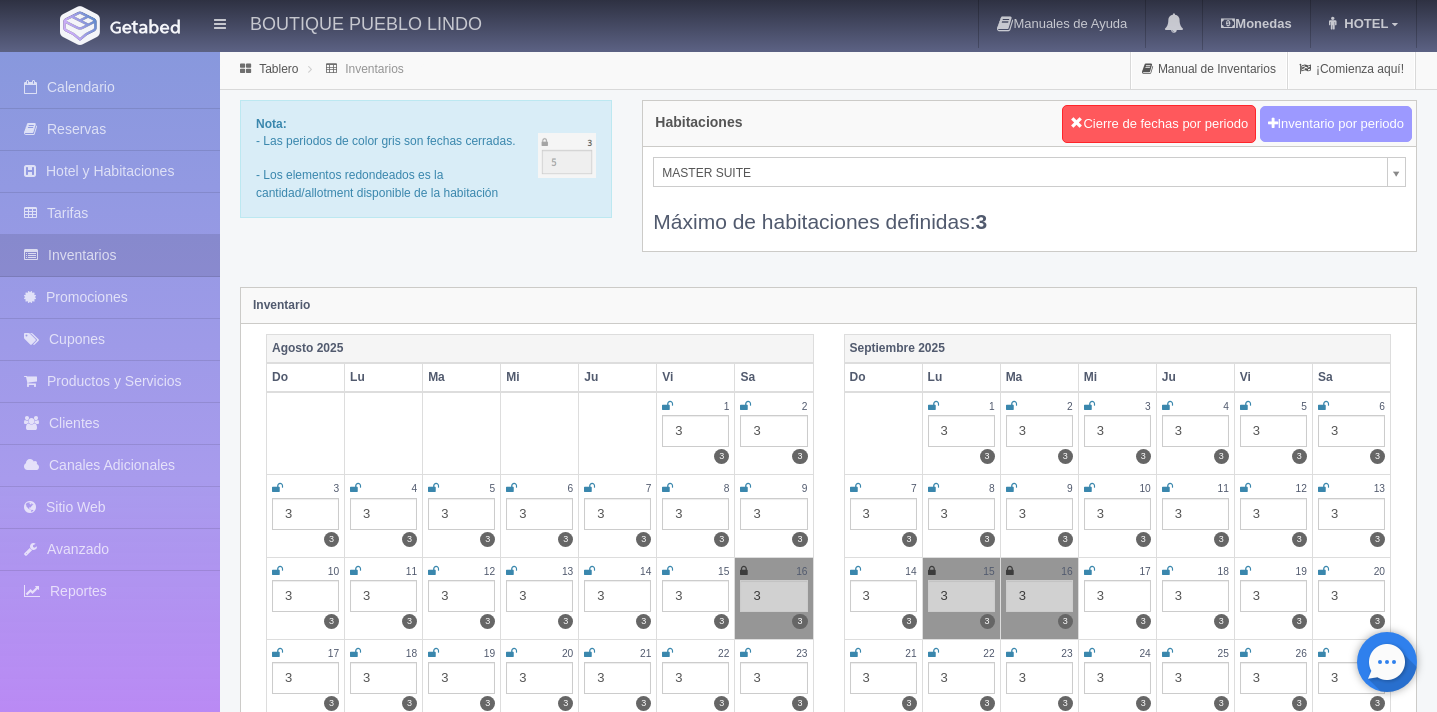 click on "Inventario por periodo" at bounding box center (1336, 124) 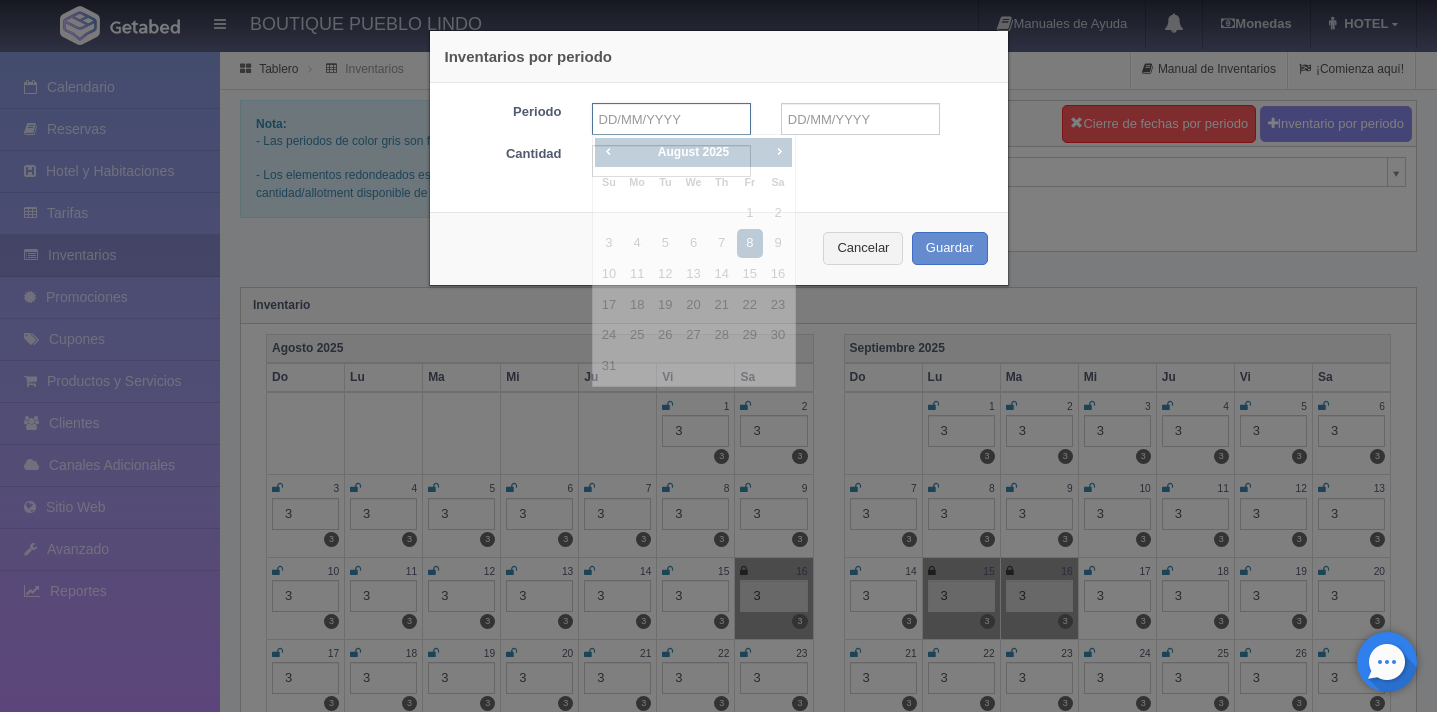 click at bounding box center (671, 119) 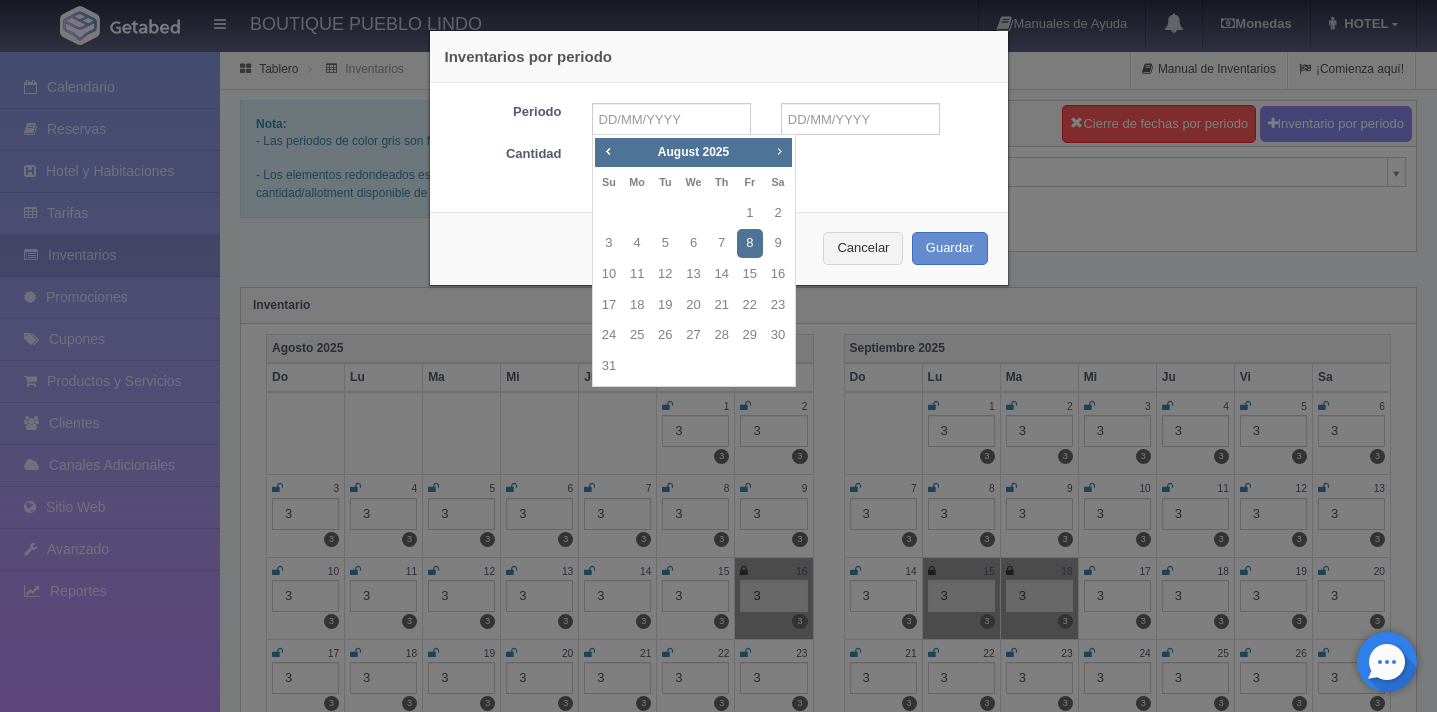 click on "Next" at bounding box center [780, 151] 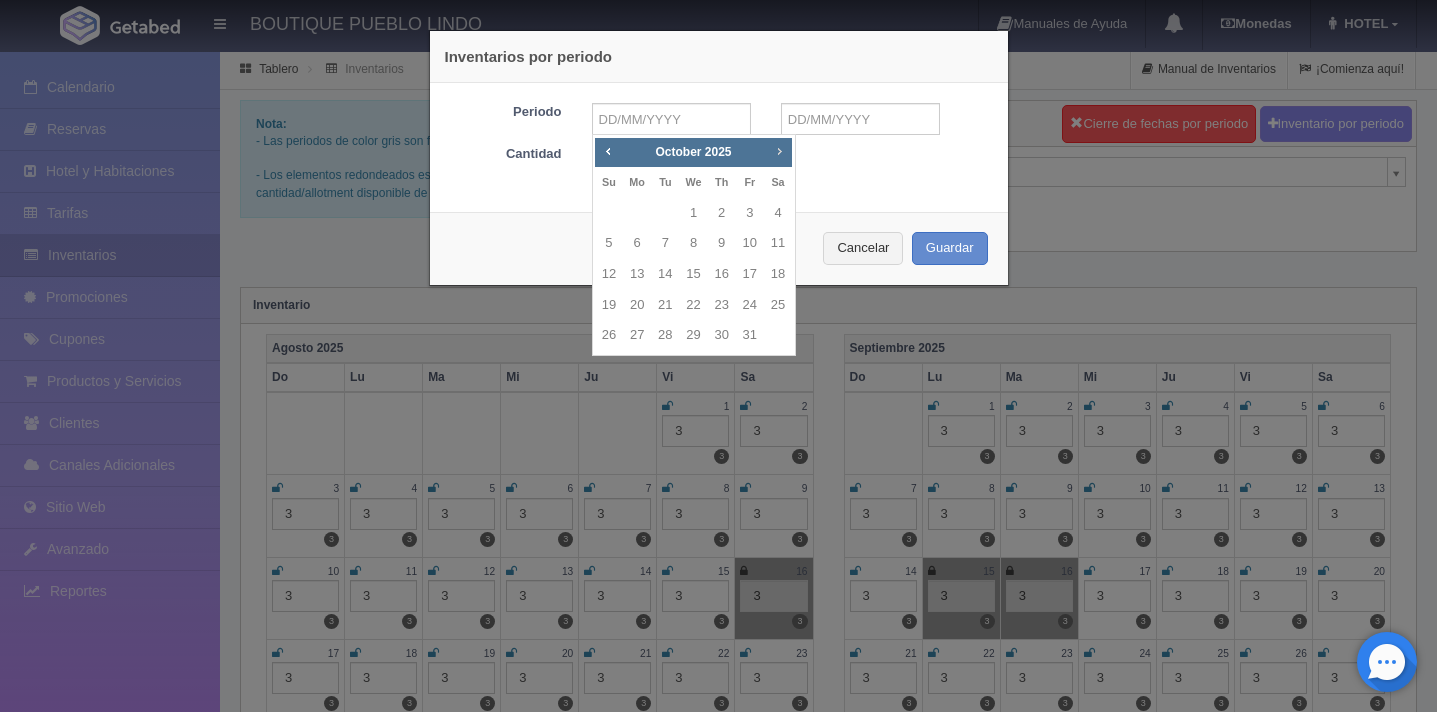 click on "Next" at bounding box center (780, 151) 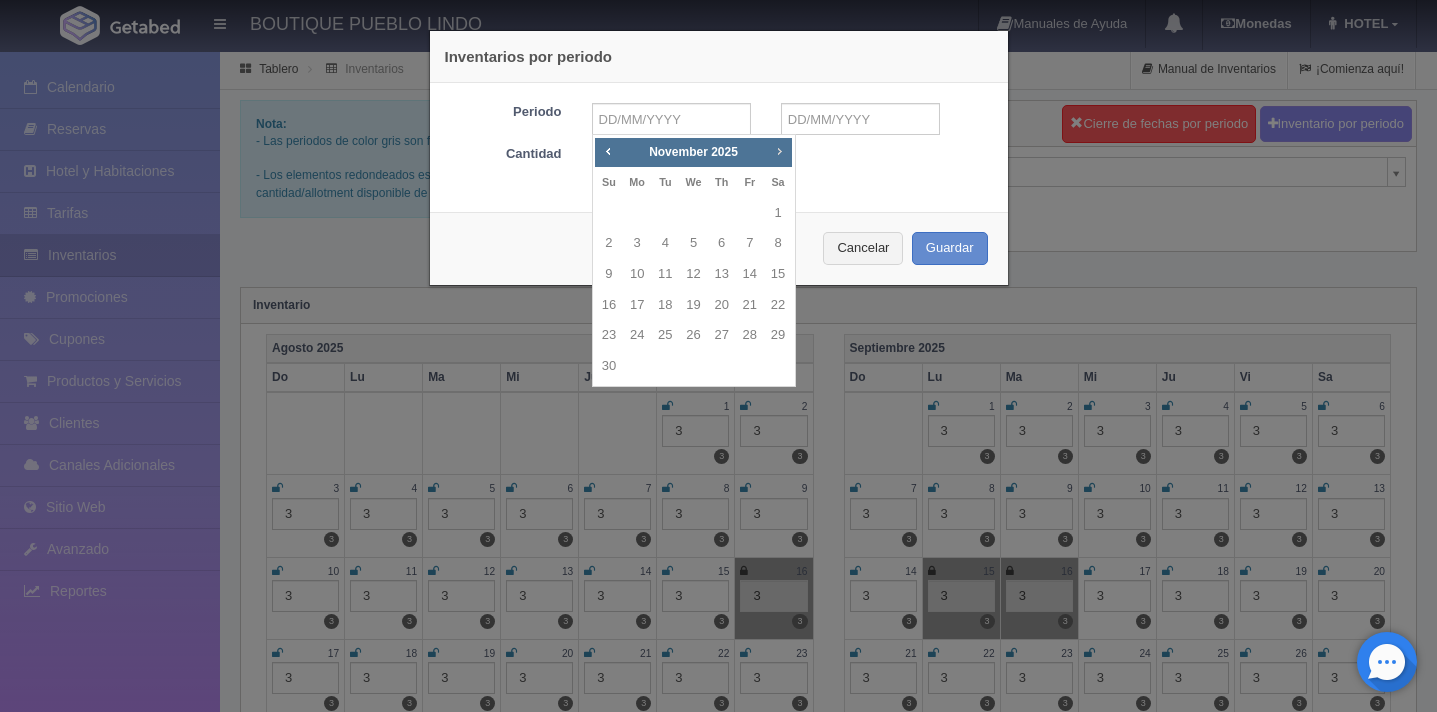 click on "Next" at bounding box center (780, 151) 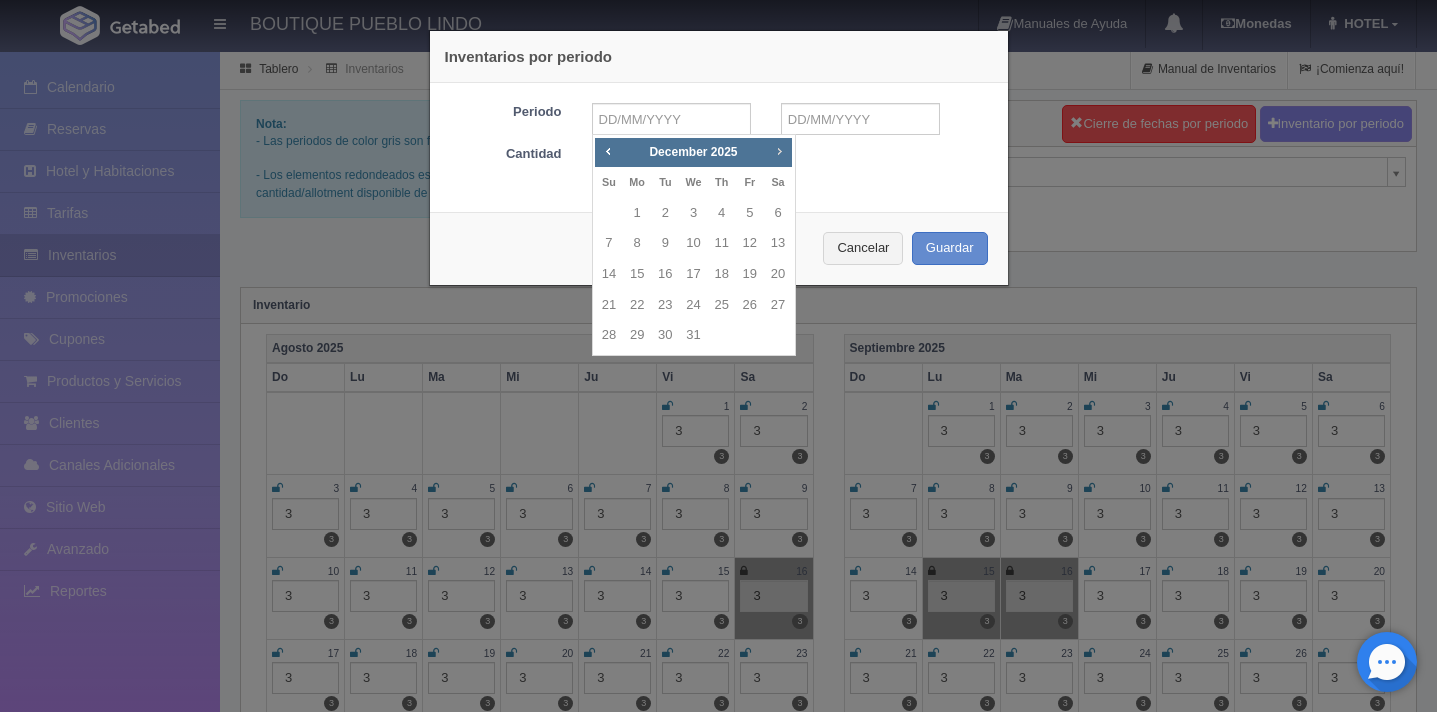 click on "Next" at bounding box center [780, 151] 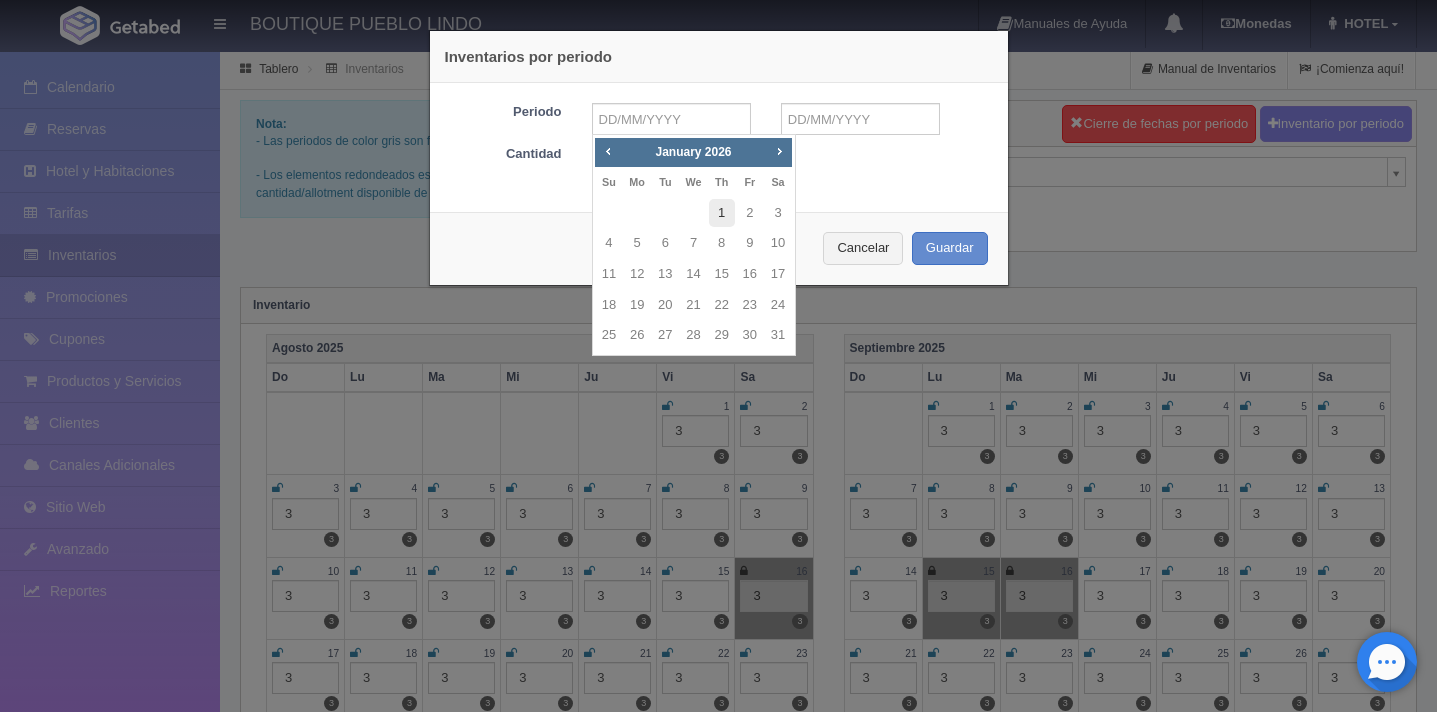 click on "1" at bounding box center (722, 213) 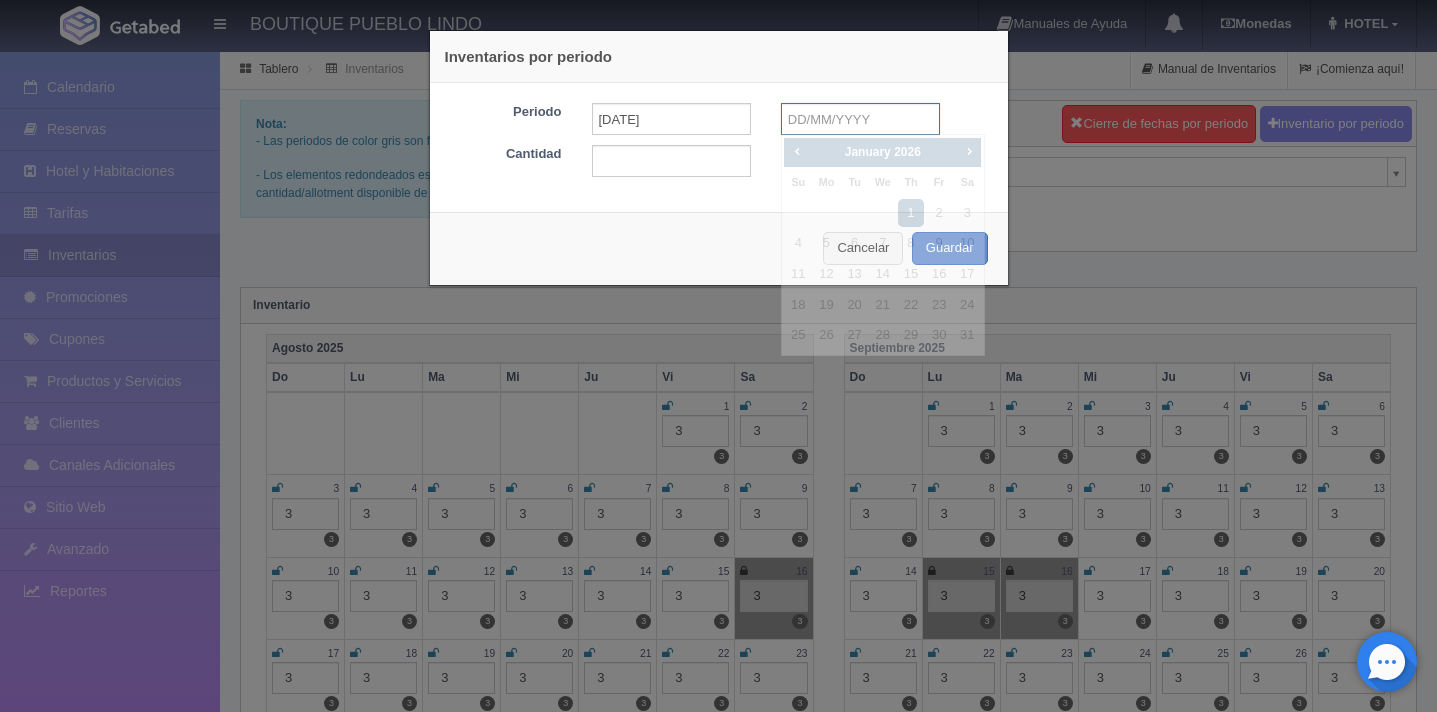 click at bounding box center (860, 119) 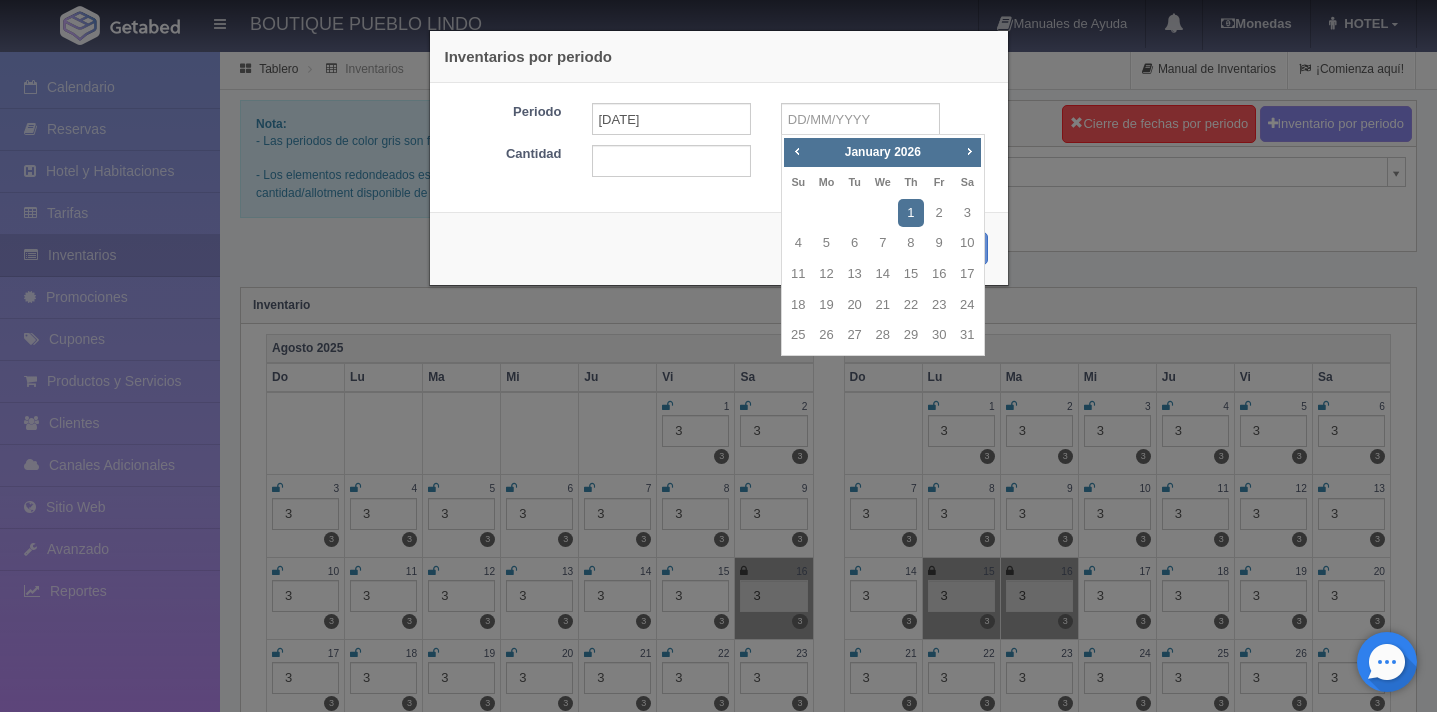click on "Next" at bounding box center [969, 151] 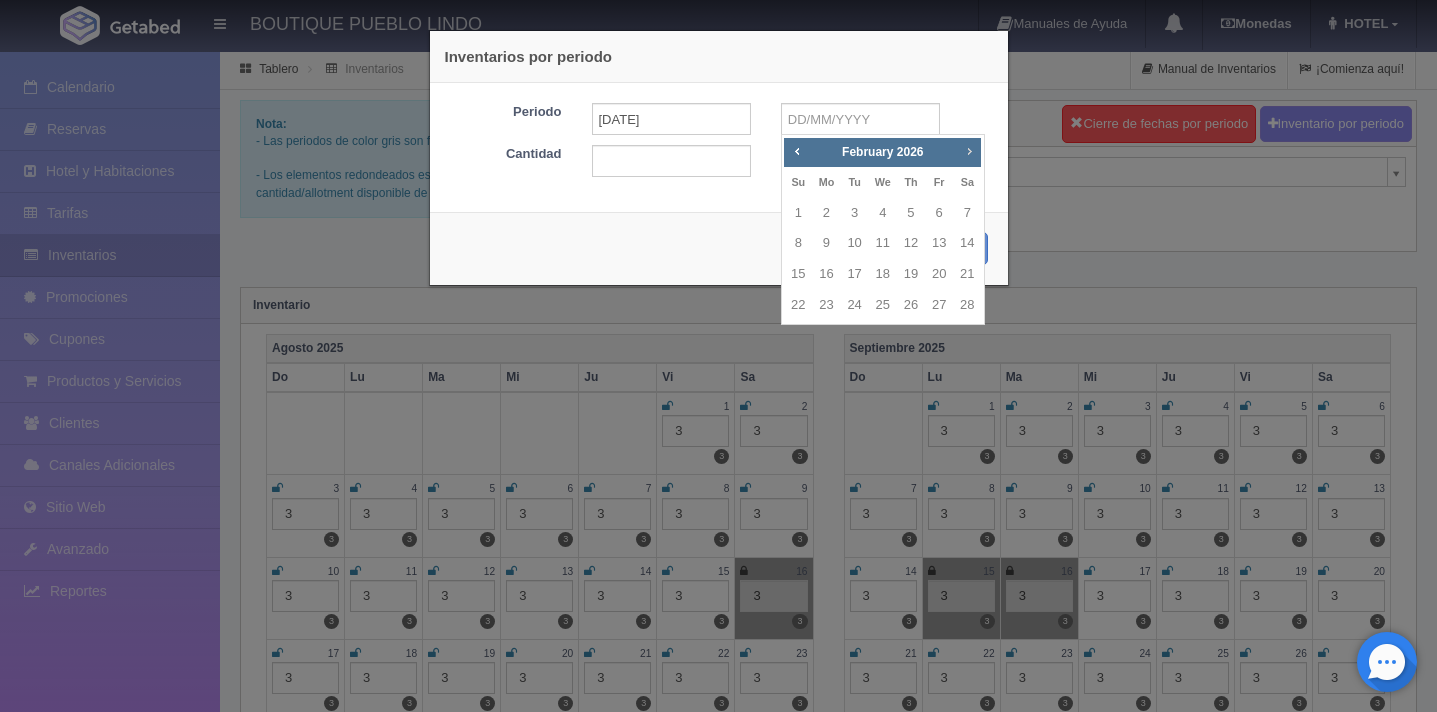 click on "Next" at bounding box center [969, 151] 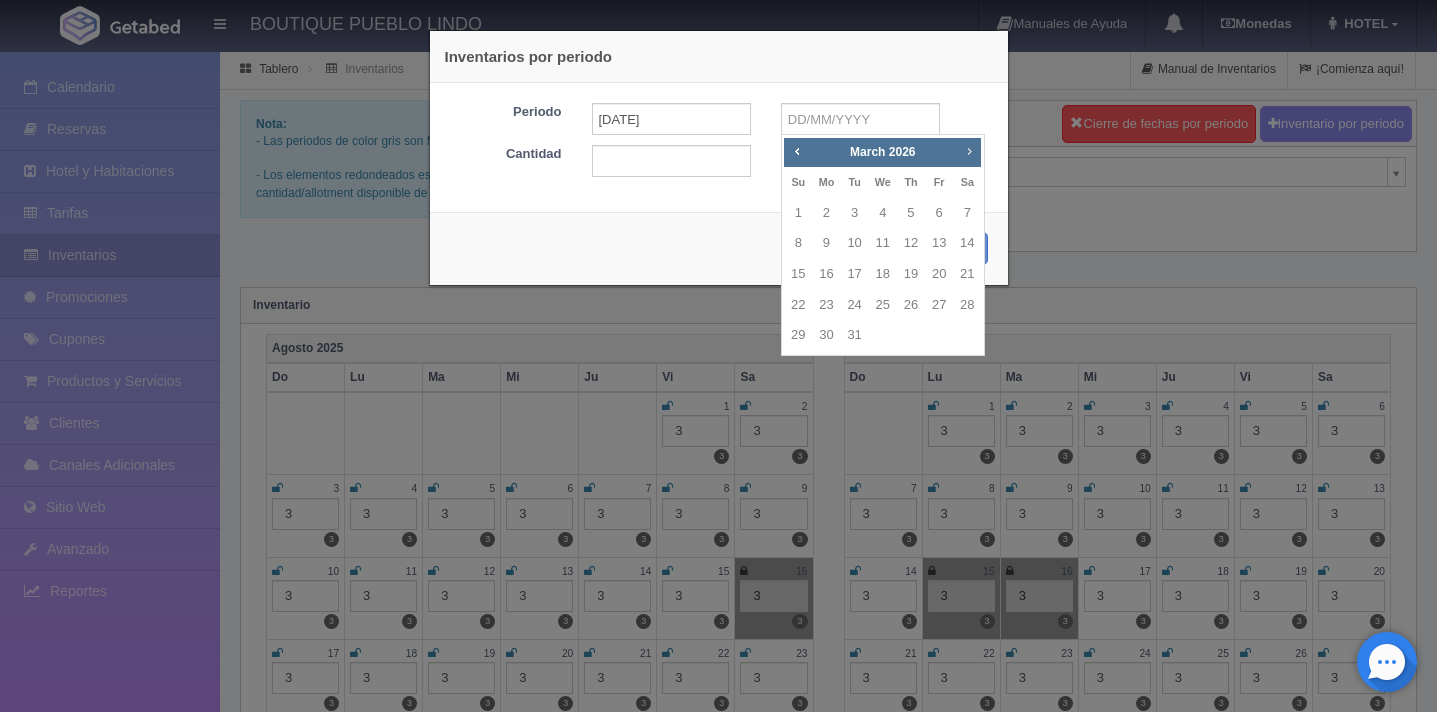 click on "Next" at bounding box center [969, 151] 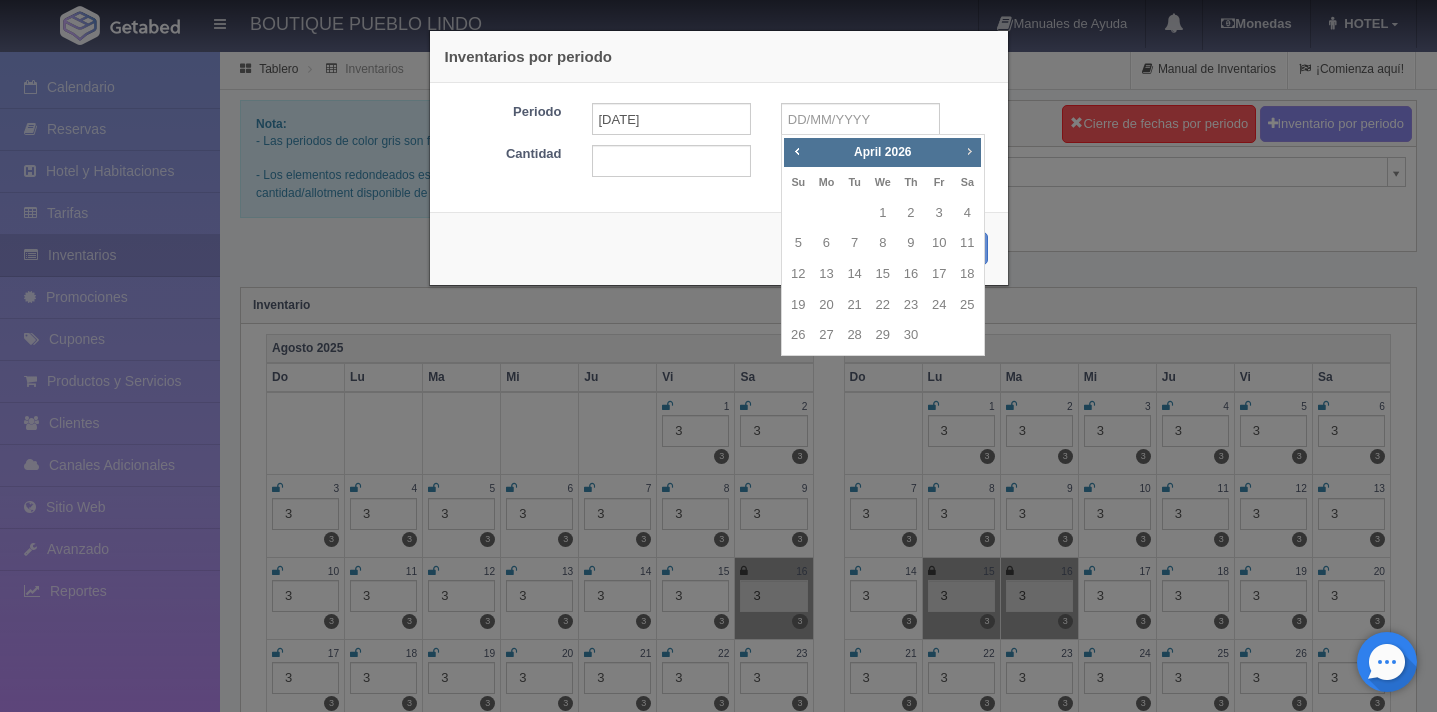 click on "Next" at bounding box center [969, 151] 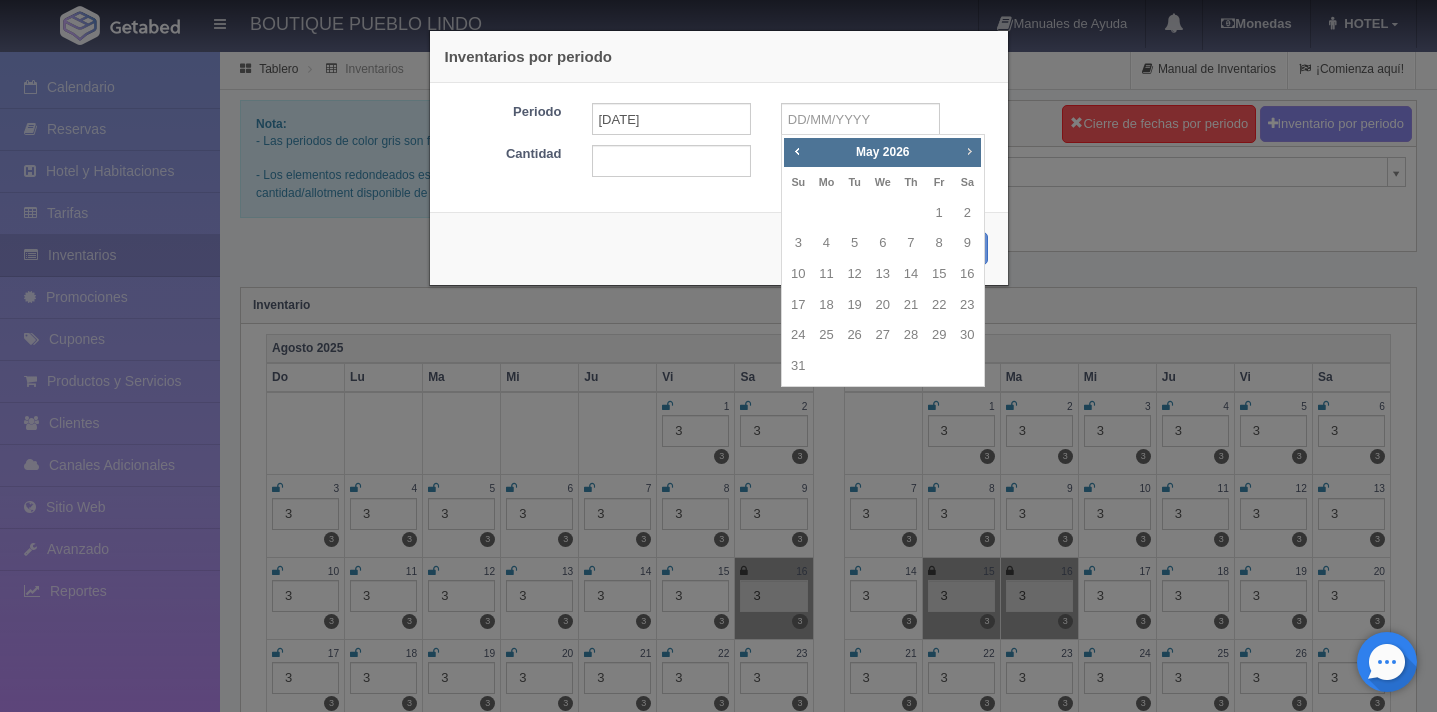 click on "Next" at bounding box center (969, 151) 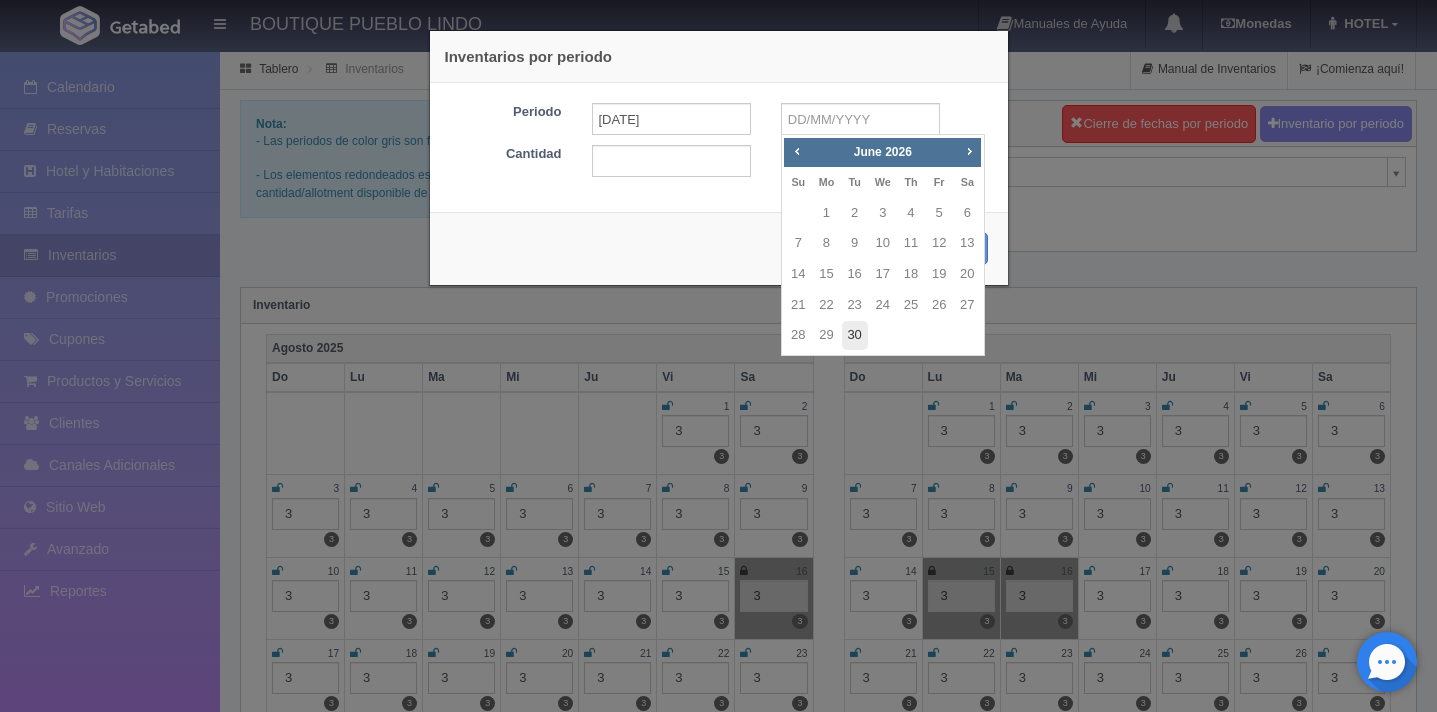 click on "30" at bounding box center [855, 335] 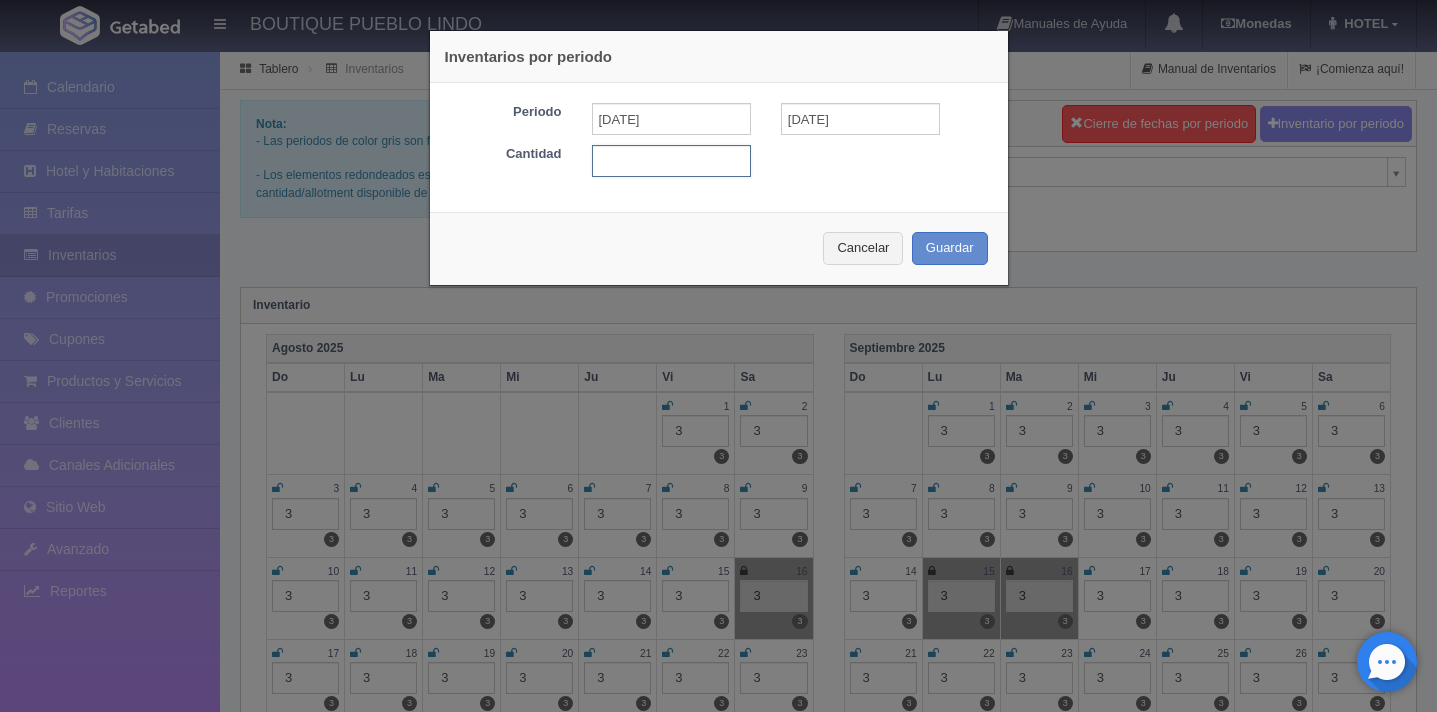 click at bounding box center [671, 161] 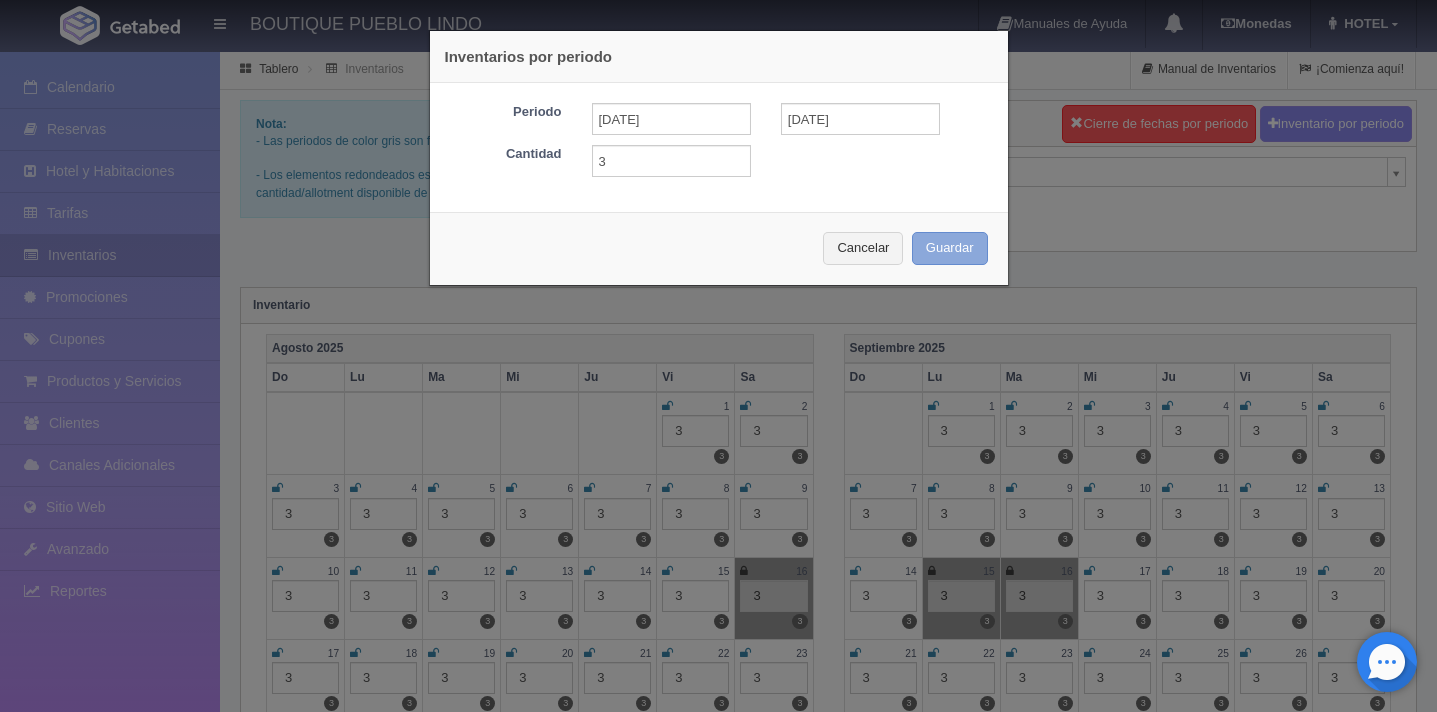click on "Guardar" at bounding box center (950, 248) 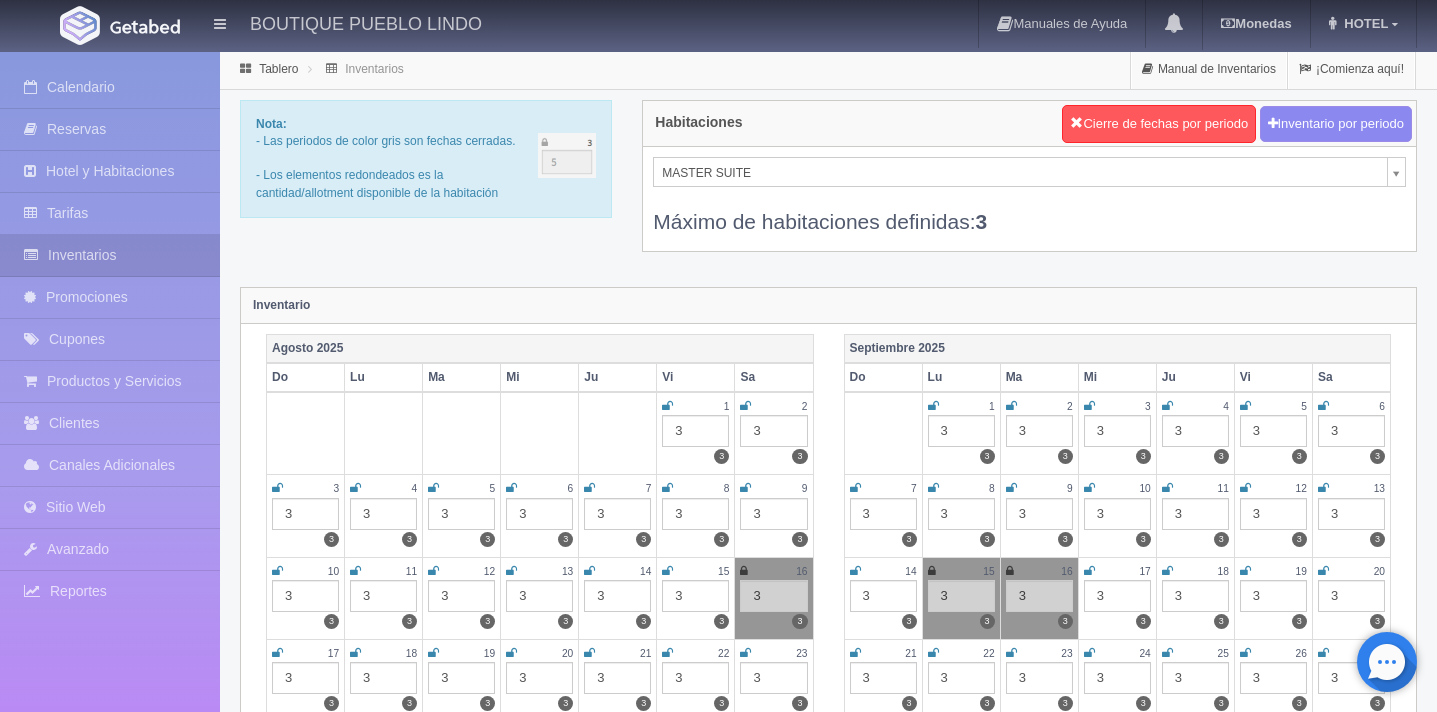 click on "BOUTIQUE PUEBLO LINDO
Manuales de Ayuda
Actualizaciones recientes
Monedas
Tipo de cambio/moneda MXN
1 MXN
=
0.051285							USD
Modificar monedas
HOTEL
Mi Perfil
Salir / Log Out
Procesando...
Calendario
Reservas
Hotel y Habitaciones
Tarifas
Inventarios" at bounding box center [718, 1776] 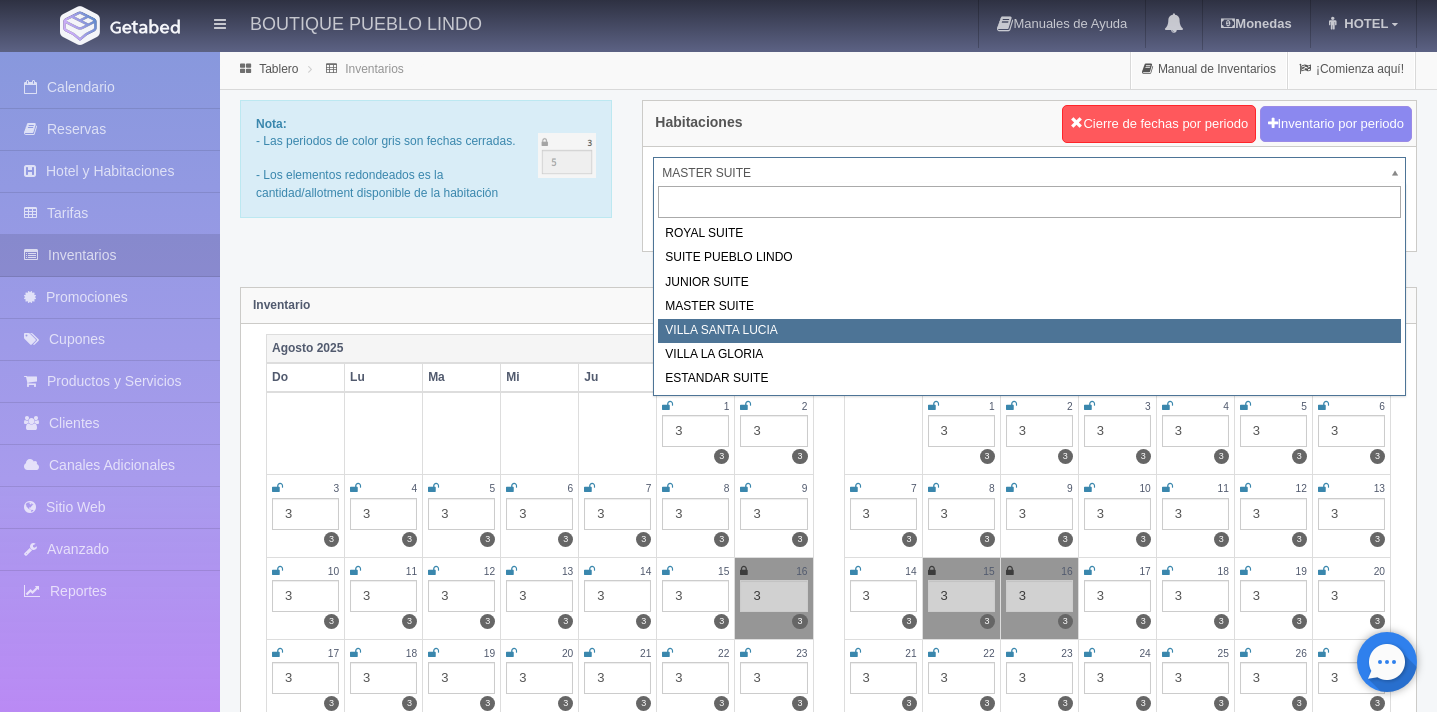 select on "618" 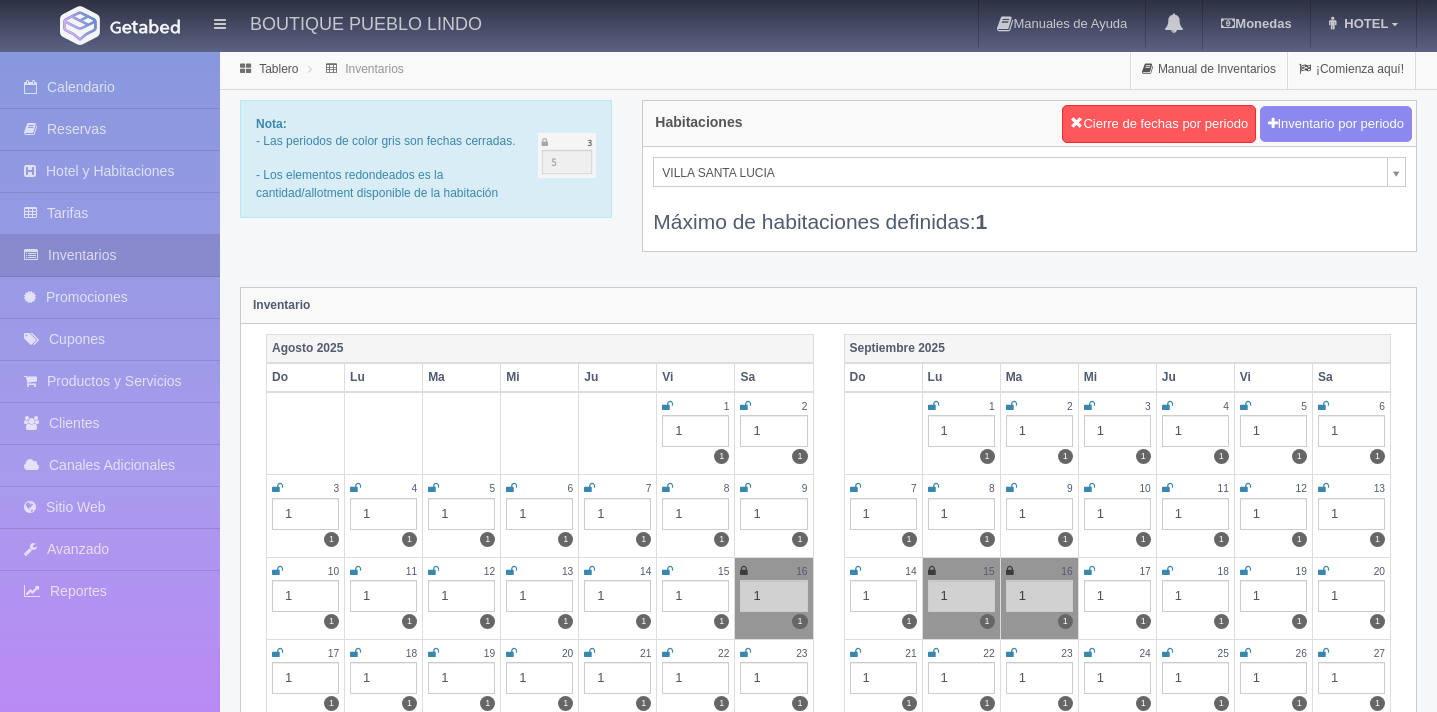 scroll, scrollTop: 0, scrollLeft: 0, axis: both 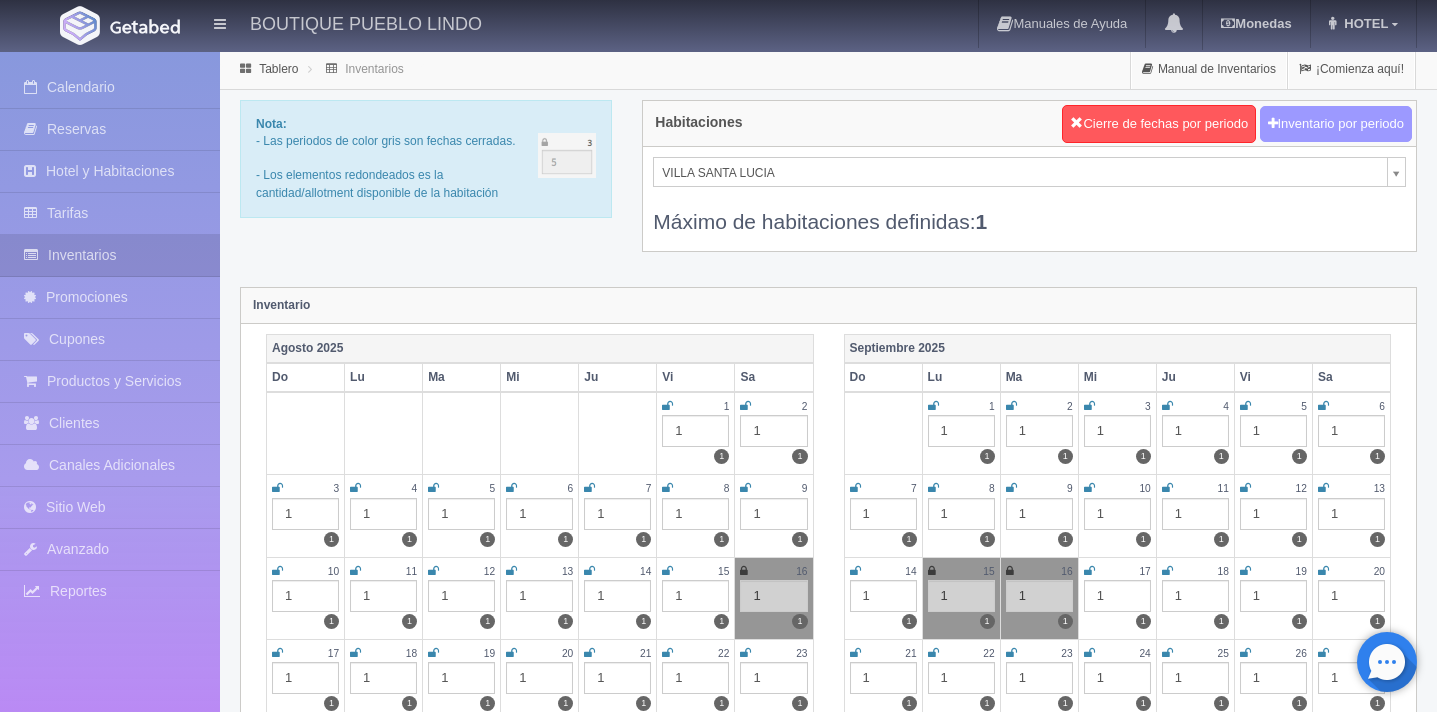 click on "Inventario por periodo" at bounding box center [1336, 124] 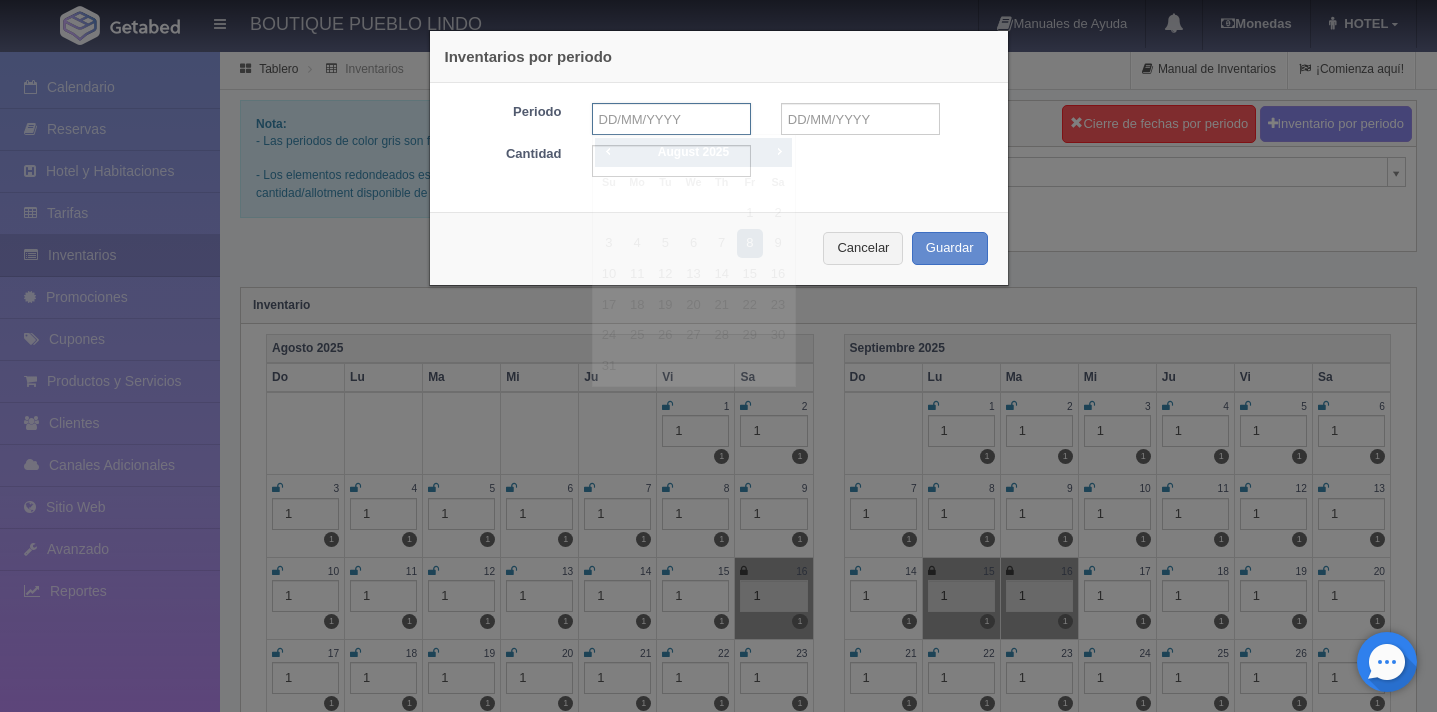 click at bounding box center [671, 119] 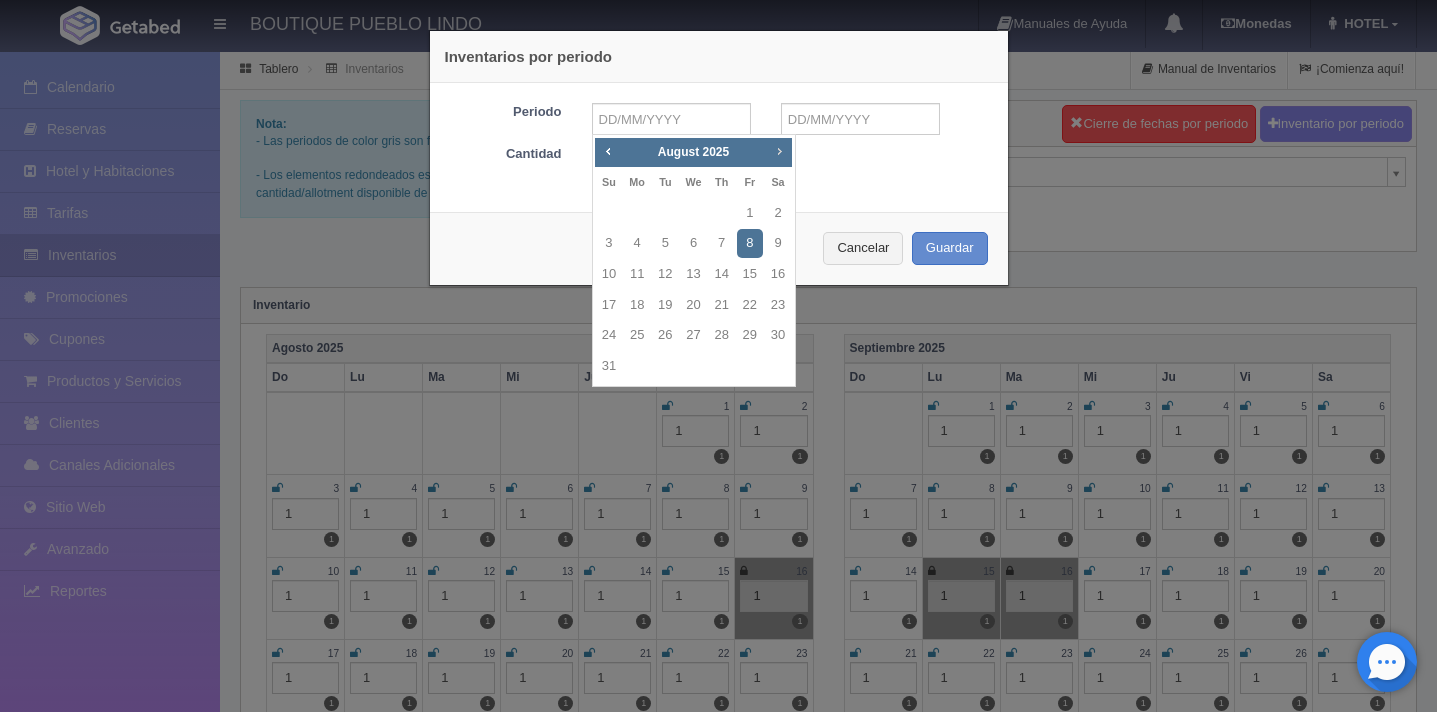 click on "Next" at bounding box center (779, 151) 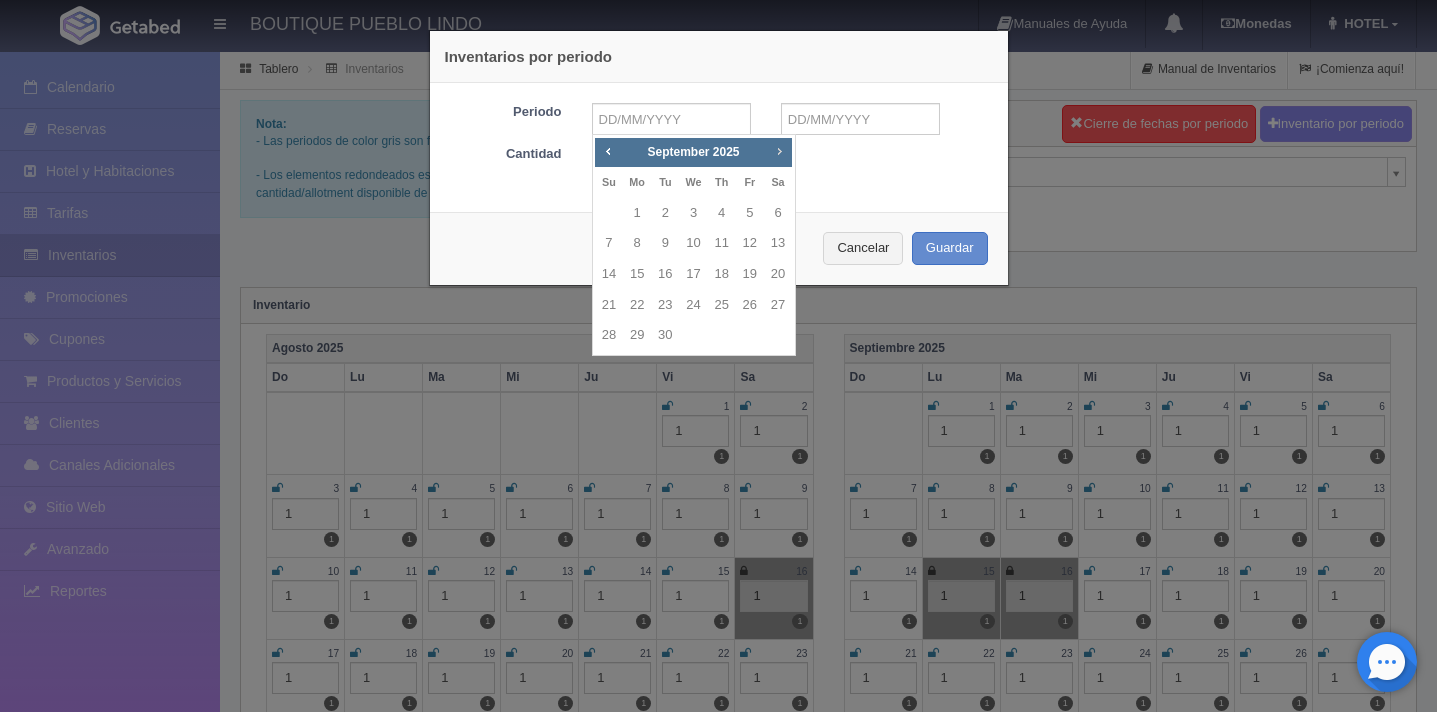 click on "Next" at bounding box center [779, 151] 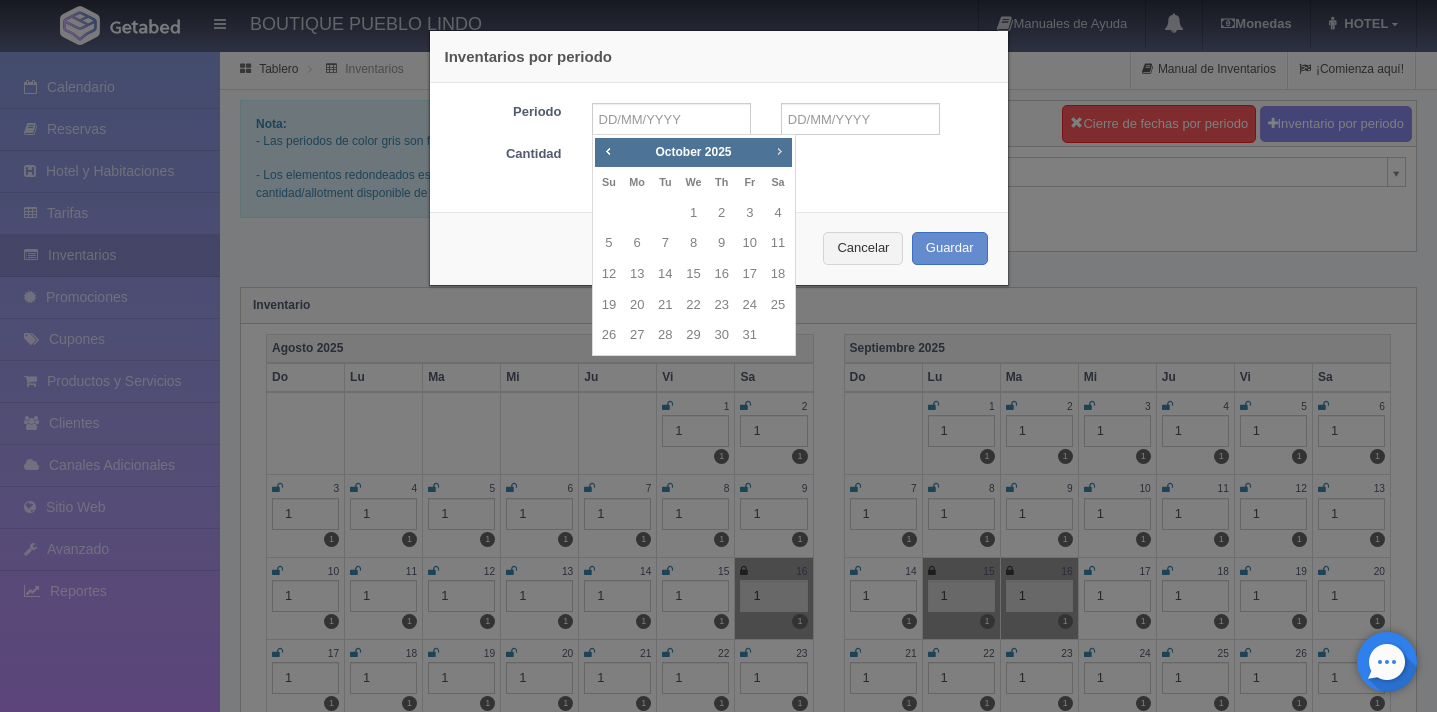 click on "Next" at bounding box center (779, 151) 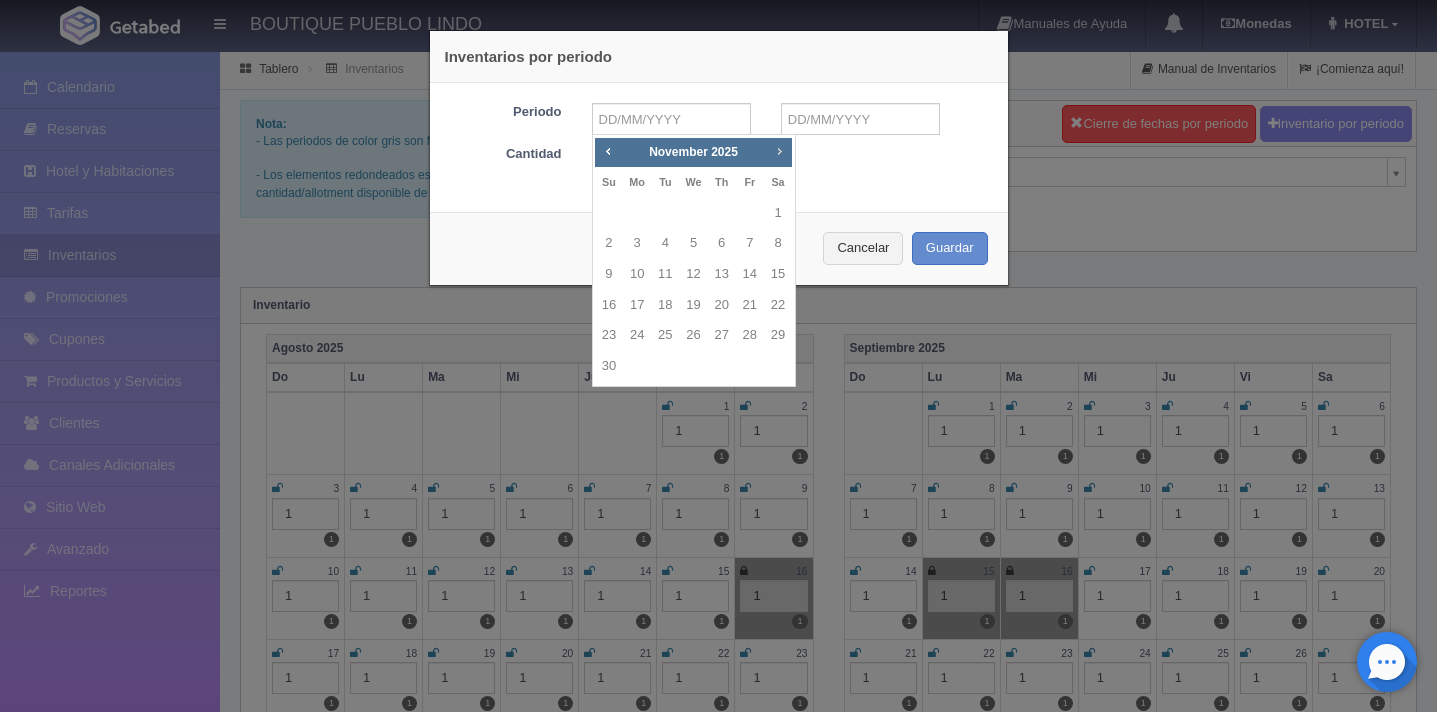 click on "Next" at bounding box center [779, 151] 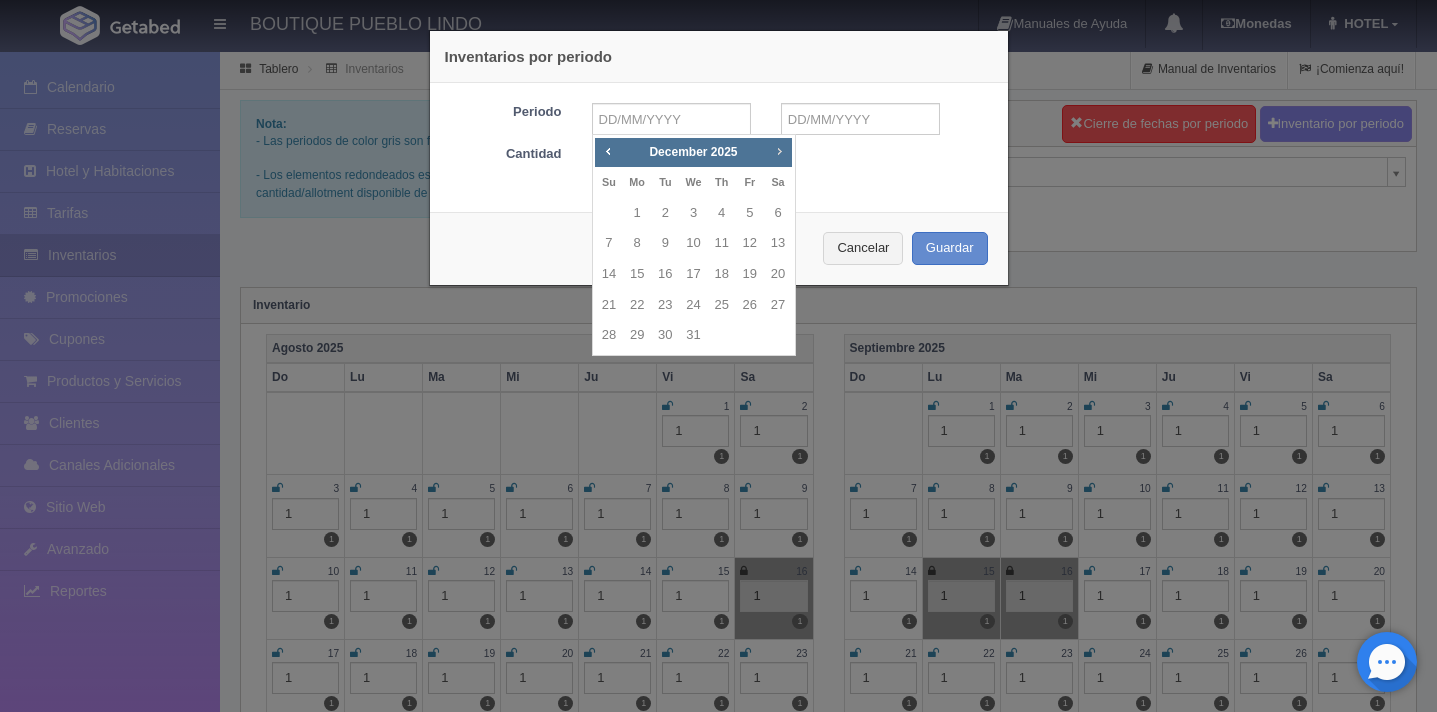 click on "Next" at bounding box center (779, 151) 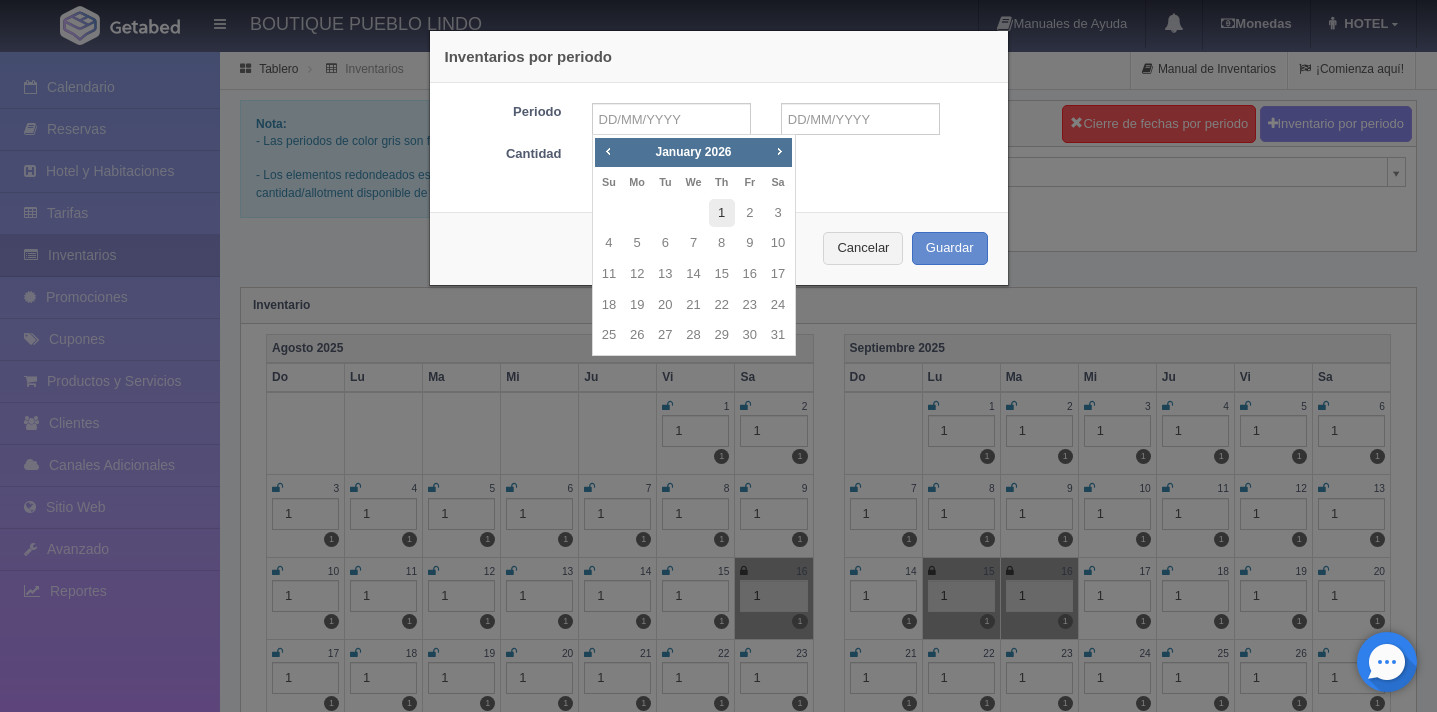 click on "1" at bounding box center (722, 213) 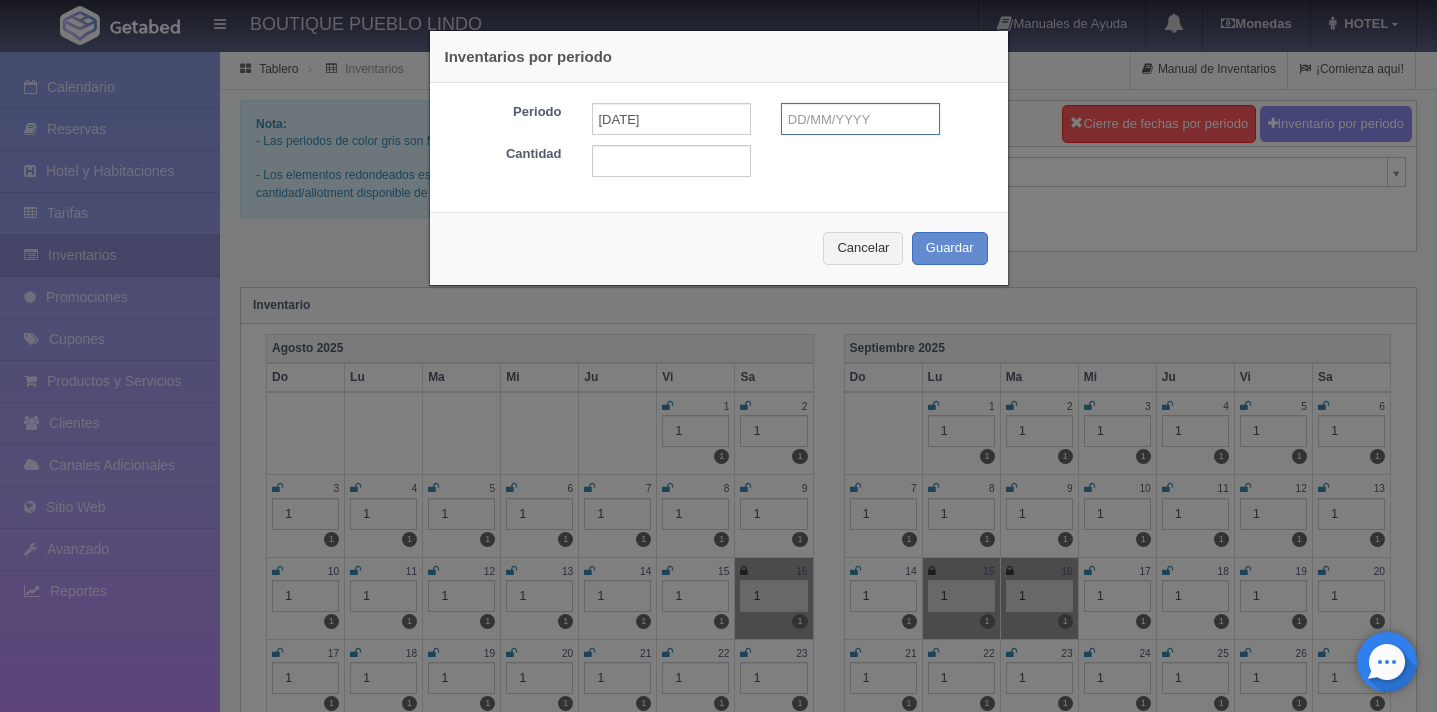 click at bounding box center [860, 119] 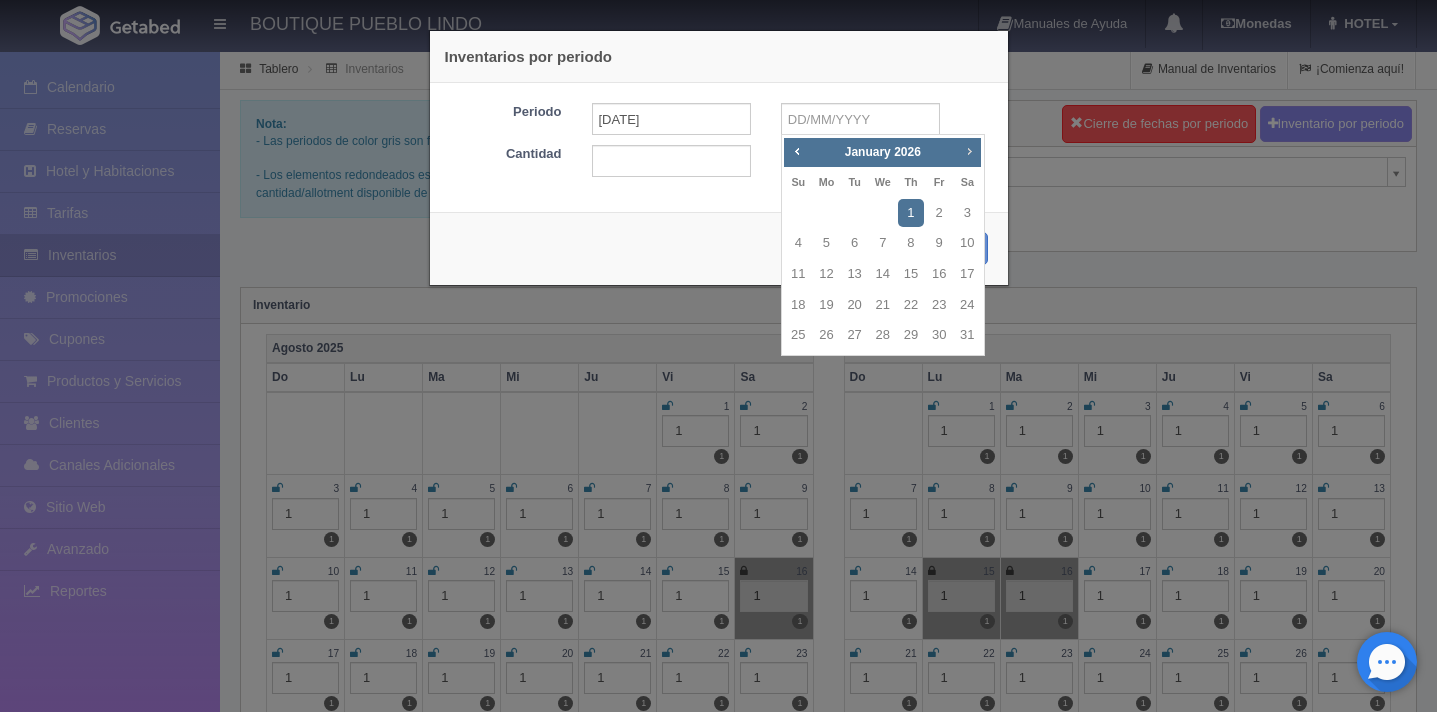 click on "Next" at bounding box center (969, 151) 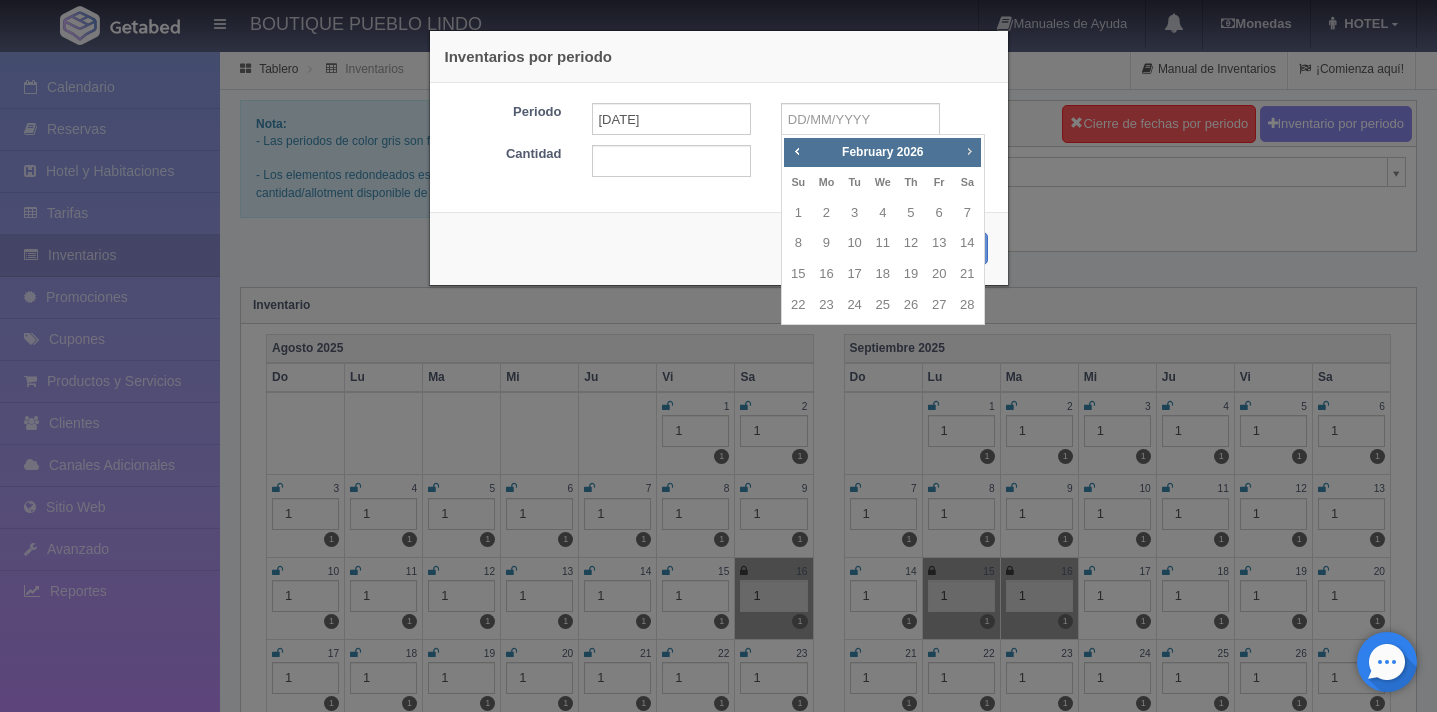 click on "Next" at bounding box center [969, 151] 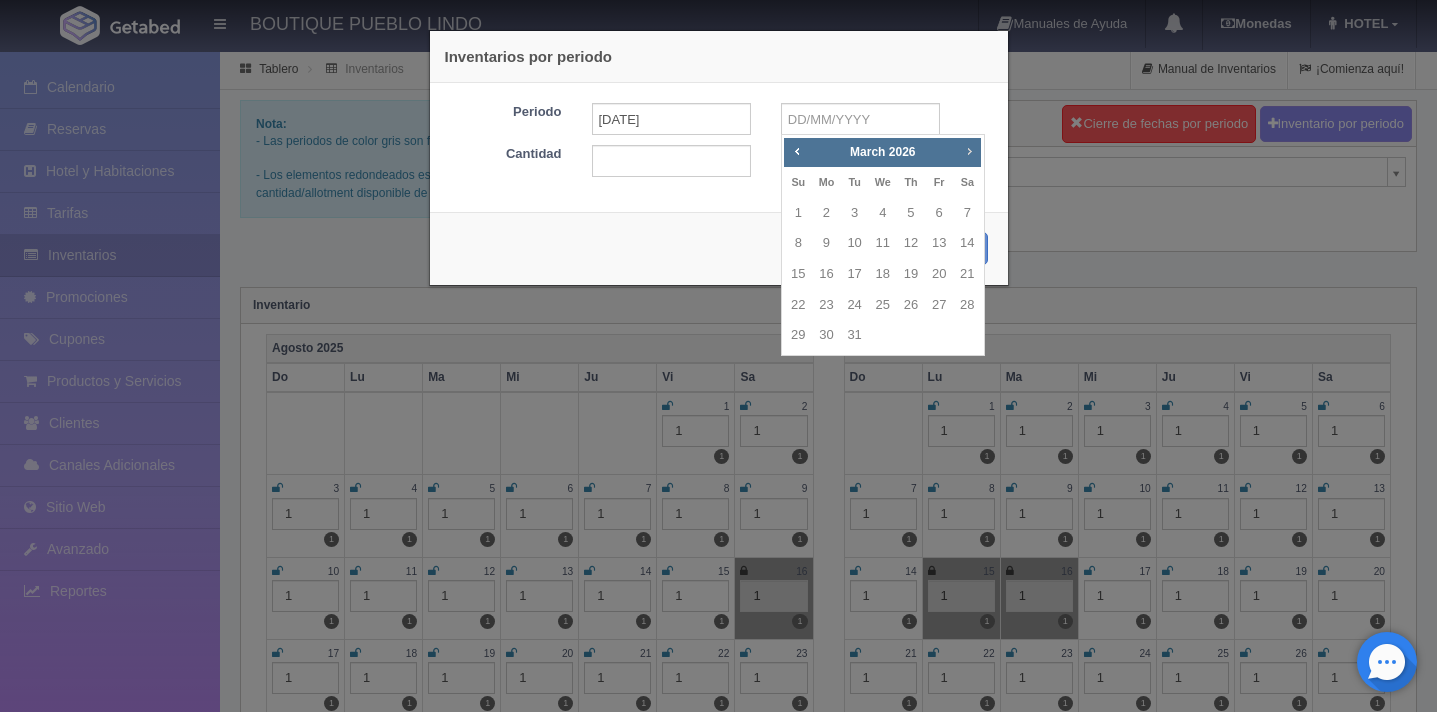 click on "Next" at bounding box center (969, 151) 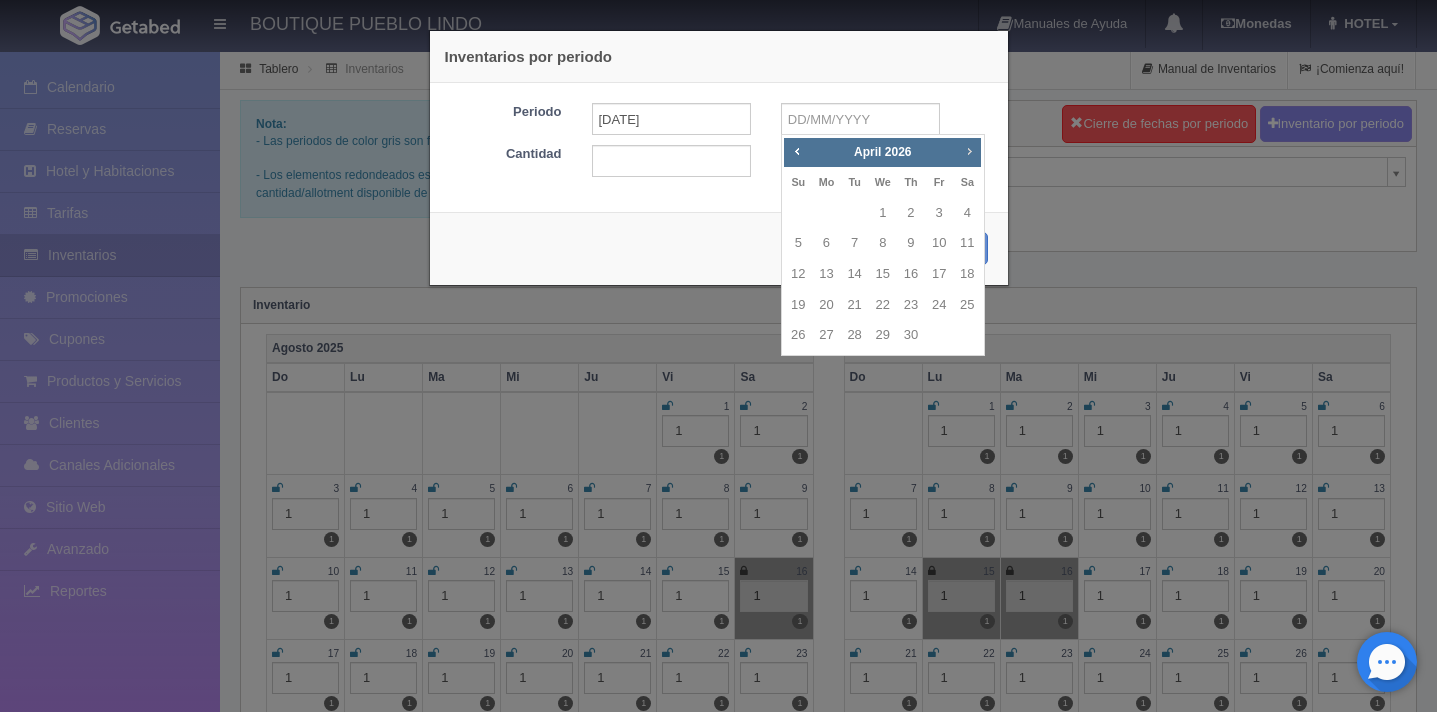 click on "Next" at bounding box center (969, 151) 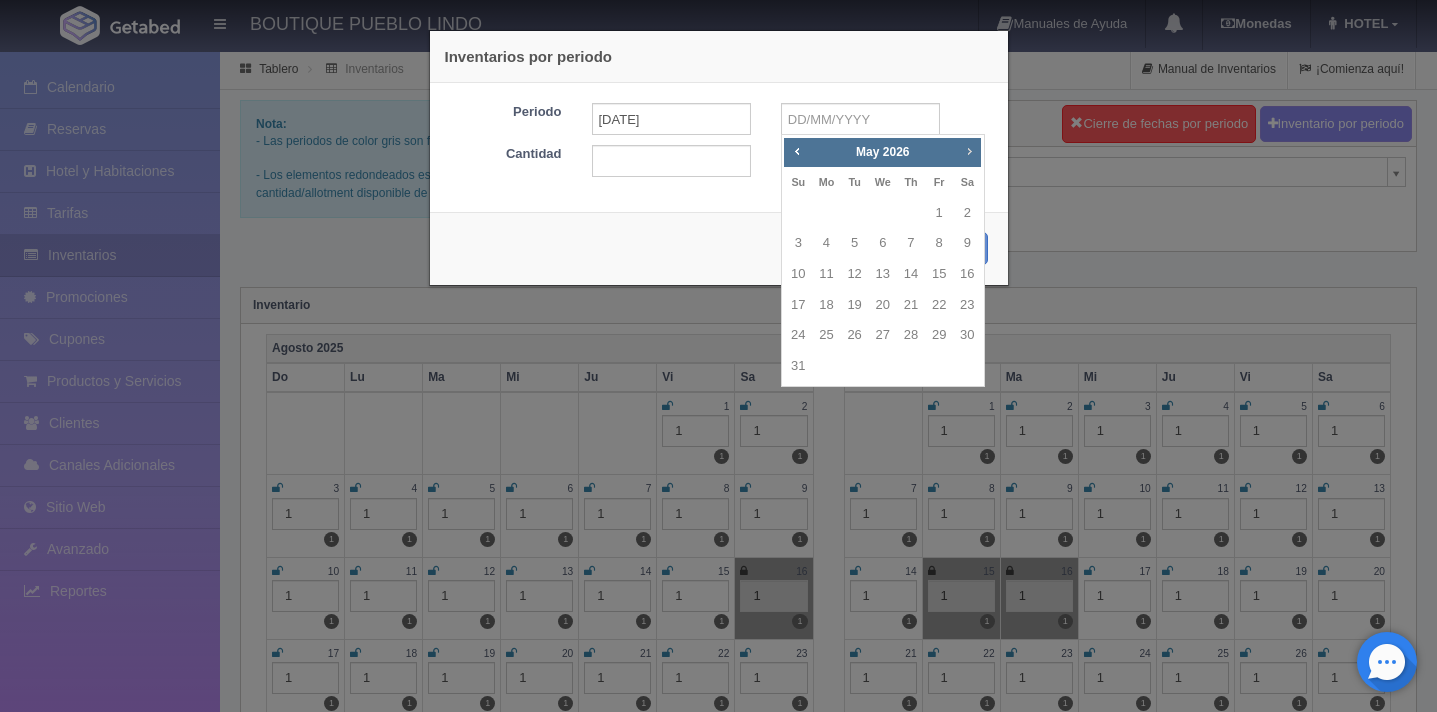 click on "Next" at bounding box center [969, 151] 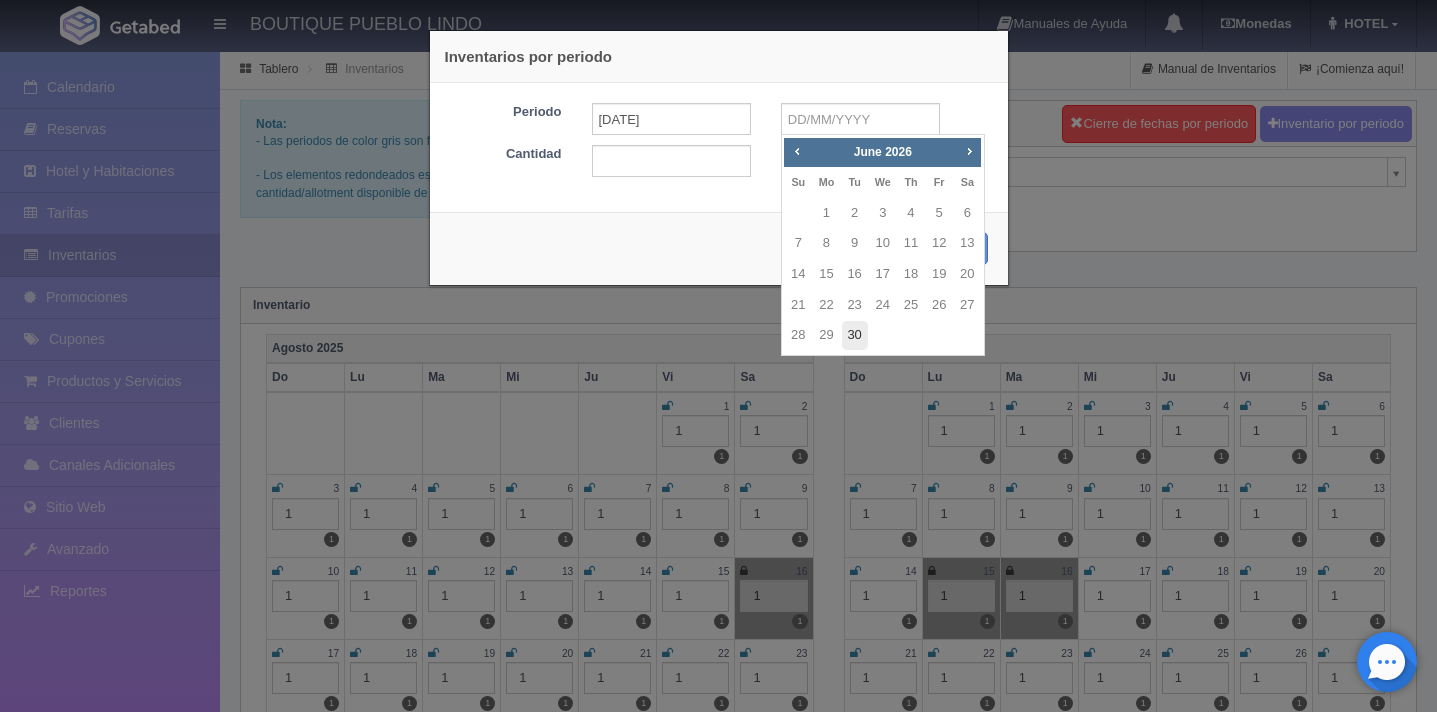 click on "30" at bounding box center (855, 335) 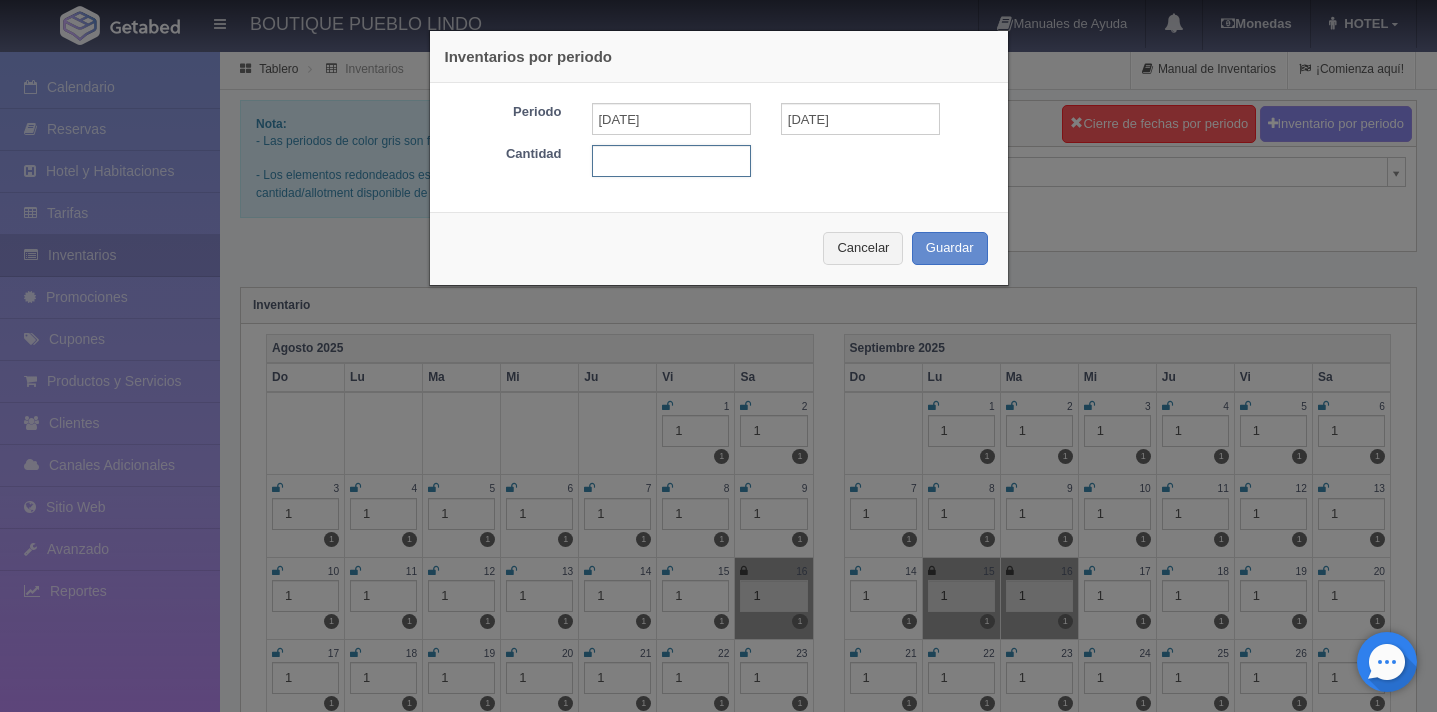 click at bounding box center (671, 161) 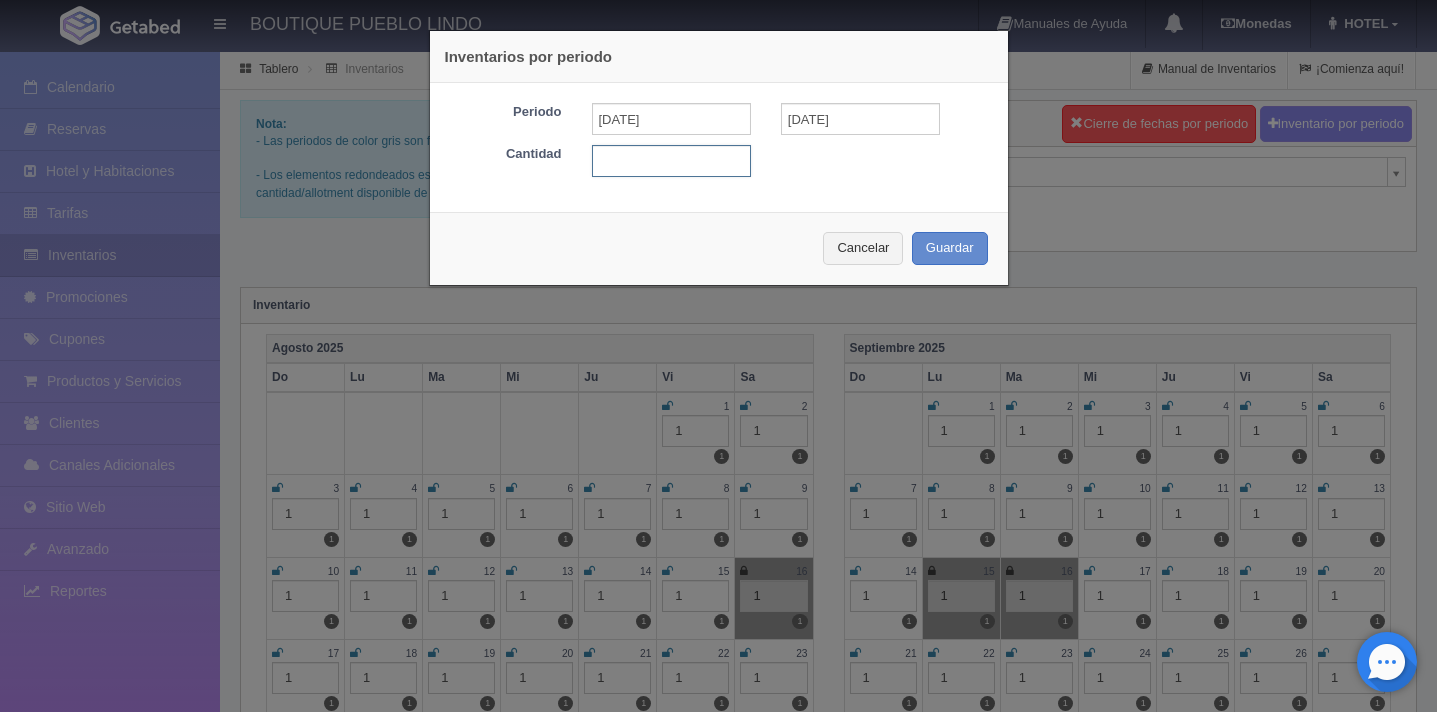 type on "1" 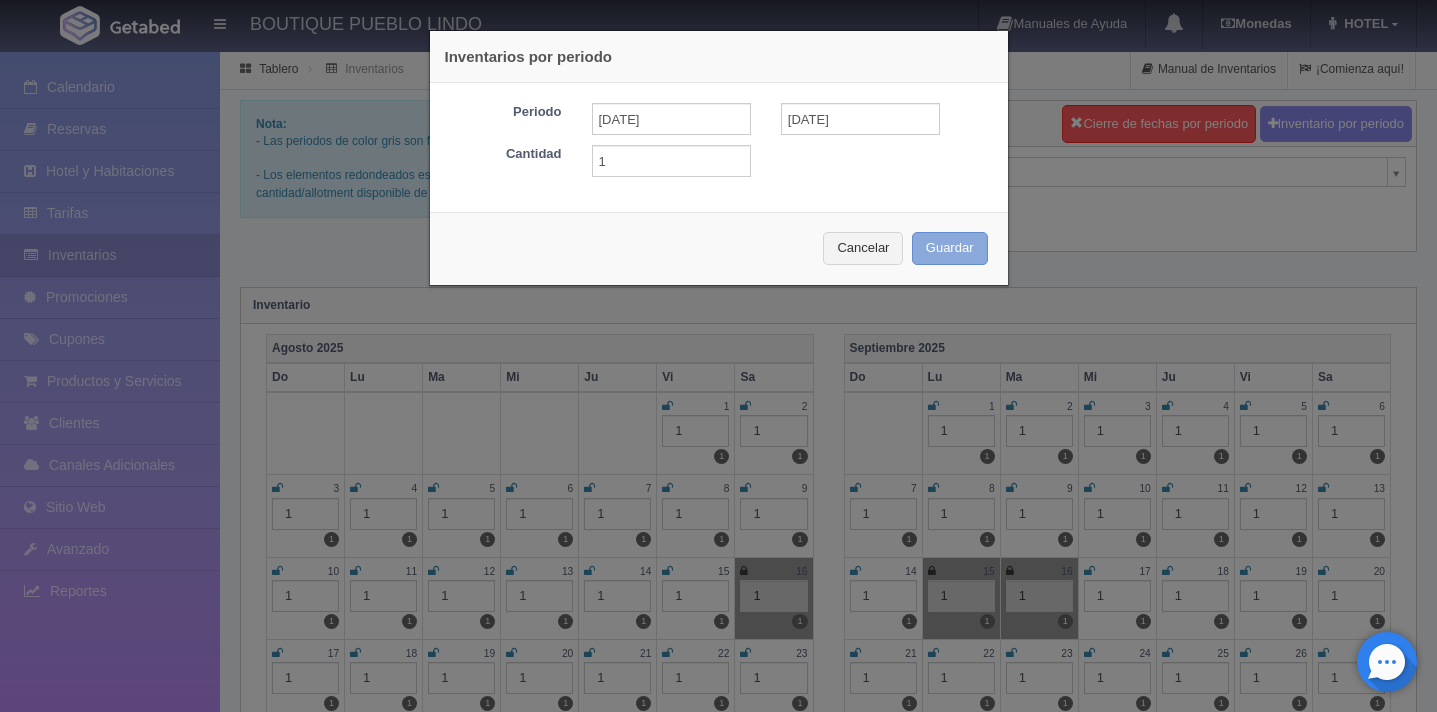 click on "Guardar" at bounding box center [950, 248] 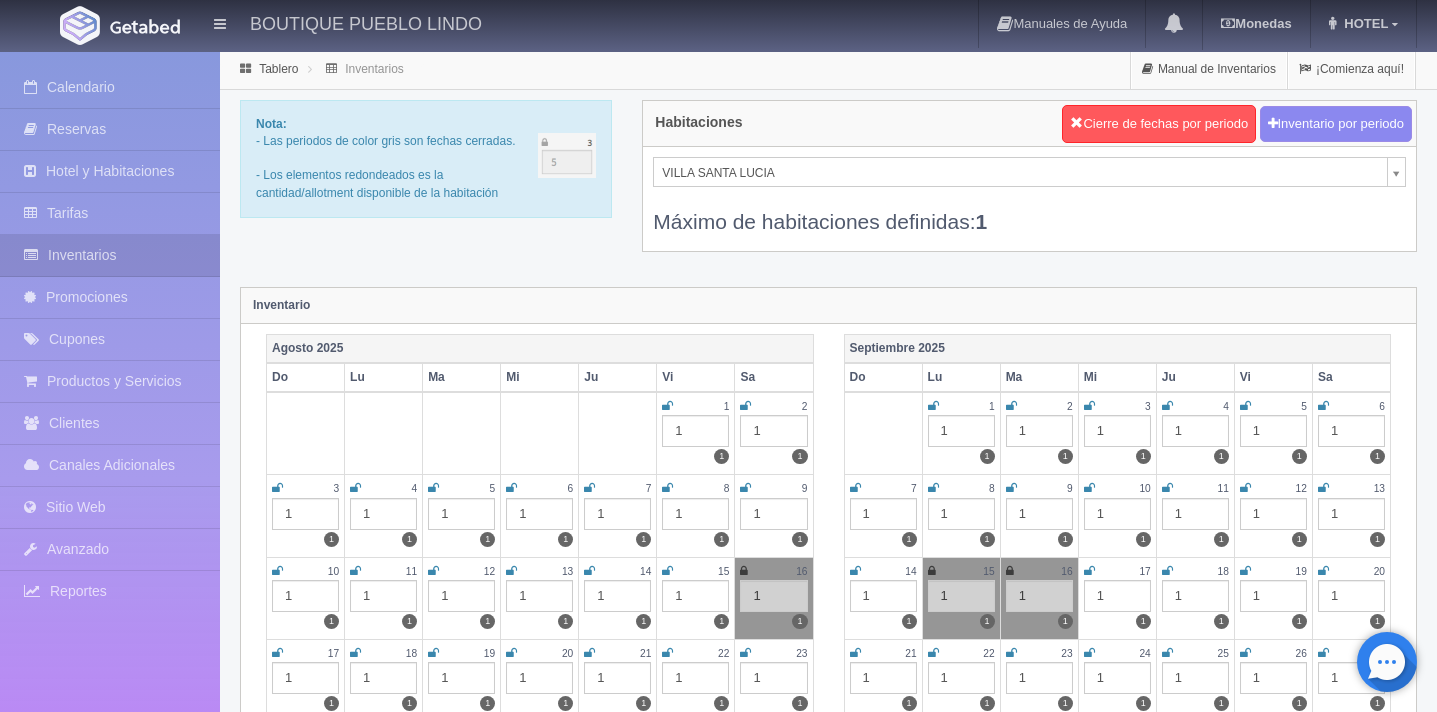 click on "BOUTIQUE PUEBLO LINDO
Manuales de Ayuda
Actualizaciones recientes
Monedas
Tipo de cambio/moneda MXN
1 MXN
=
0.051285							USD
Modificar monedas
HOTEL
Mi Perfil
Salir / Log Out
Procesando...
Calendario
Reservas
Hotel y Habitaciones
Tarifas
Inventarios" at bounding box center [718, 1776] 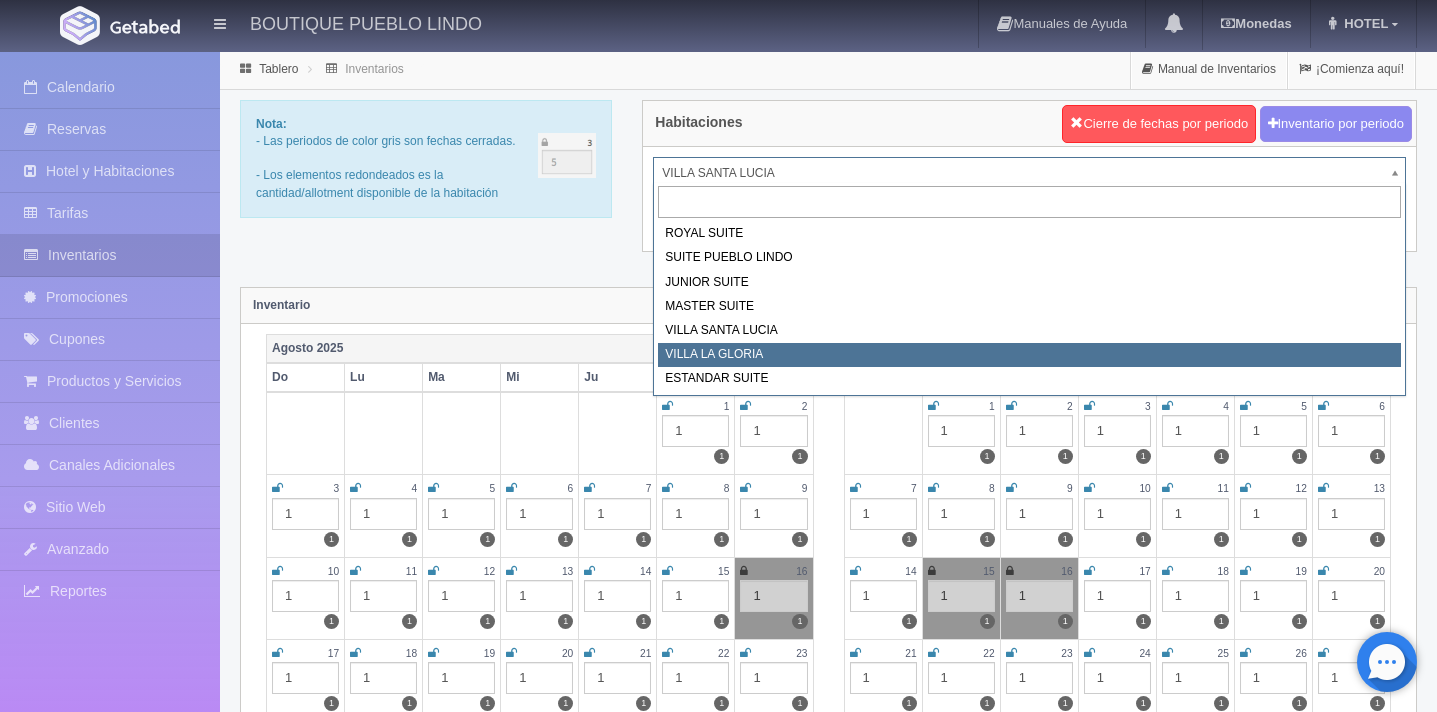 select on "619" 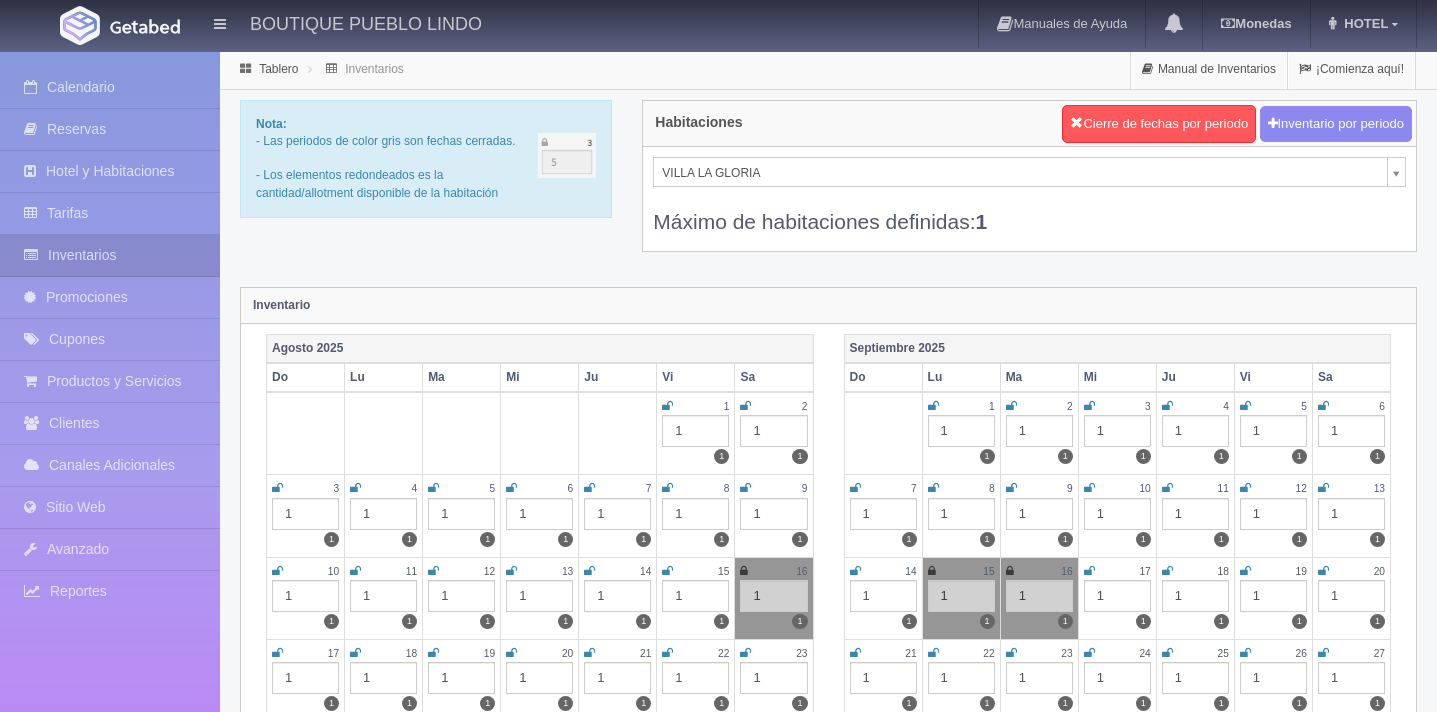 scroll, scrollTop: 0, scrollLeft: 0, axis: both 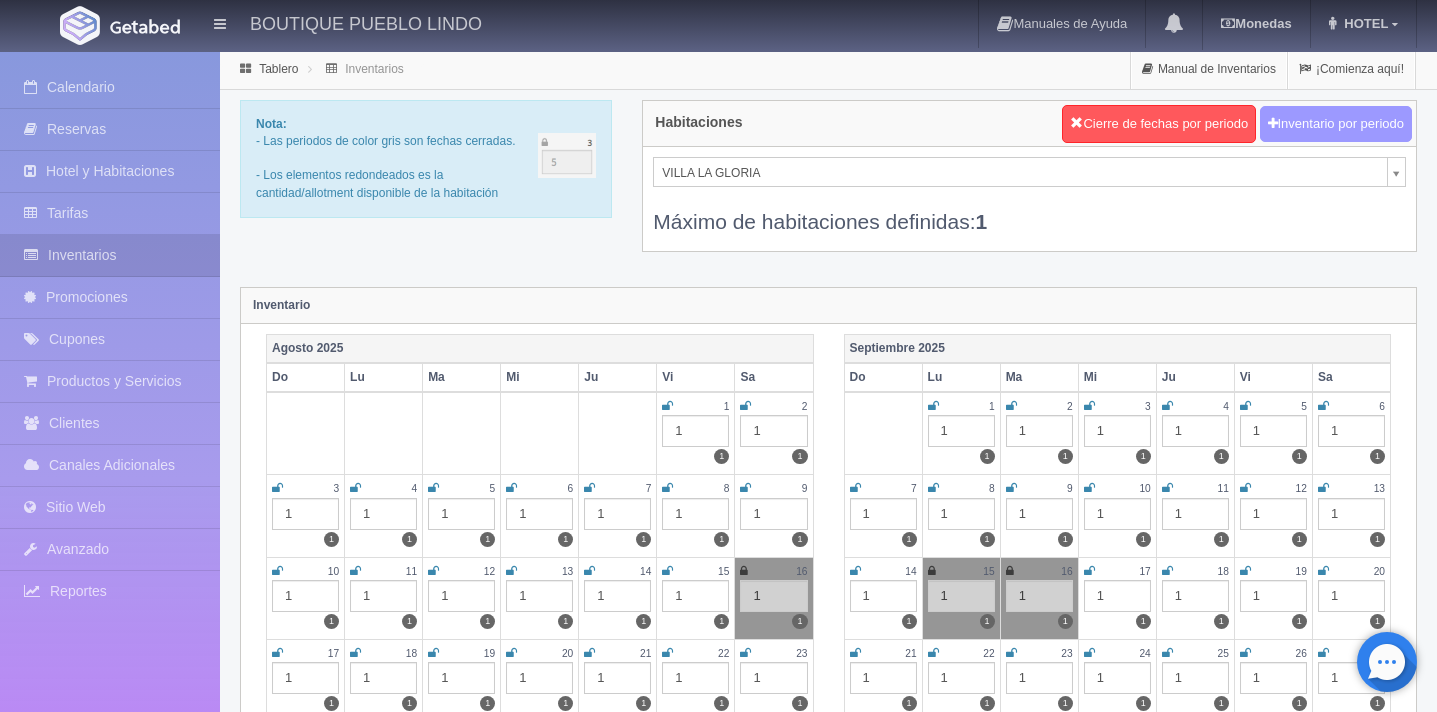 click on "Inventario por periodo" at bounding box center [1336, 124] 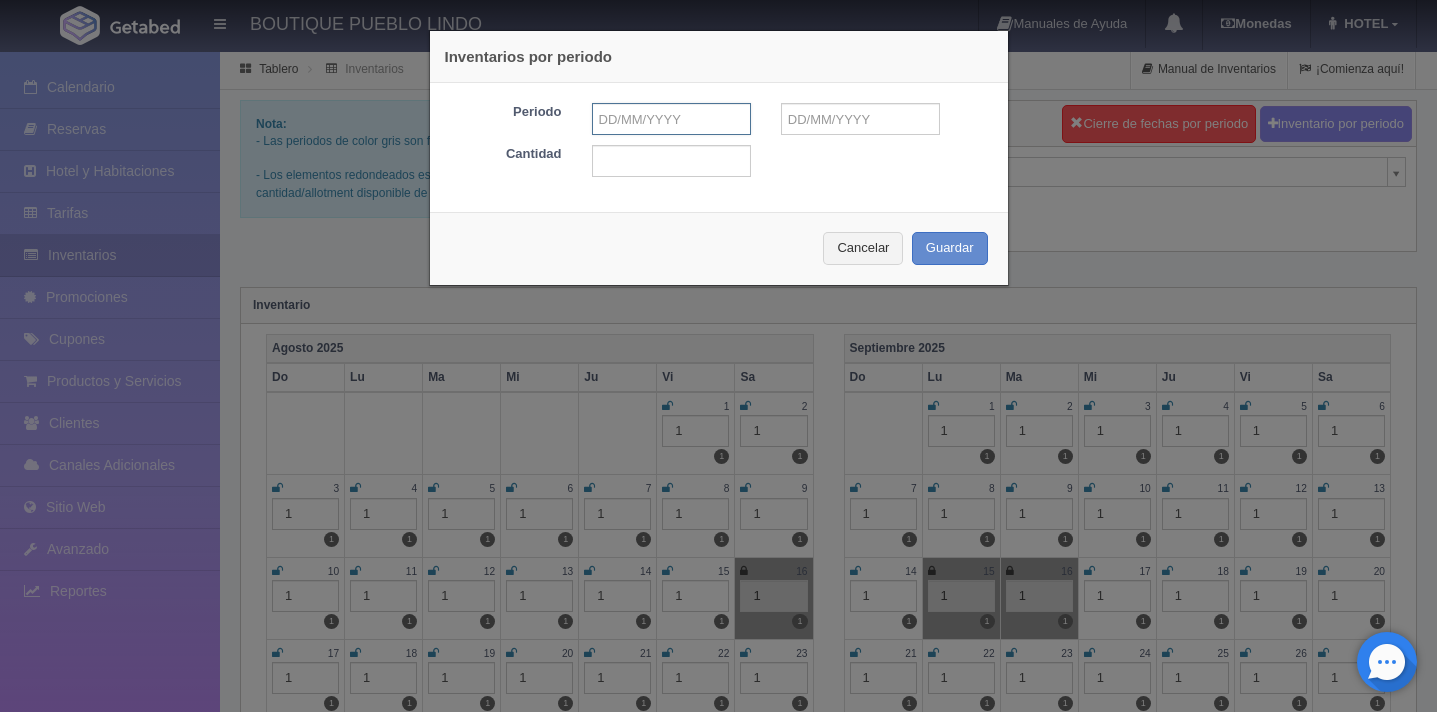 click at bounding box center (671, 119) 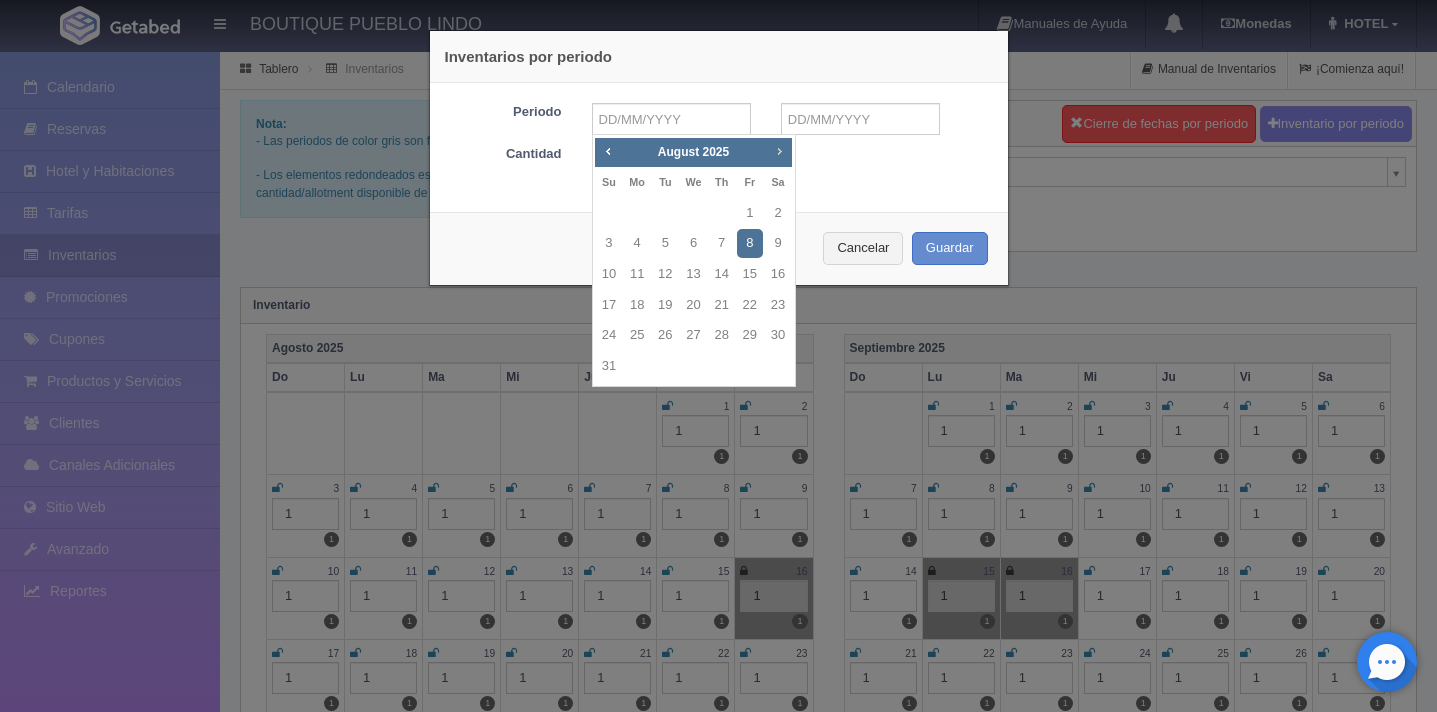 click on "Next" at bounding box center (779, 151) 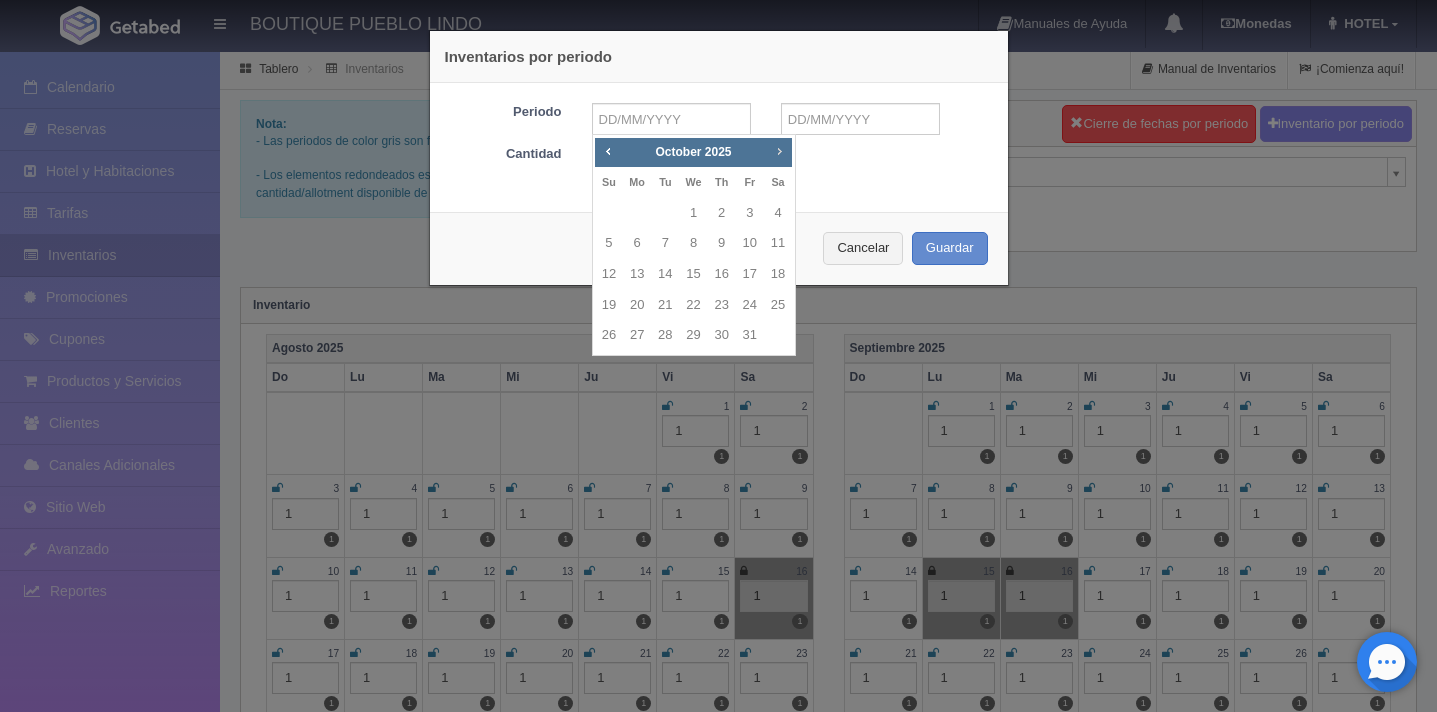 click on "Next" at bounding box center (779, 151) 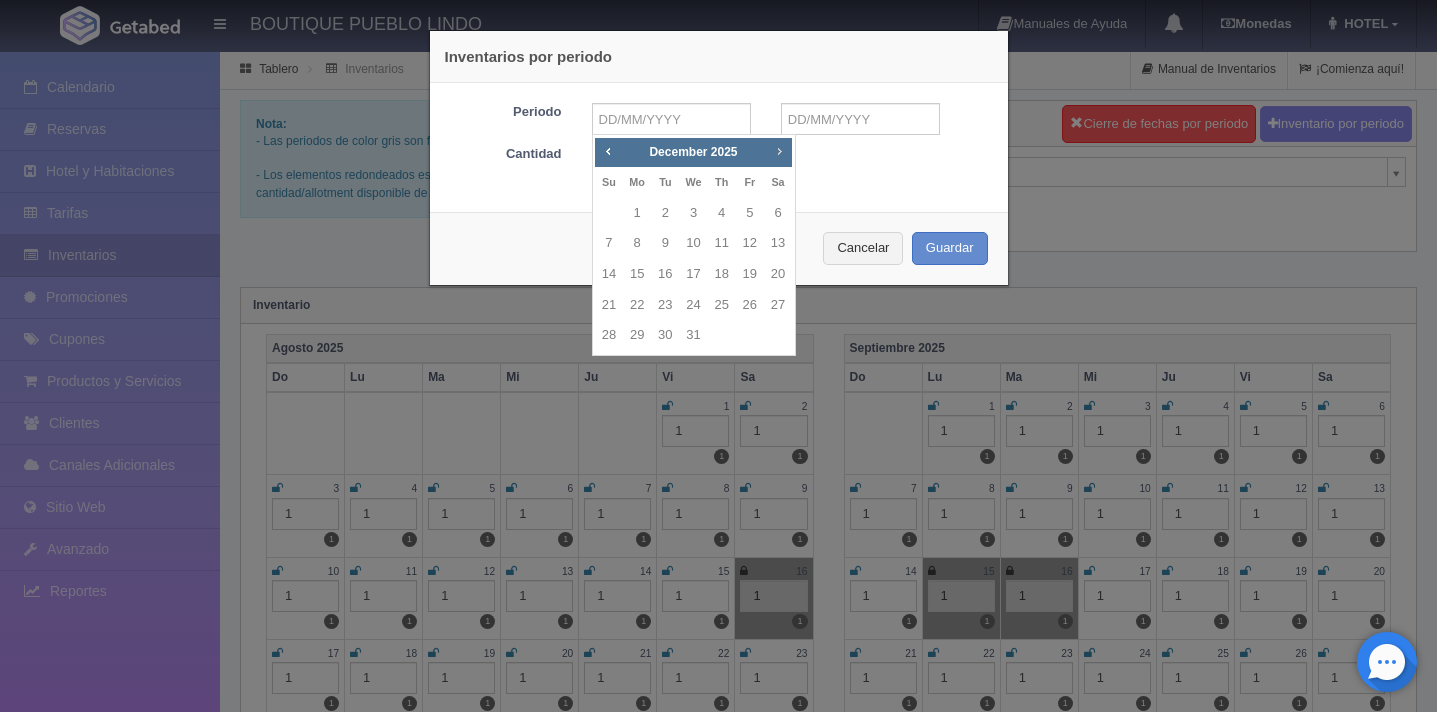 click on "Next" at bounding box center [779, 151] 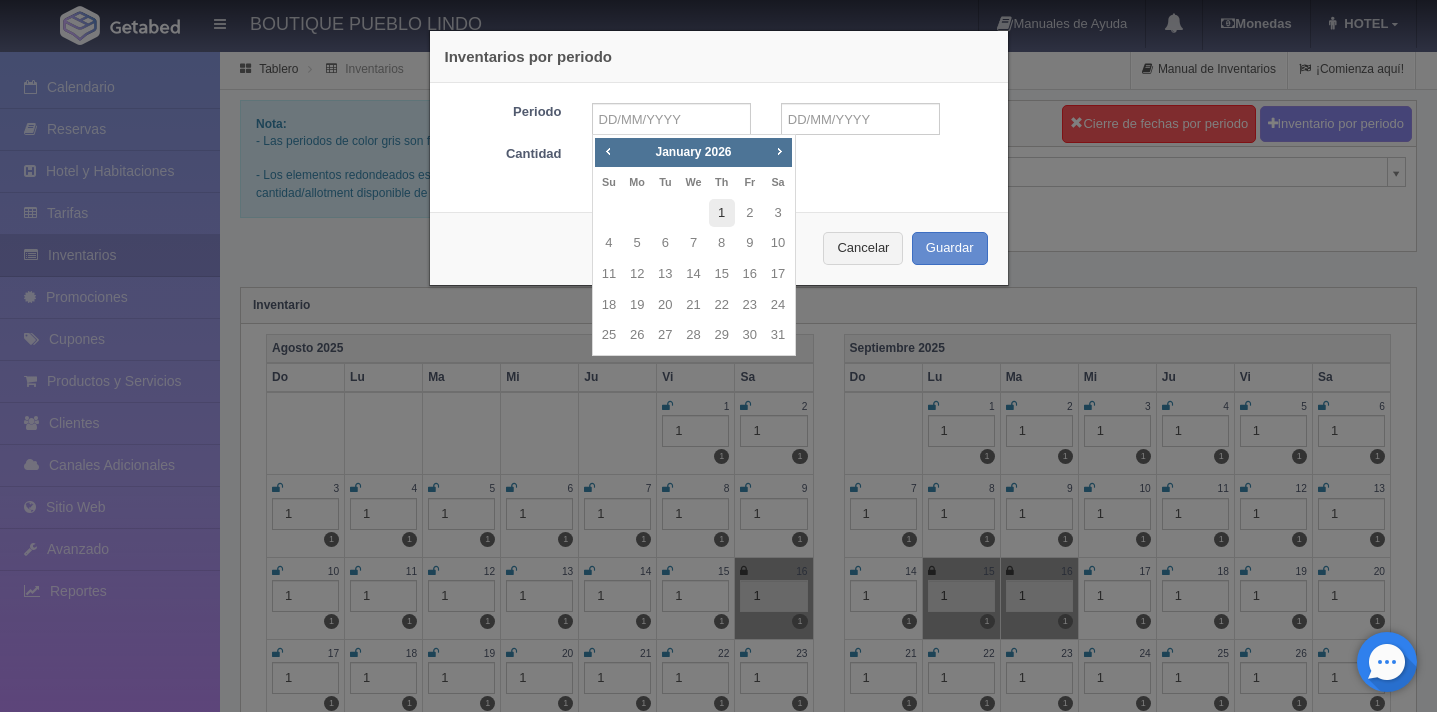 click on "1" at bounding box center (722, 213) 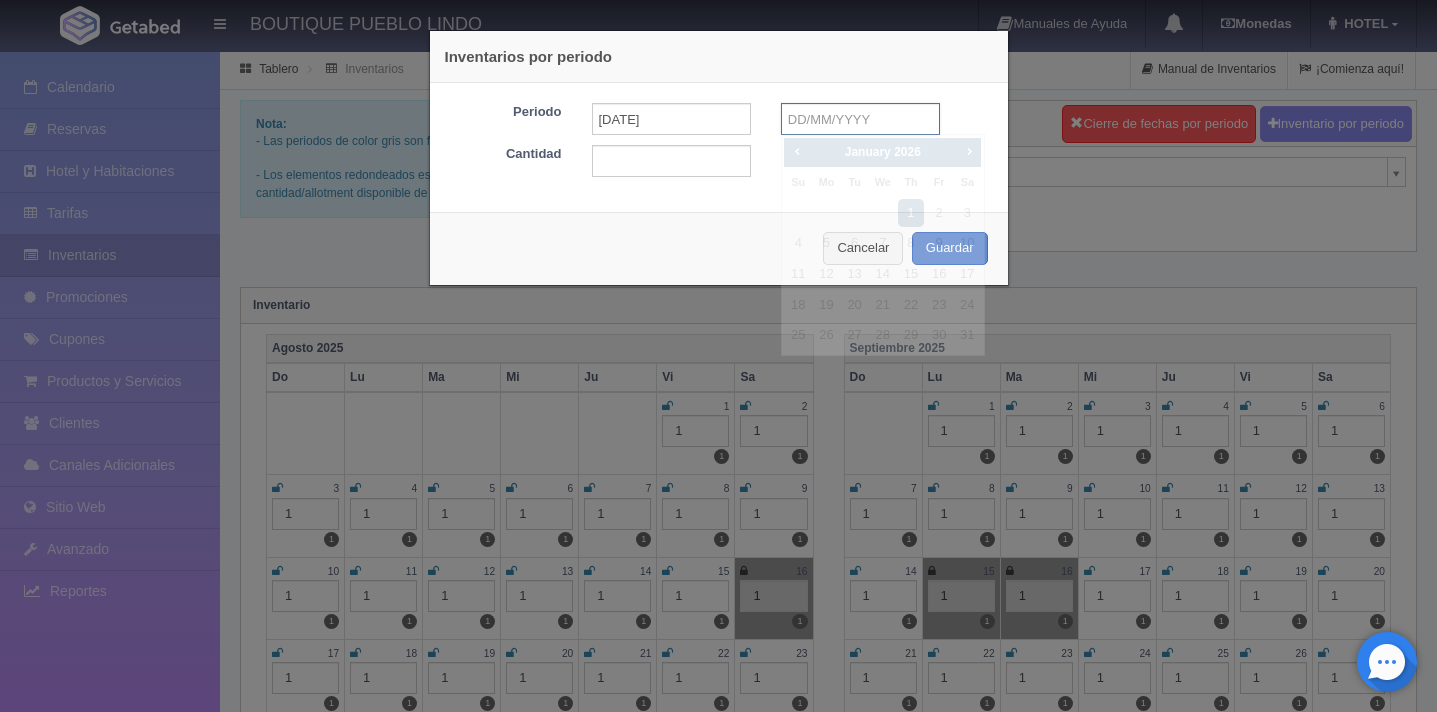click at bounding box center (860, 119) 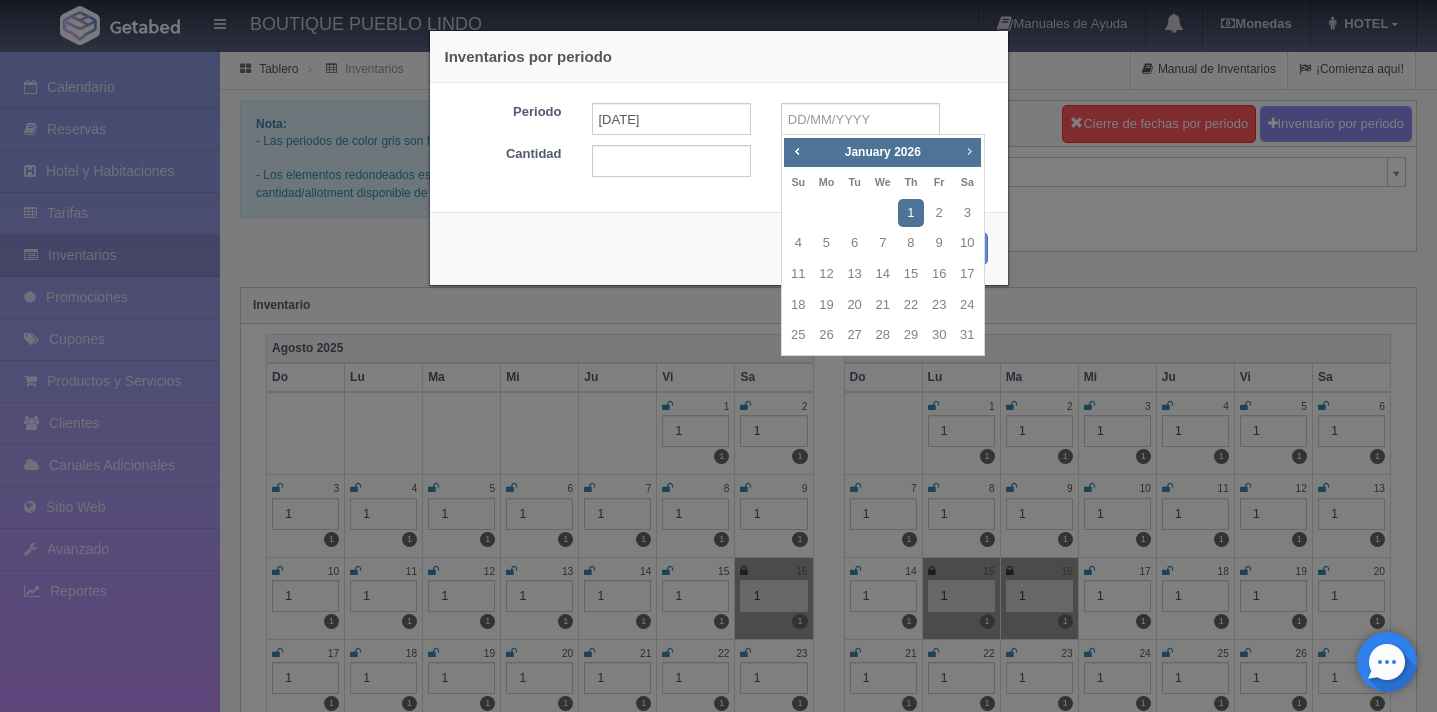 click on "Next" at bounding box center (969, 151) 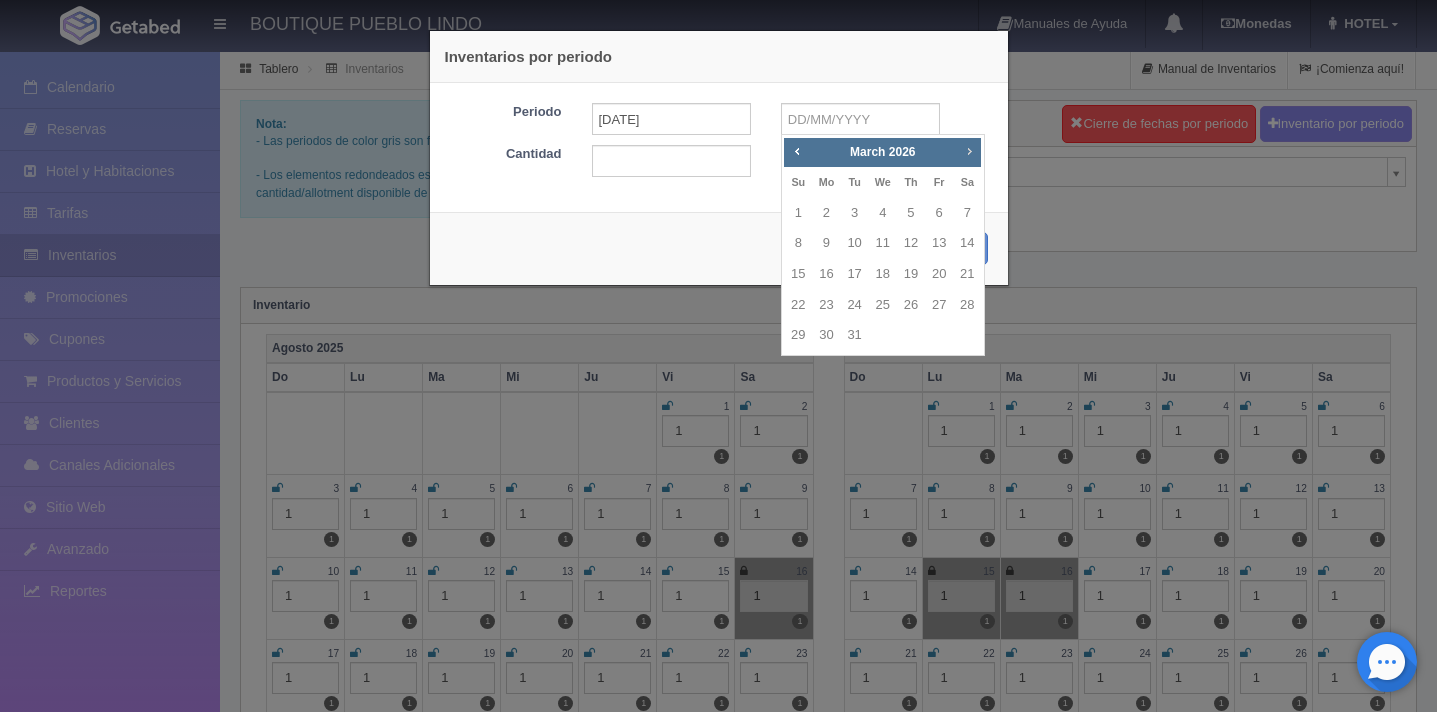 click on "Next" at bounding box center (969, 151) 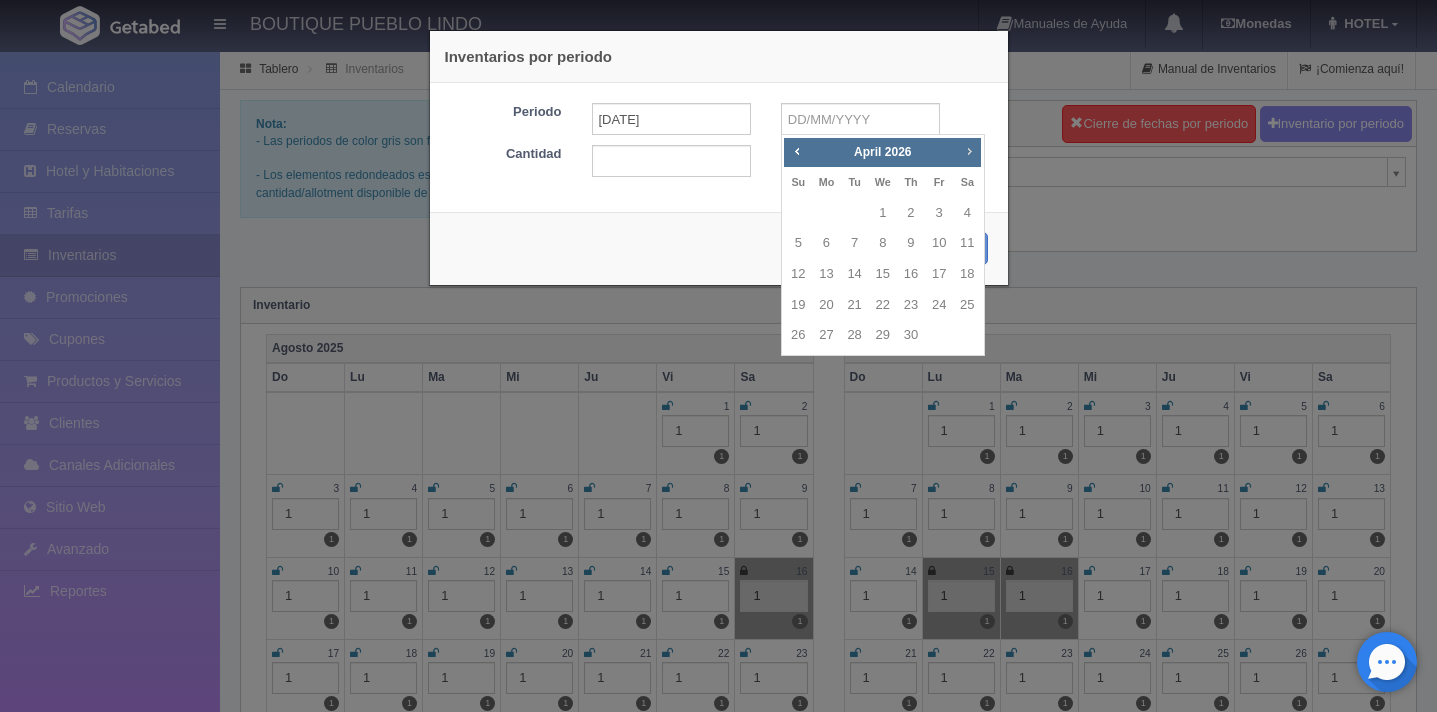 click on "Next" at bounding box center [969, 151] 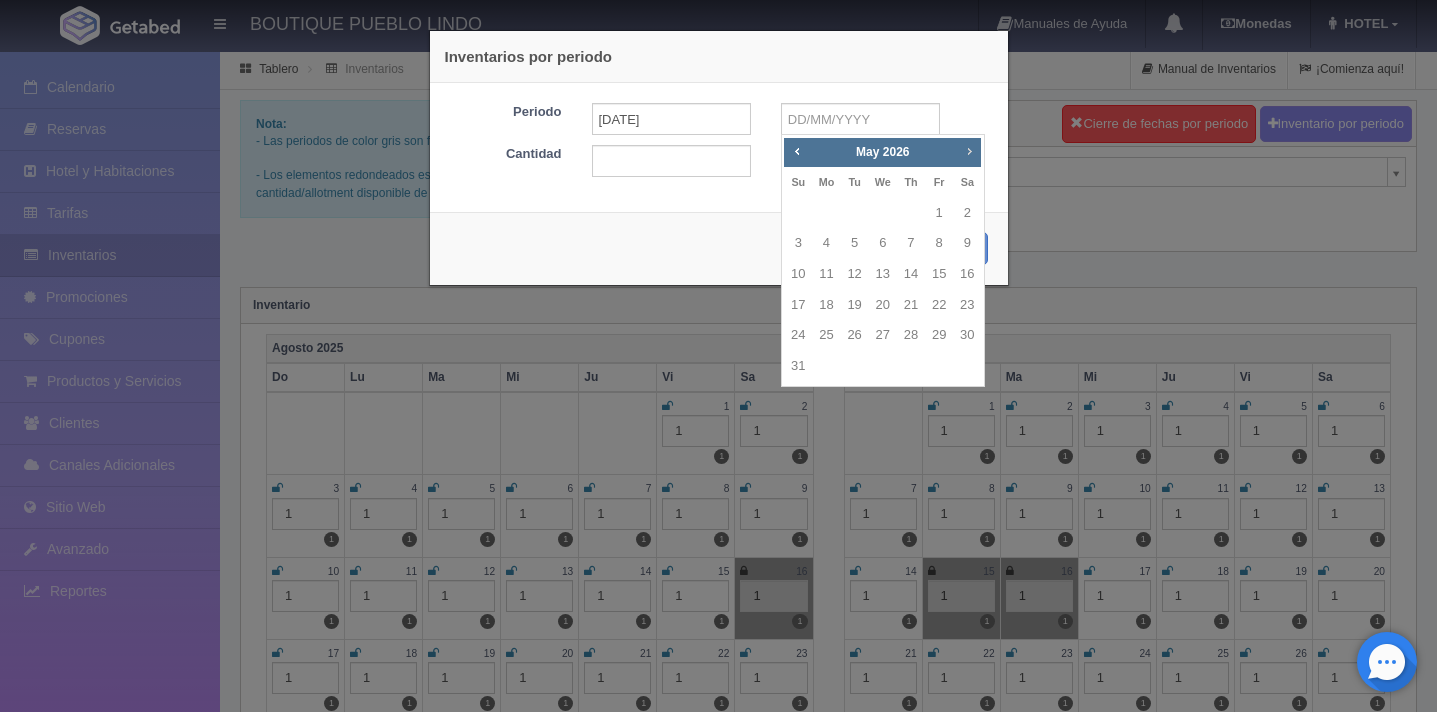 click on "Next" at bounding box center [969, 151] 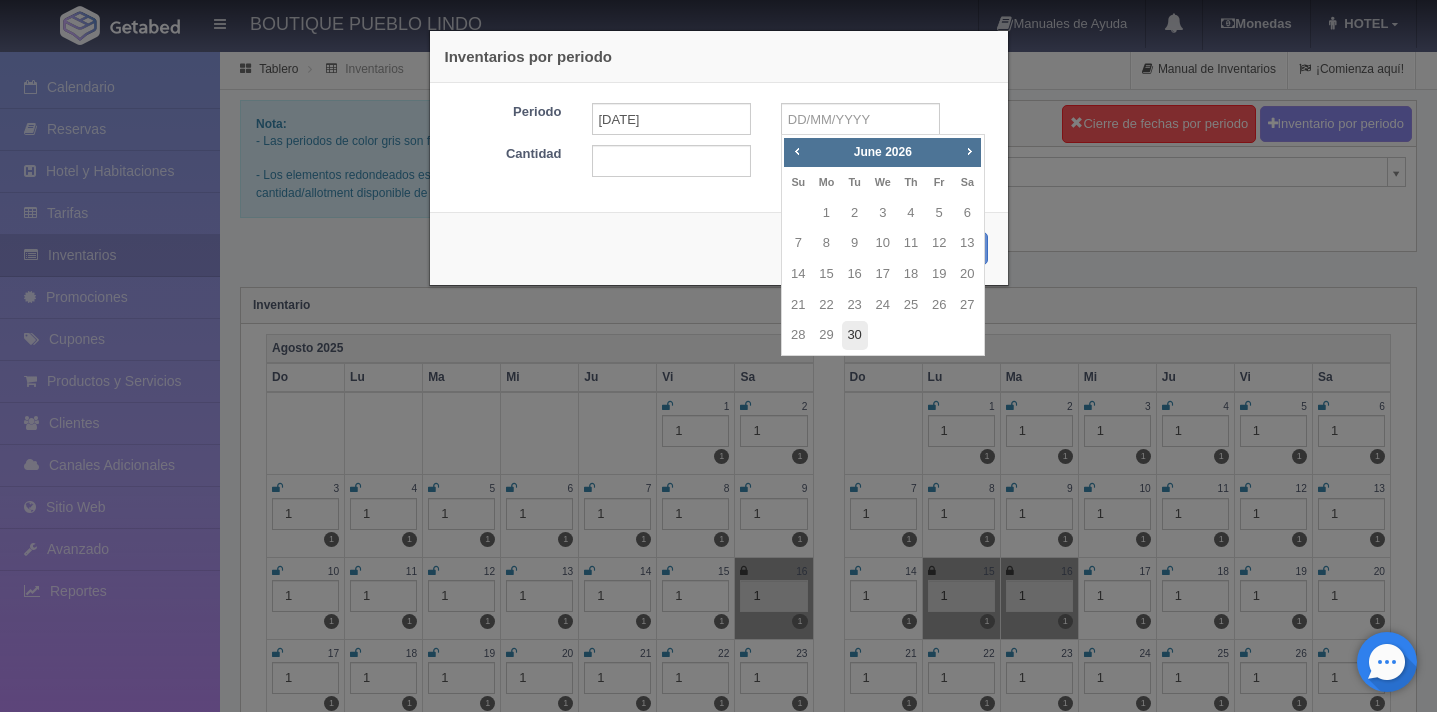 click on "30" at bounding box center [855, 335] 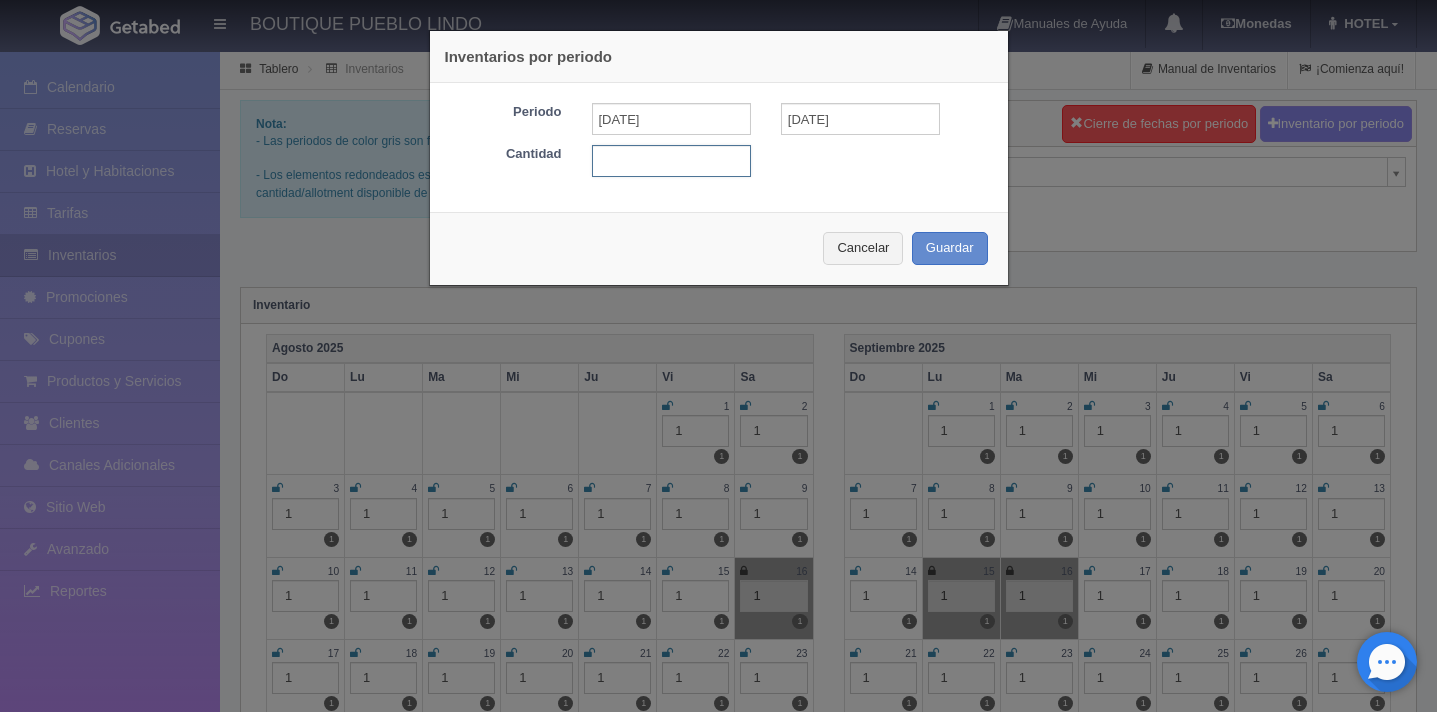 click at bounding box center [671, 161] 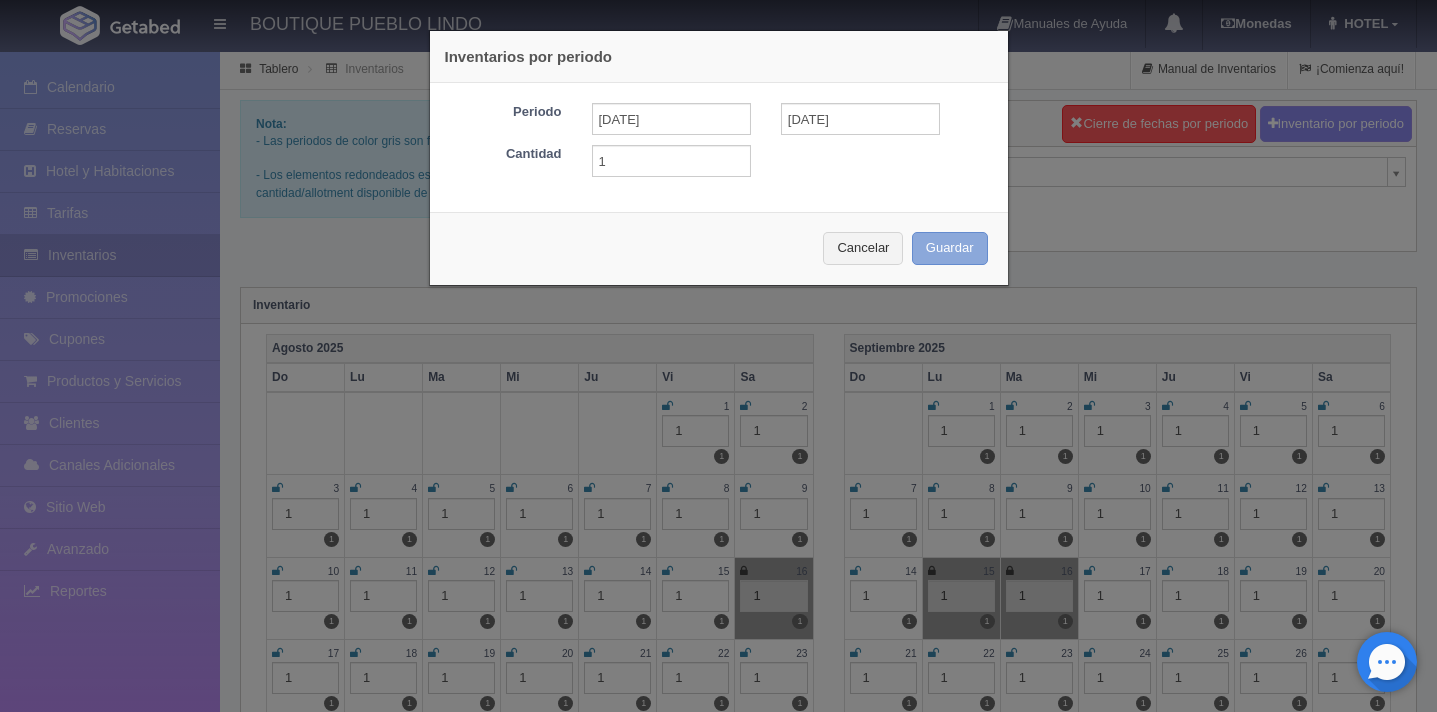 click on "Guardar" at bounding box center (950, 248) 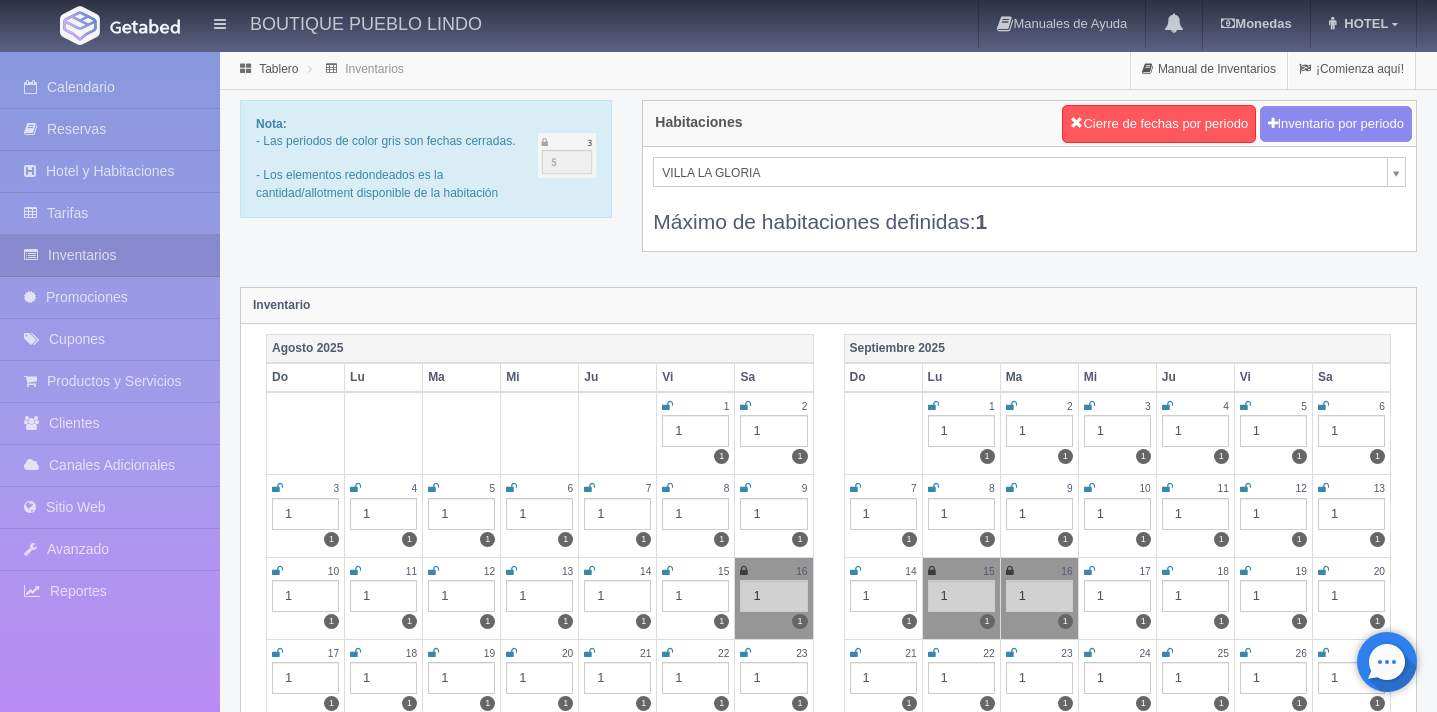 click on "BOUTIQUE PUEBLO LINDO
Manuales de Ayuda
Actualizaciones recientes
Monedas
Tipo de cambio/moneda MXN
1 MXN
=
0.051285							USD
Modificar monedas
HOTEL
Mi Perfil
Salir / Log Out
Procesando...
Calendario
Reservas
Hotel y Habitaciones
Tarifas
Inventarios" at bounding box center [718, 1776] 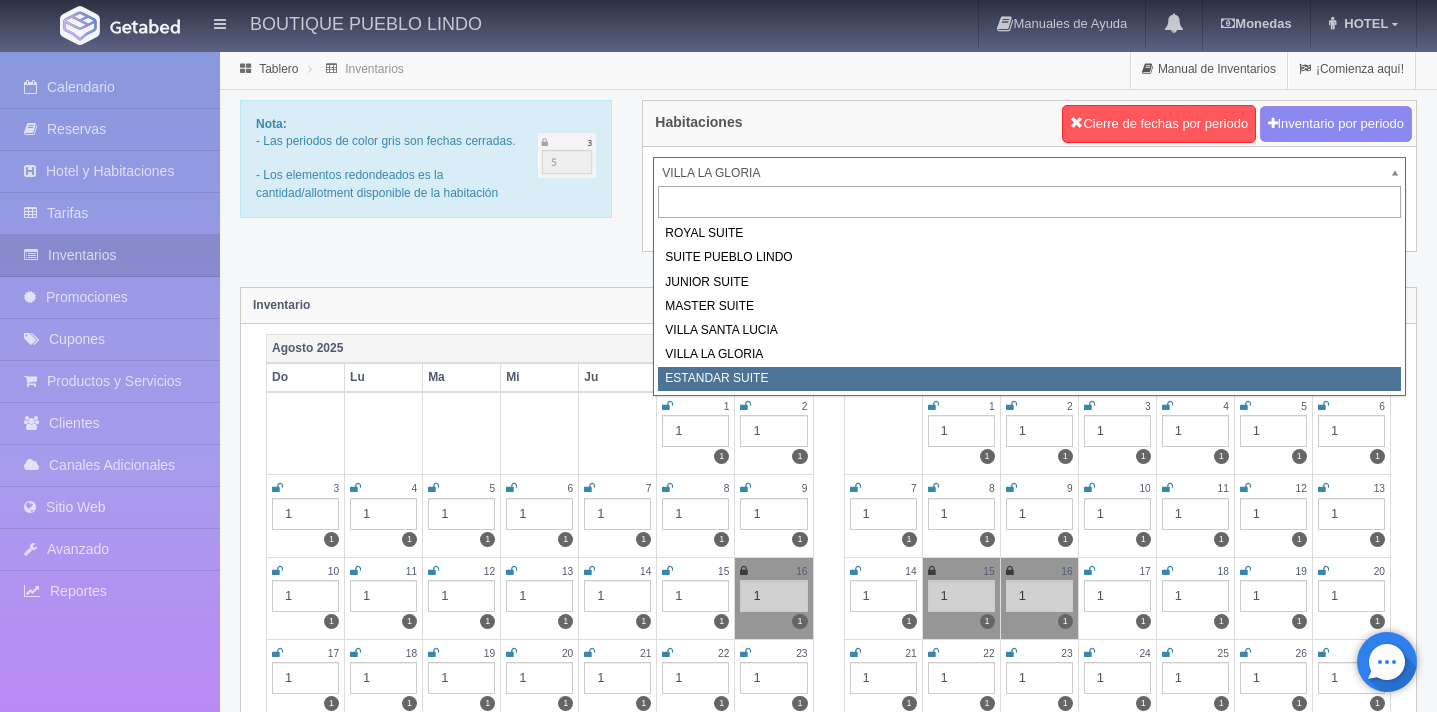 select on "2018" 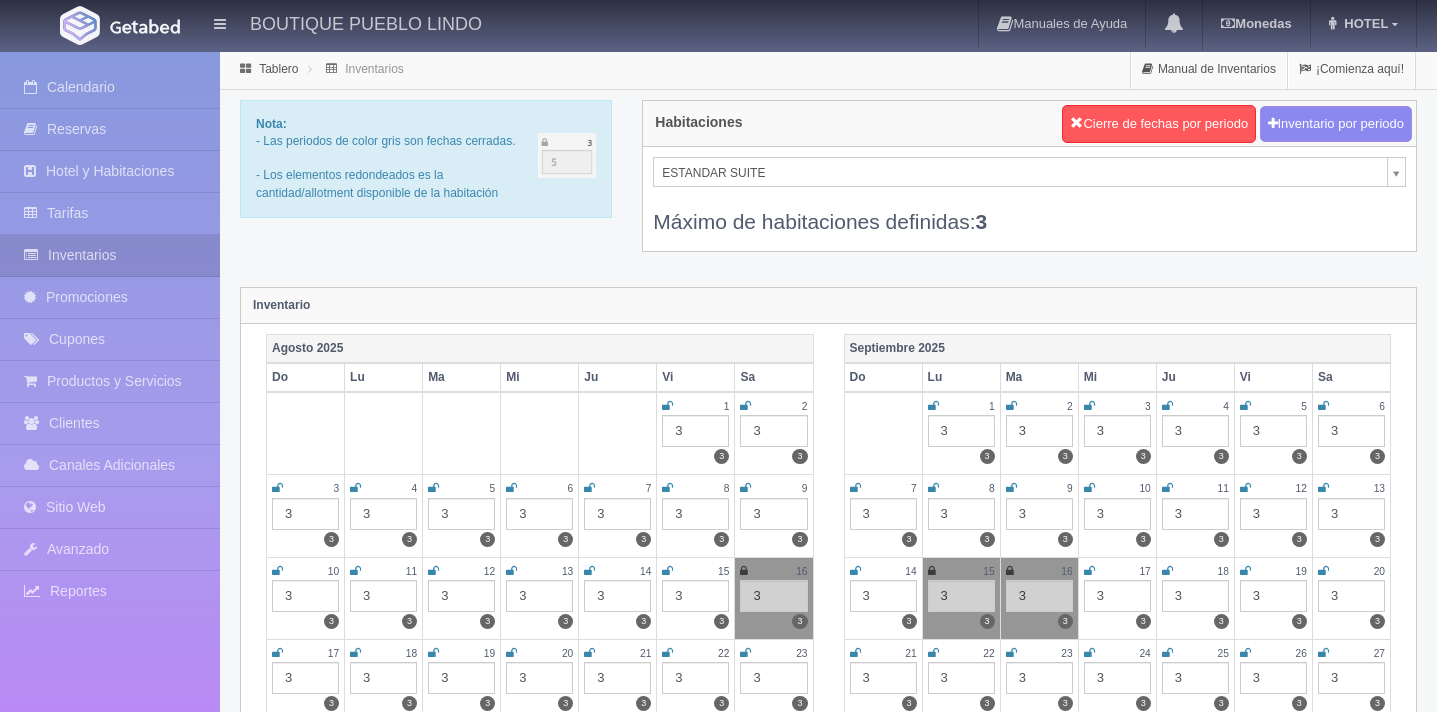 scroll, scrollTop: 0, scrollLeft: 0, axis: both 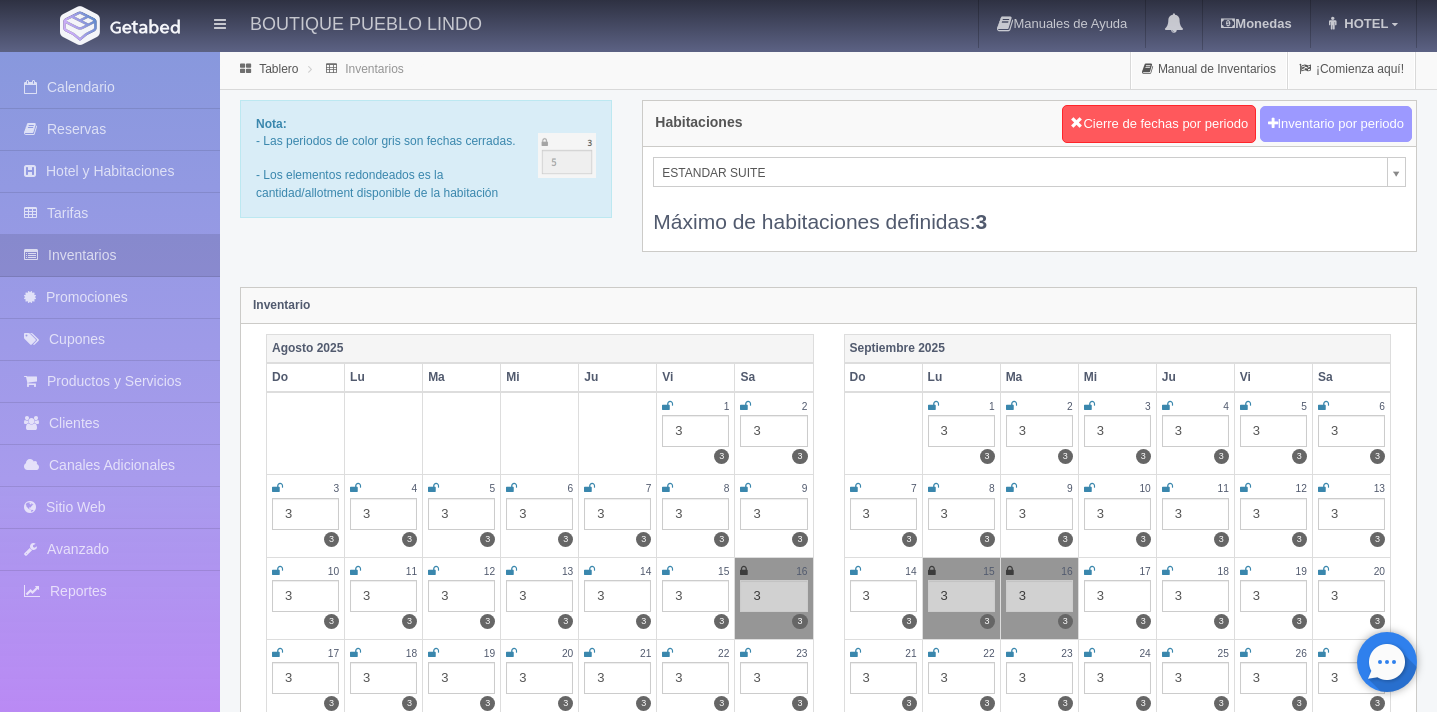 click on "Inventario por periodo" at bounding box center [1336, 124] 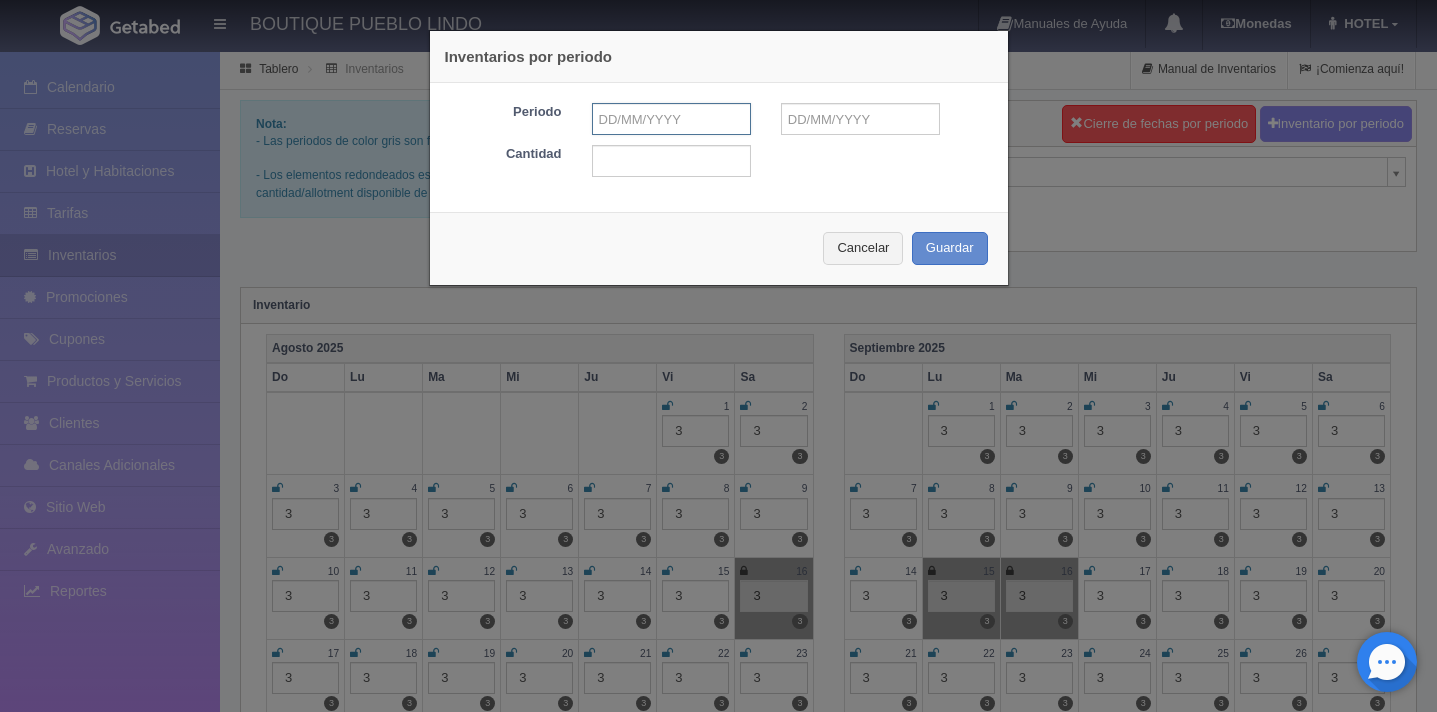 click at bounding box center [671, 119] 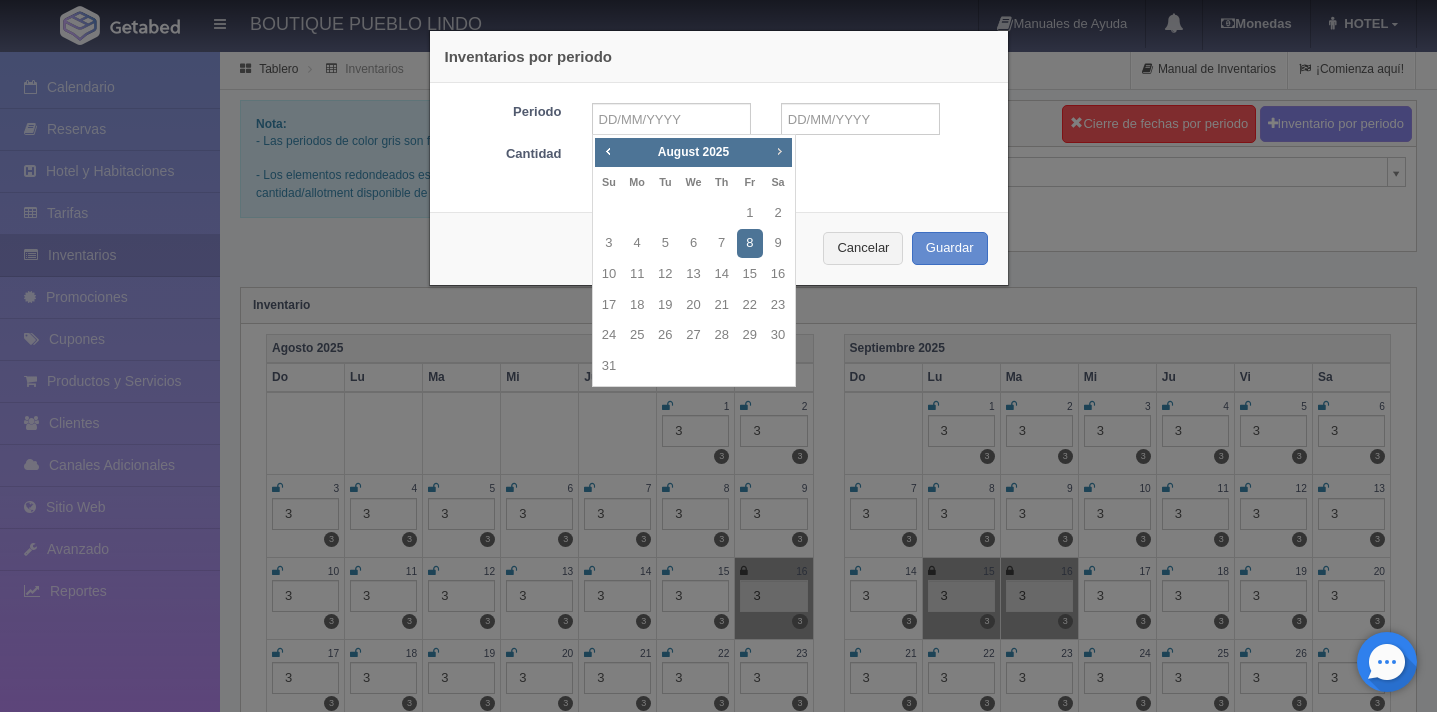 click on "Next" at bounding box center [780, 151] 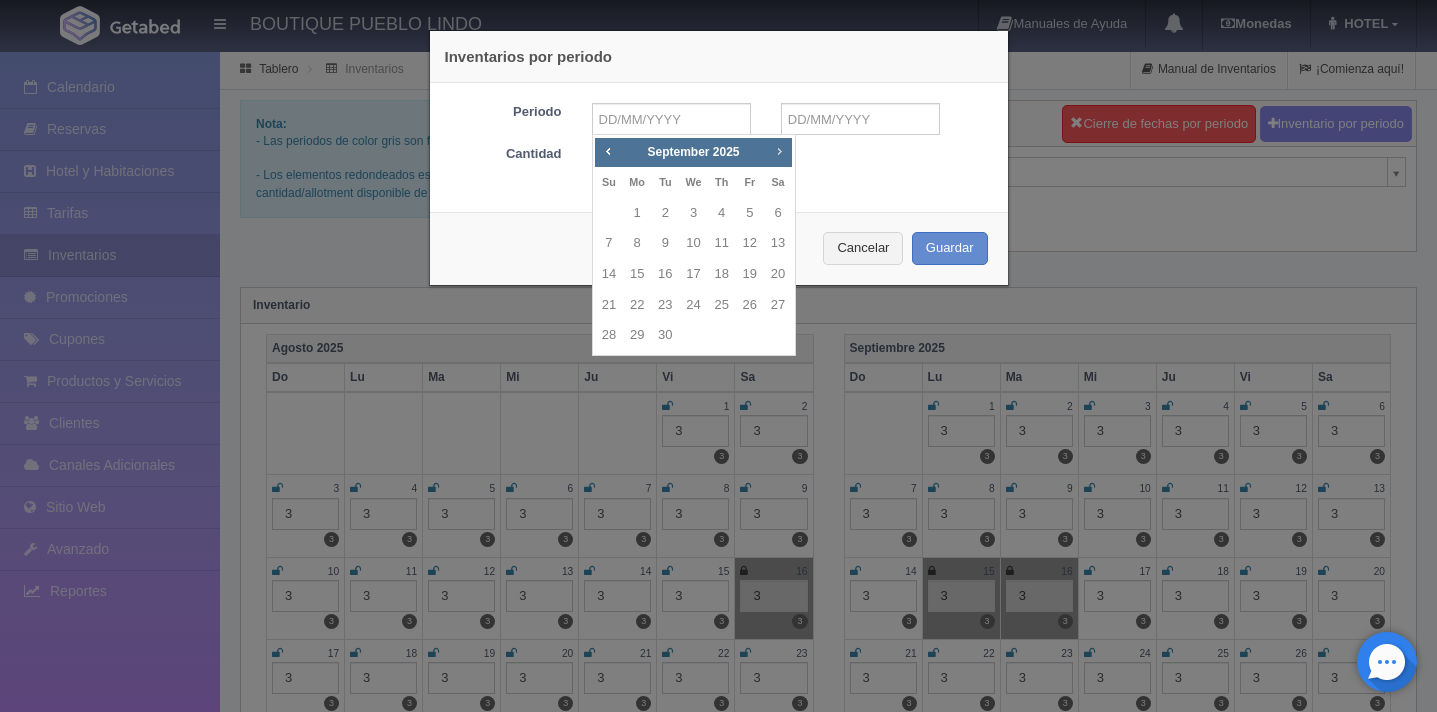 click on "Next" at bounding box center (780, 151) 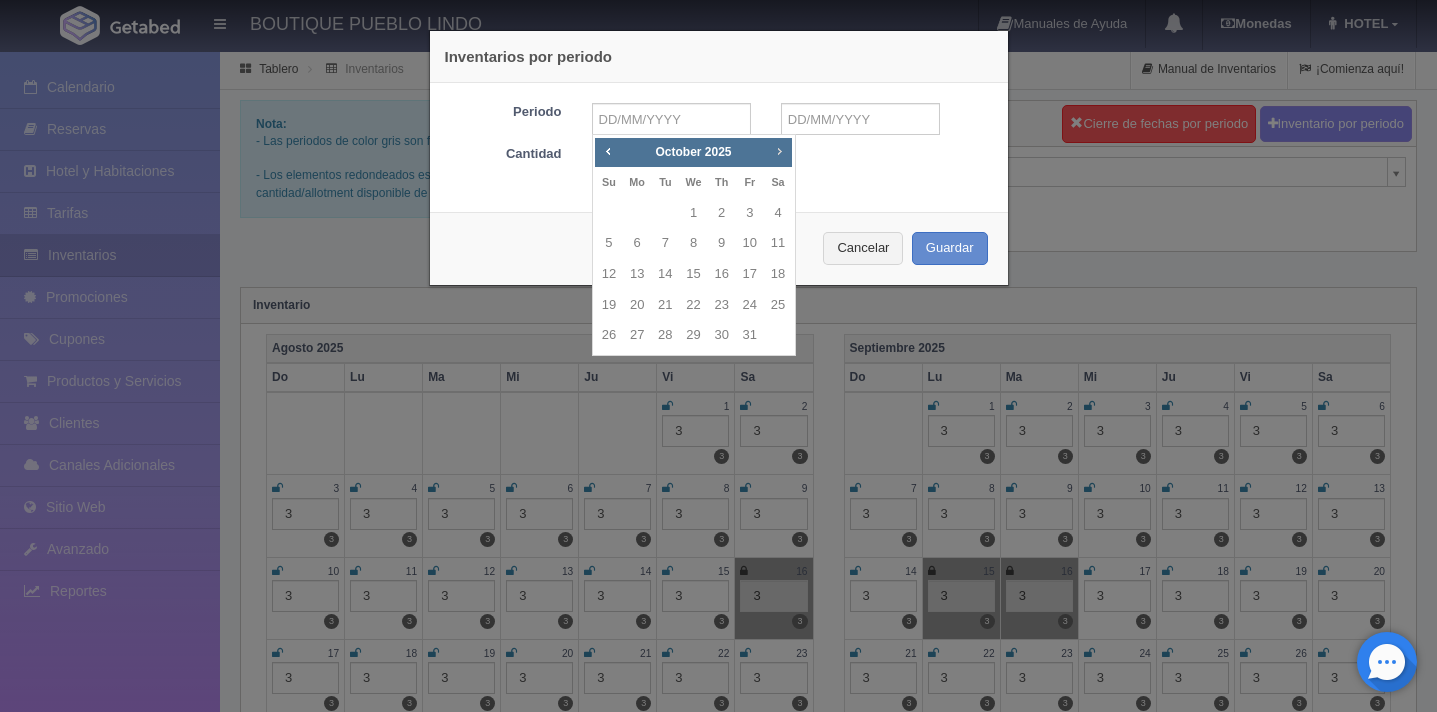 click on "Next" at bounding box center [780, 151] 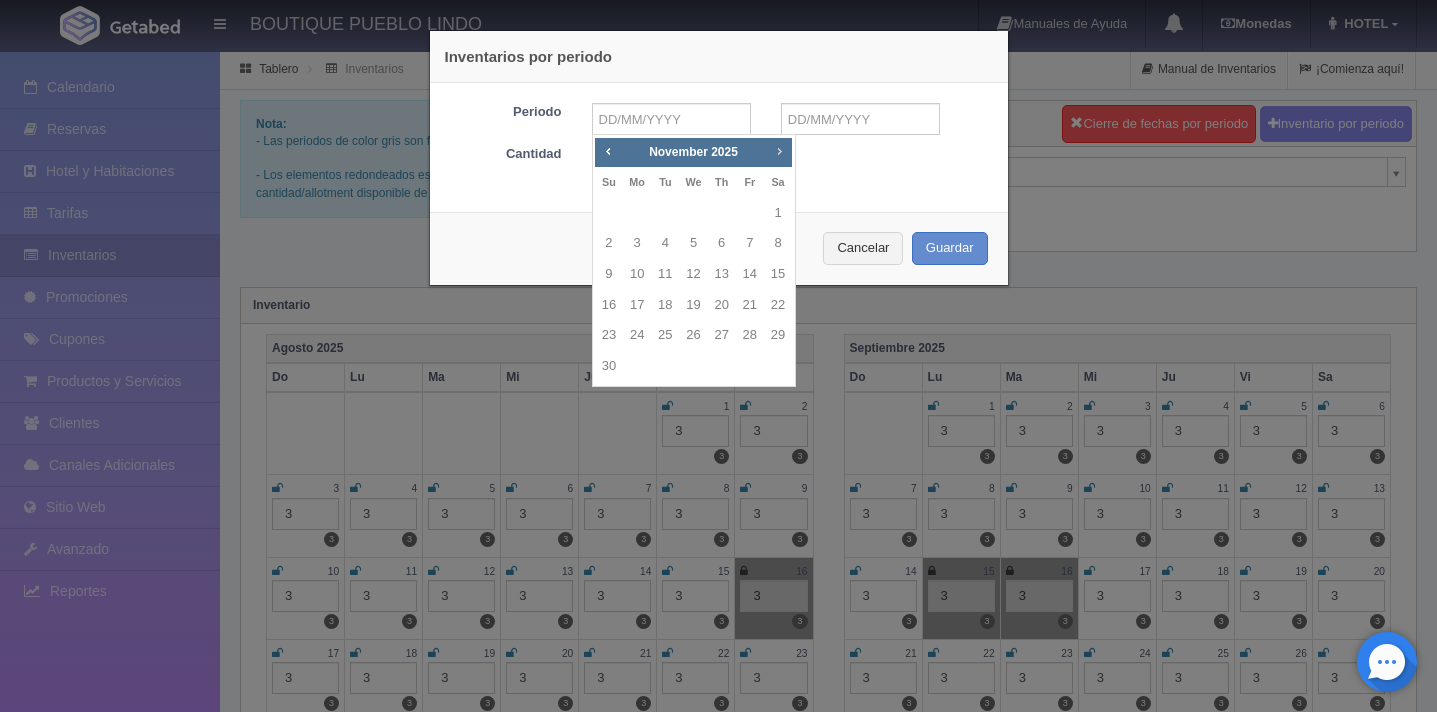 click on "Next" at bounding box center (780, 151) 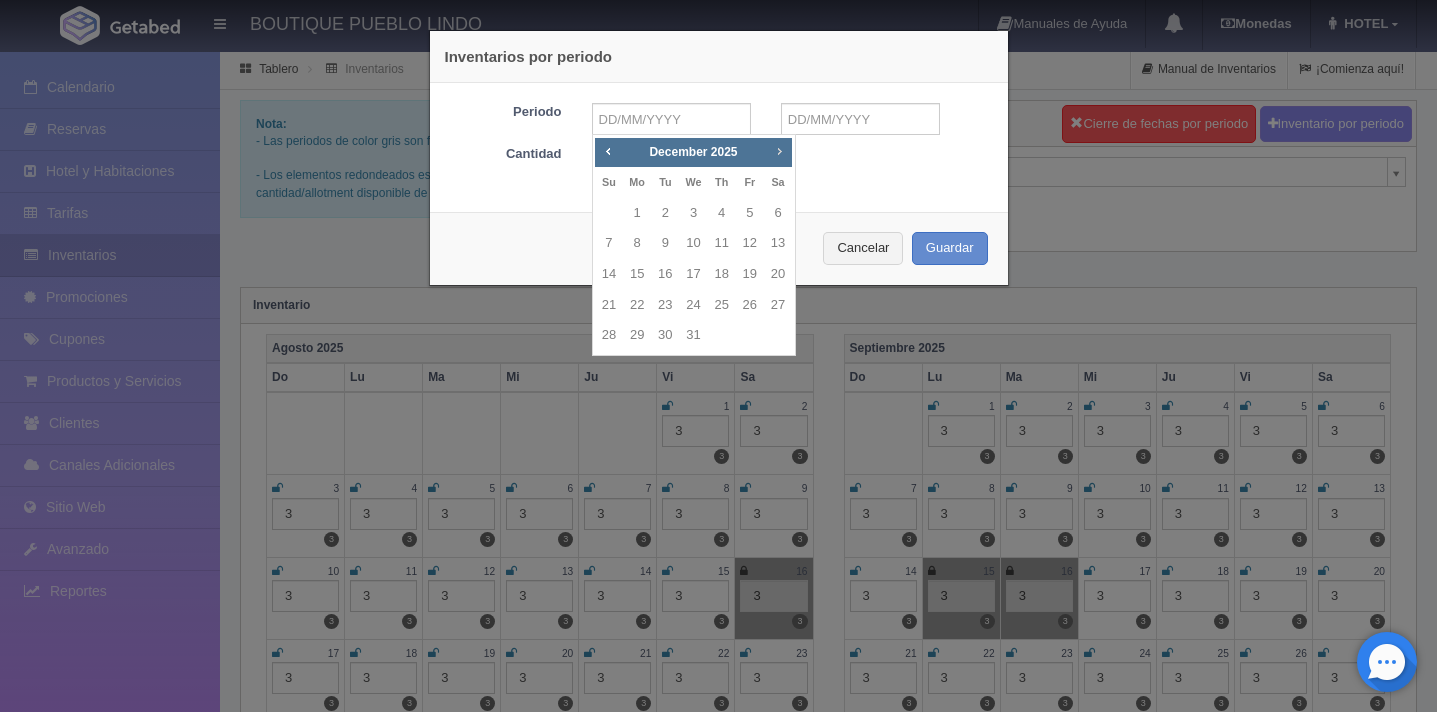 click on "Next" at bounding box center [780, 151] 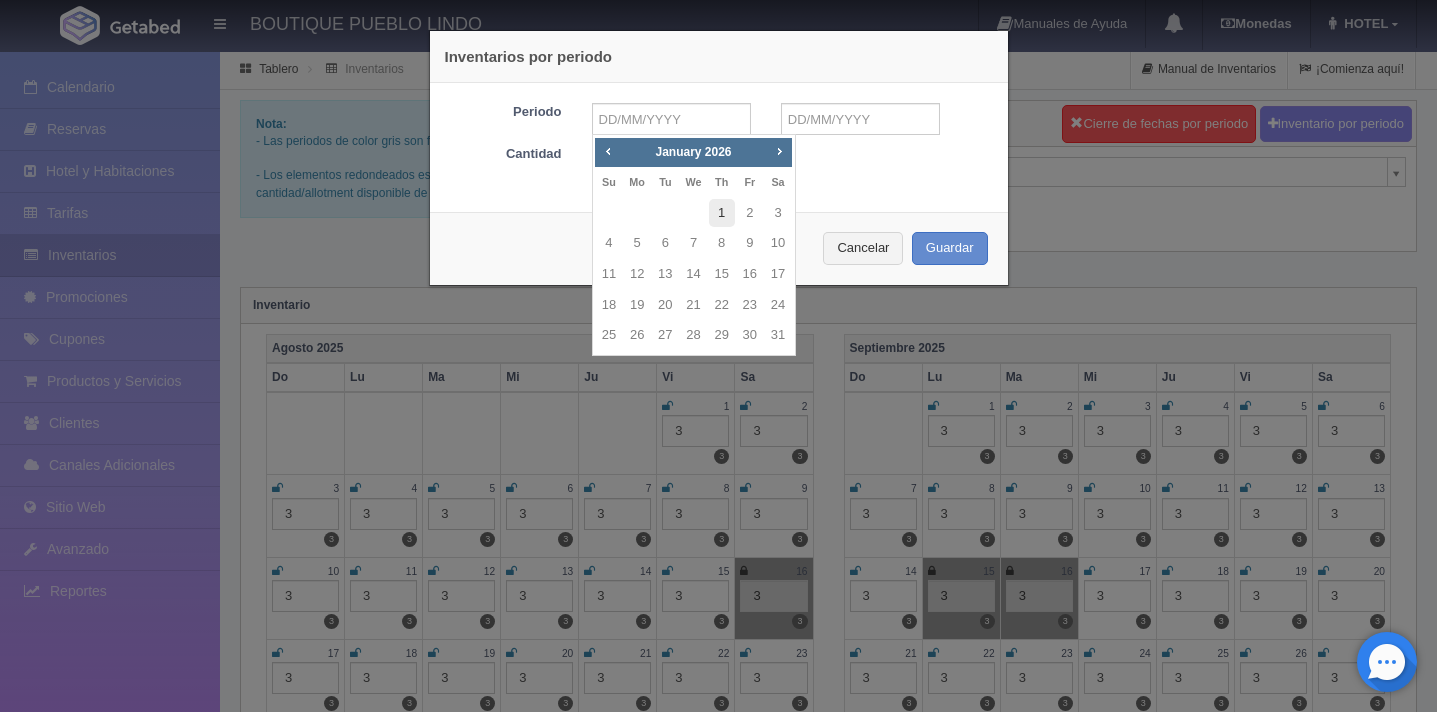 click on "1" at bounding box center [722, 213] 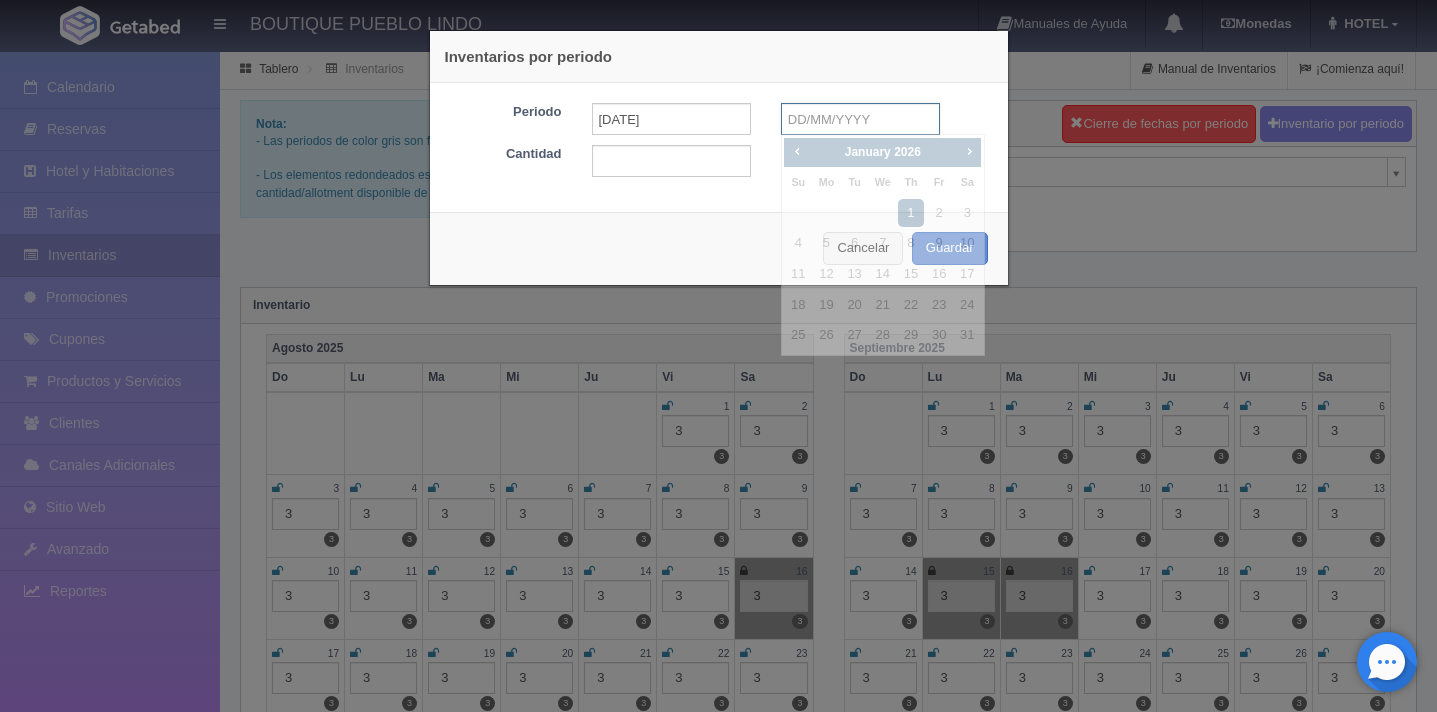 click at bounding box center [860, 119] 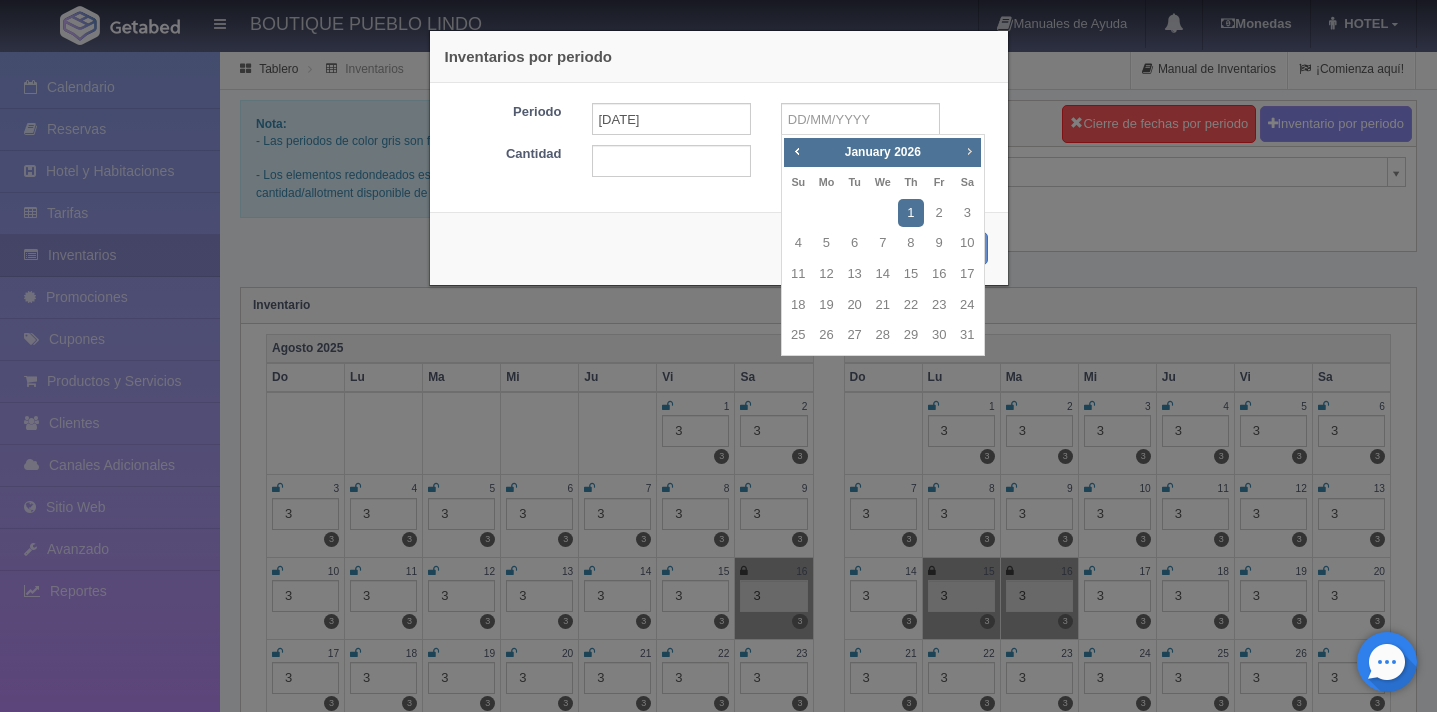 click on "Next" at bounding box center (969, 151) 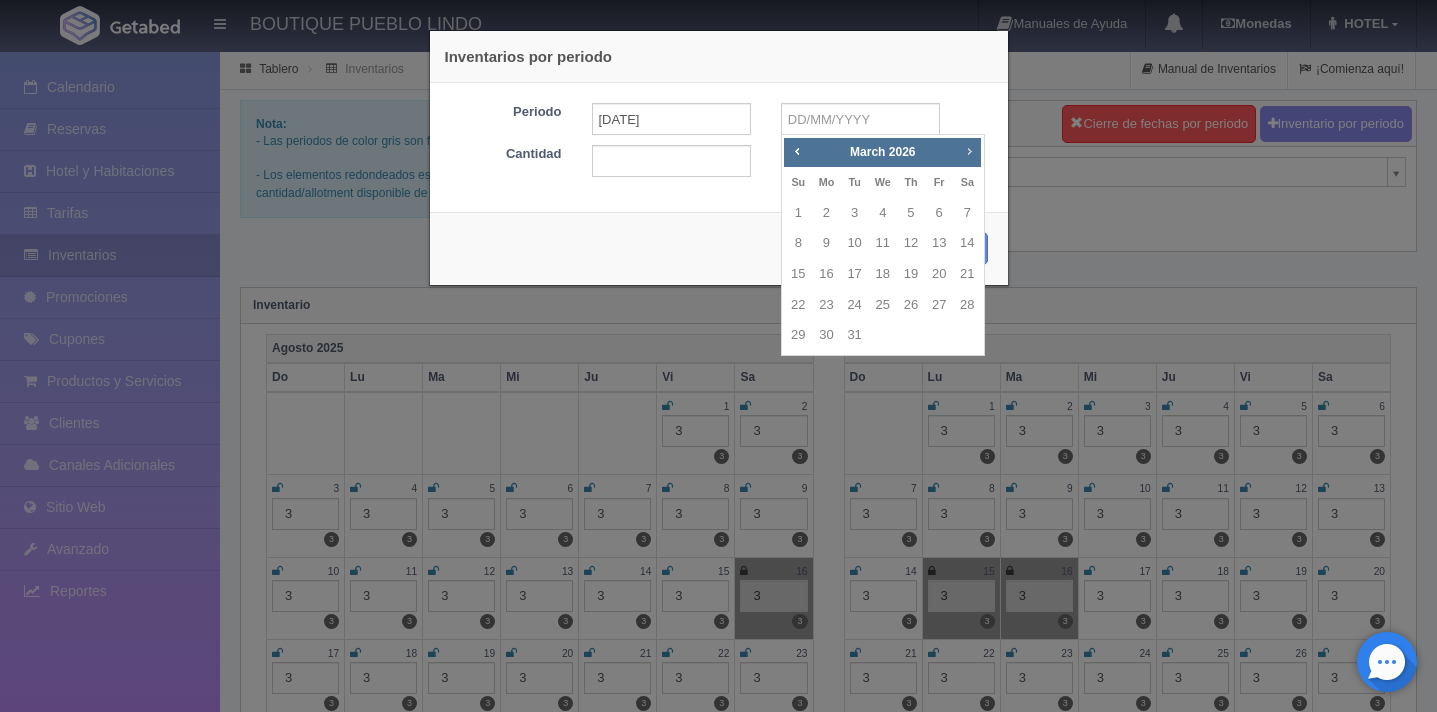 click on "Next" at bounding box center [969, 151] 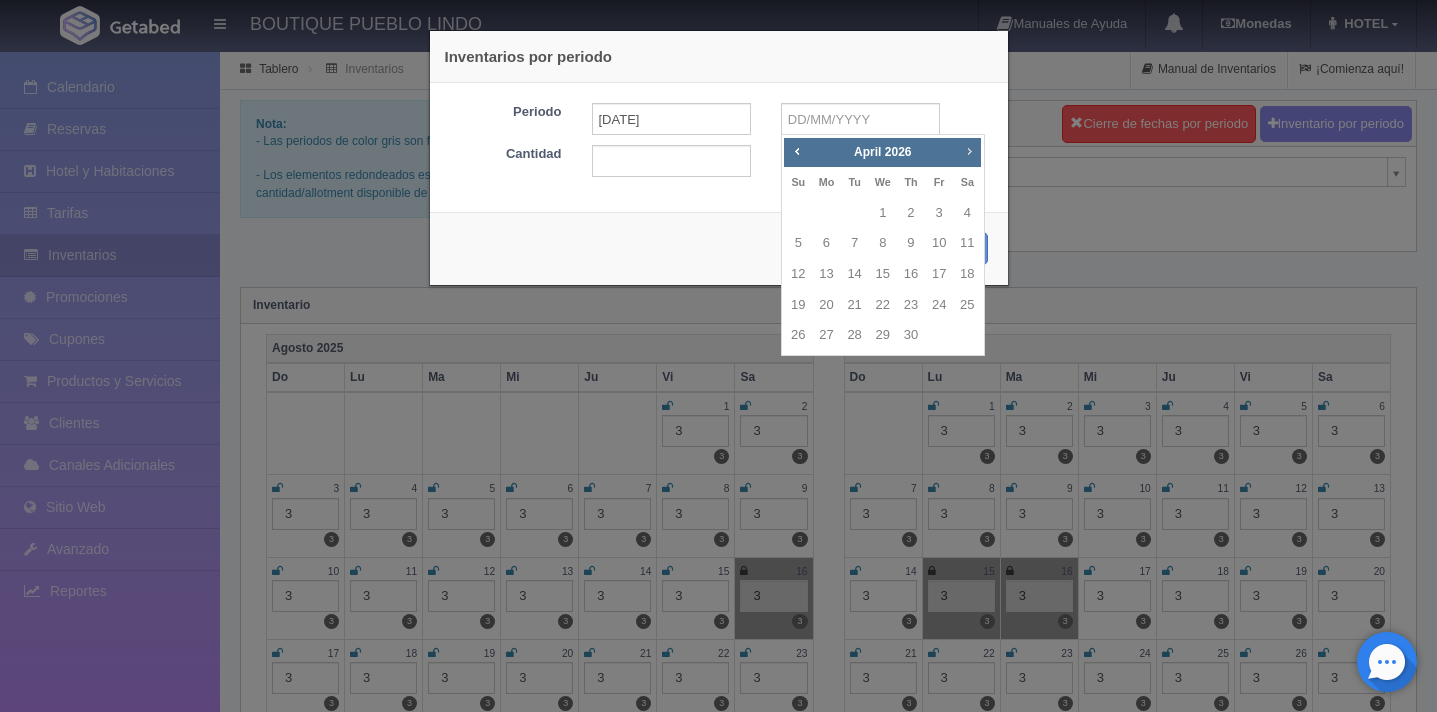 click on "Next" at bounding box center [969, 151] 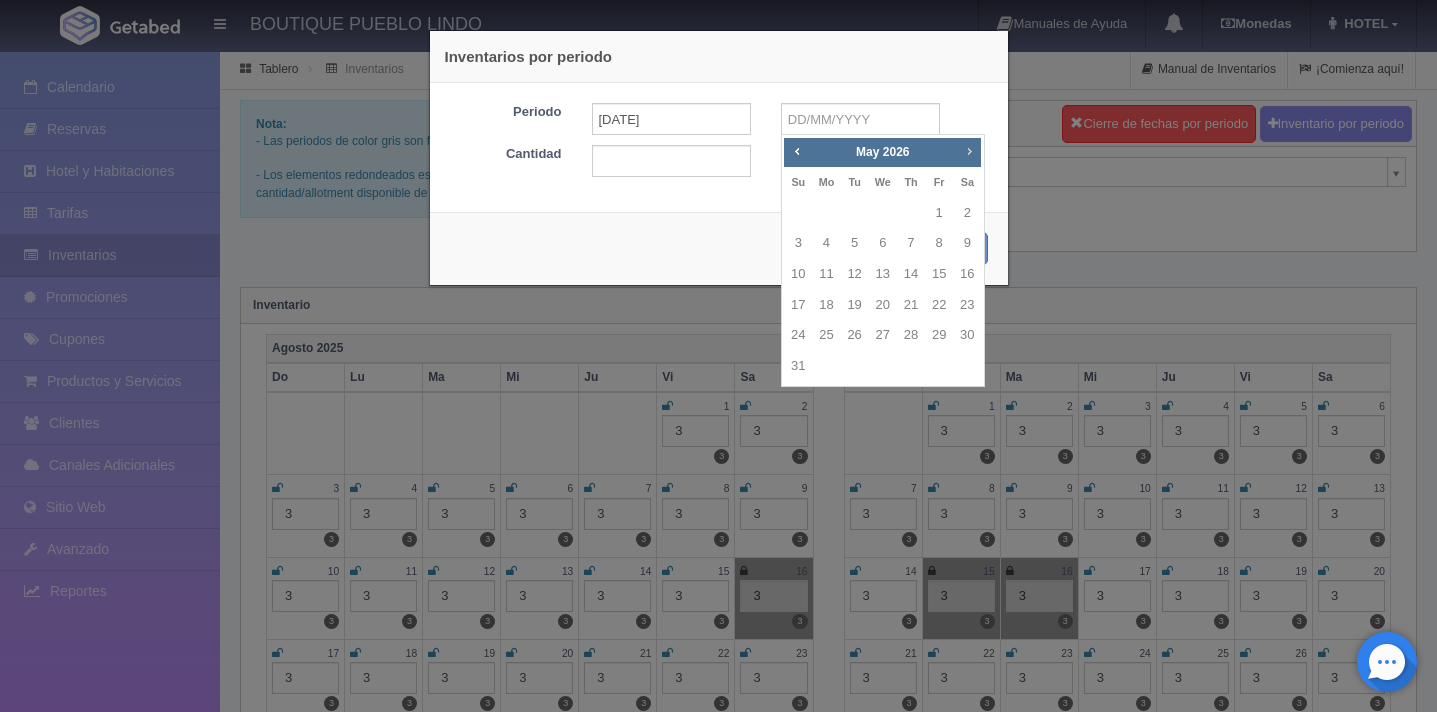 click on "Next" at bounding box center (969, 151) 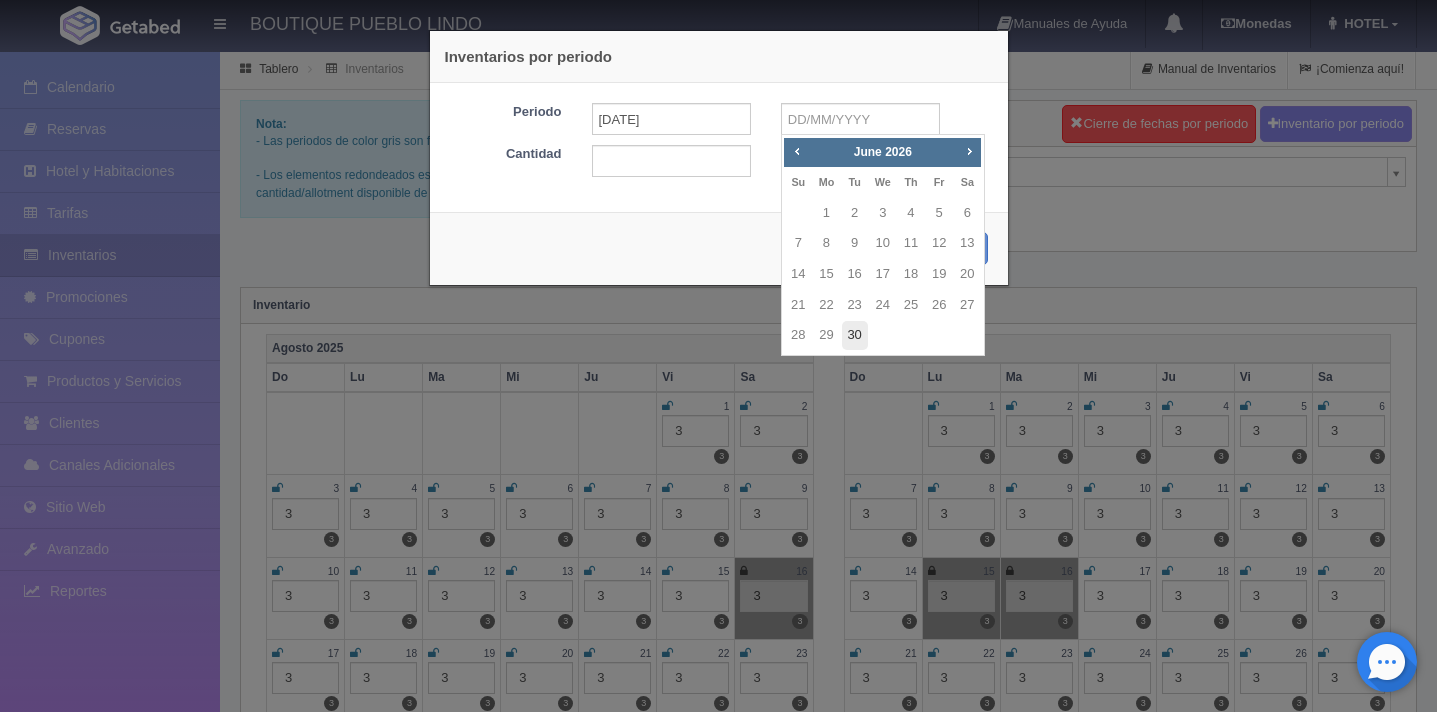click on "30" at bounding box center (855, 335) 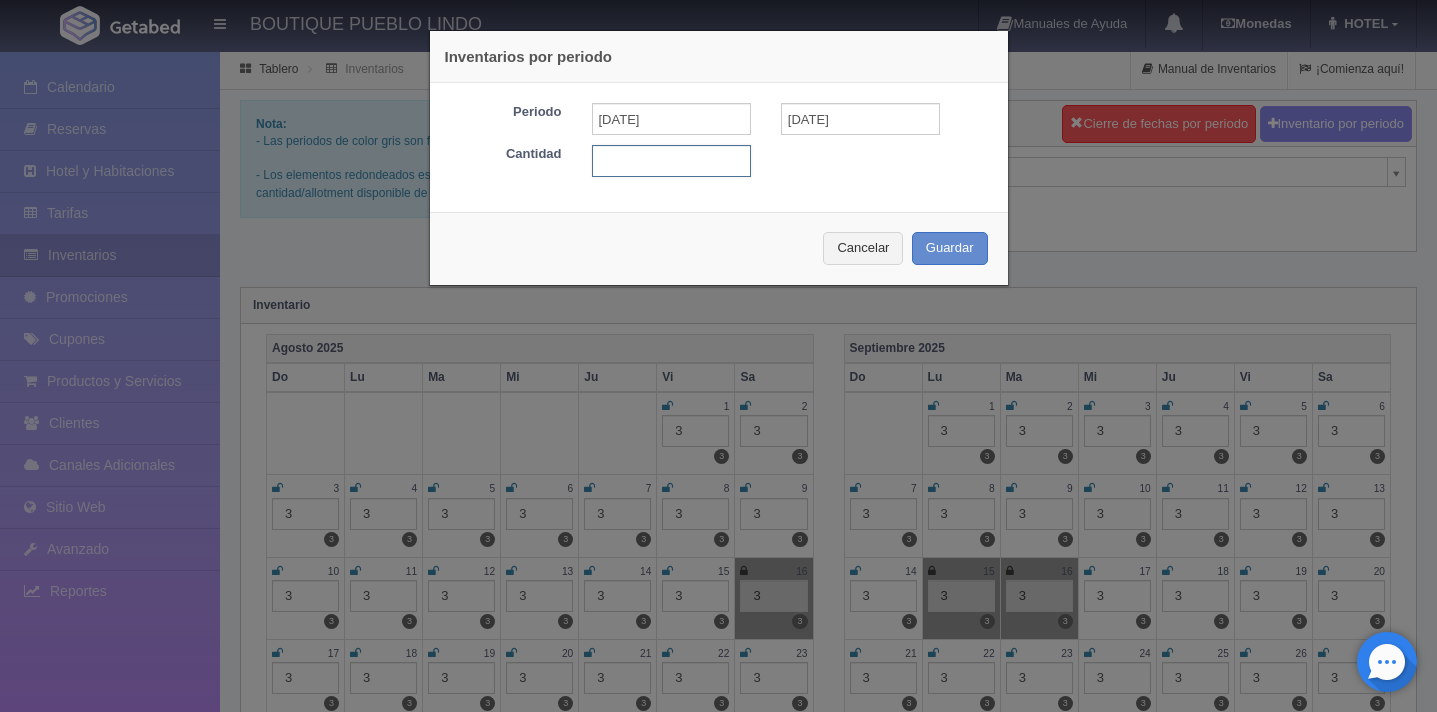 click at bounding box center (671, 161) 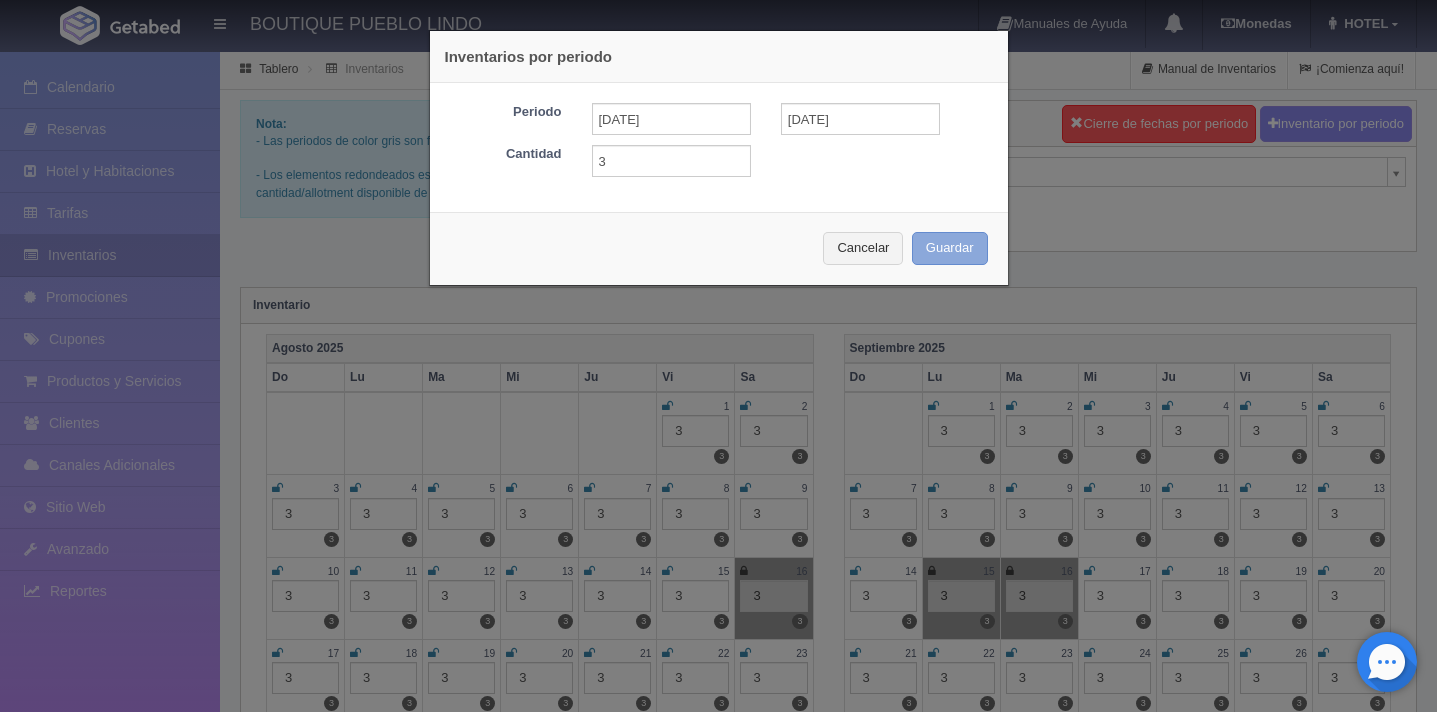 click on "Guardar" at bounding box center [950, 248] 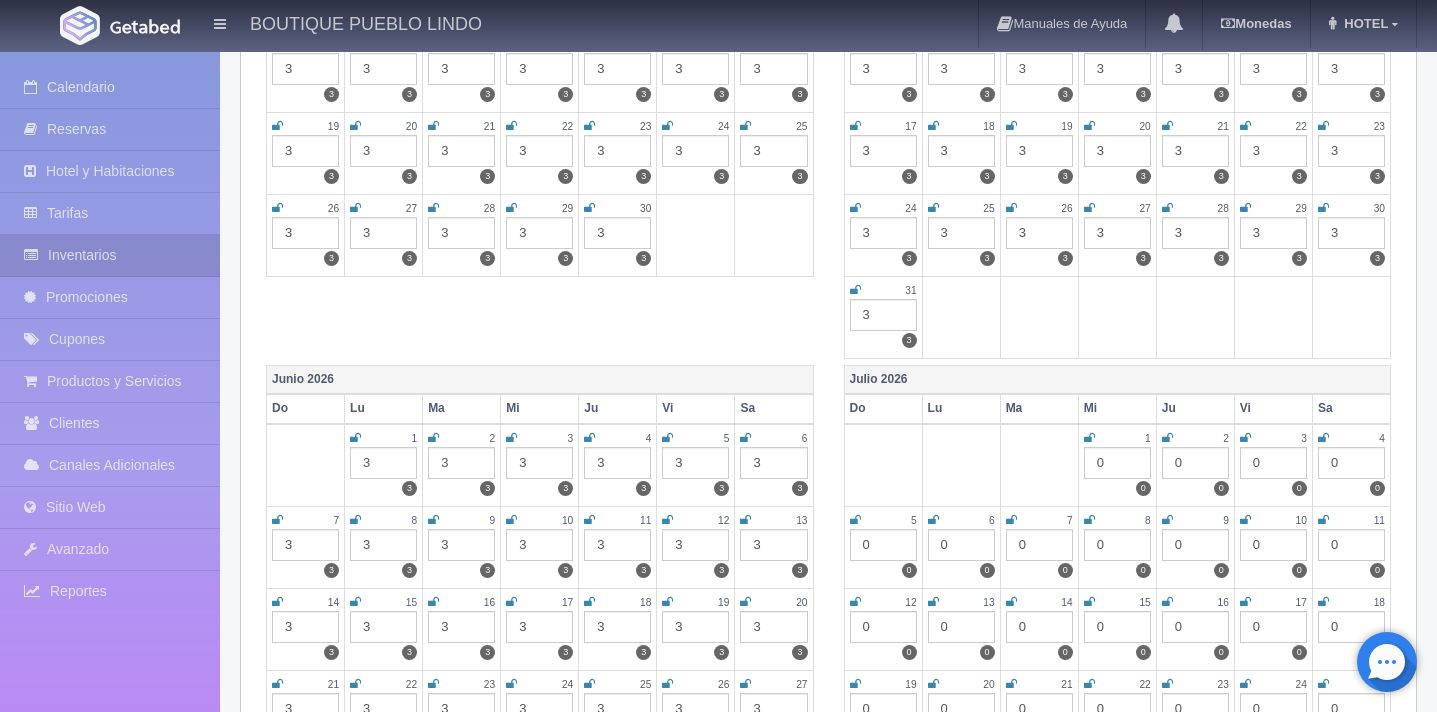 scroll, scrollTop: 2792, scrollLeft: 0, axis: vertical 